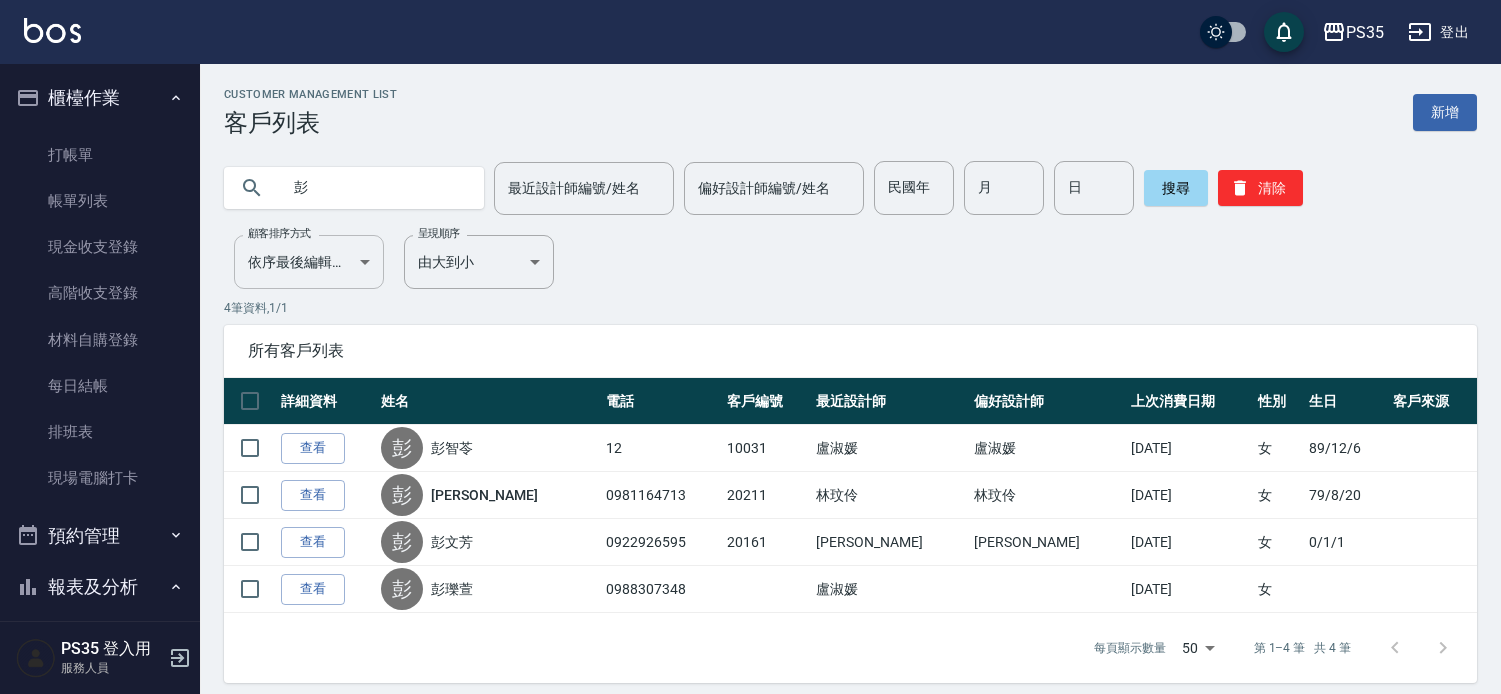 scroll, scrollTop: 0, scrollLeft: 0, axis: both 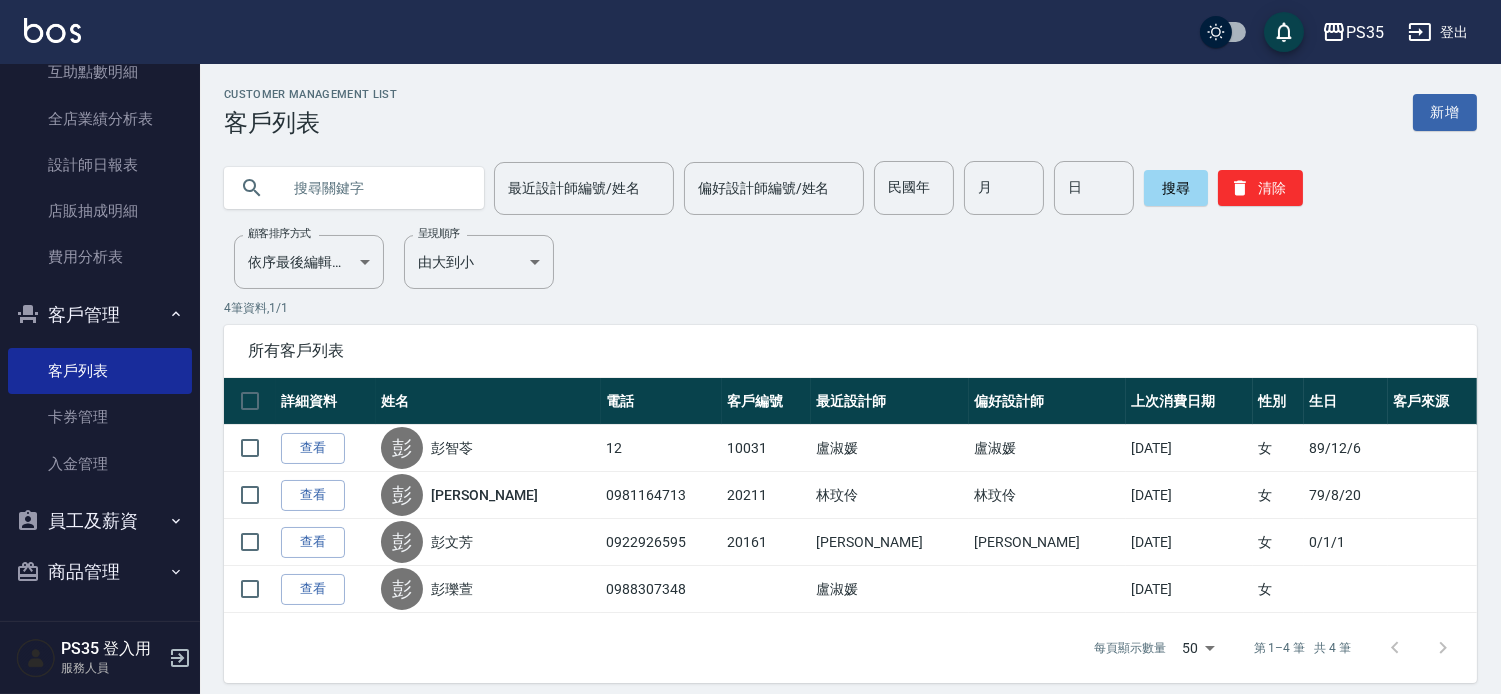 type on "＿" 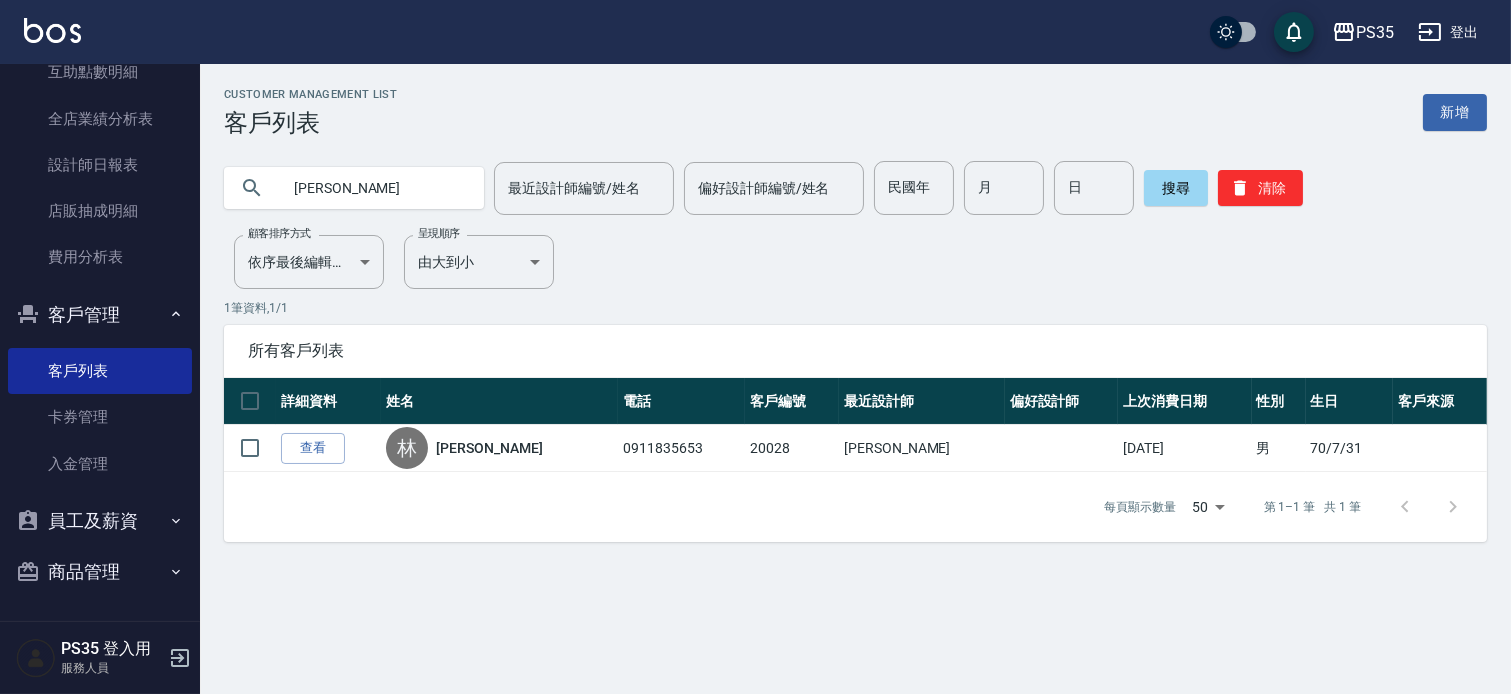 drag, startPoint x: 843, startPoint y: 491, endPoint x: 532, endPoint y: 684, distance: 366.01913 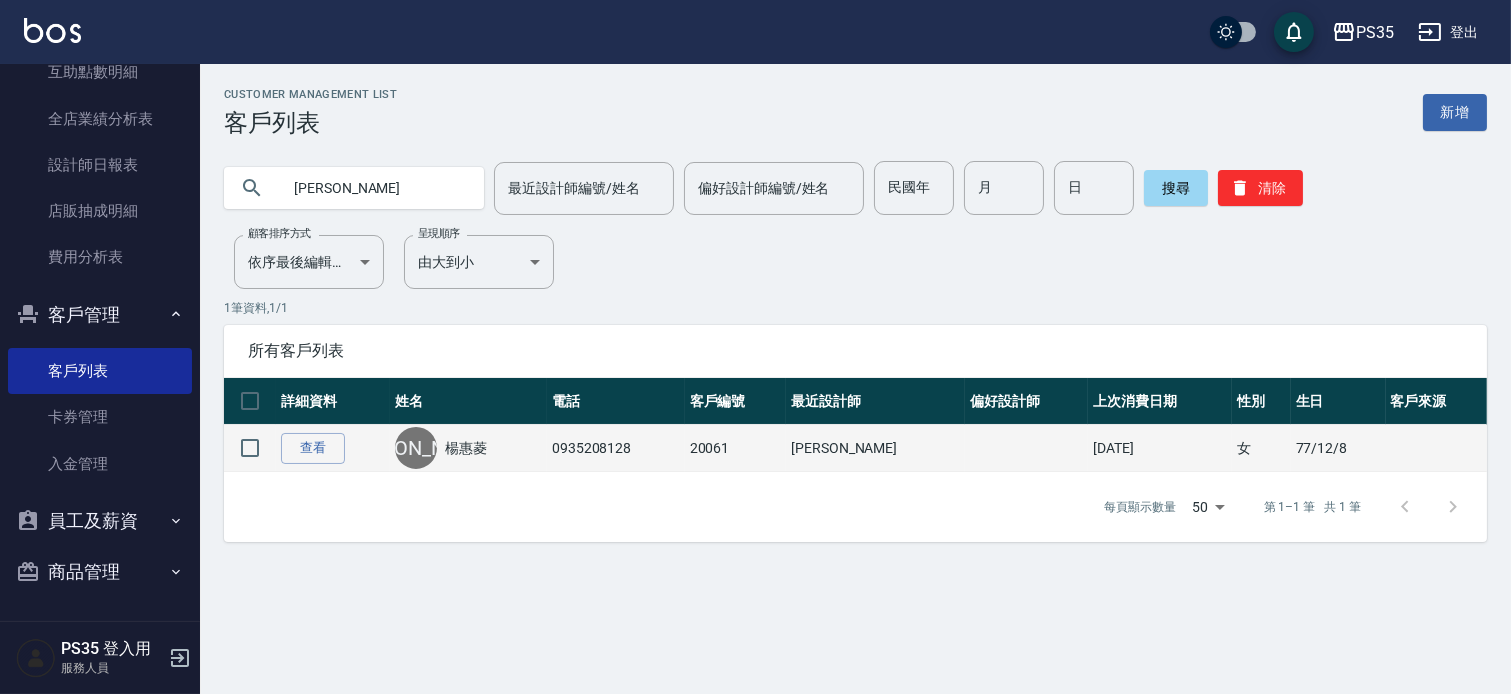click on "[PERSON_NAME]" at bounding box center [468, 448] 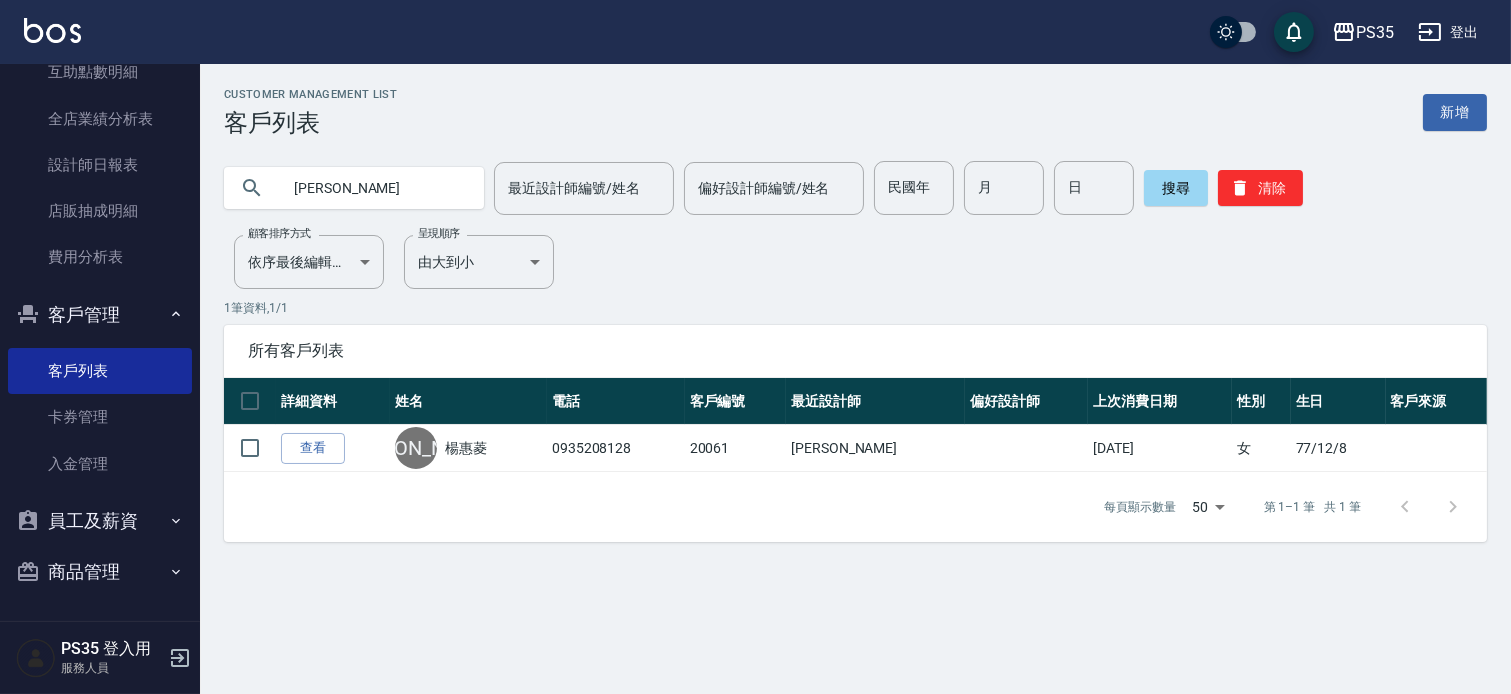 click on "[PERSON_NAME]" at bounding box center (374, 188) 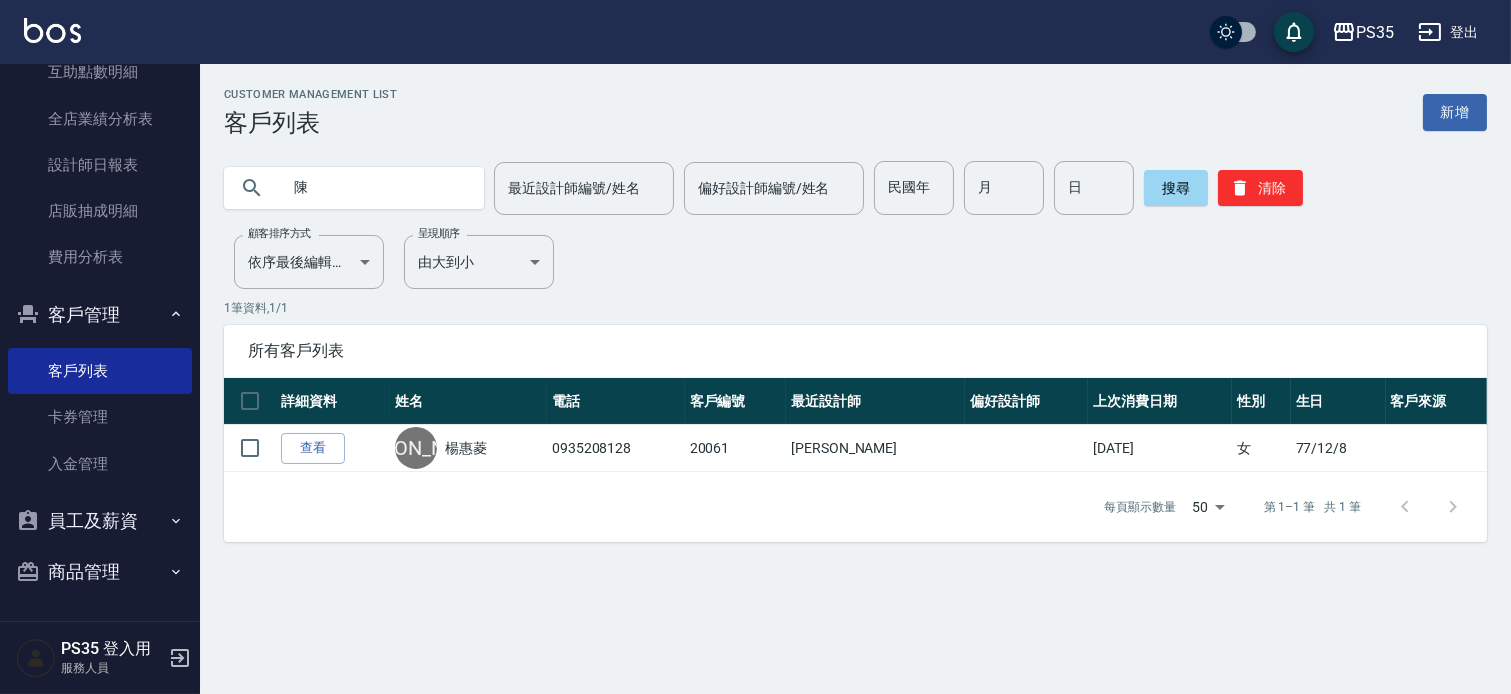type on "陳" 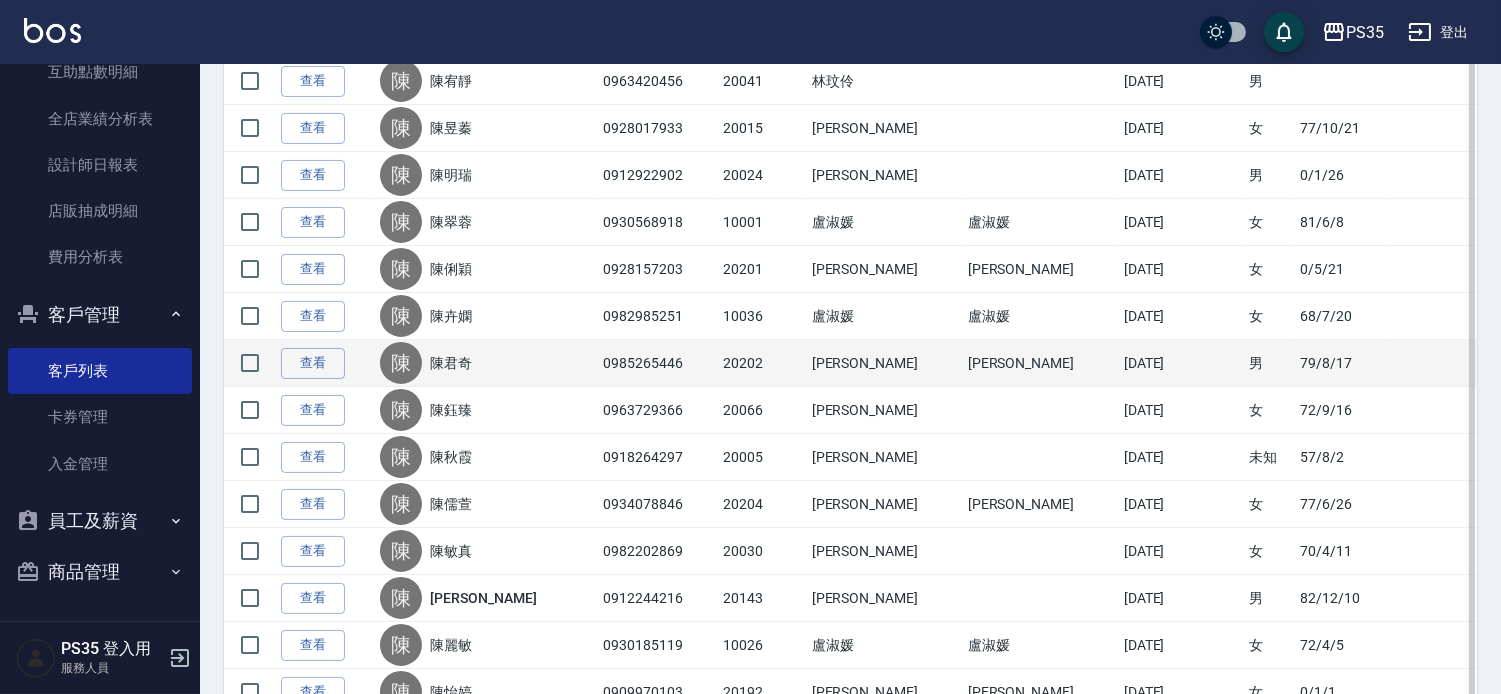scroll, scrollTop: 666, scrollLeft: 0, axis: vertical 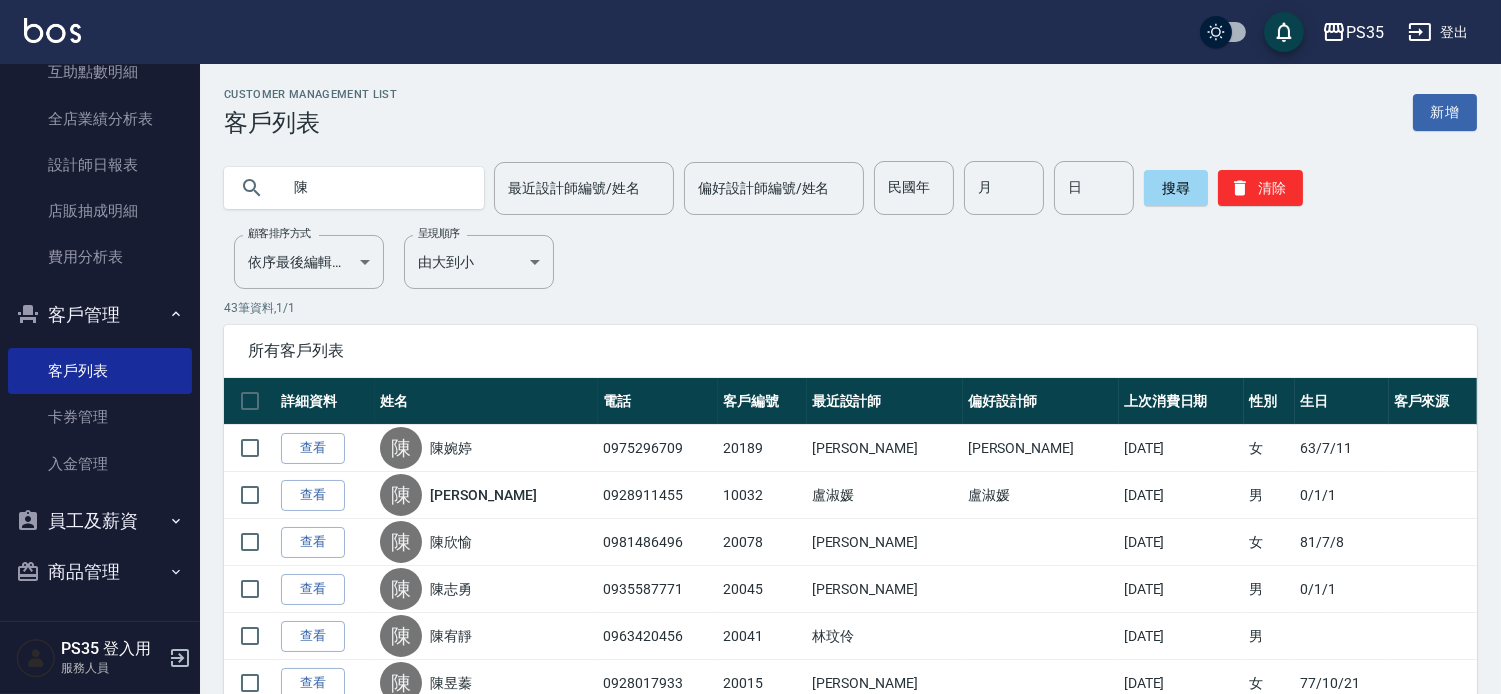 click on "陳" at bounding box center (374, 188) 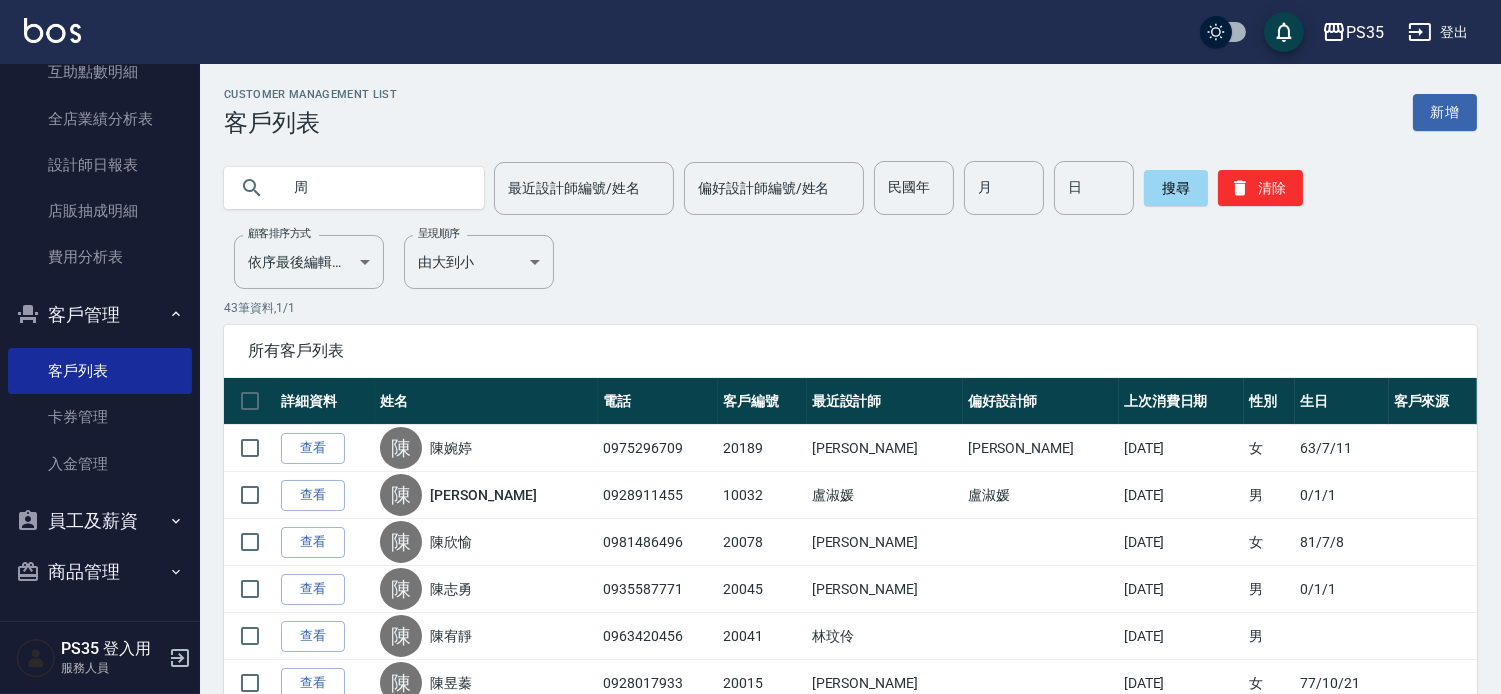 type on "周" 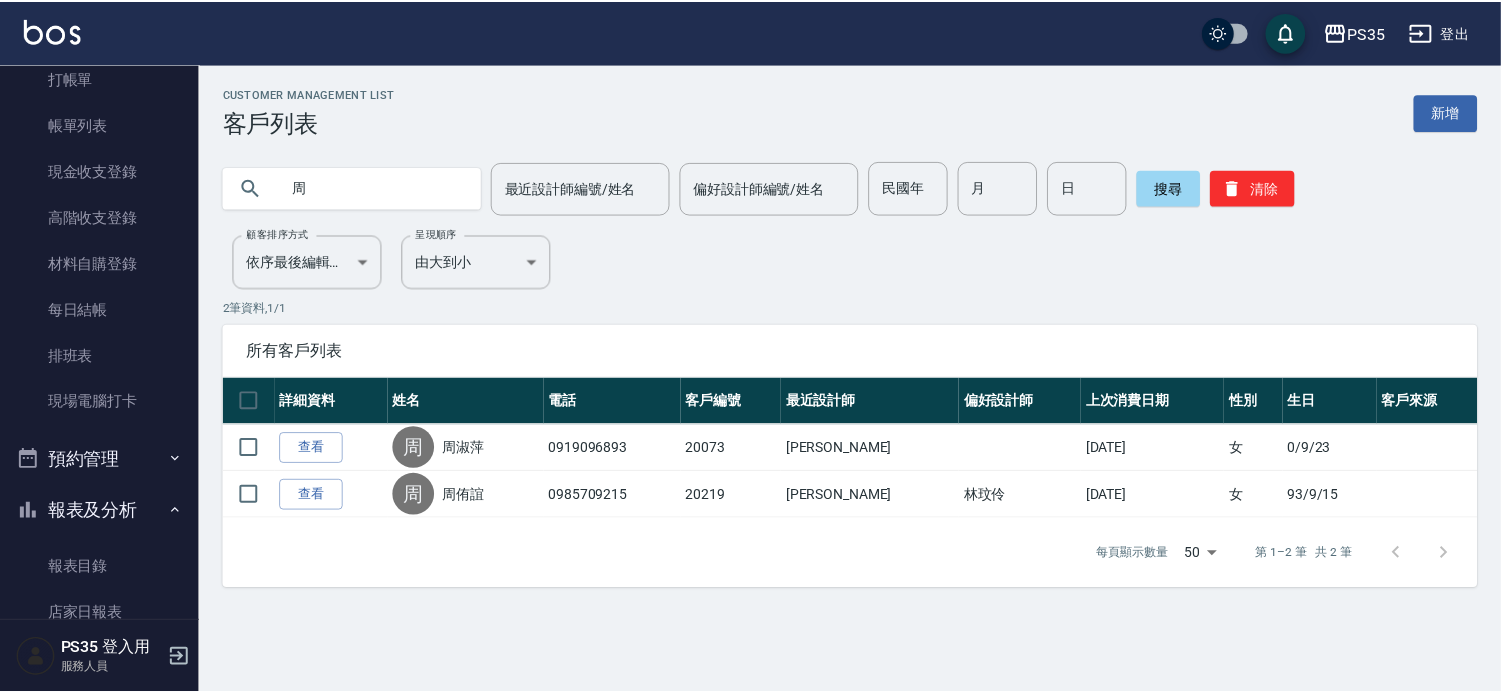 scroll, scrollTop: 0, scrollLeft: 0, axis: both 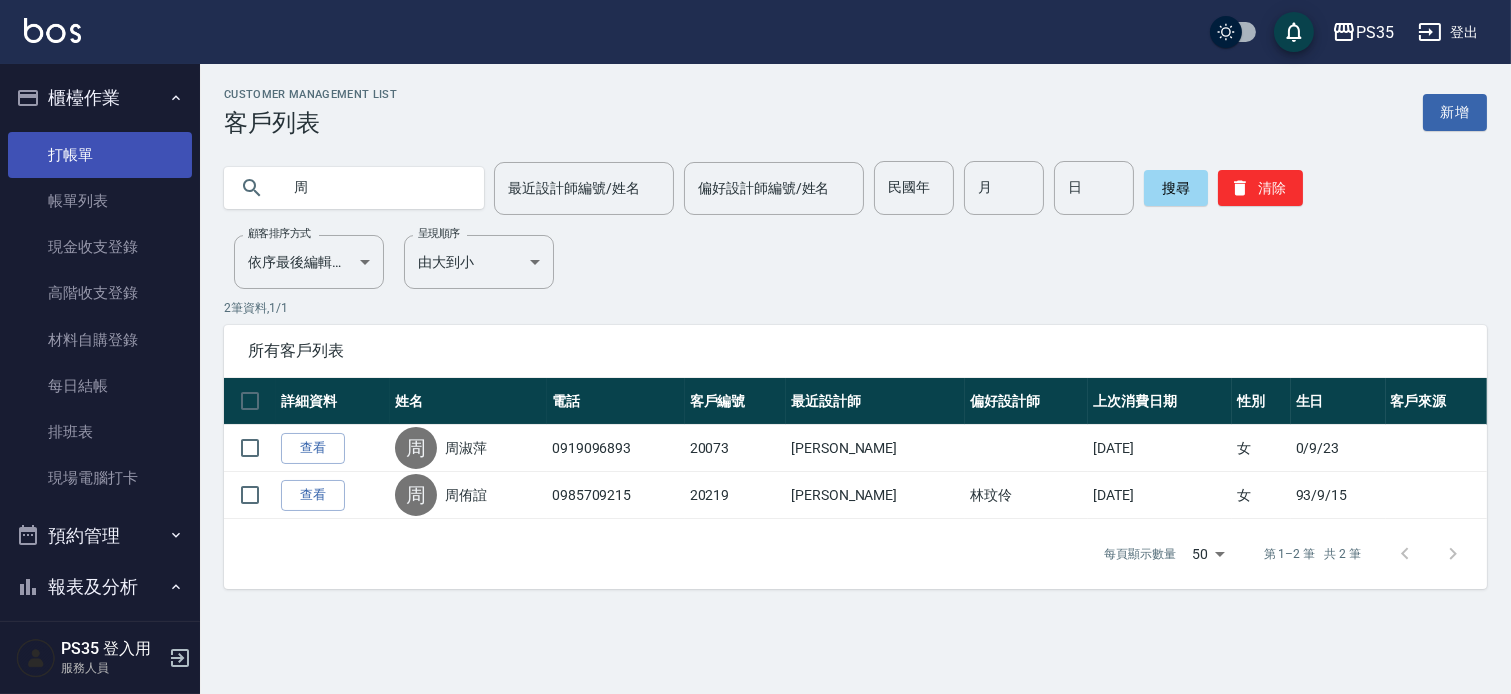 click on "打帳單" at bounding box center [100, 155] 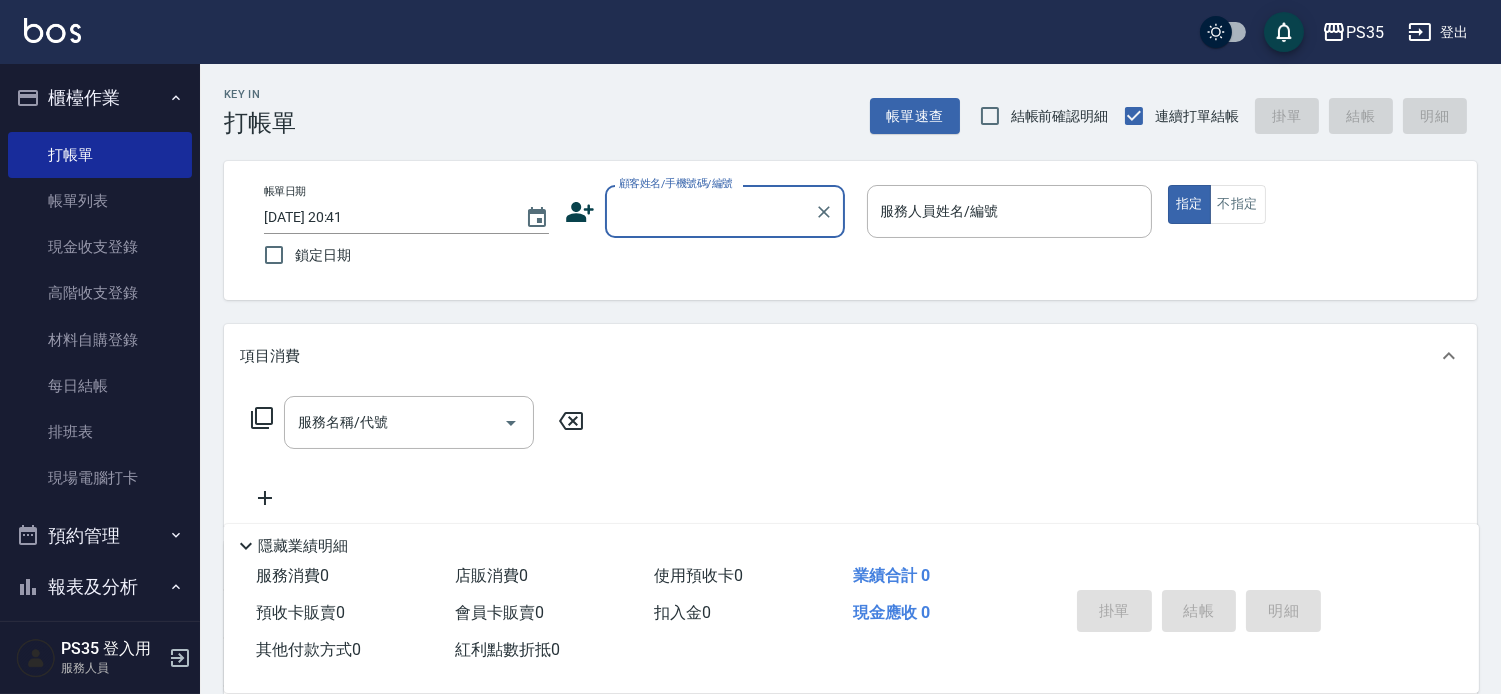 click on "顧客姓名/手機號碼/編號" at bounding box center (710, 211) 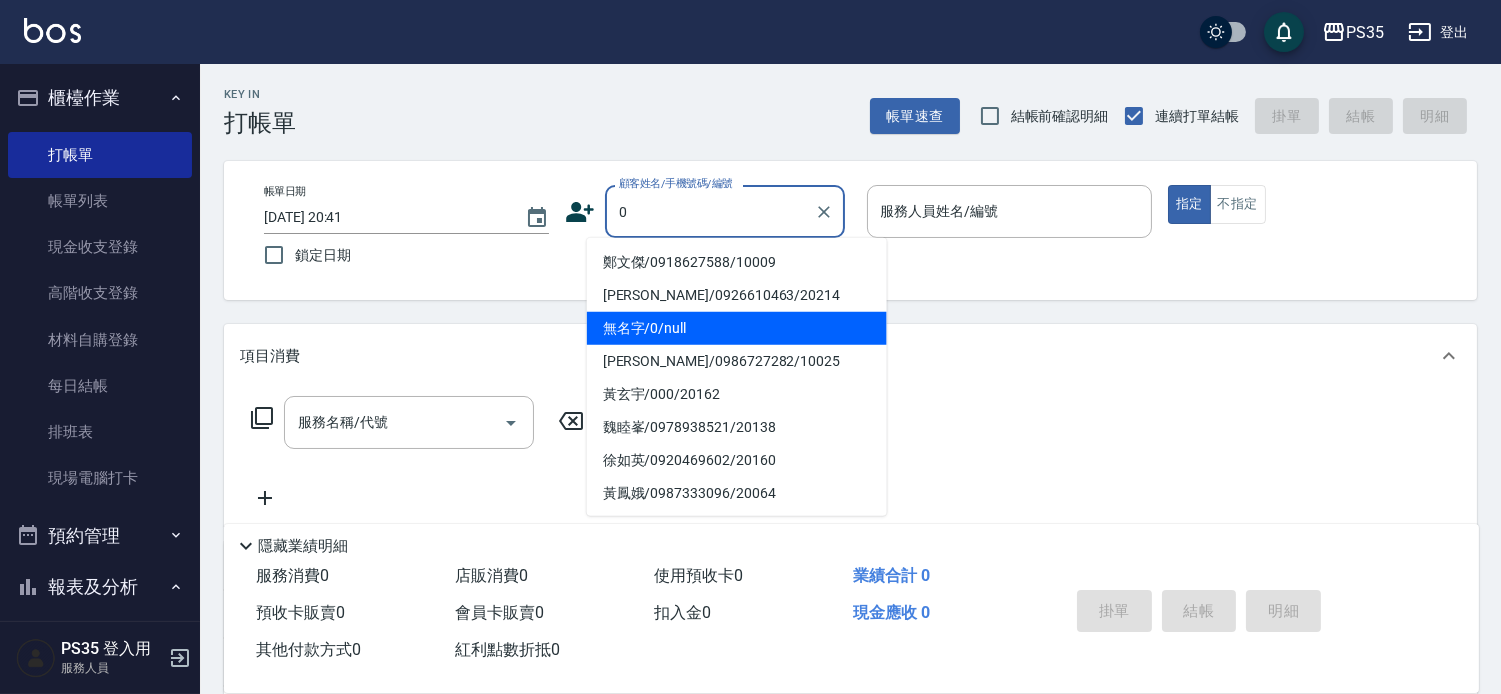 click on "無名字/0/null" at bounding box center [737, 328] 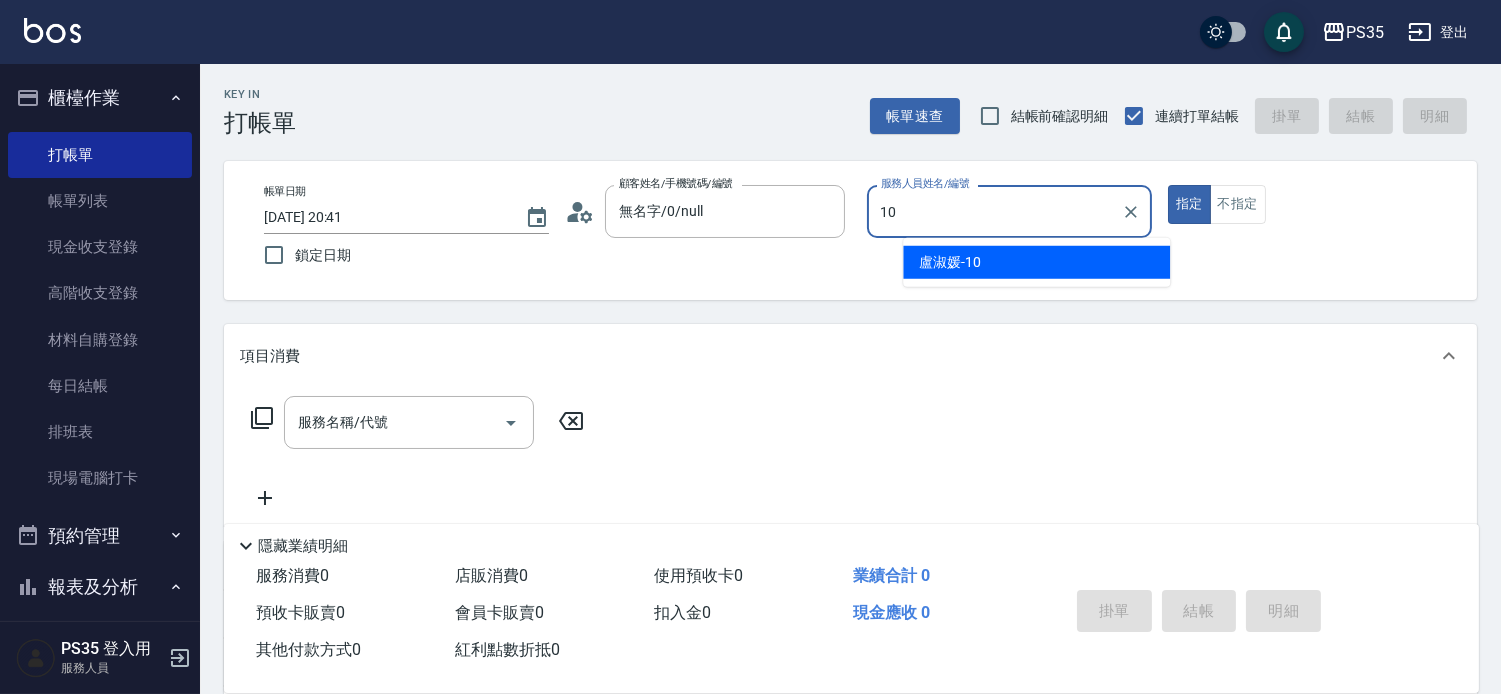 type on "10" 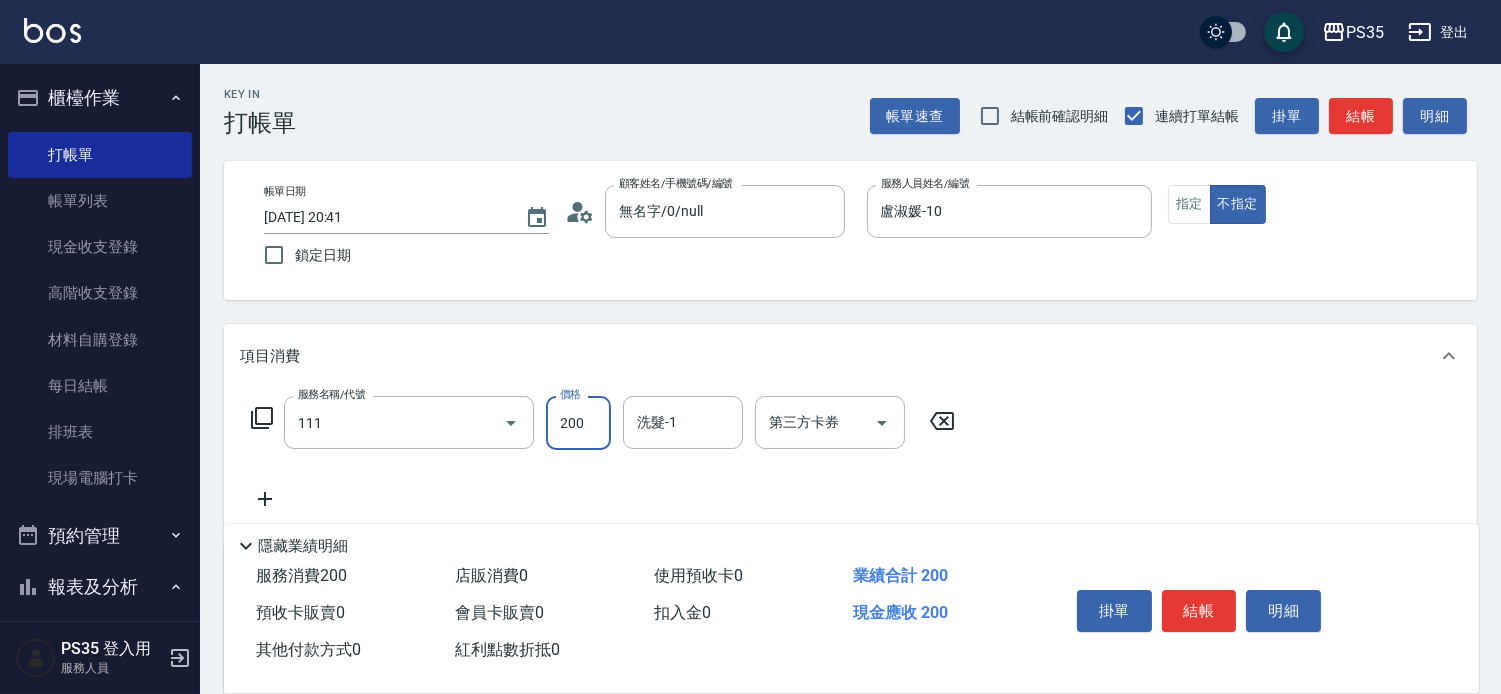 type on "200(111)" 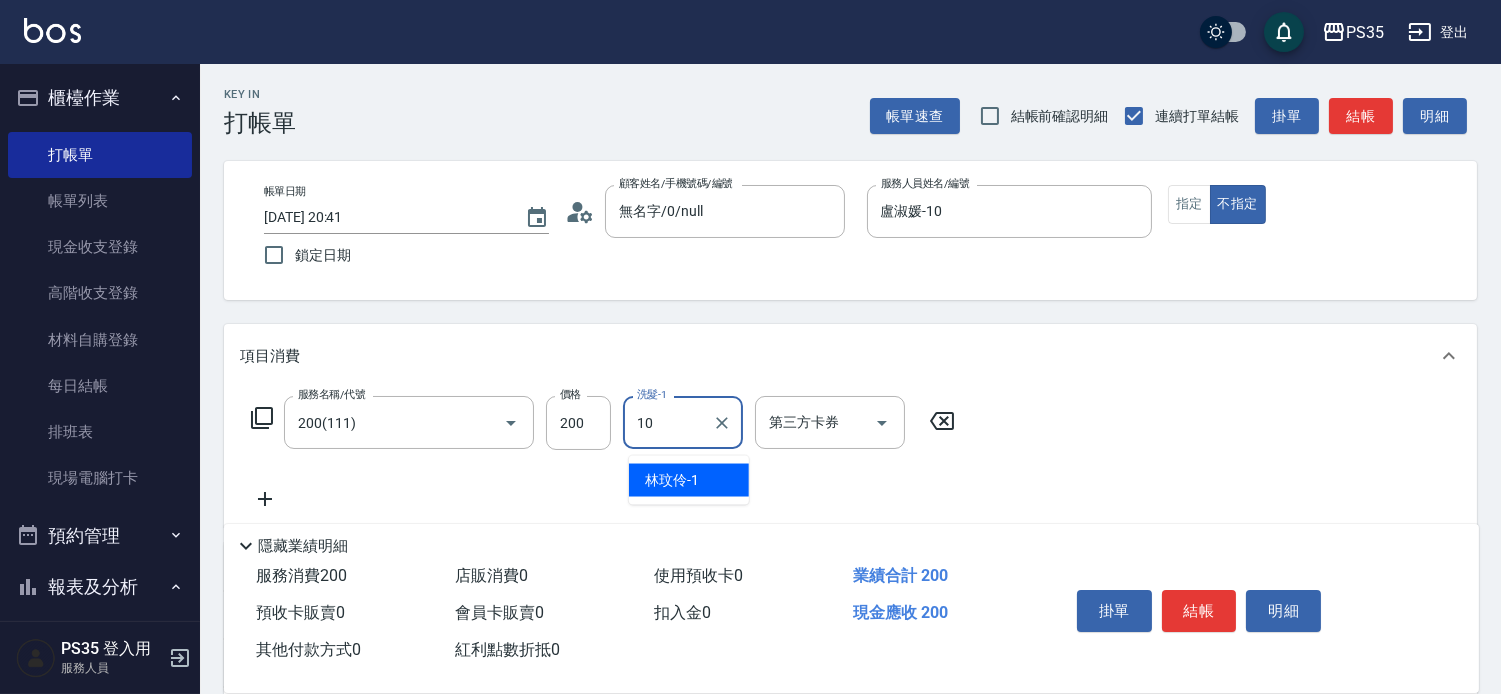 type on "盧淑媛-10" 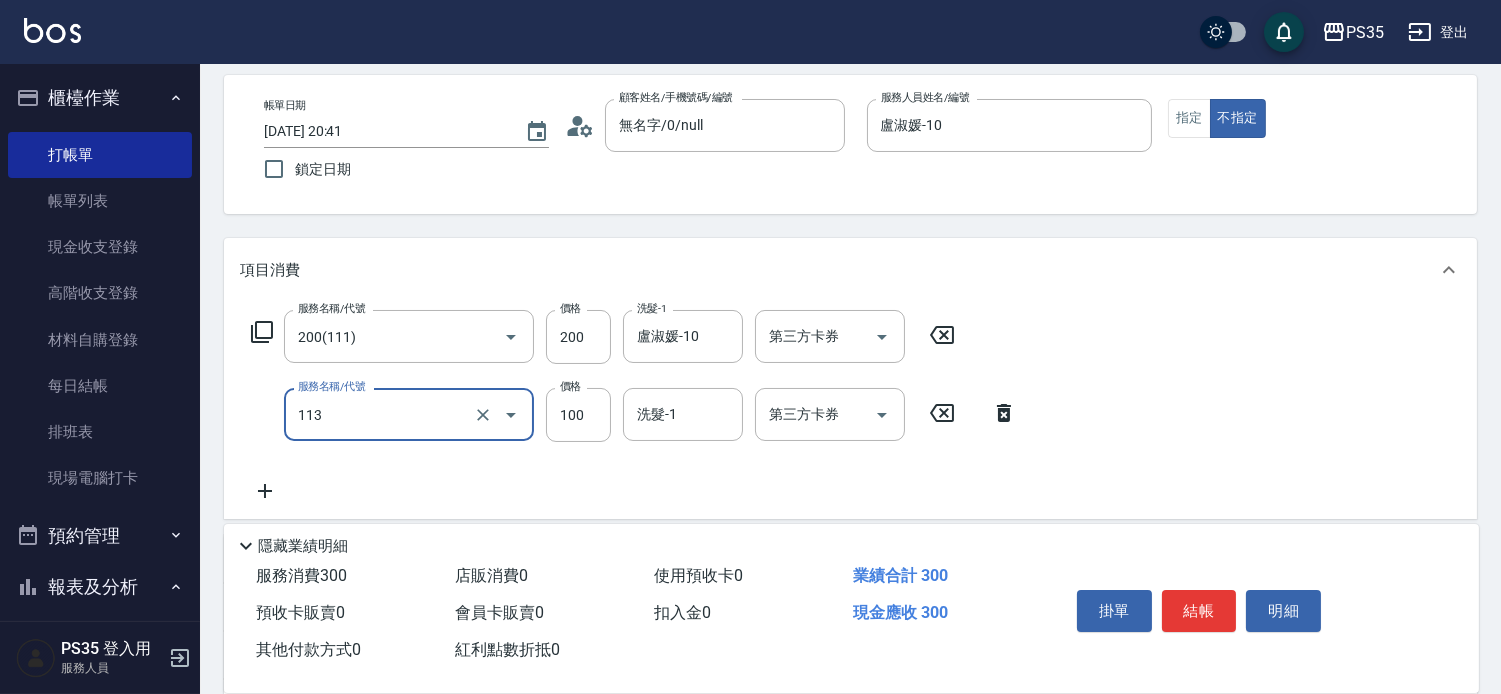 scroll, scrollTop: 104, scrollLeft: 0, axis: vertical 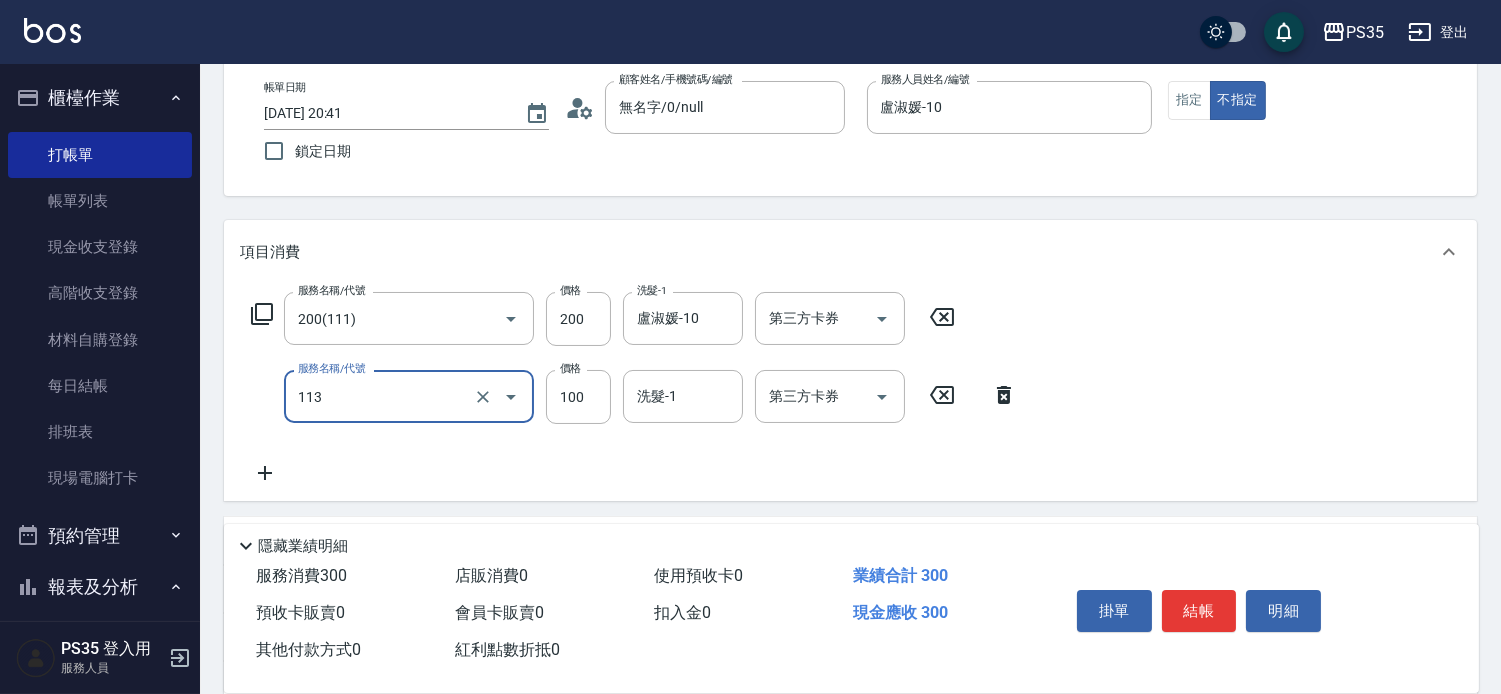 type on "瞬護100(113)" 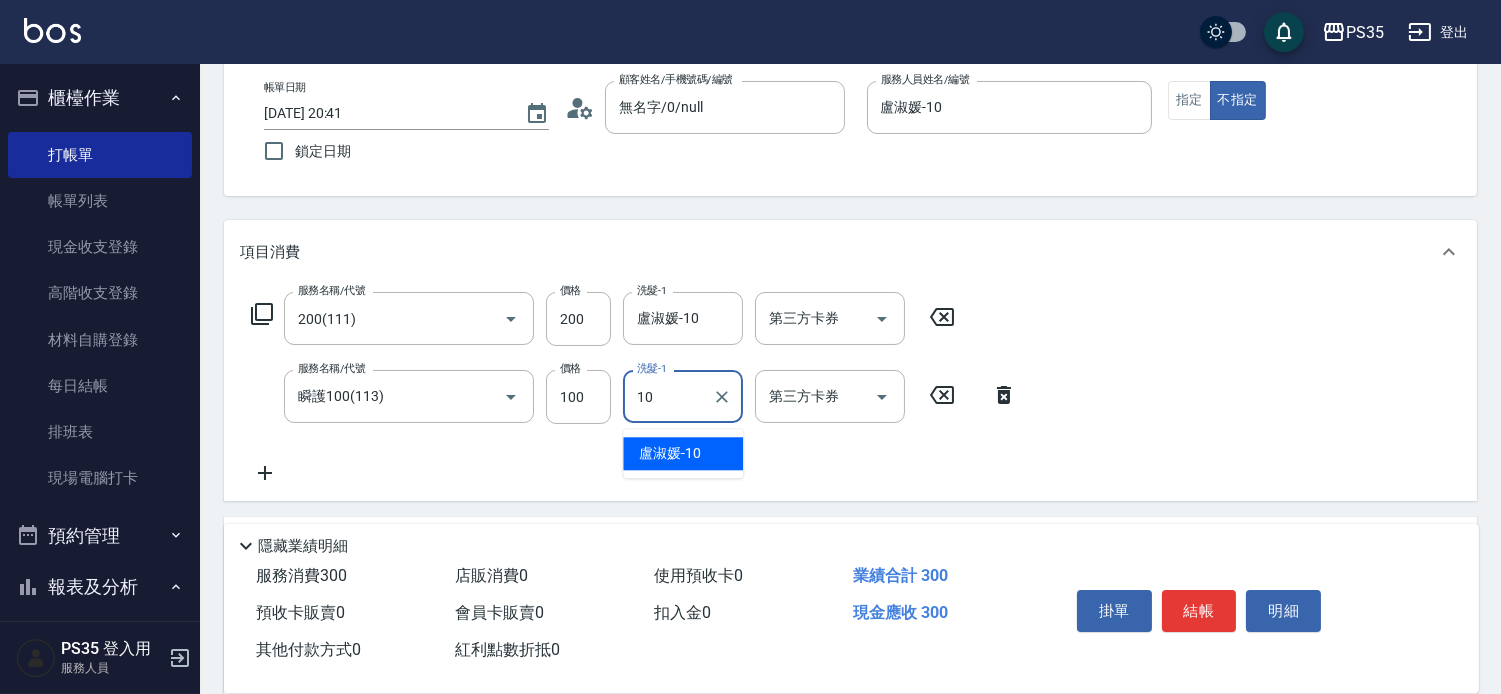 type on "盧淑媛-10" 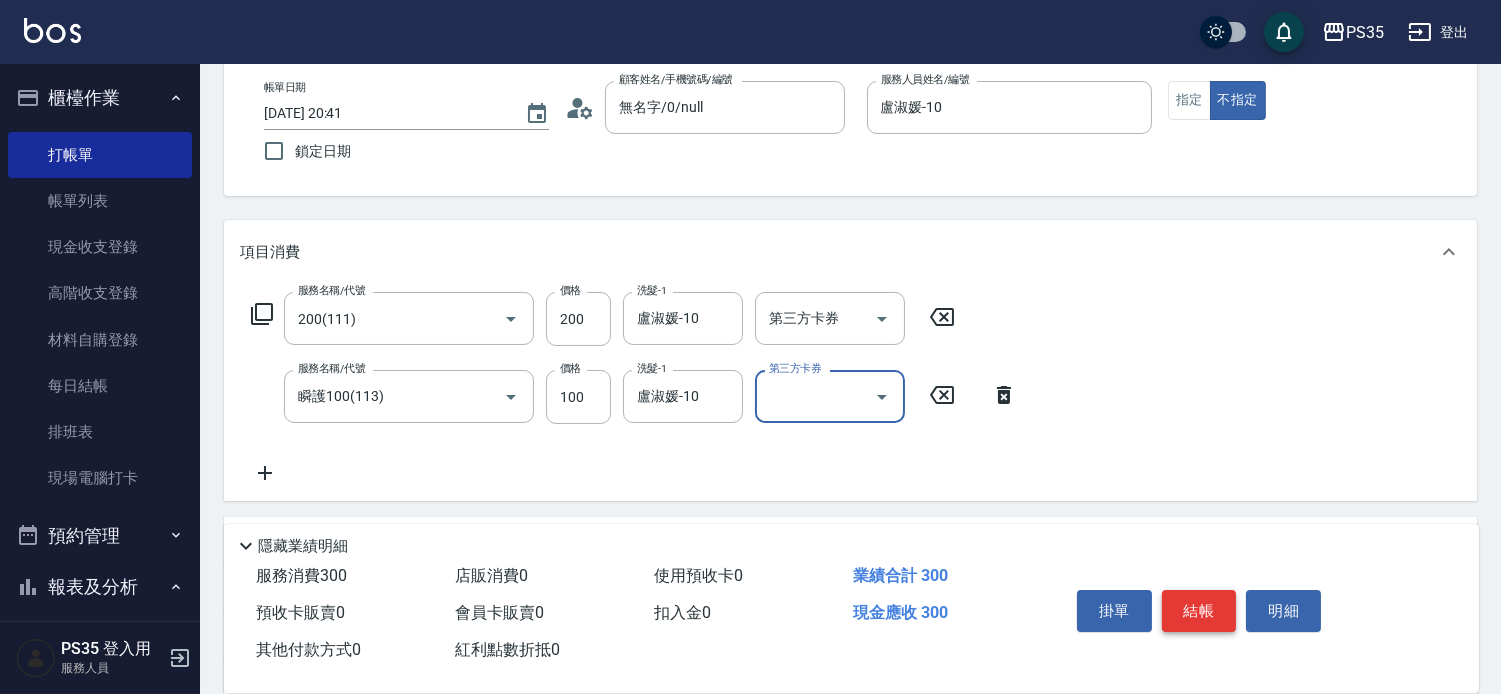 click on "結帳" at bounding box center [1199, 611] 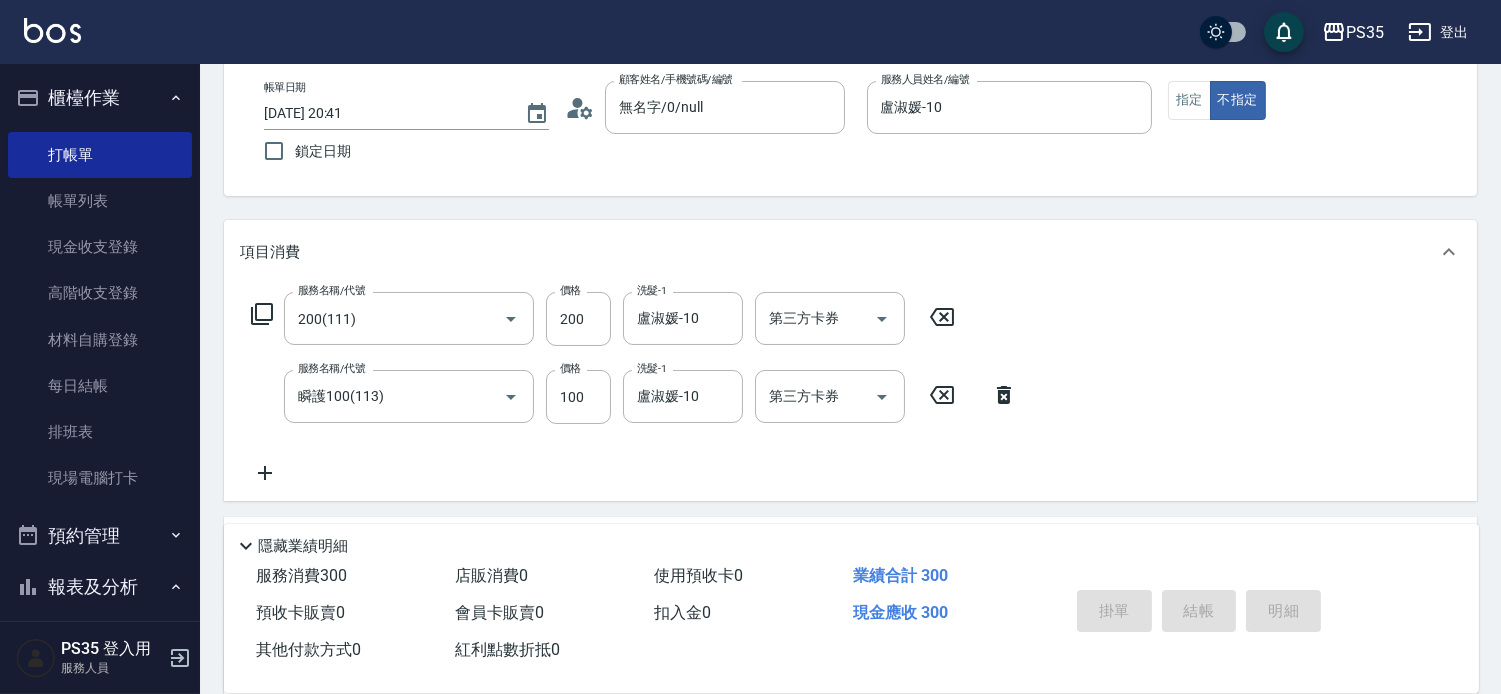 type on "[DATE] 20:42" 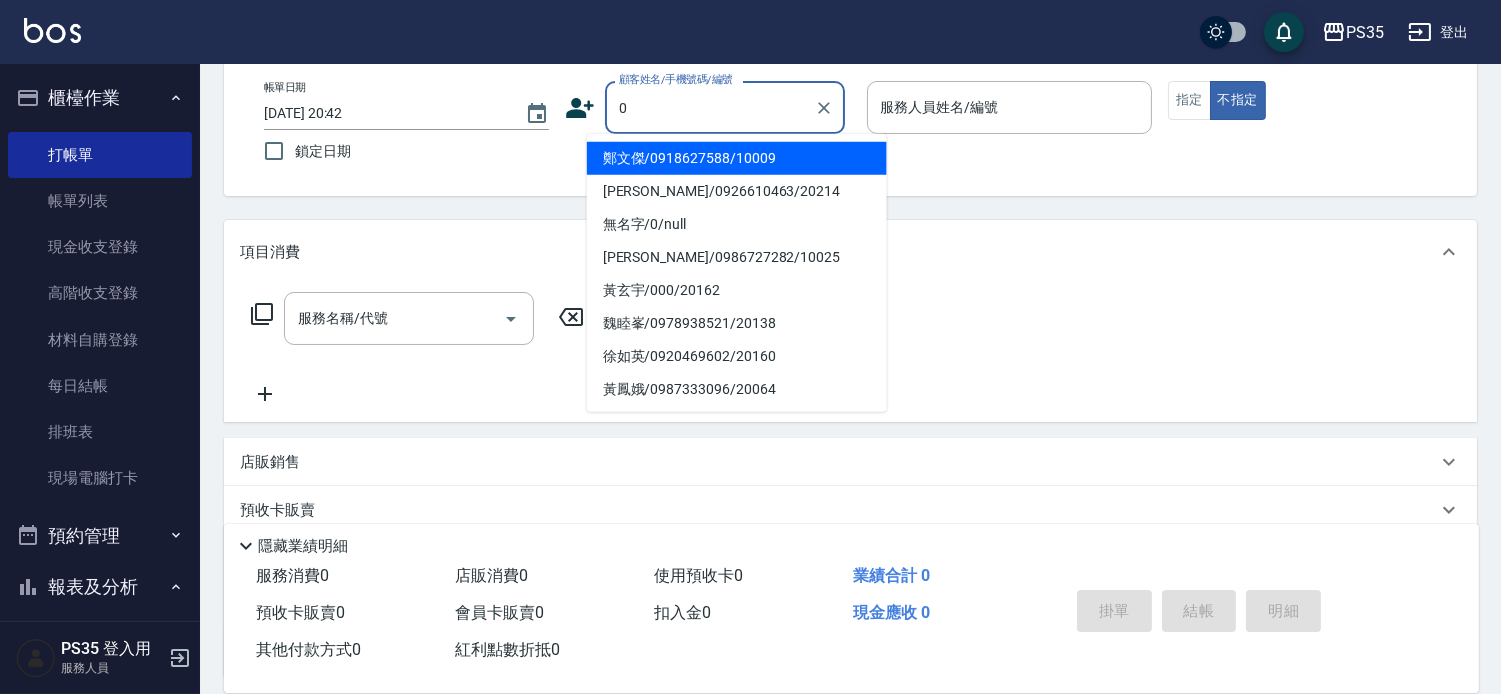 type on "鄭文傑/0918627588/10009" 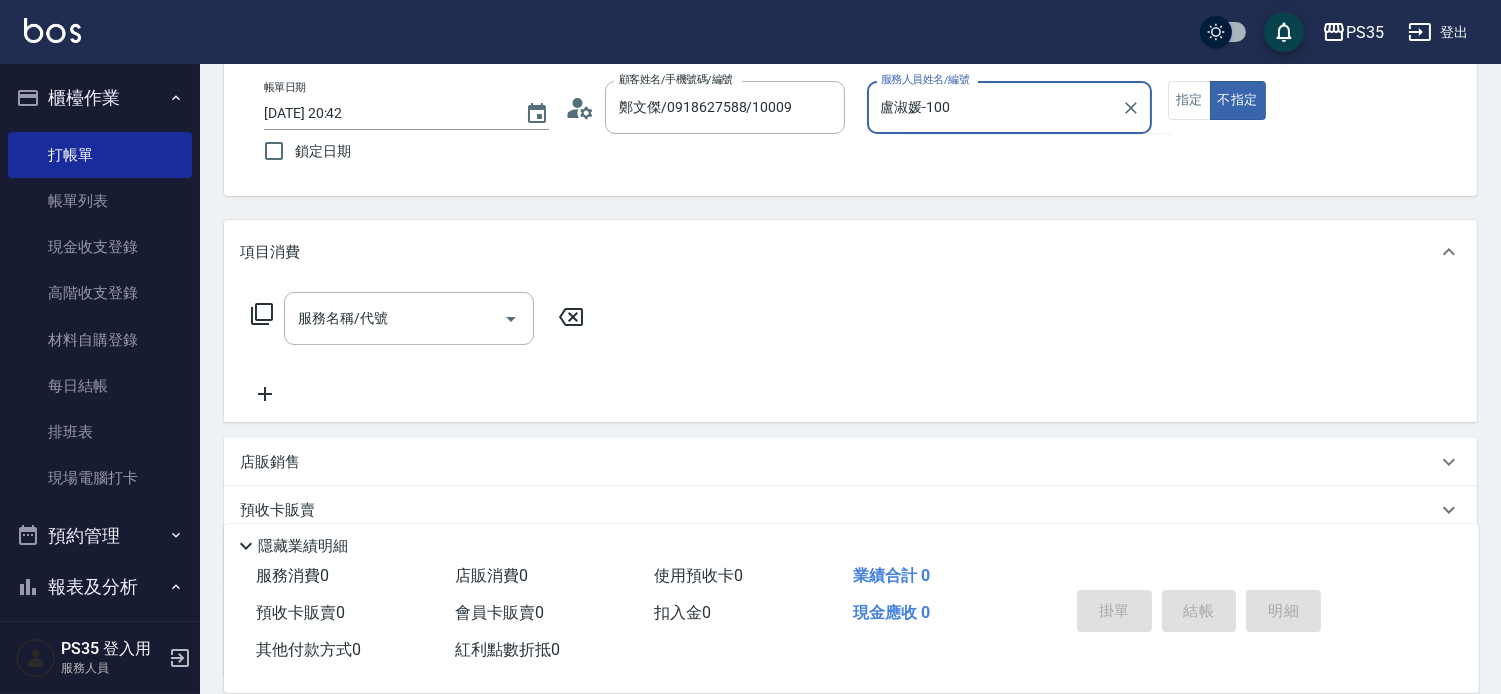 type on "盧淑媛-100" 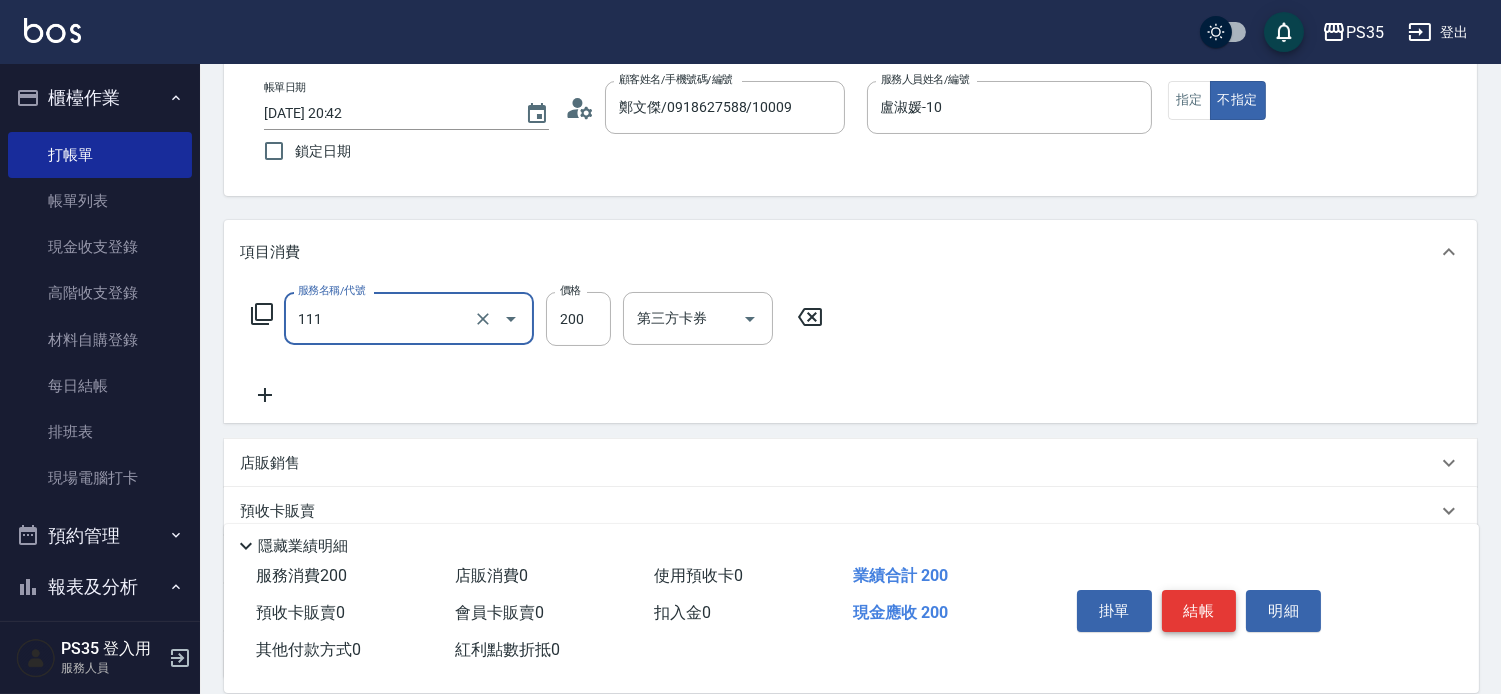 type on "200(111)" 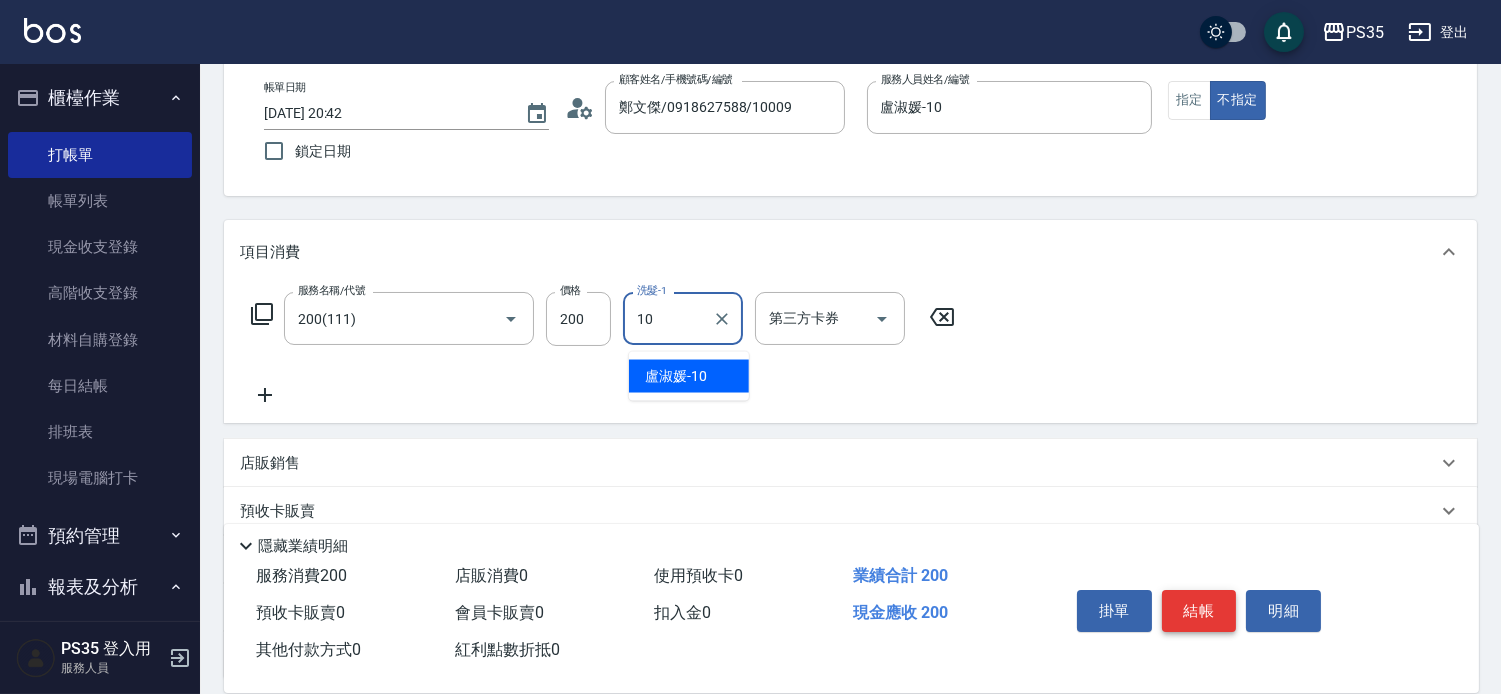 type on "盧淑媛-10" 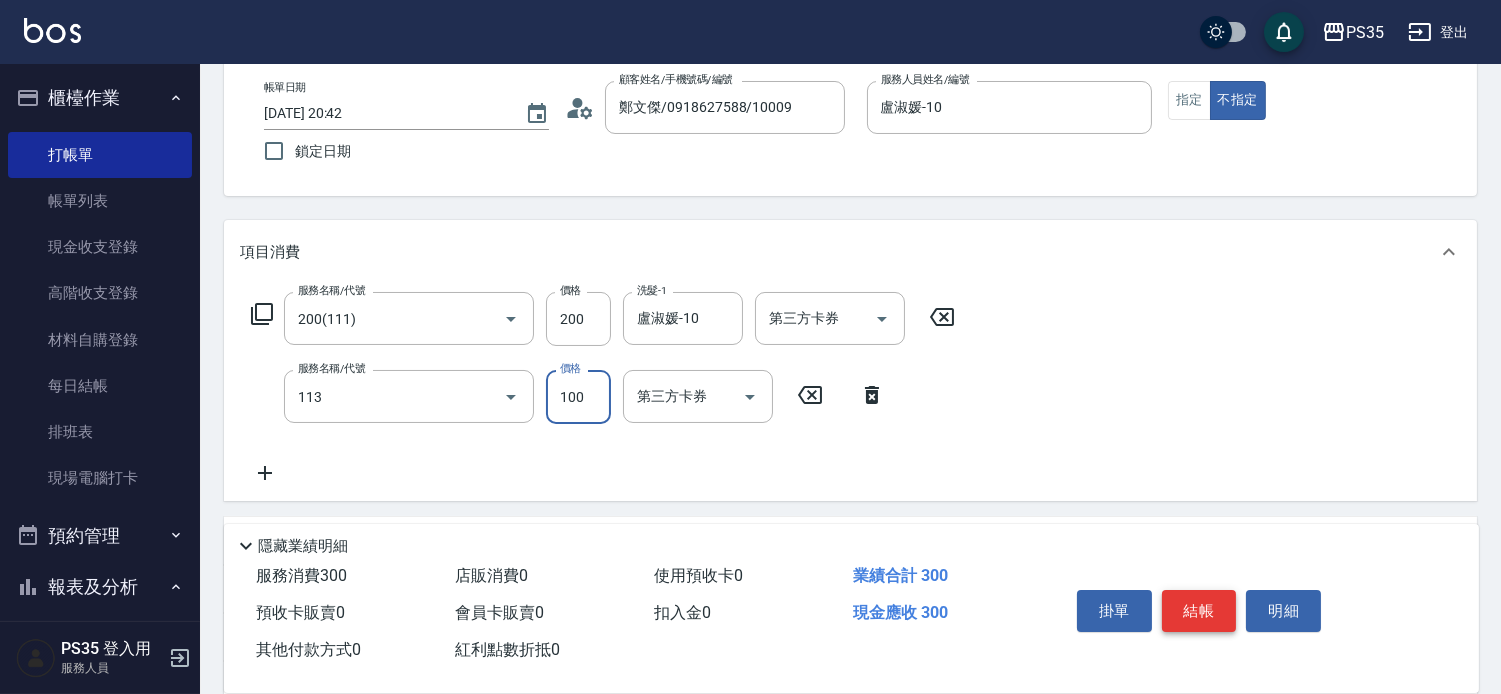 type on "瞬護100(113)" 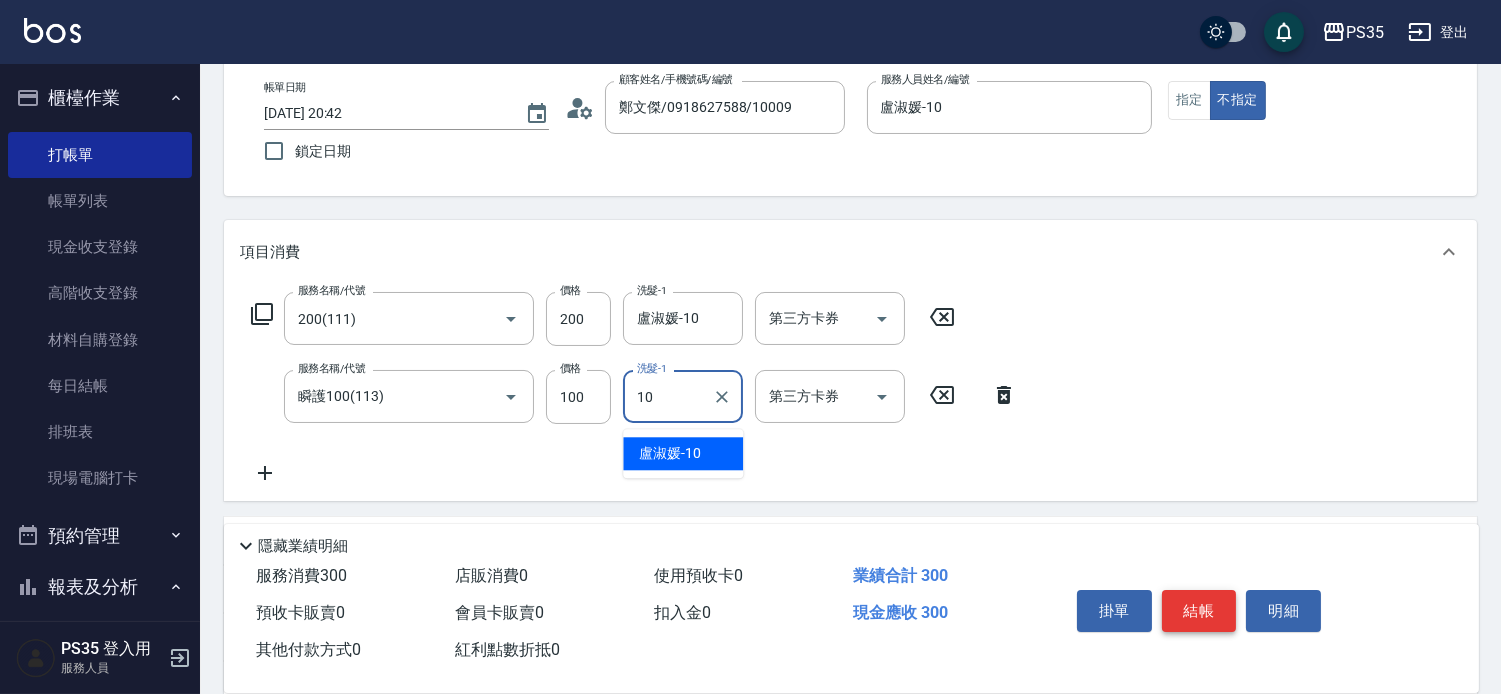 type on "盧淑媛-10" 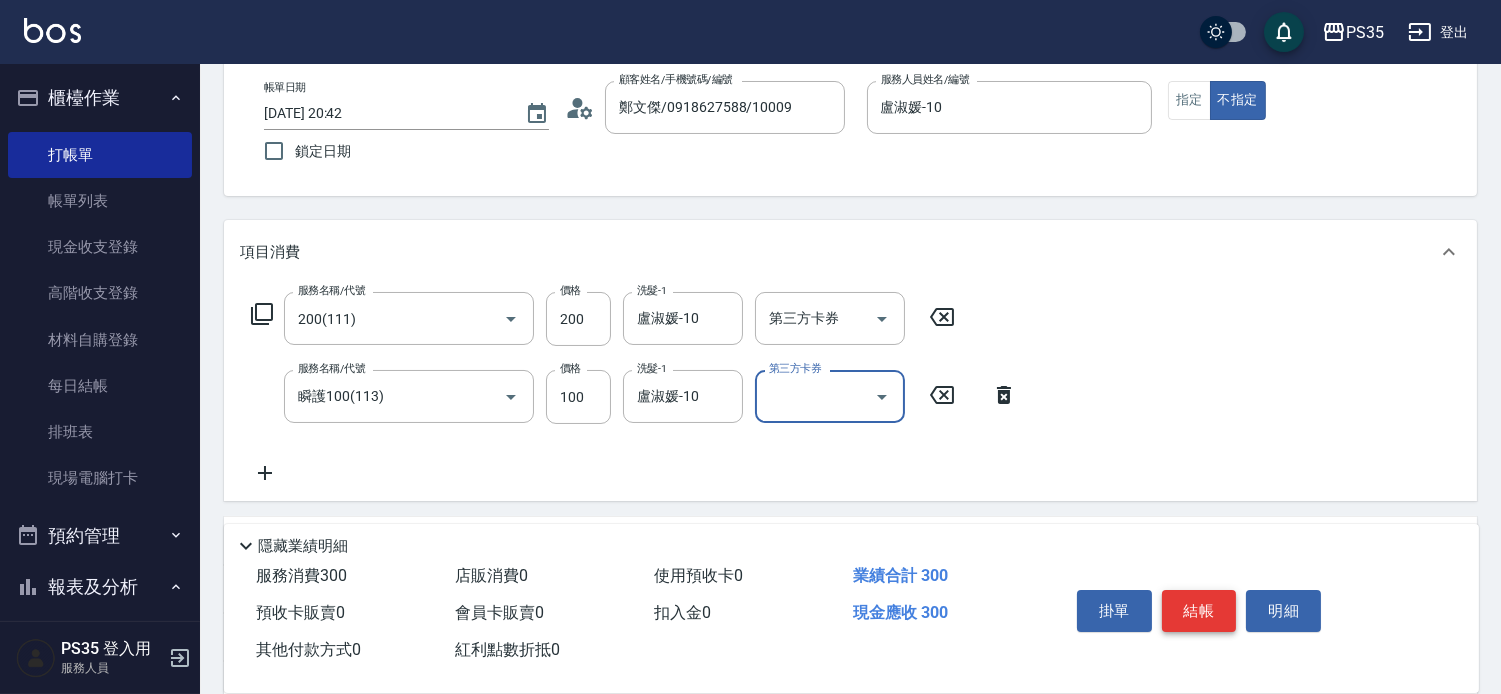 click on "結帳" at bounding box center [1199, 611] 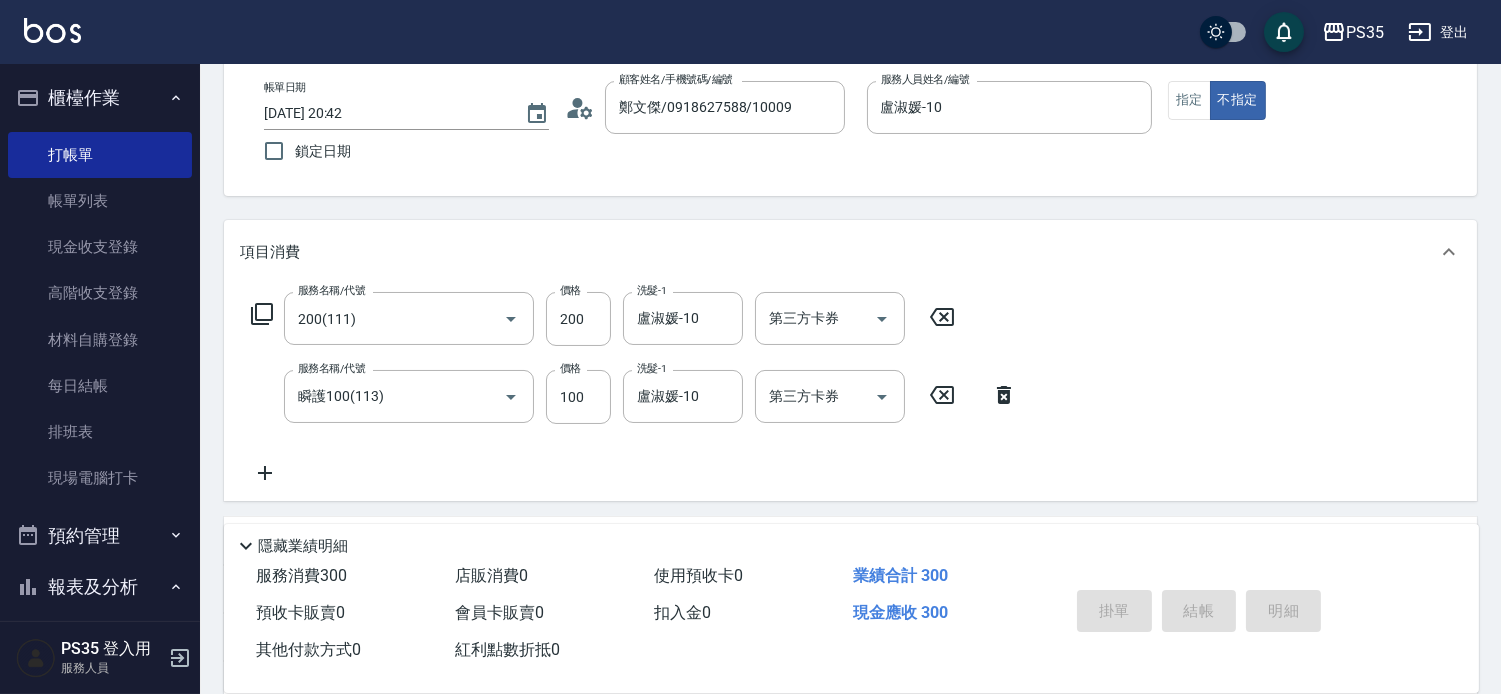 type on "[DATE] 20:43" 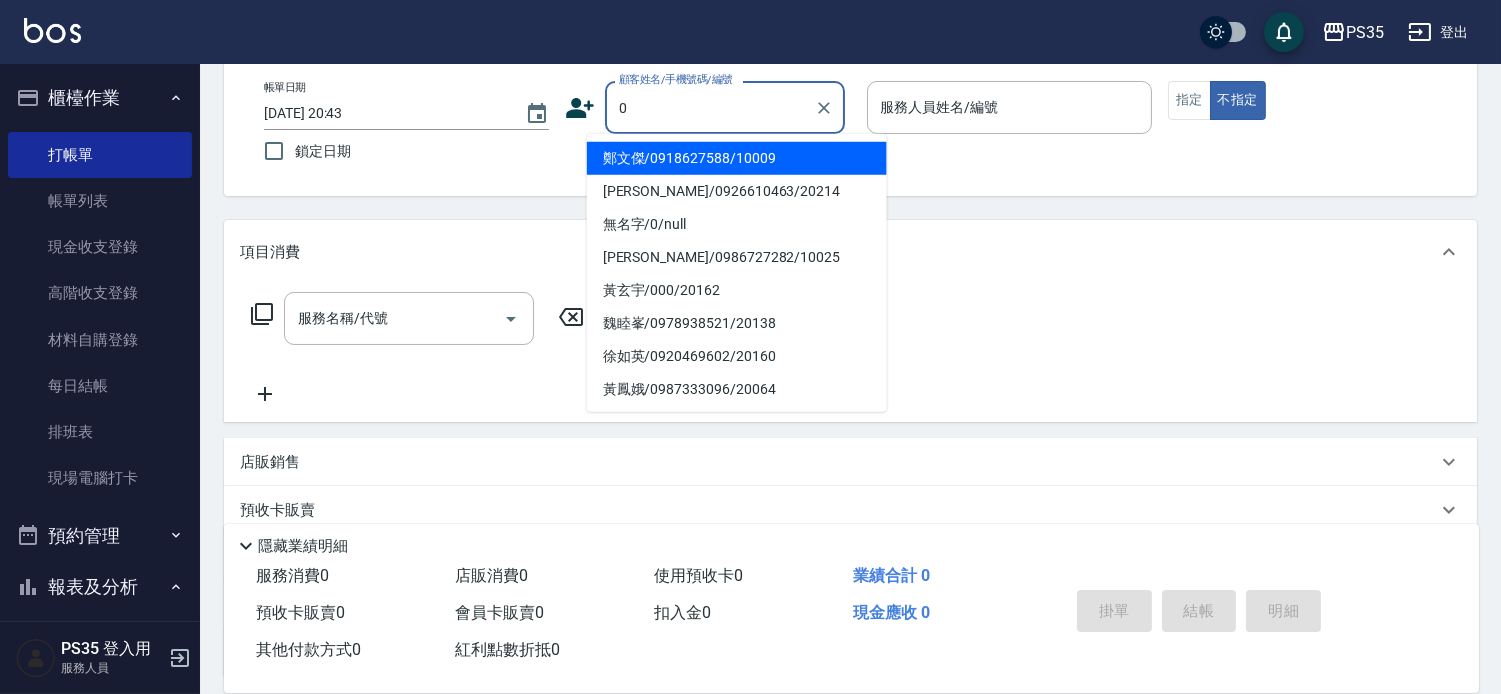 type on "鄭文傑/0918627588/10009" 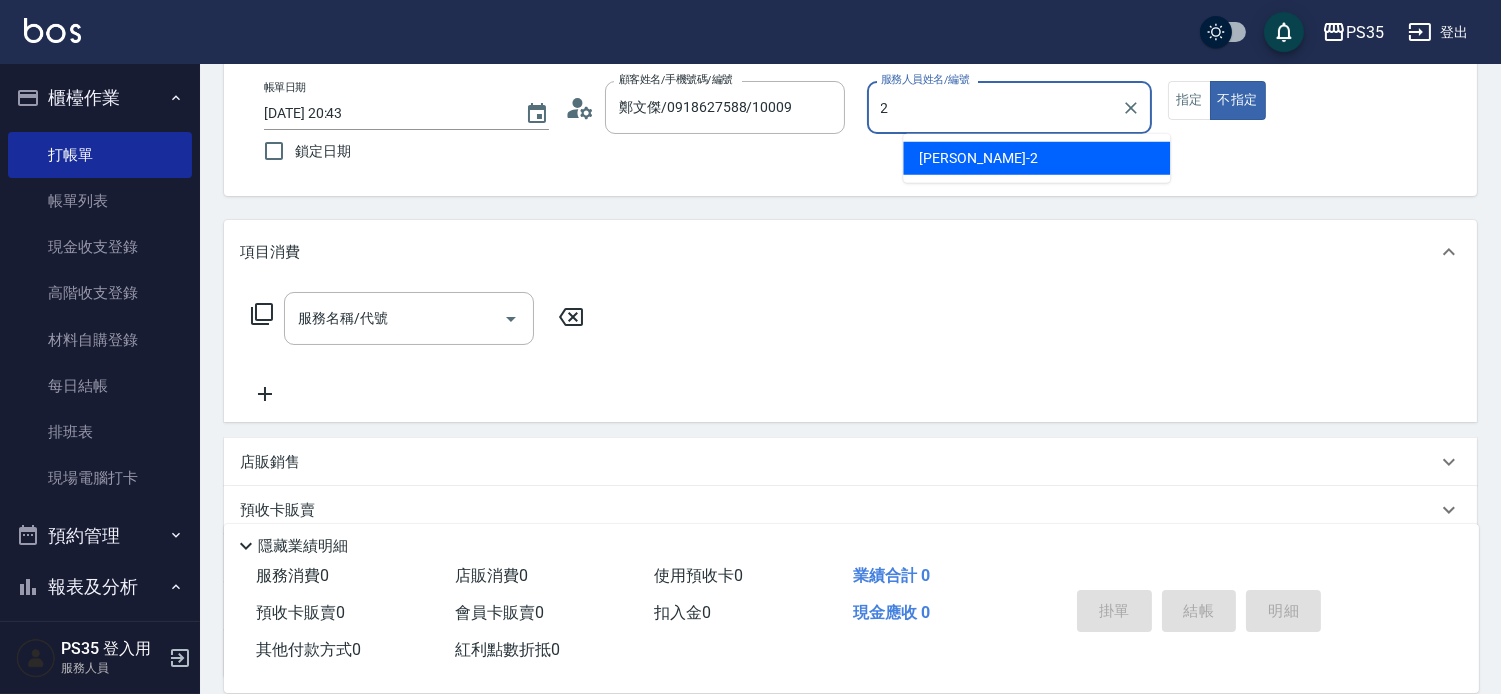 type on "盧淑媛-10" 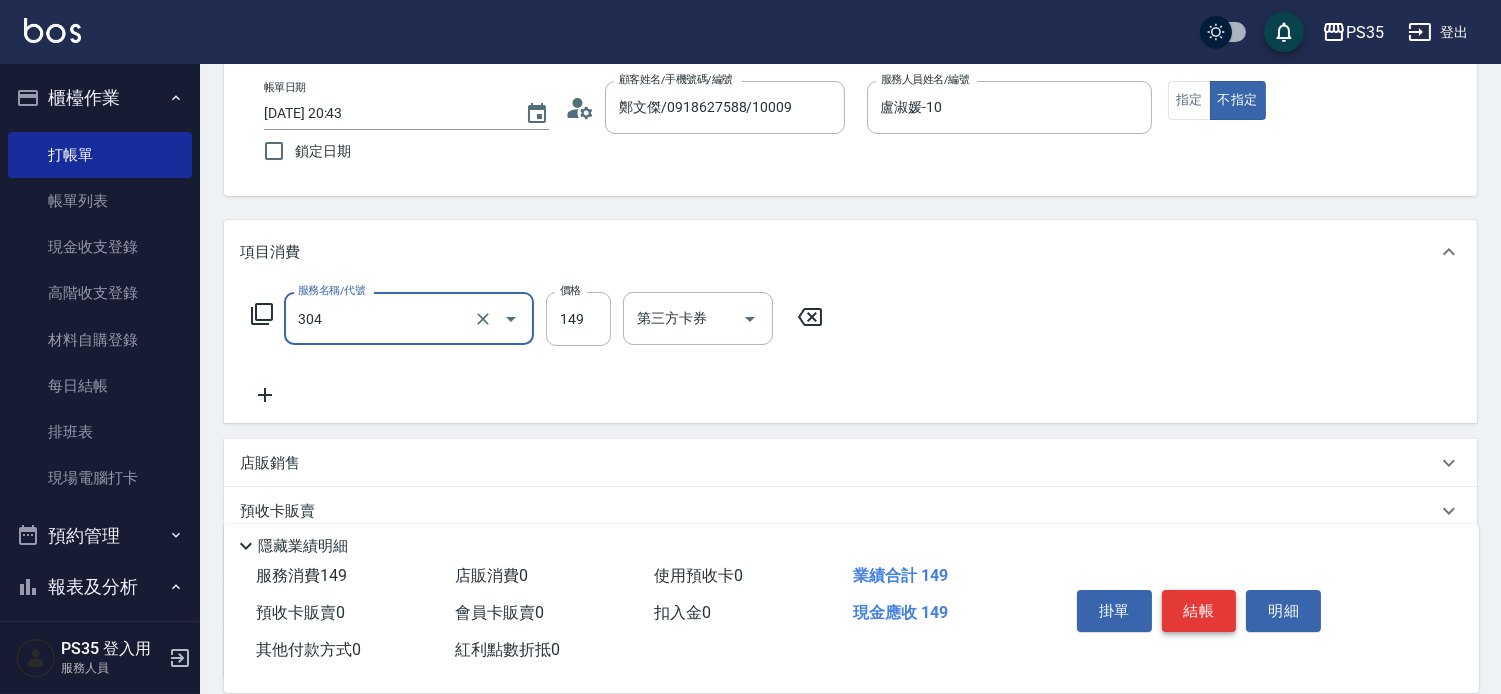 type on "剪髮(304)" 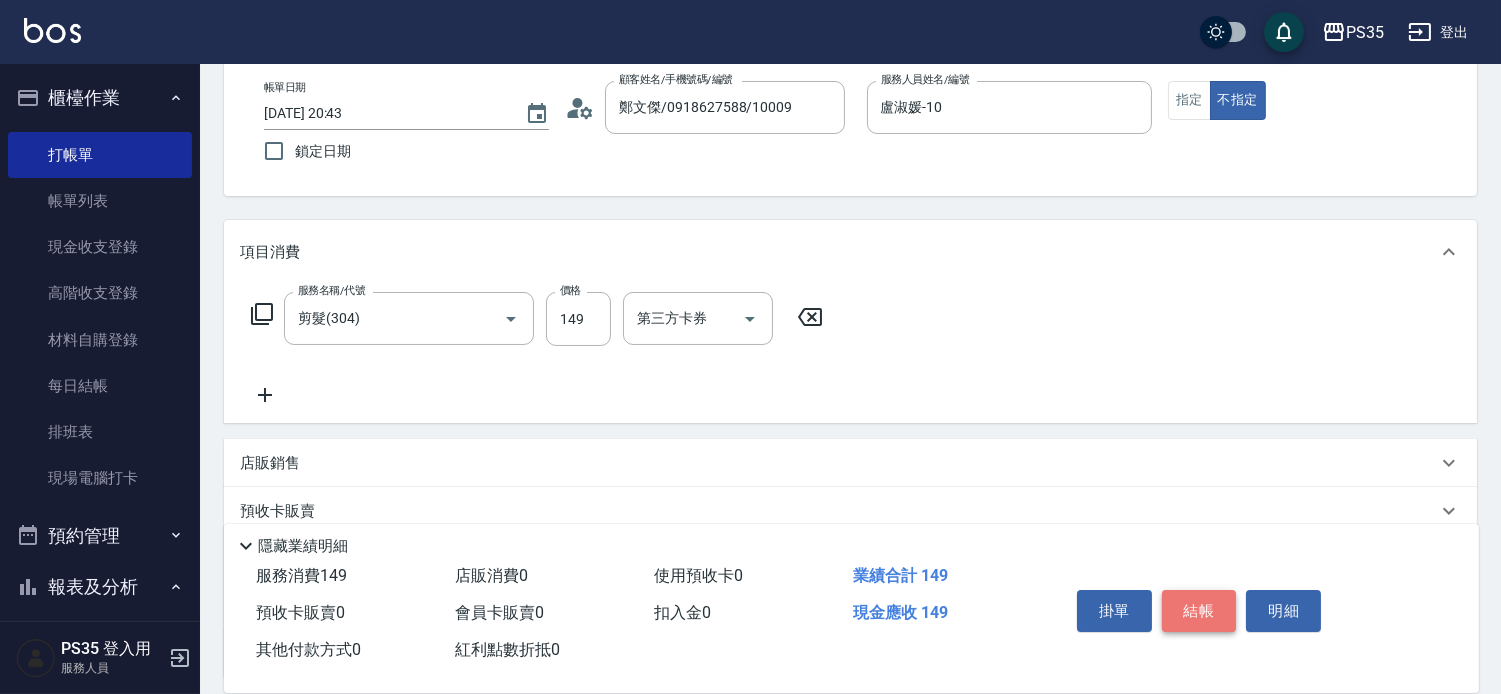 click on "結帳" at bounding box center (1199, 611) 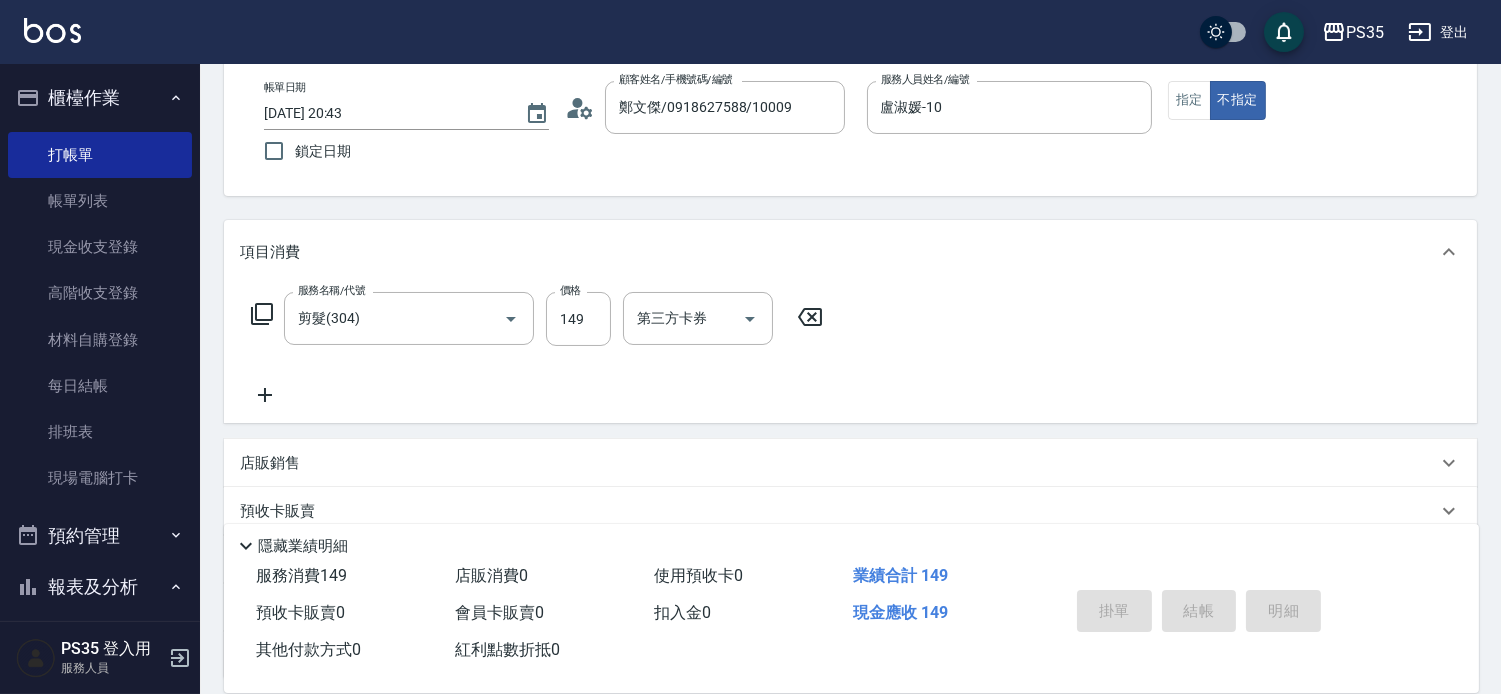 type 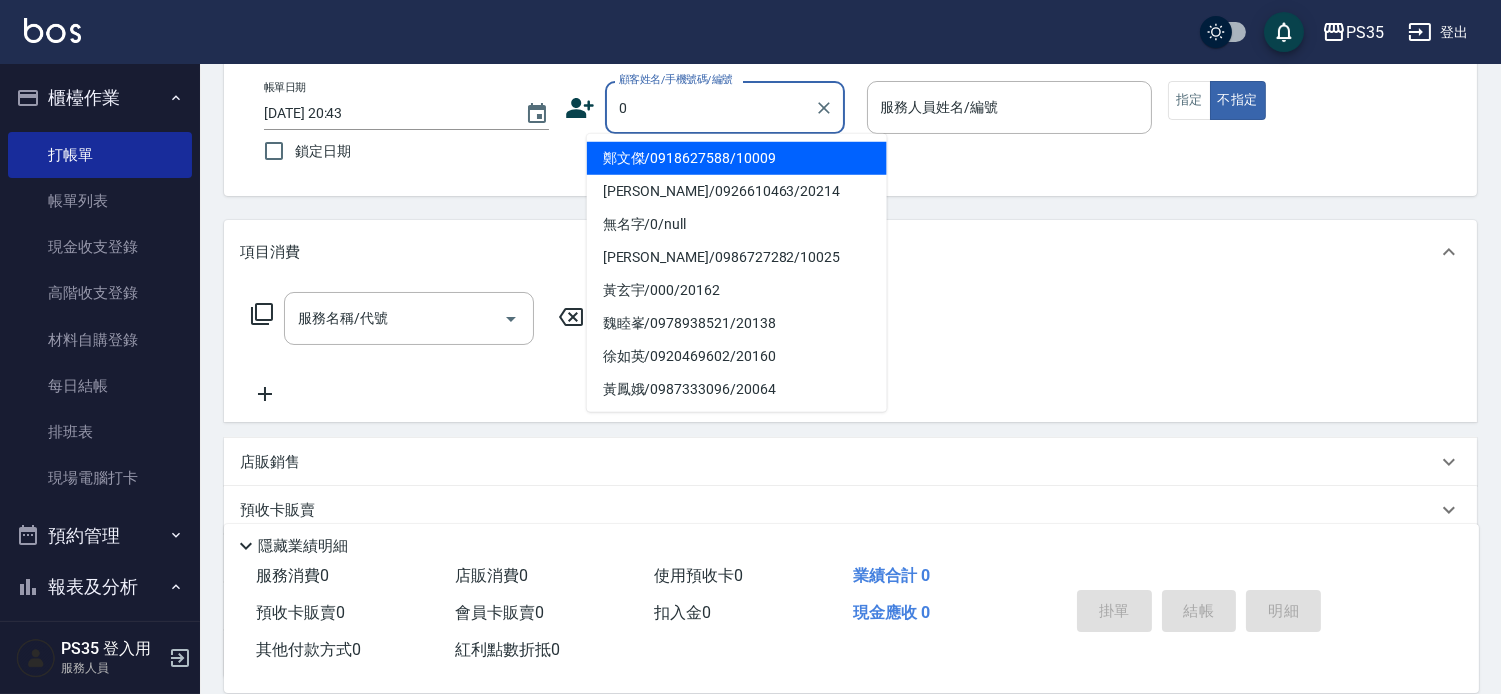 type on "鄭文傑/0918627588/10009" 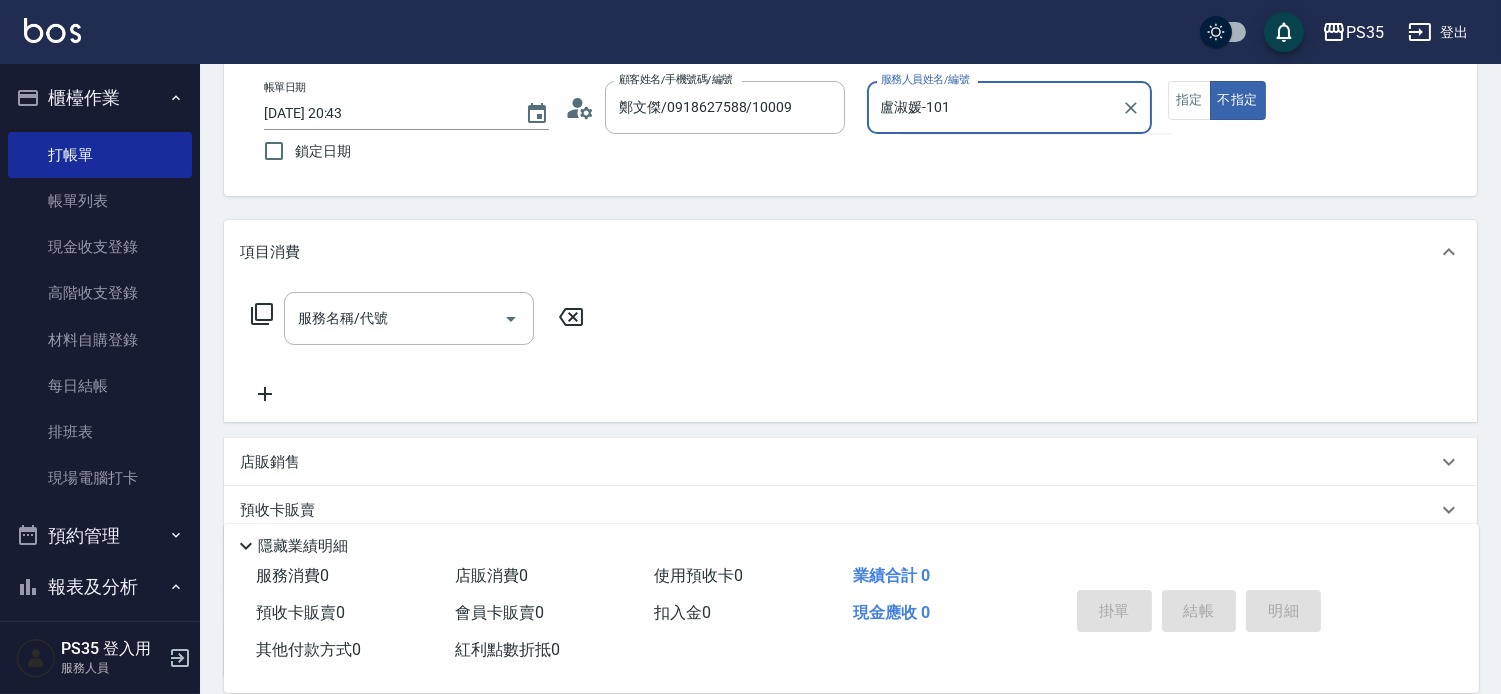 click on "不指定" at bounding box center (1238, 100) 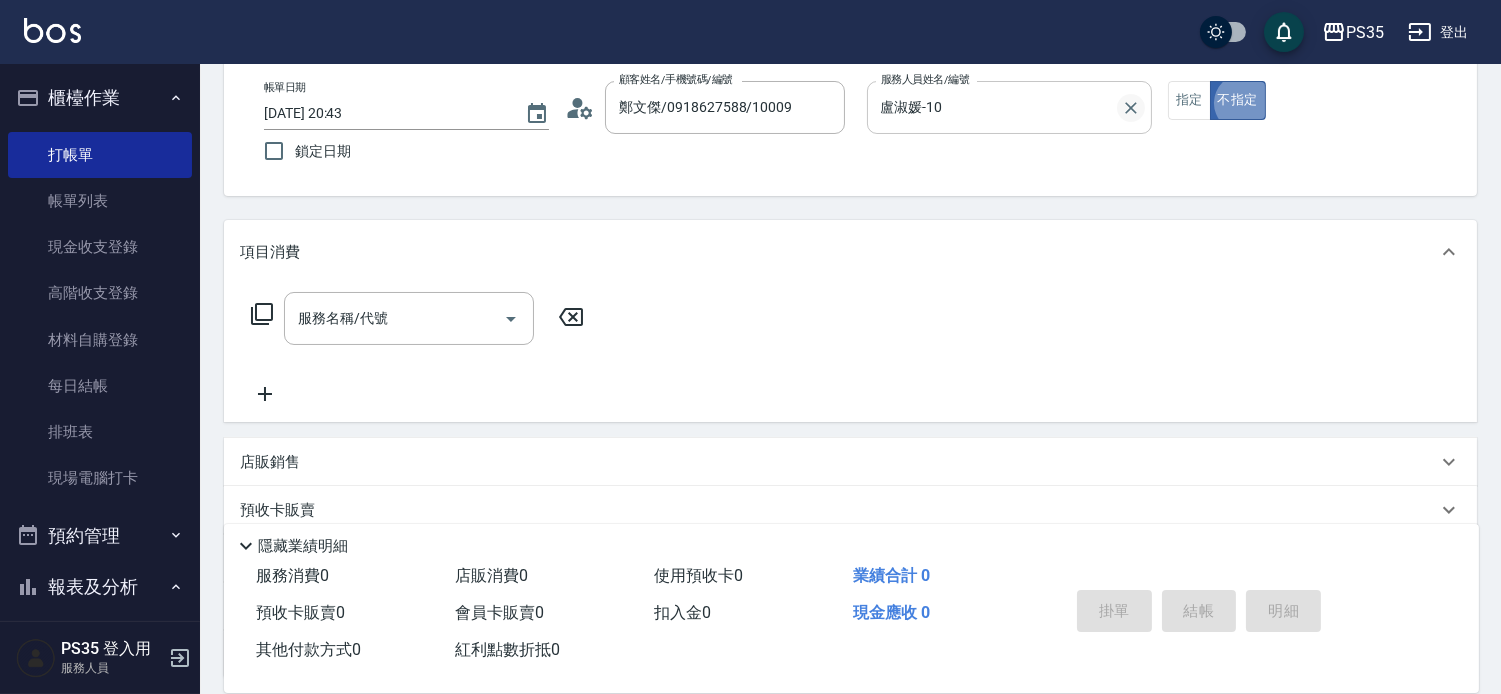 click 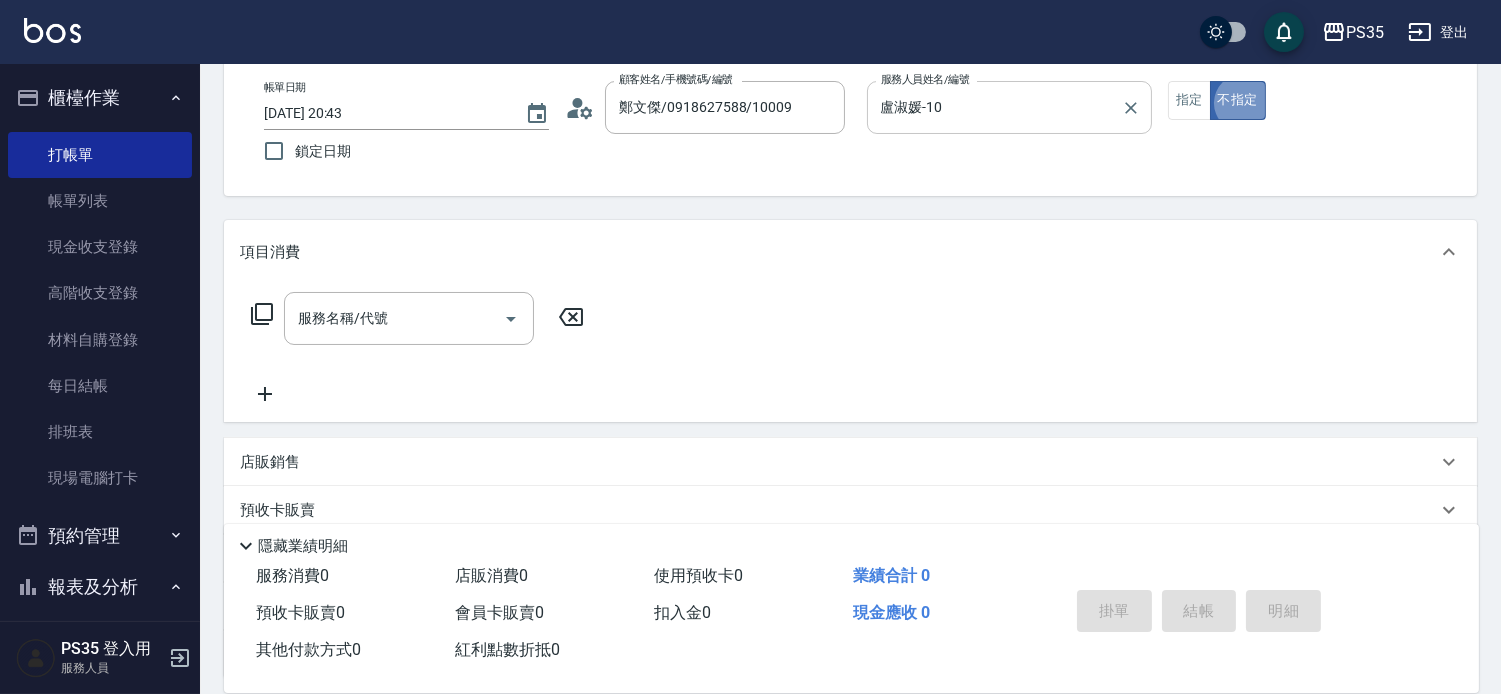 type 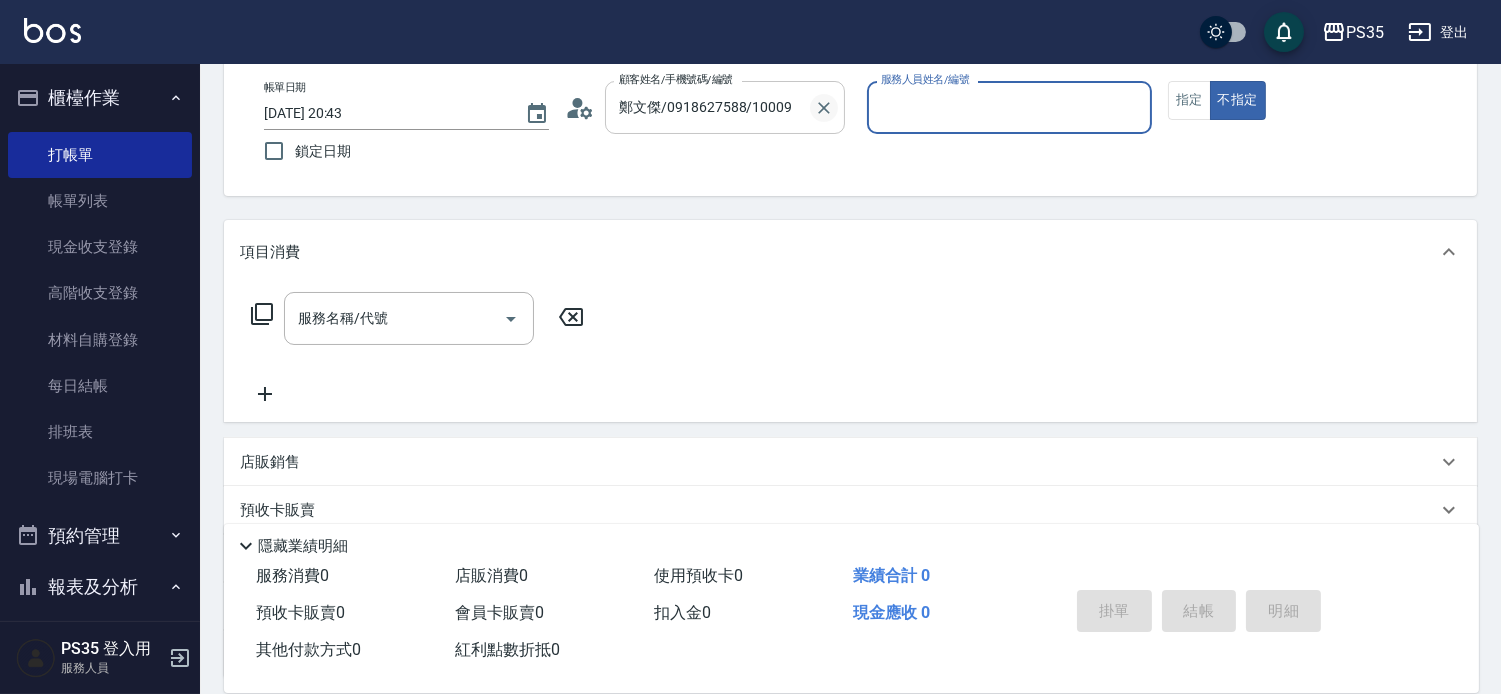 click 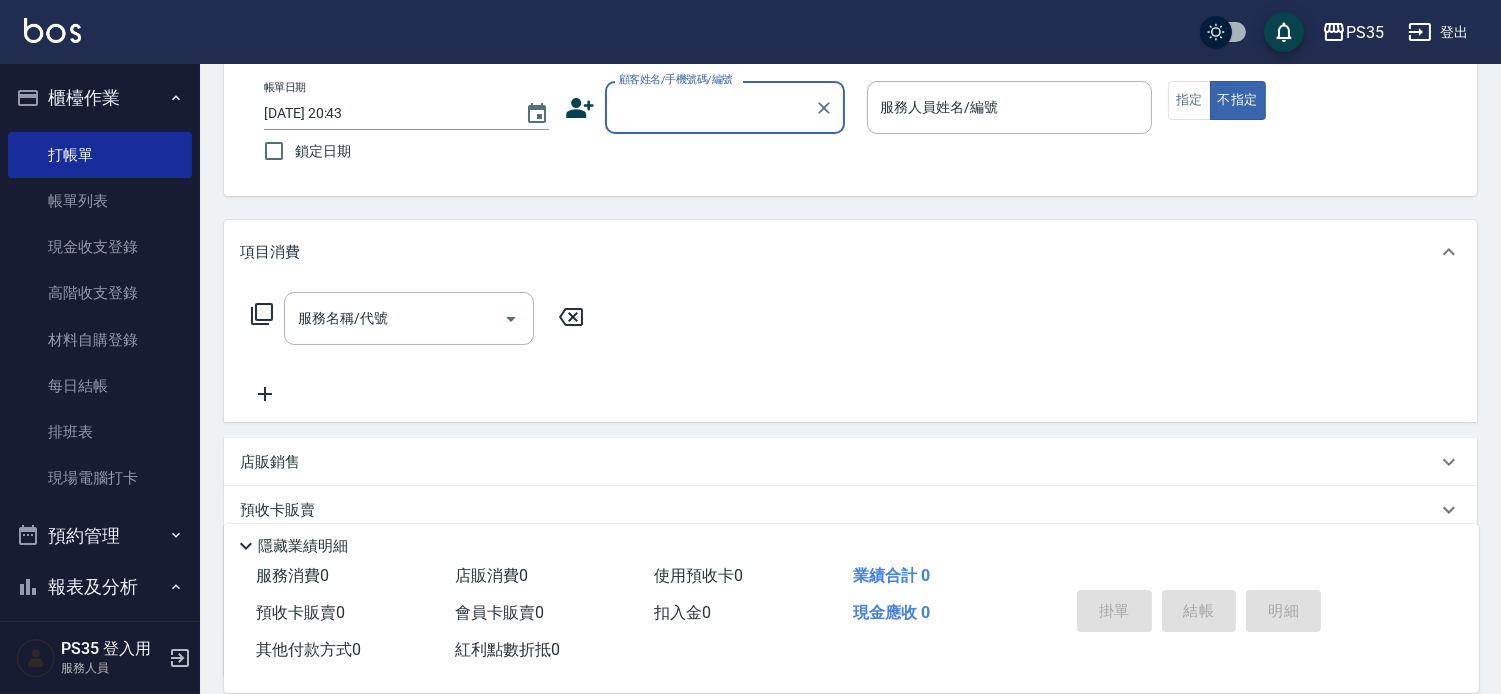 click on "顧客姓名/手機號碼/編號" at bounding box center (710, 107) 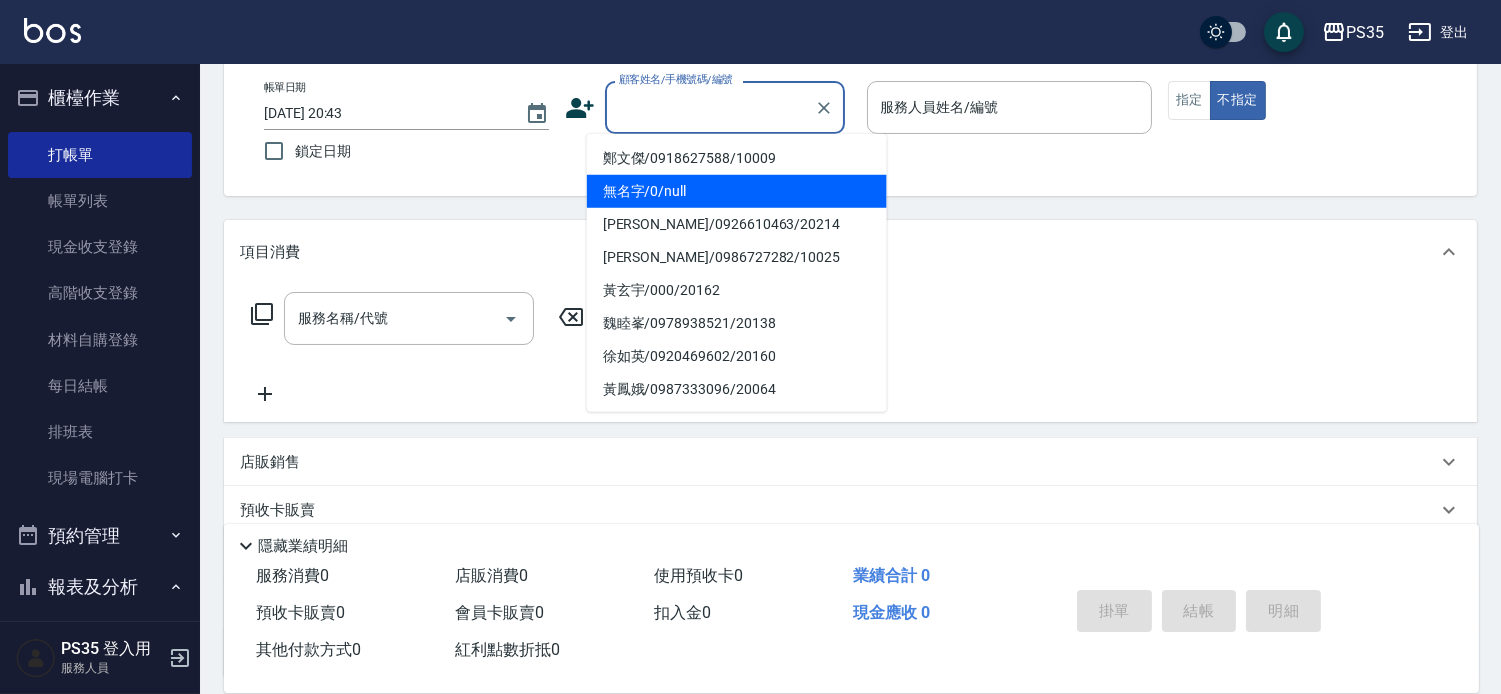 click on "無名字/0/null" at bounding box center [737, 191] 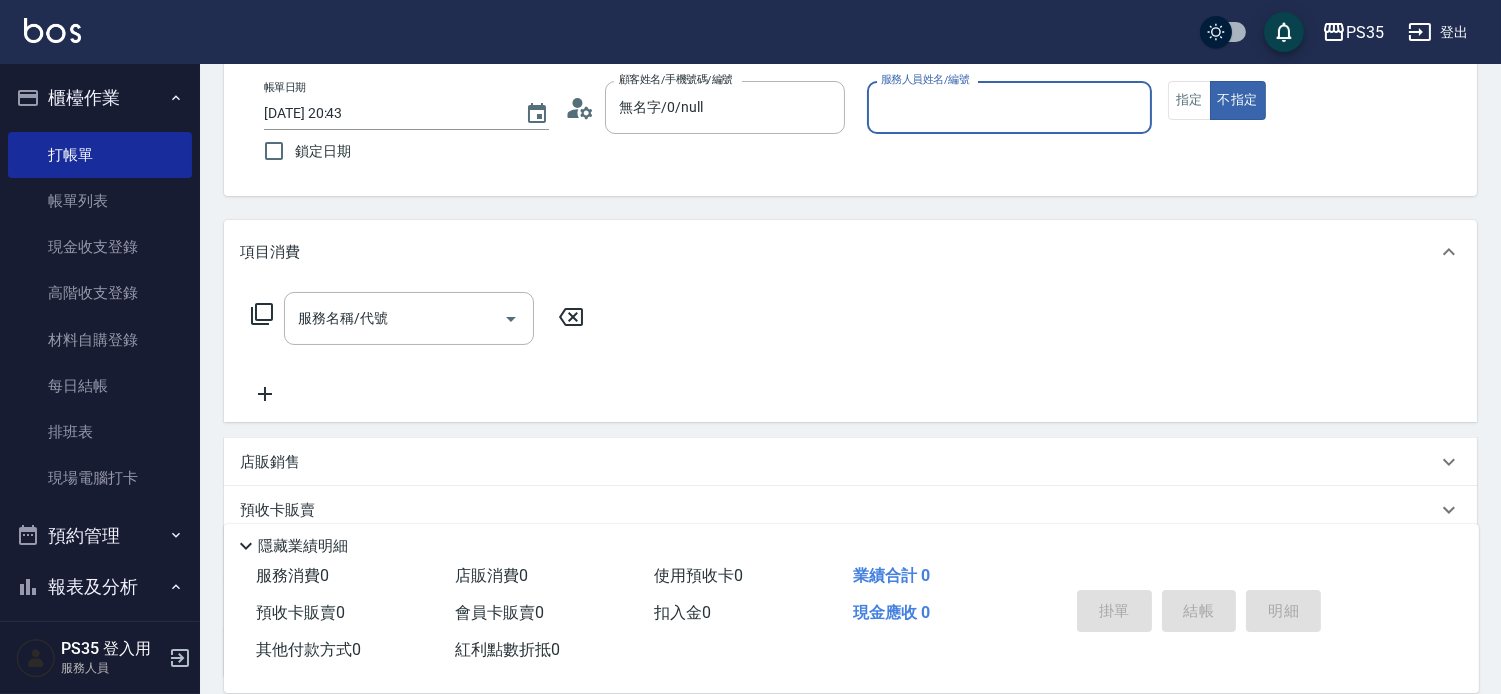 click on "服務人員姓名/編號" at bounding box center [1009, 107] 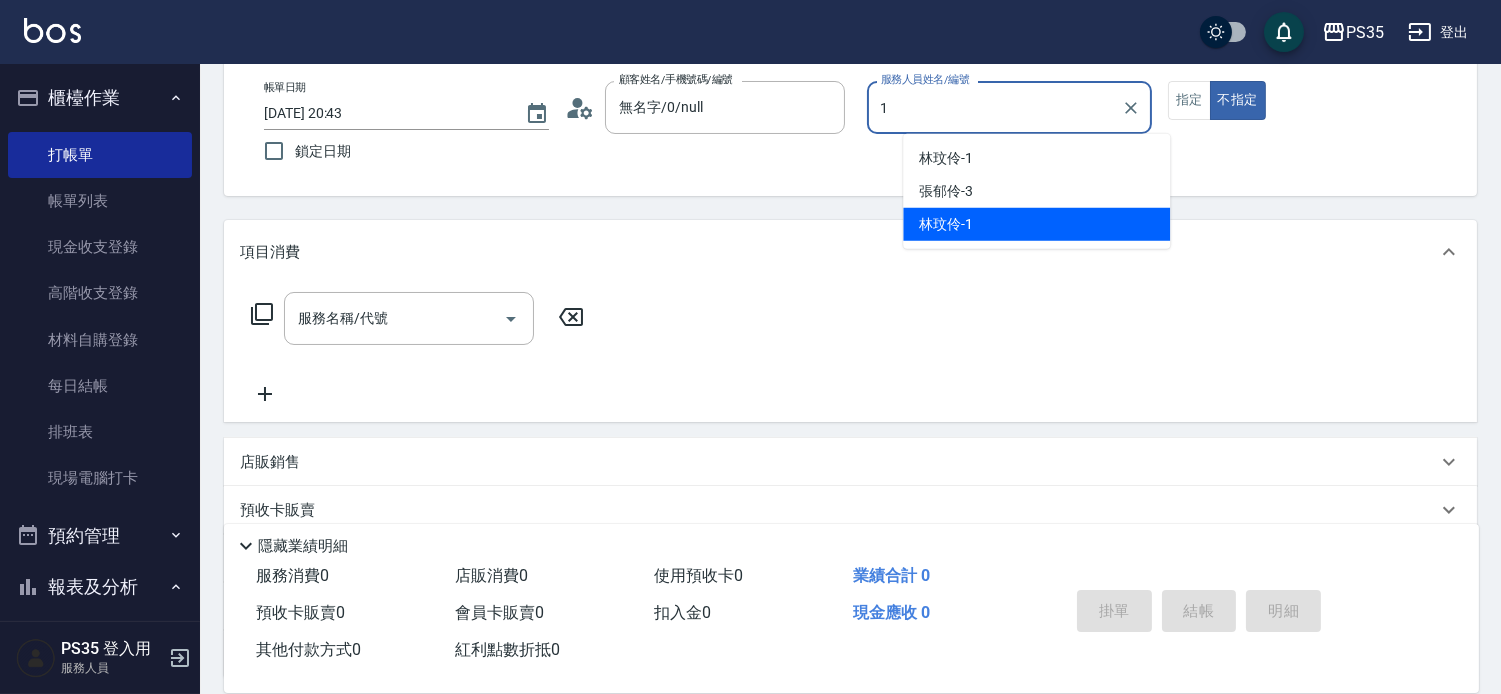 type on "林玟伶-1" 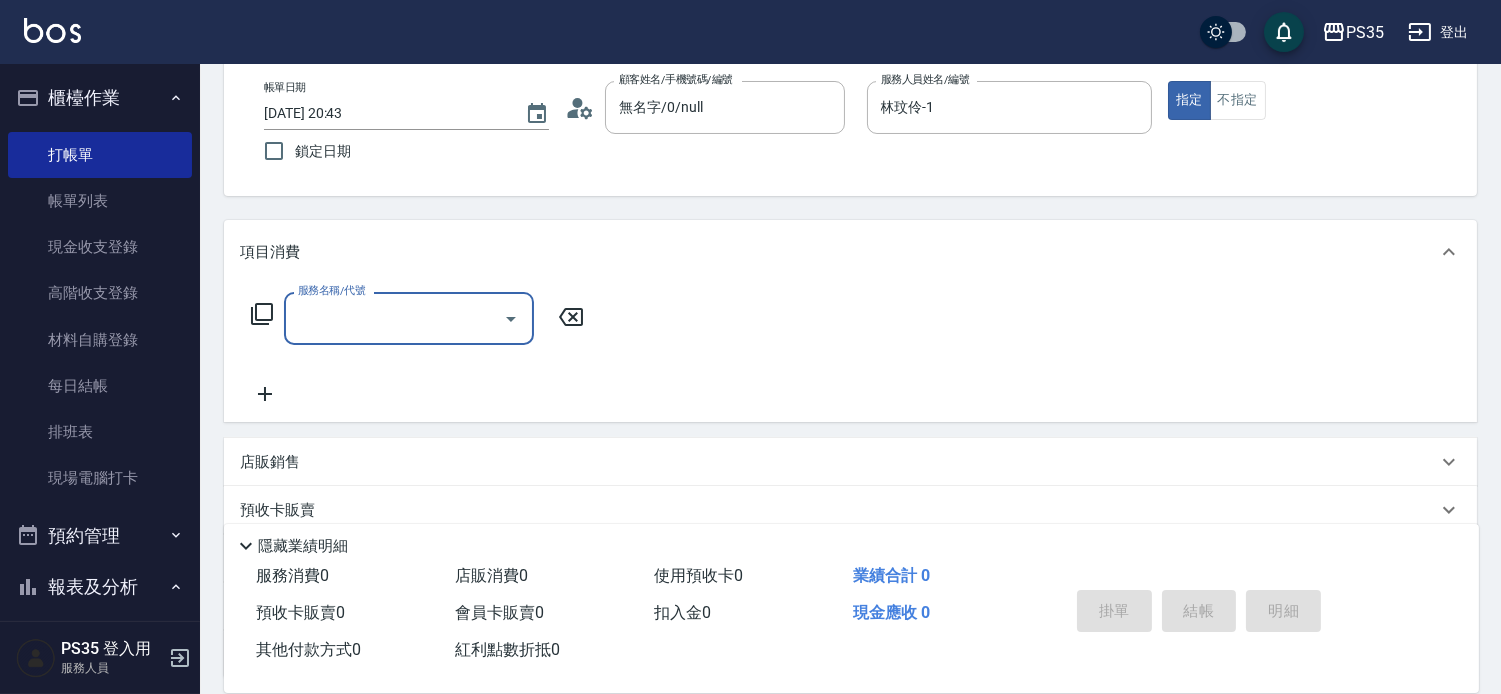 click on "服務名稱/代號" at bounding box center (394, 318) 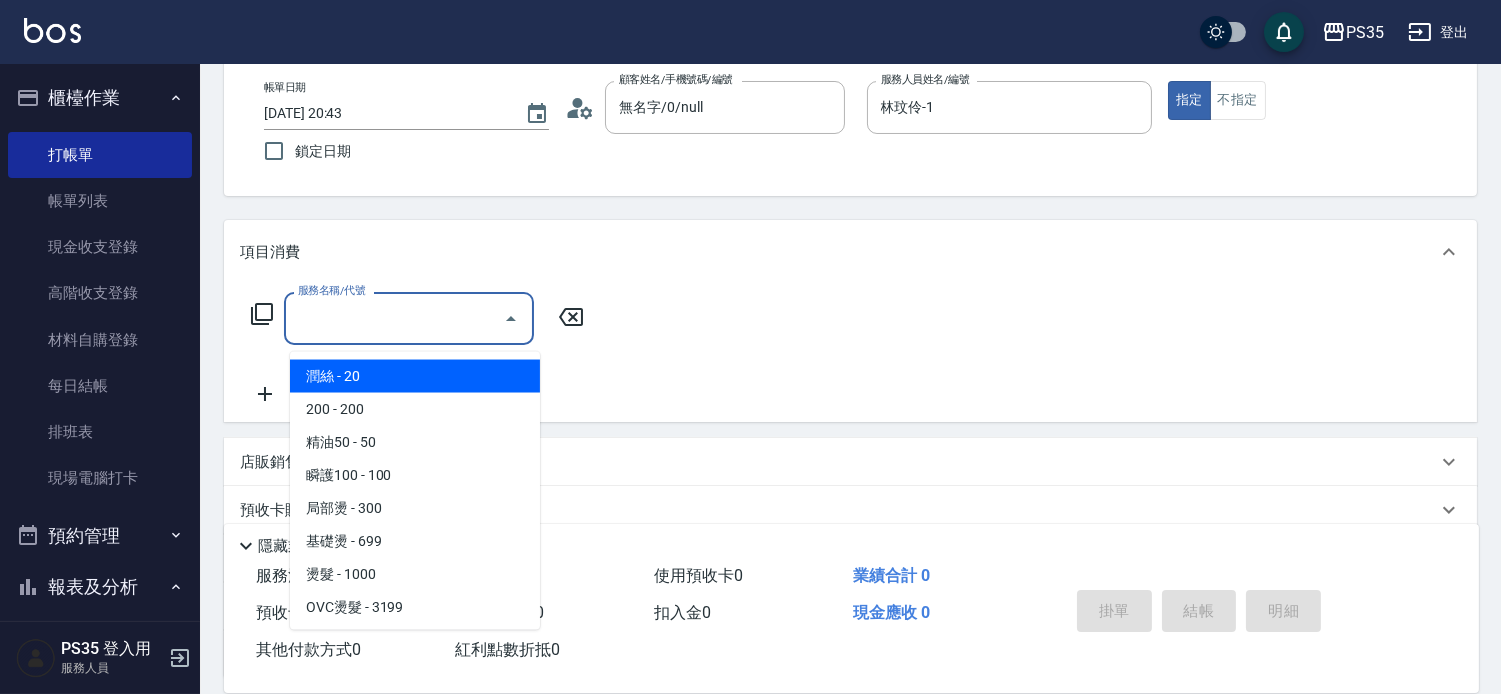 click on "服務名稱/代號" at bounding box center (394, 318) 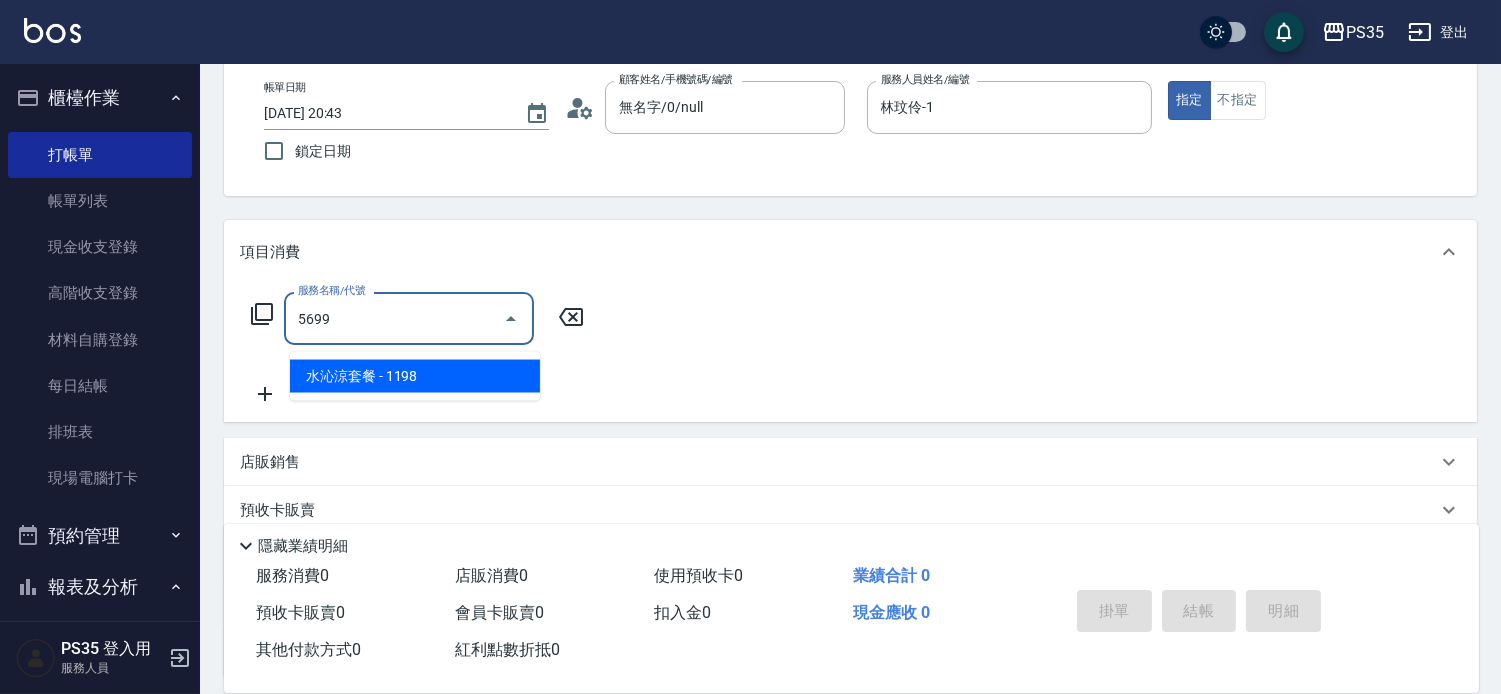 click on "水沁涼套餐 - 1198" at bounding box center [415, 376] 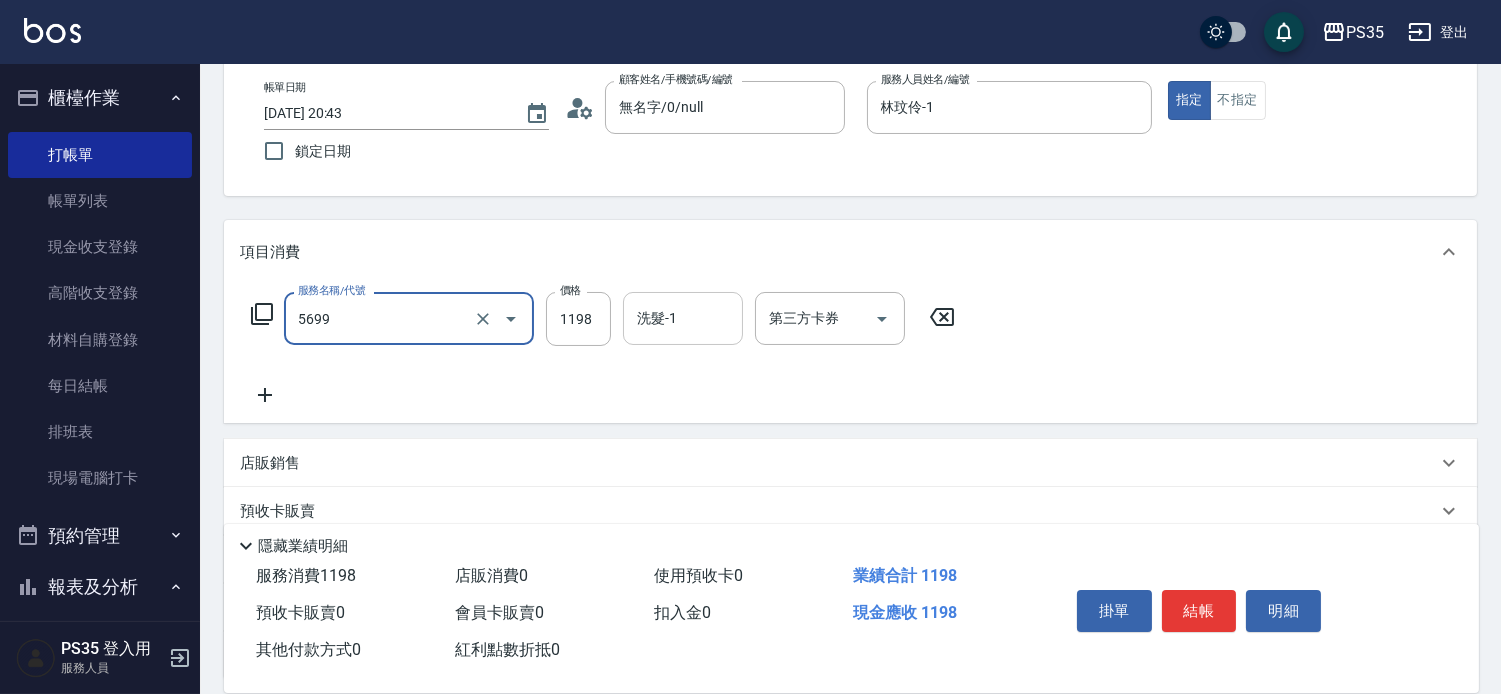 type on "水沁涼套餐(5699)" 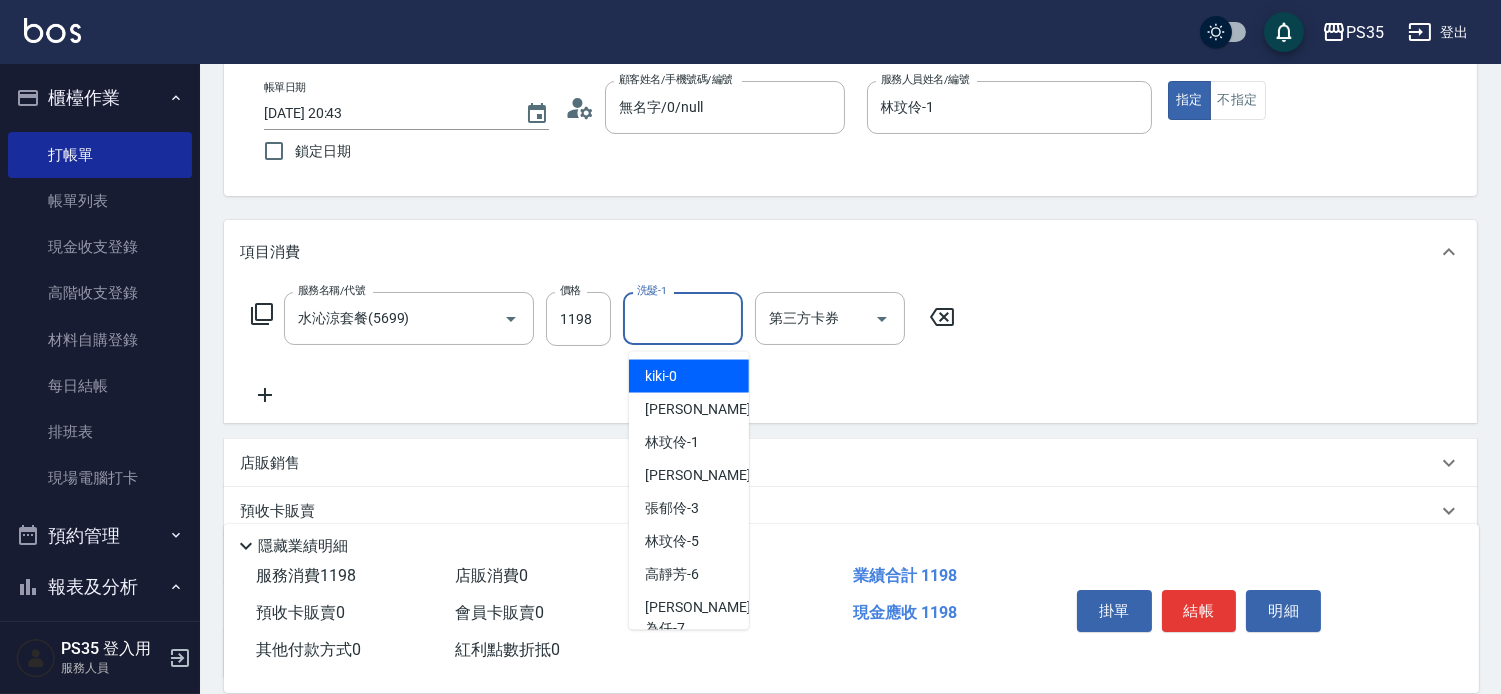 click on "洗髮-1" at bounding box center [683, 318] 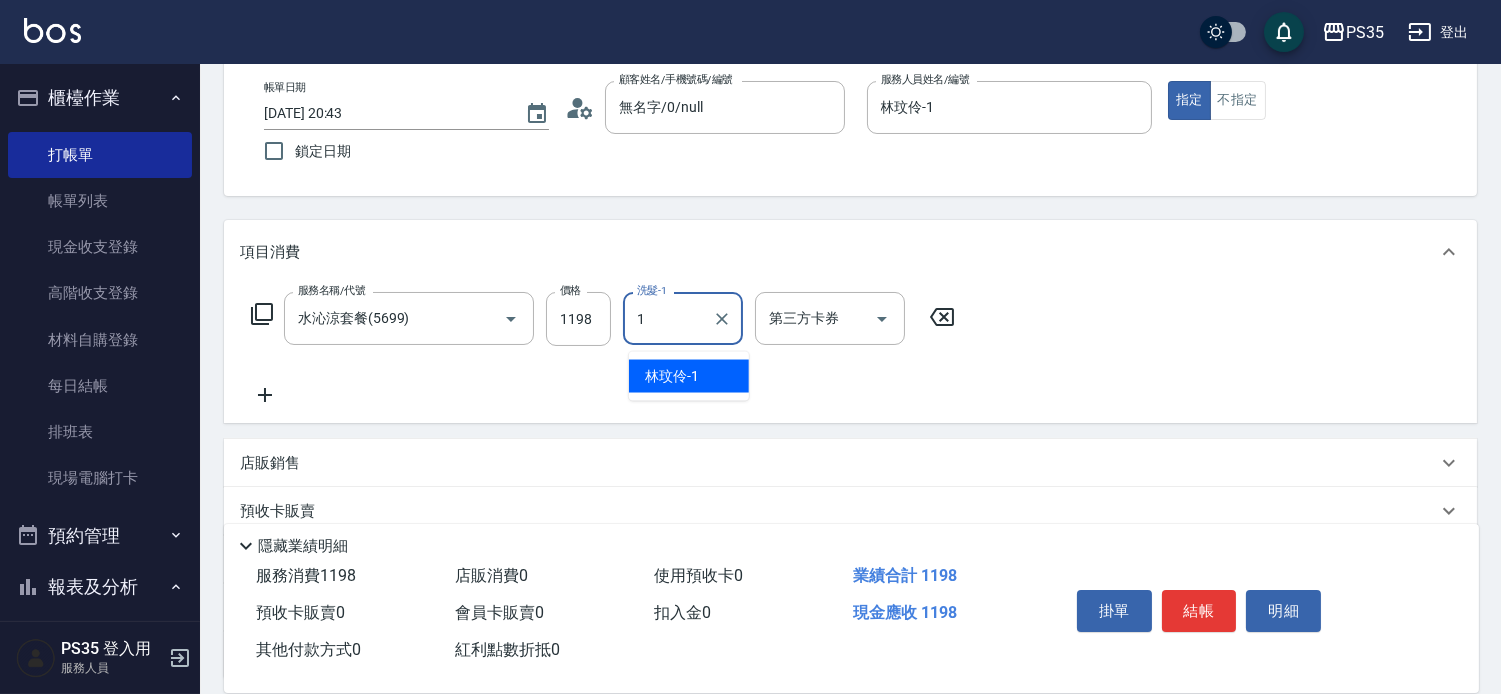type on "林玟伶-1" 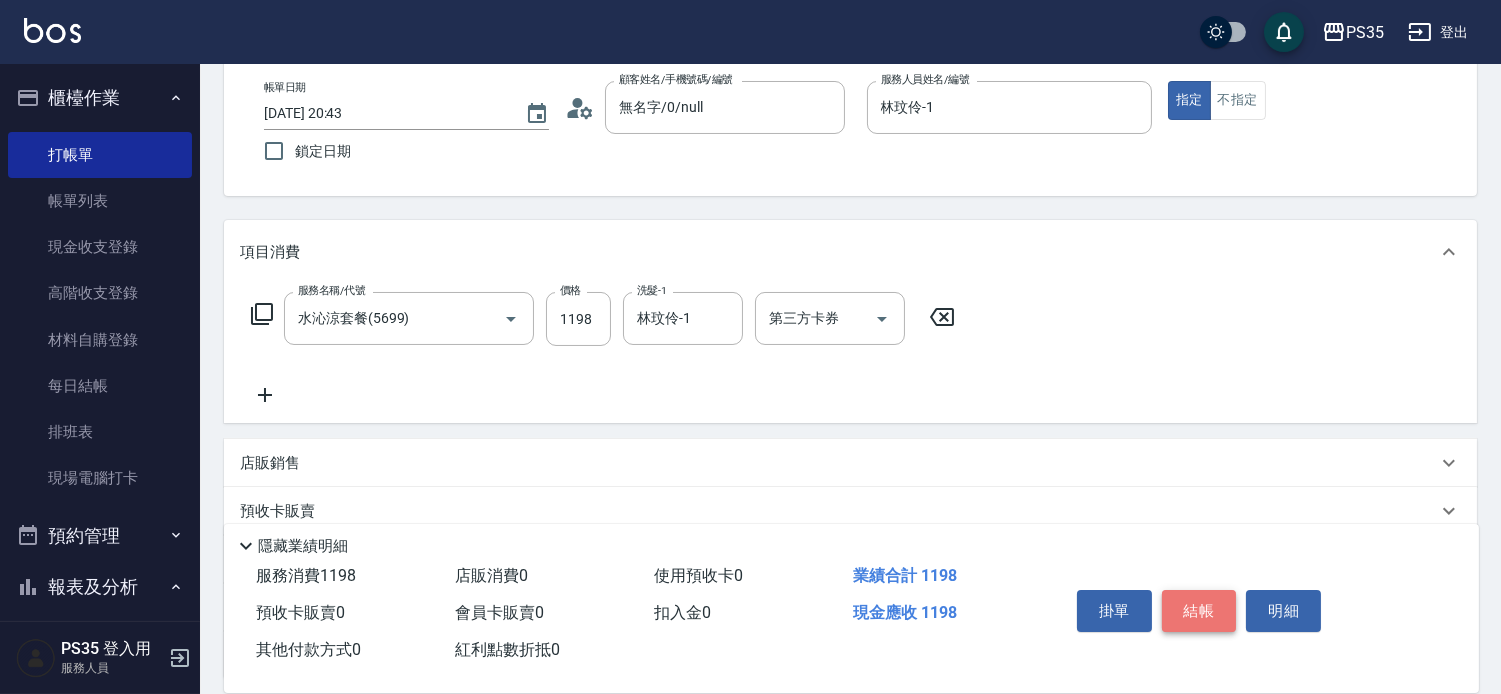 click on "結帳" at bounding box center (1199, 611) 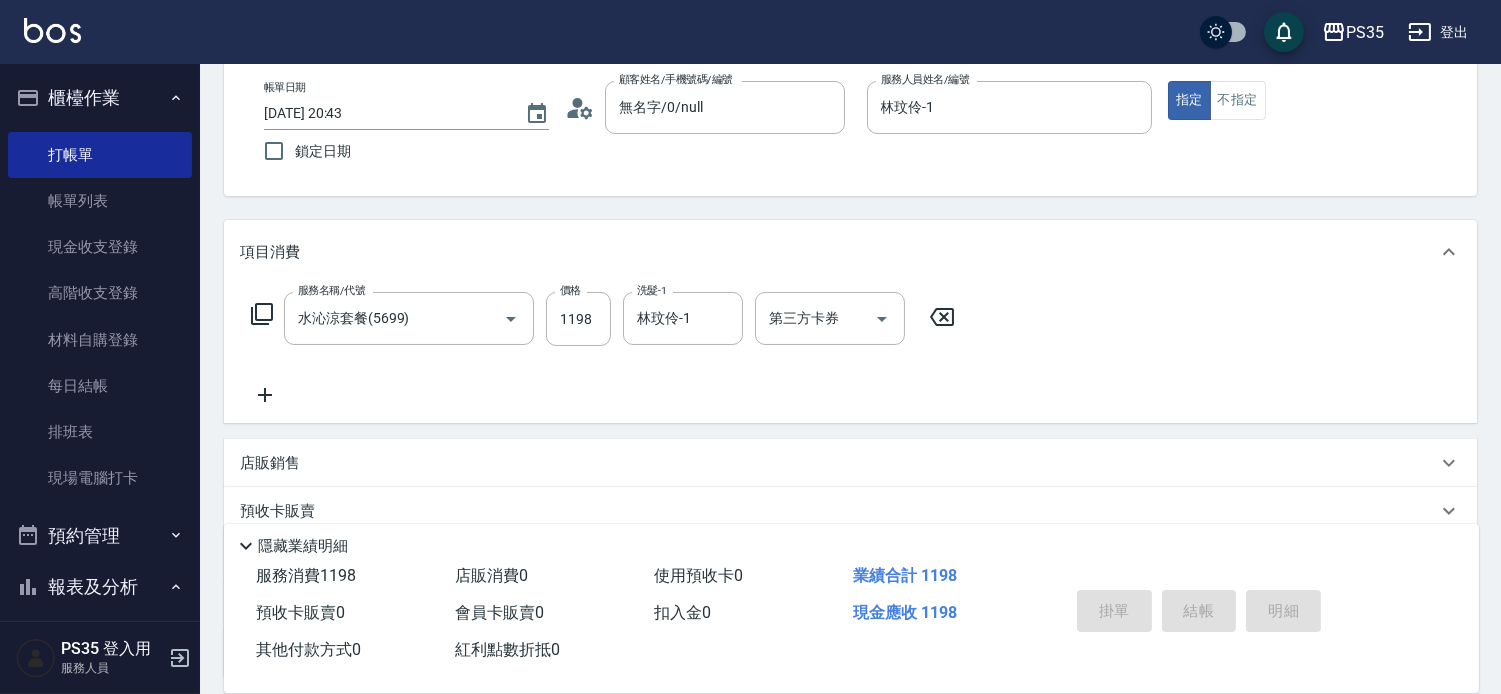 type 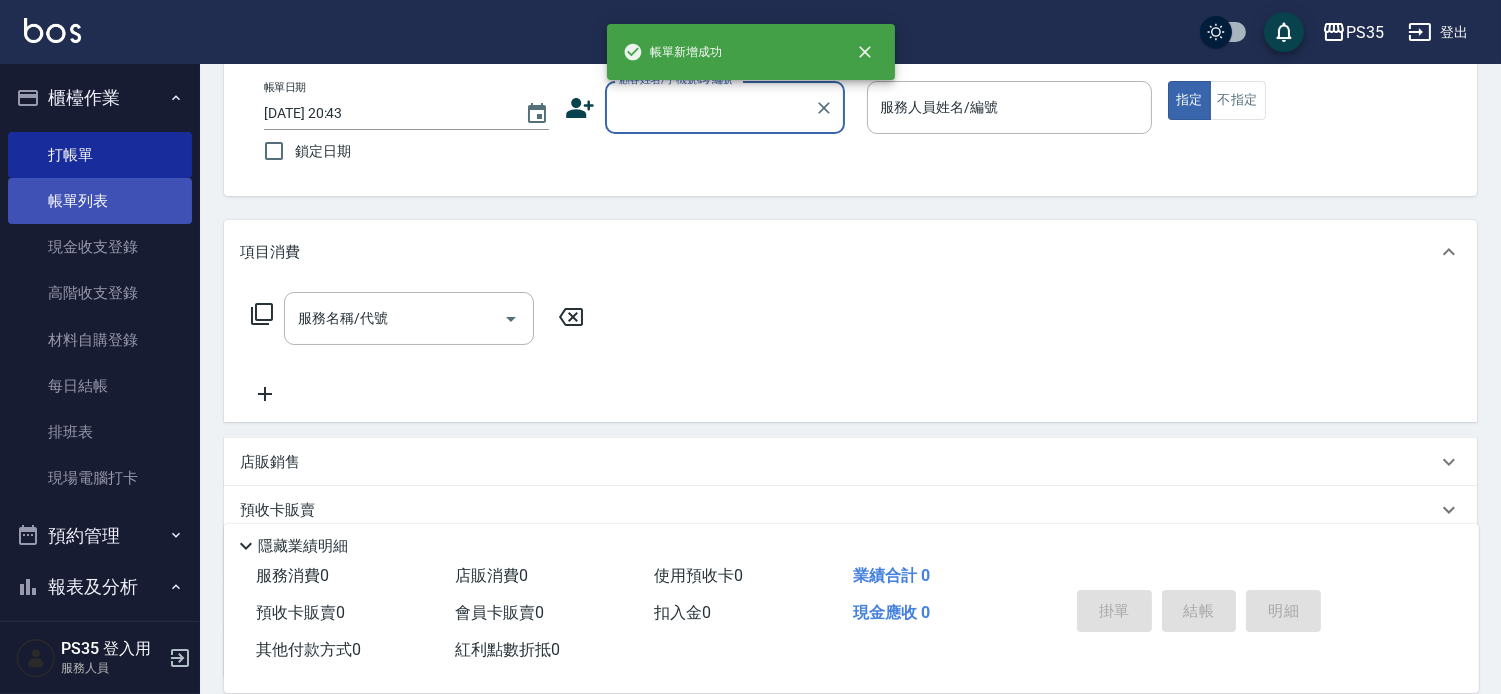 click on "帳單列表" at bounding box center (100, 201) 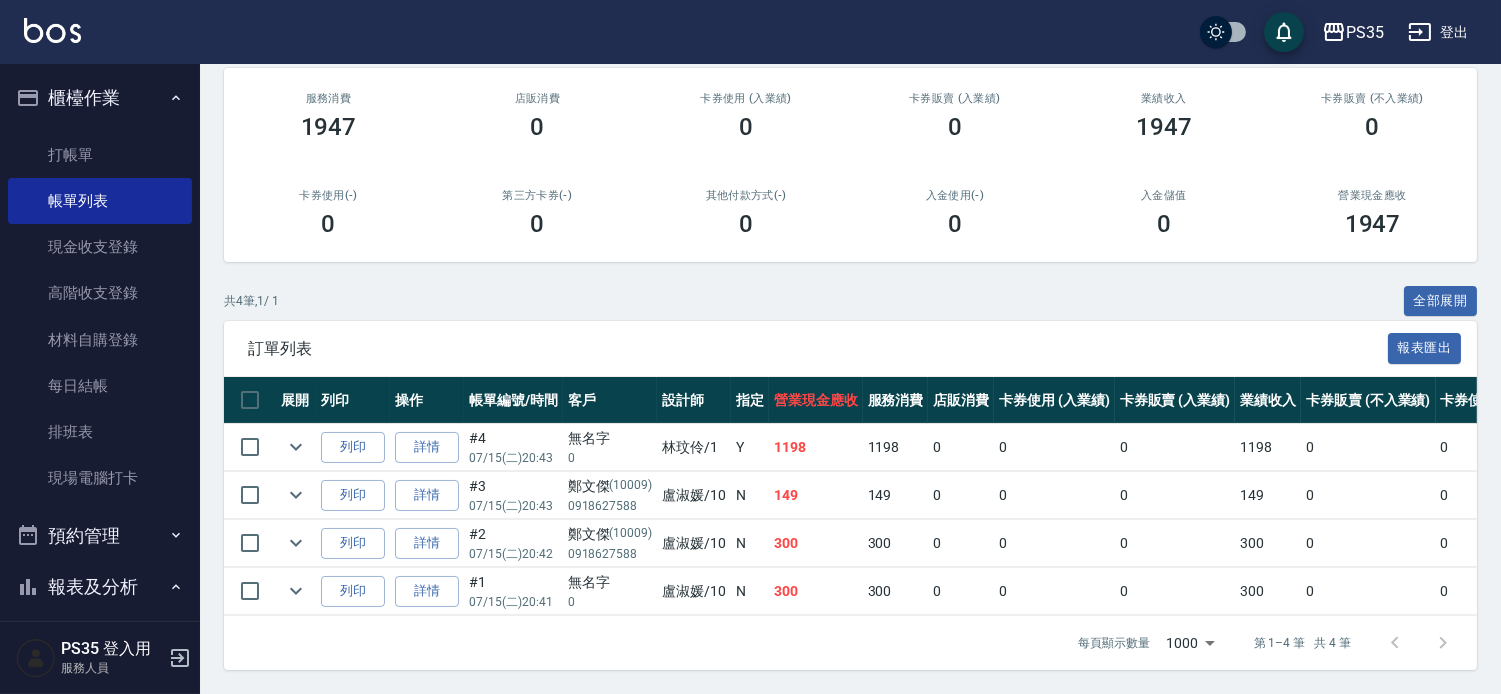 scroll, scrollTop: 306, scrollLeft: 0, axis: vertical 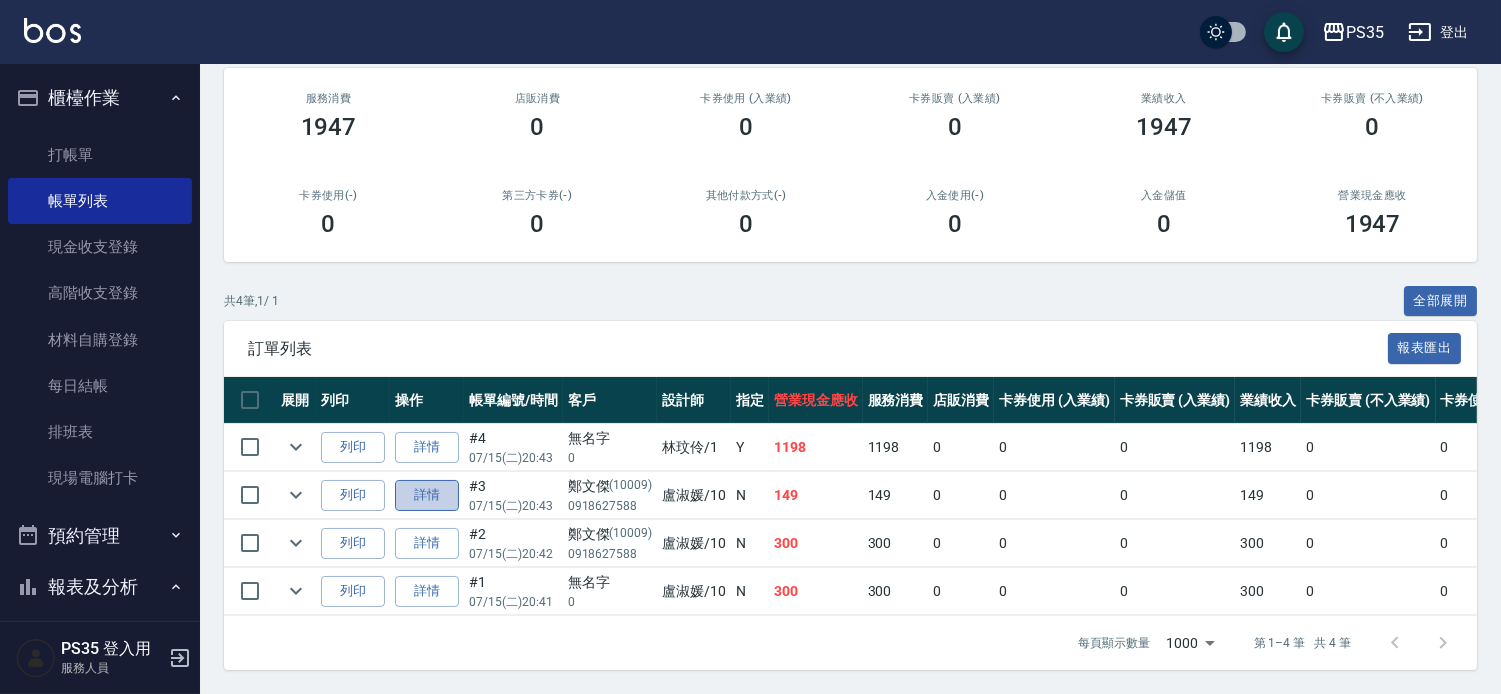 click on "詳情" at bounding box center [427, 495] 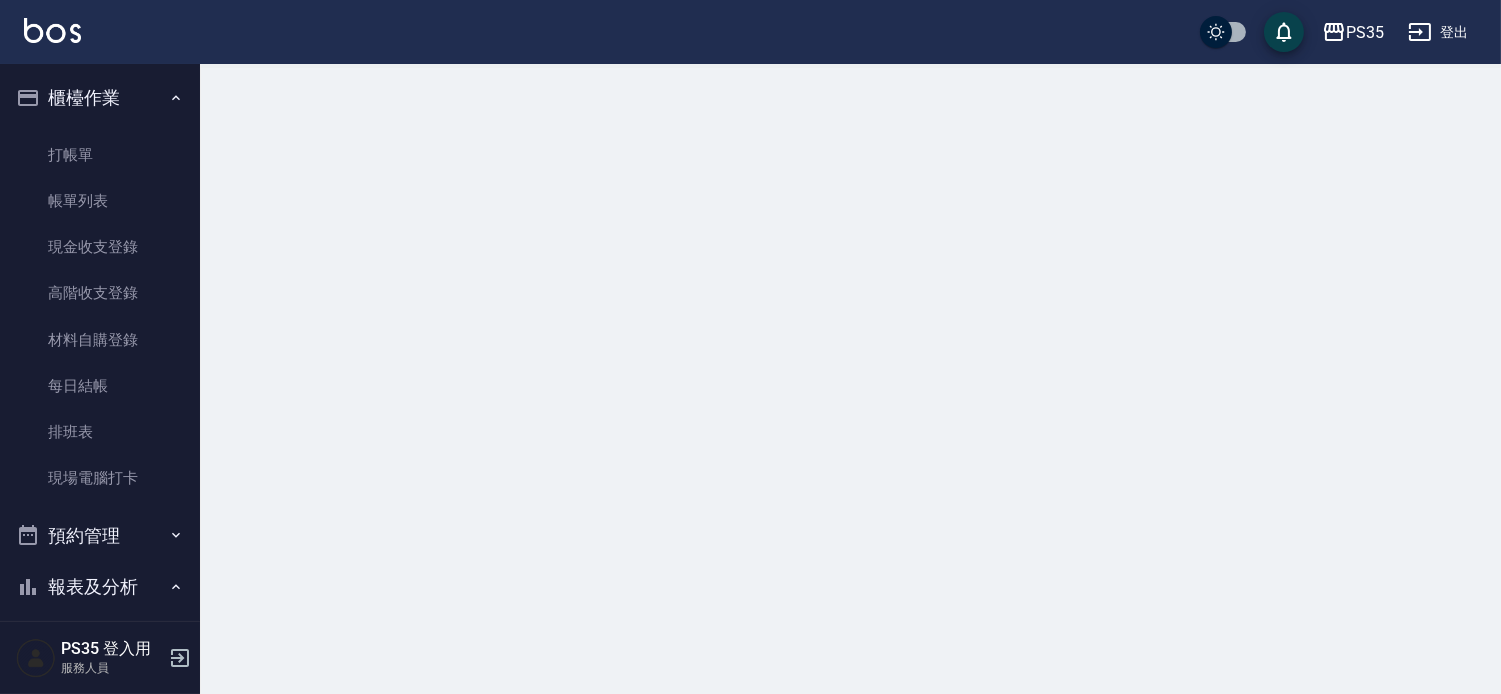 scroll, scrollTop: 0, scrollLeft: 0, axis: both 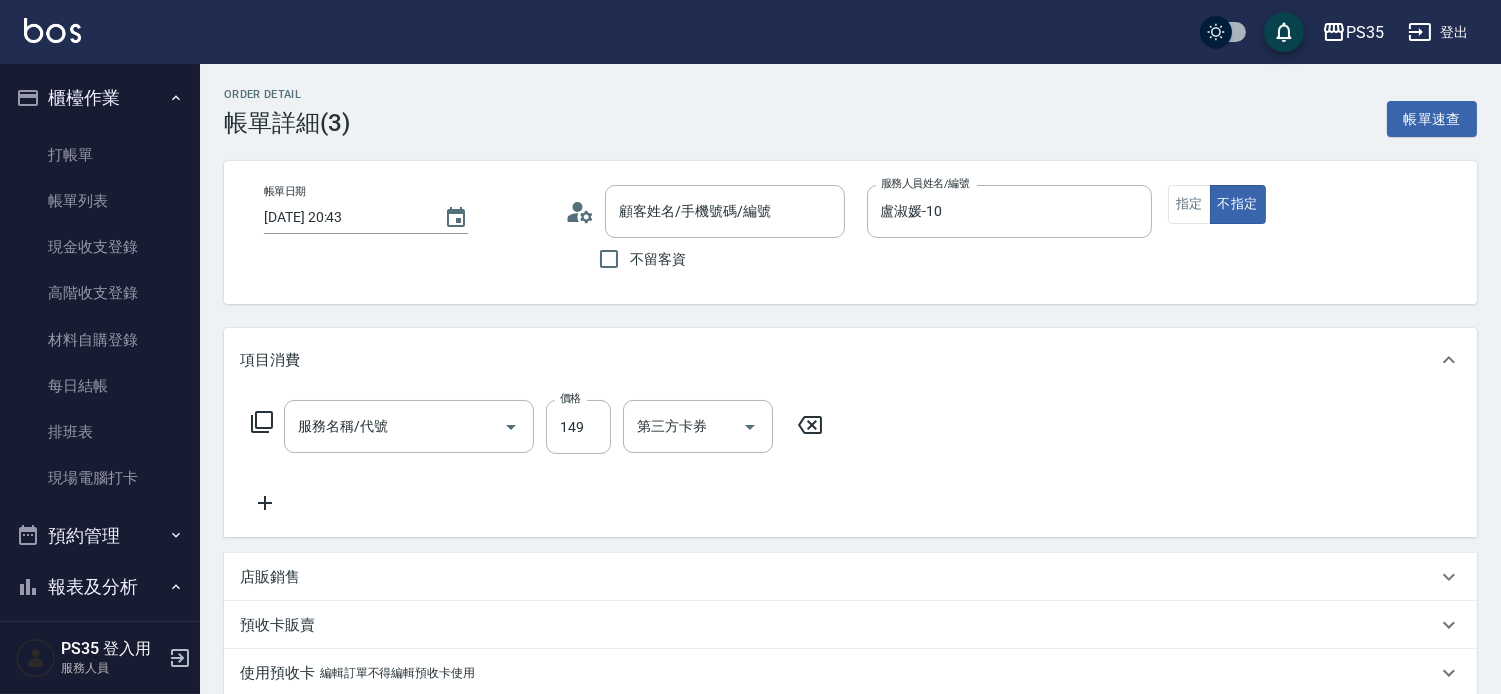 type on "[DATE] 20:43" 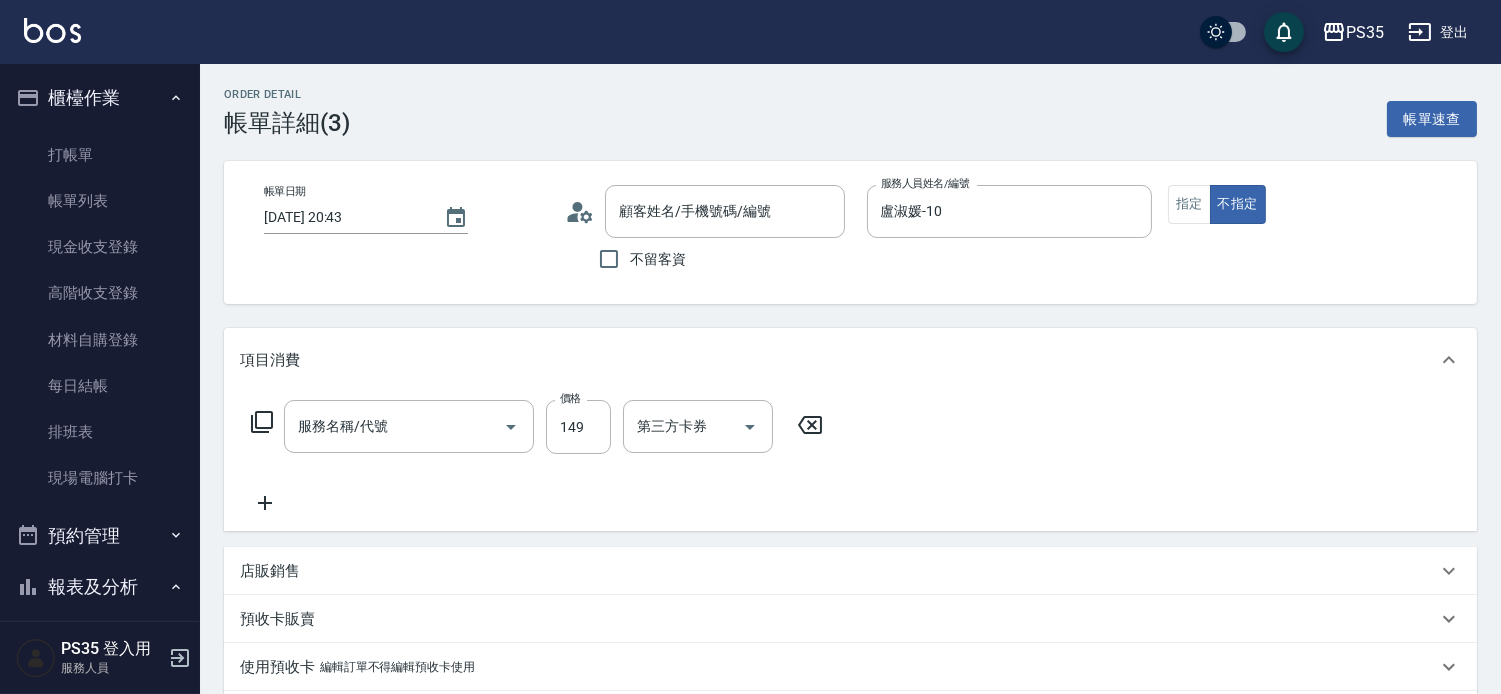 type on "剪髮(304)" 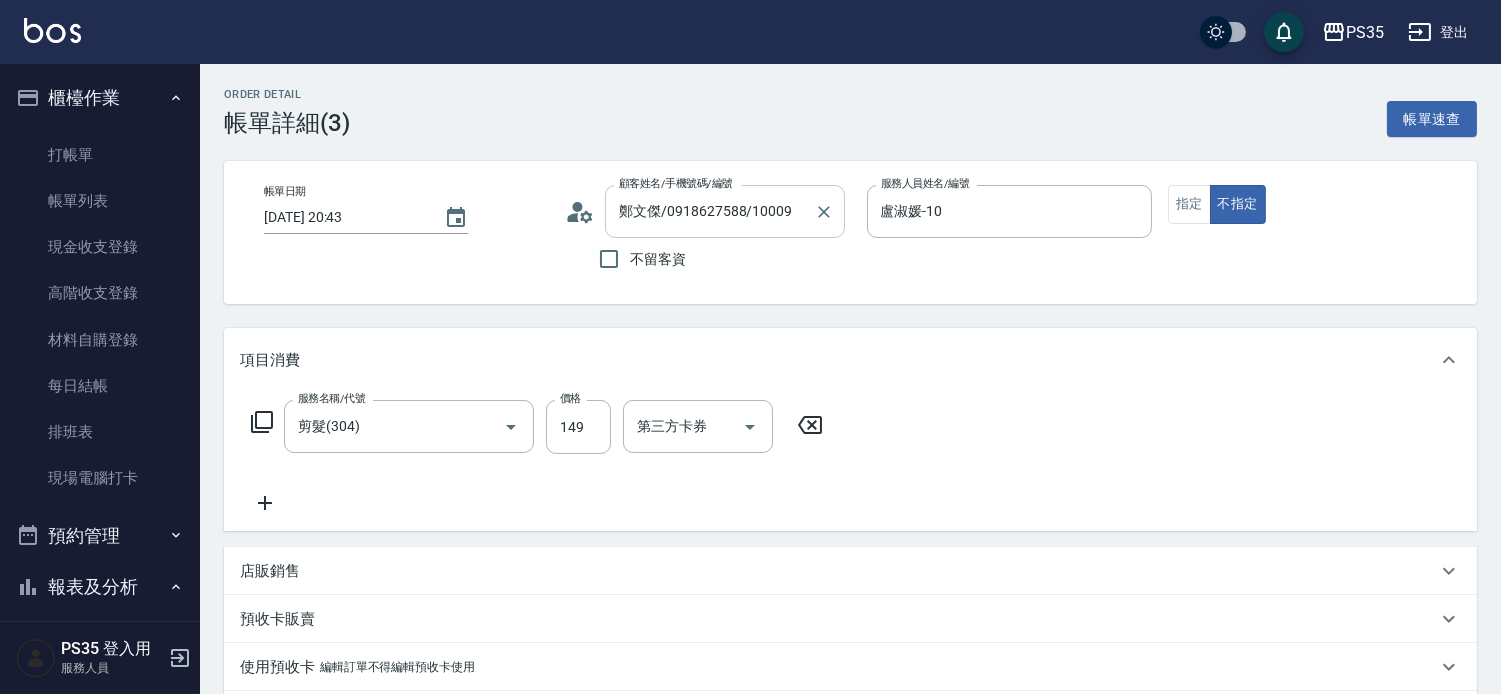 type on "鄭文傑/0918627588/10009" 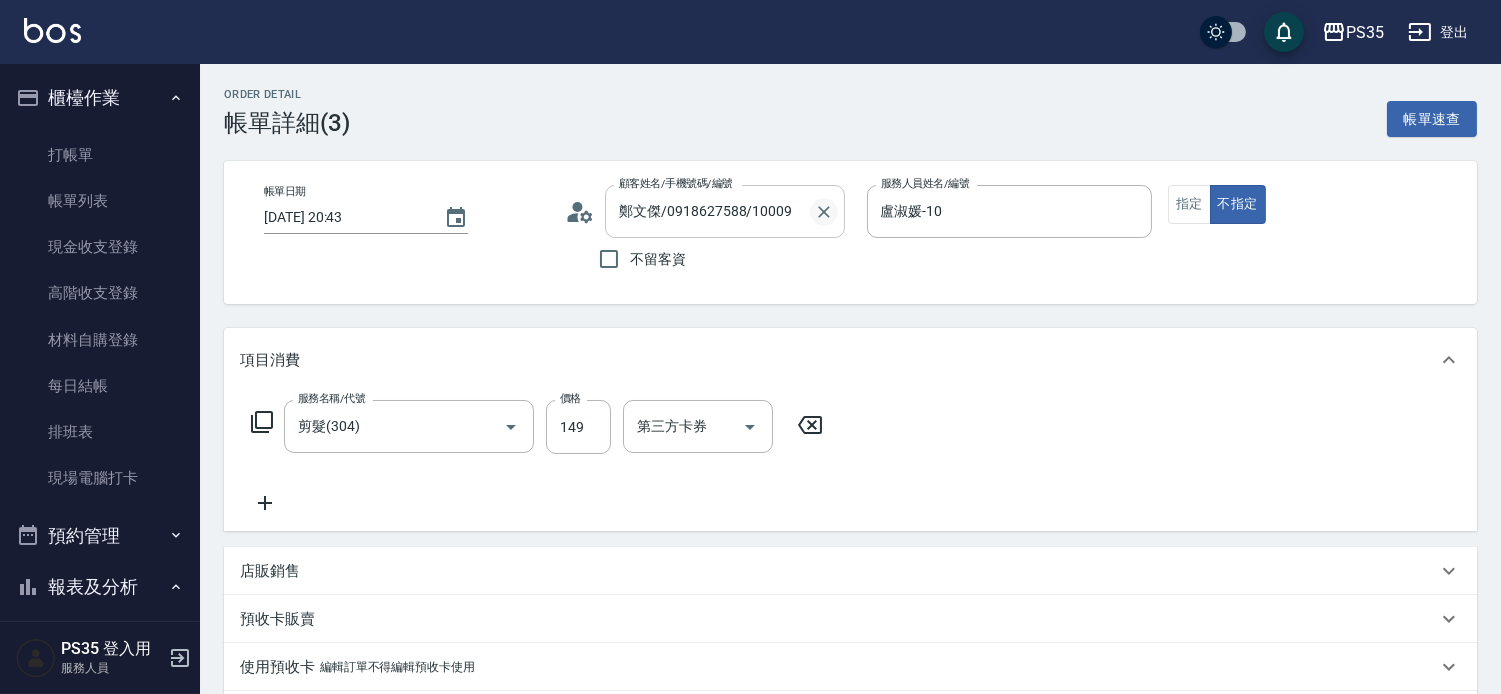 click 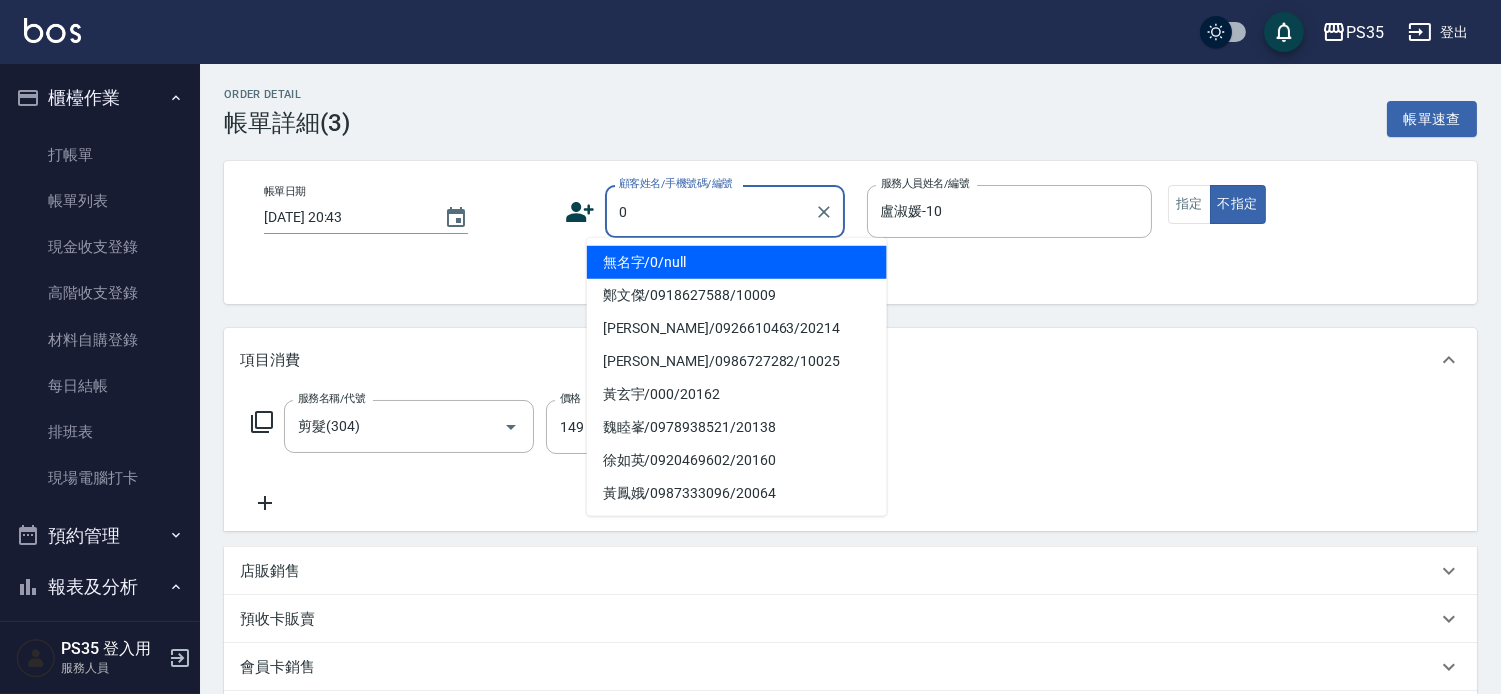 click on "無名字/0/null" at bounding box center (737, 262) 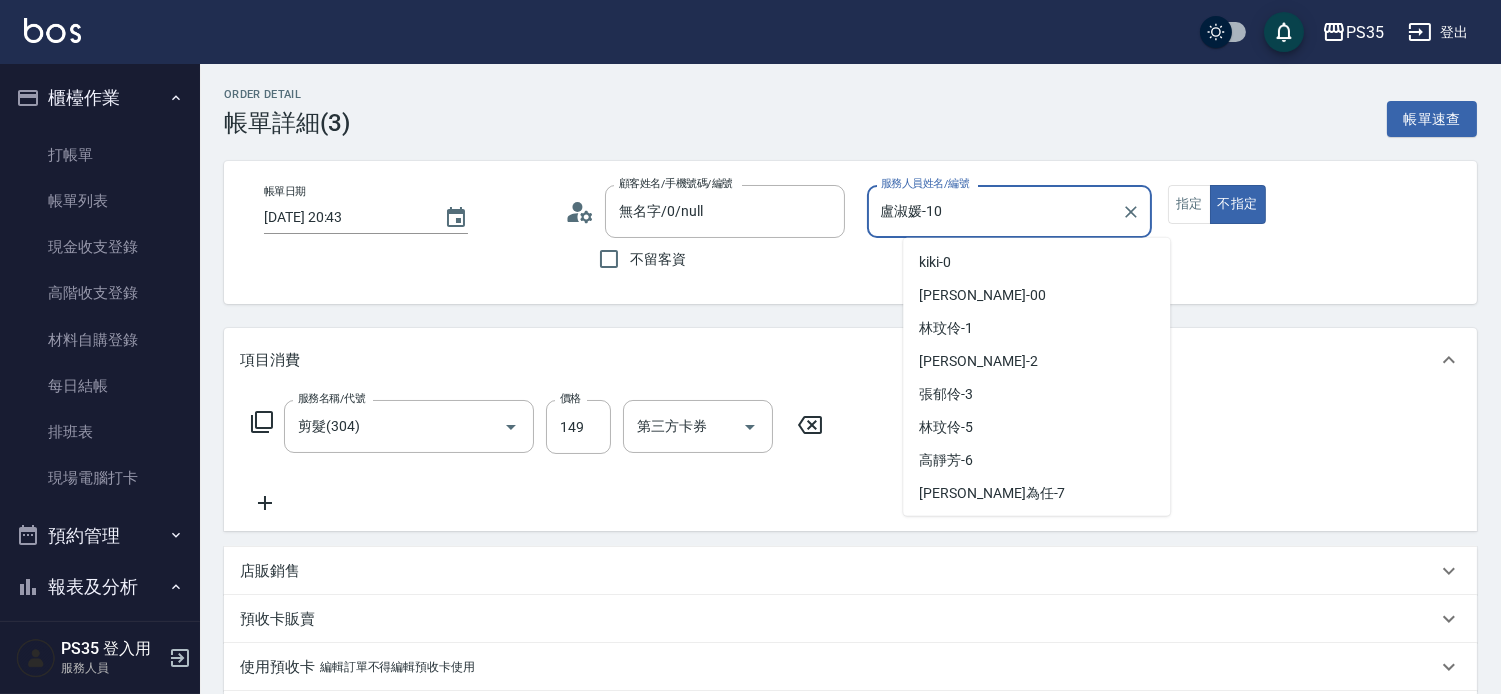 scroll, scrollTop: 60, scrollLeft: 0, axis: vertical 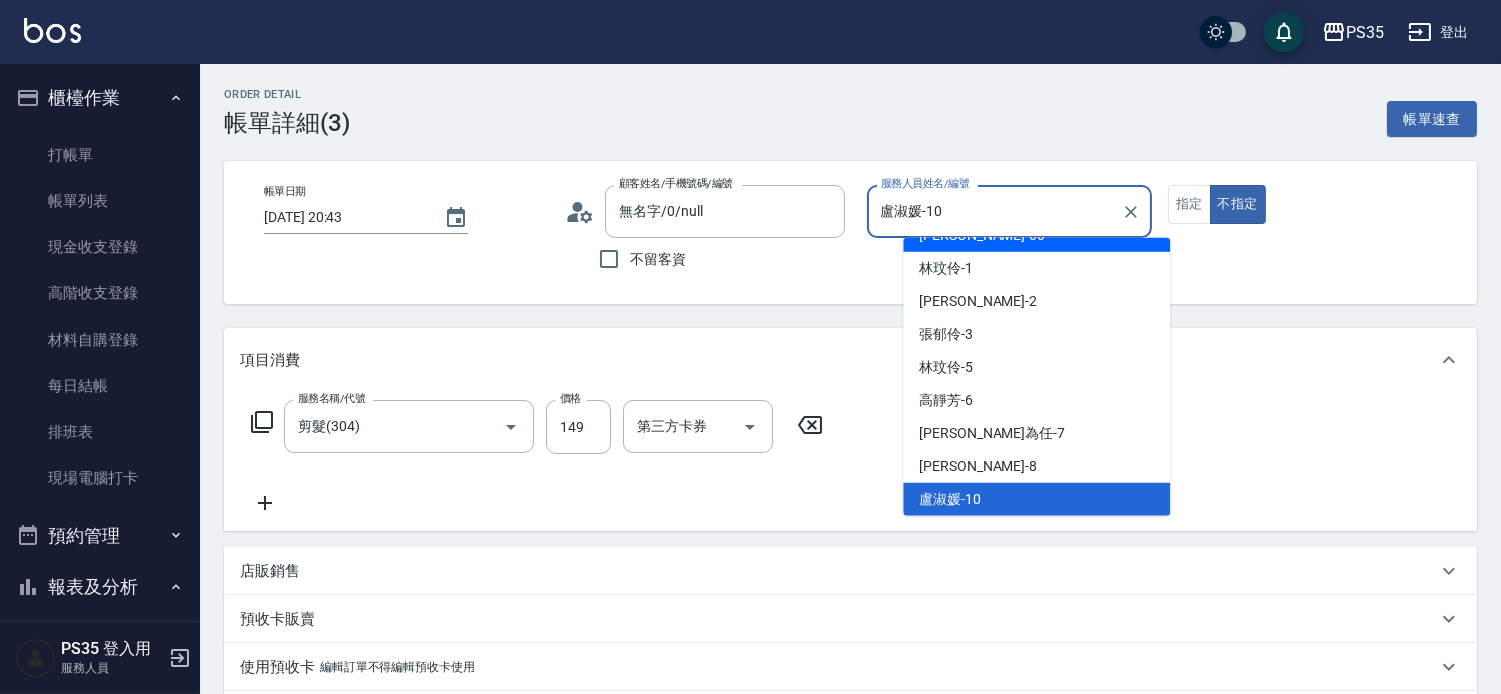 drag, startPoint x: 1032, startPoint y: 215, endPoint x: 915, endPoint y: 241, distance: 119.85408 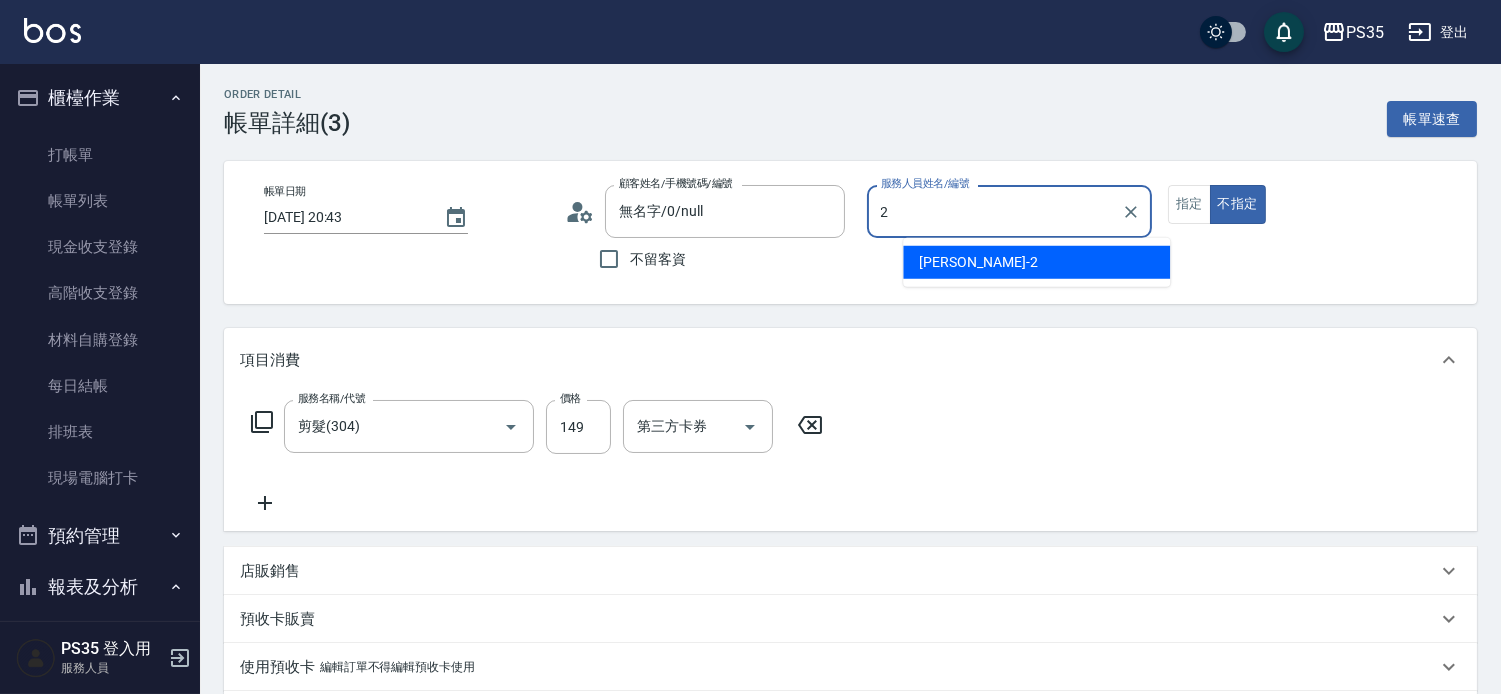 scroll, scrollTop: 0, scrollLeft: 0, axis: both 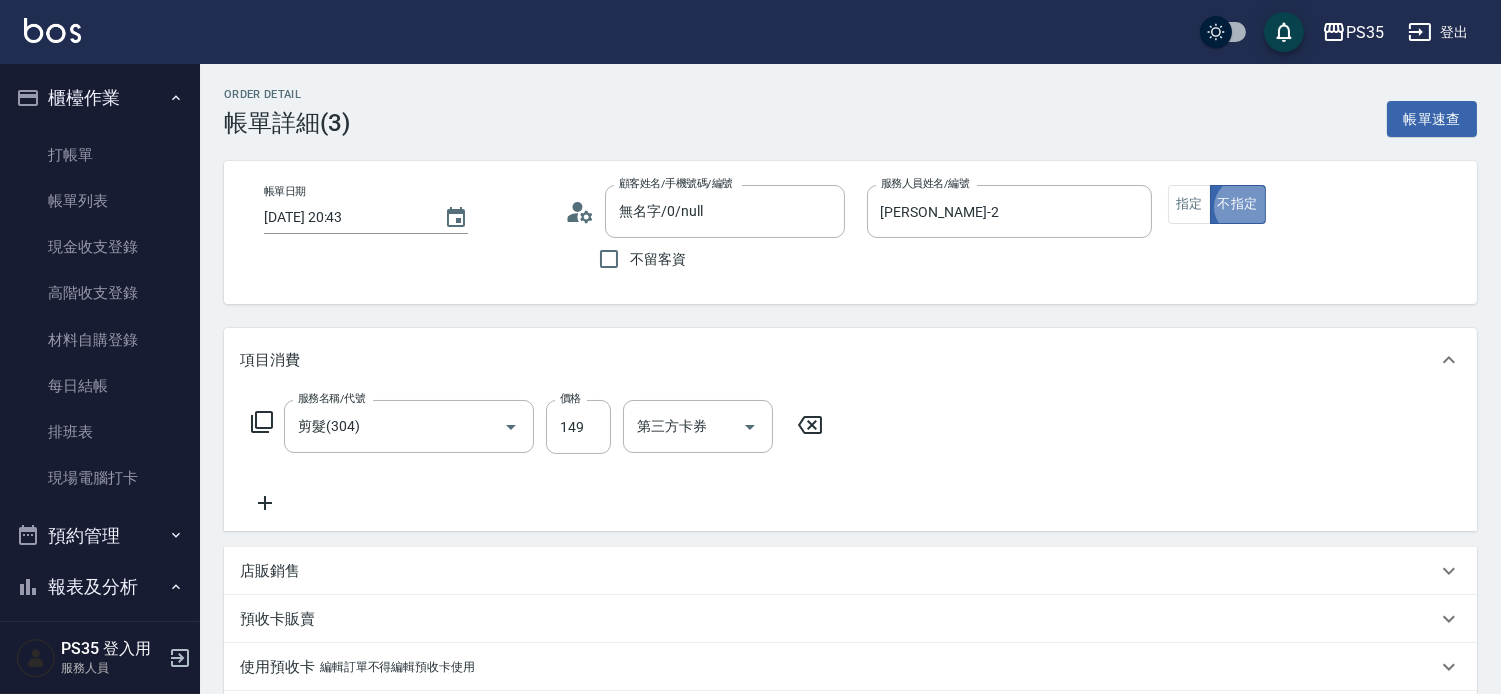 type on "false" 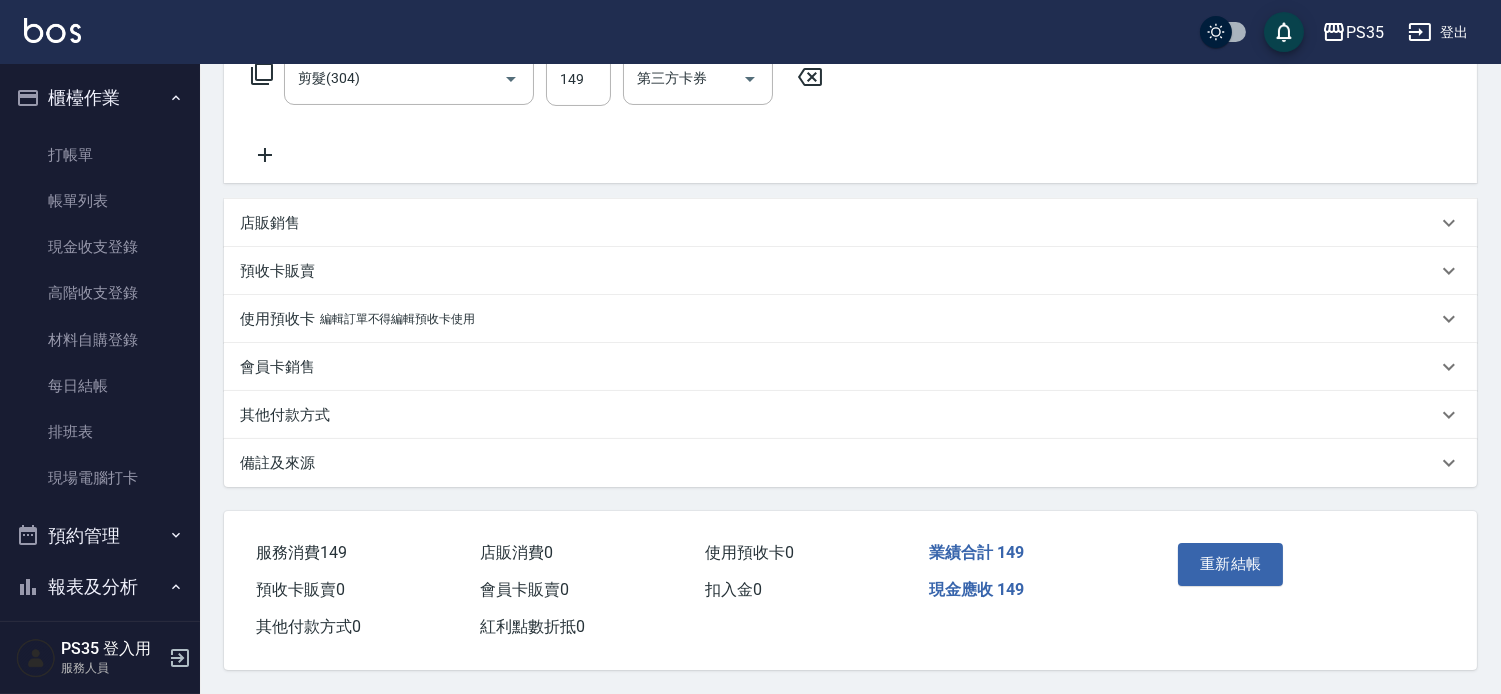 scroll, scrollTop: 383, scrollLeft: 0, axis: vertical 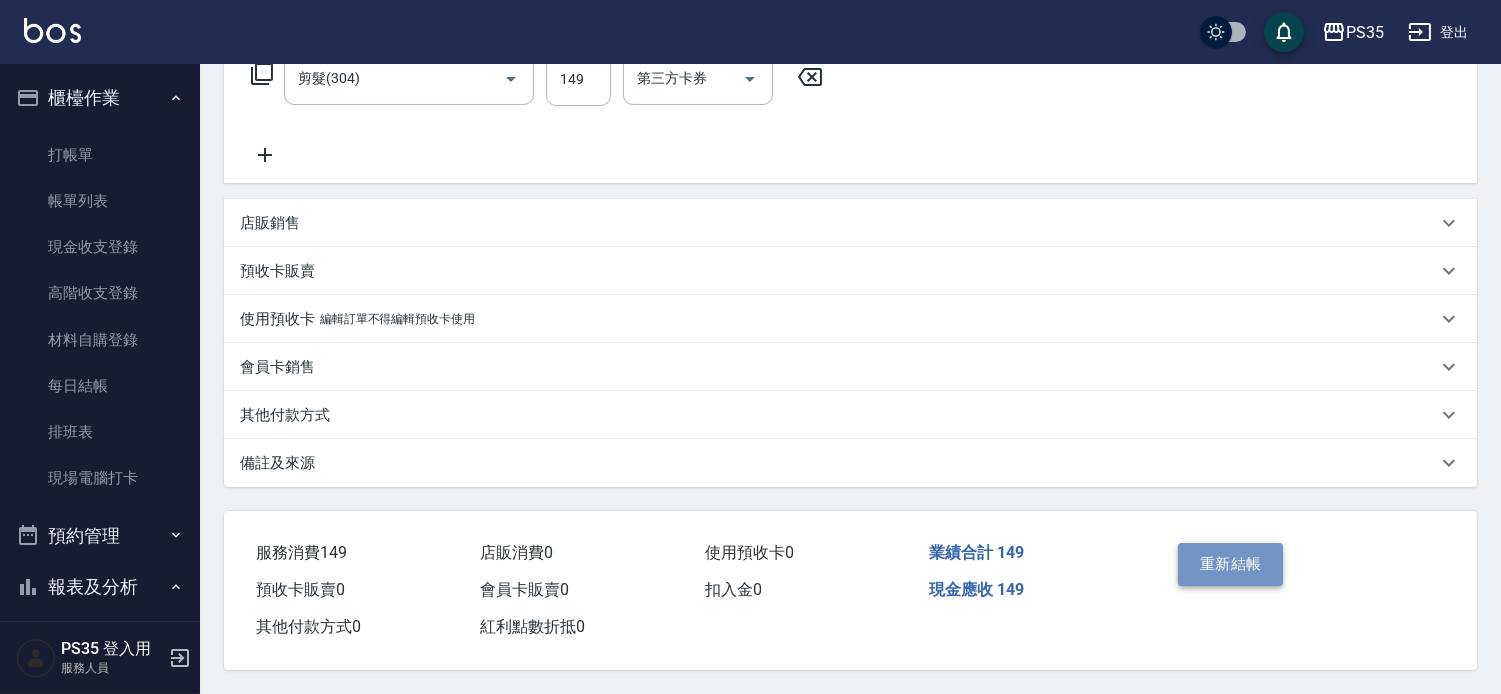 click on "重新結帳" at bounding box center (1231, 564) 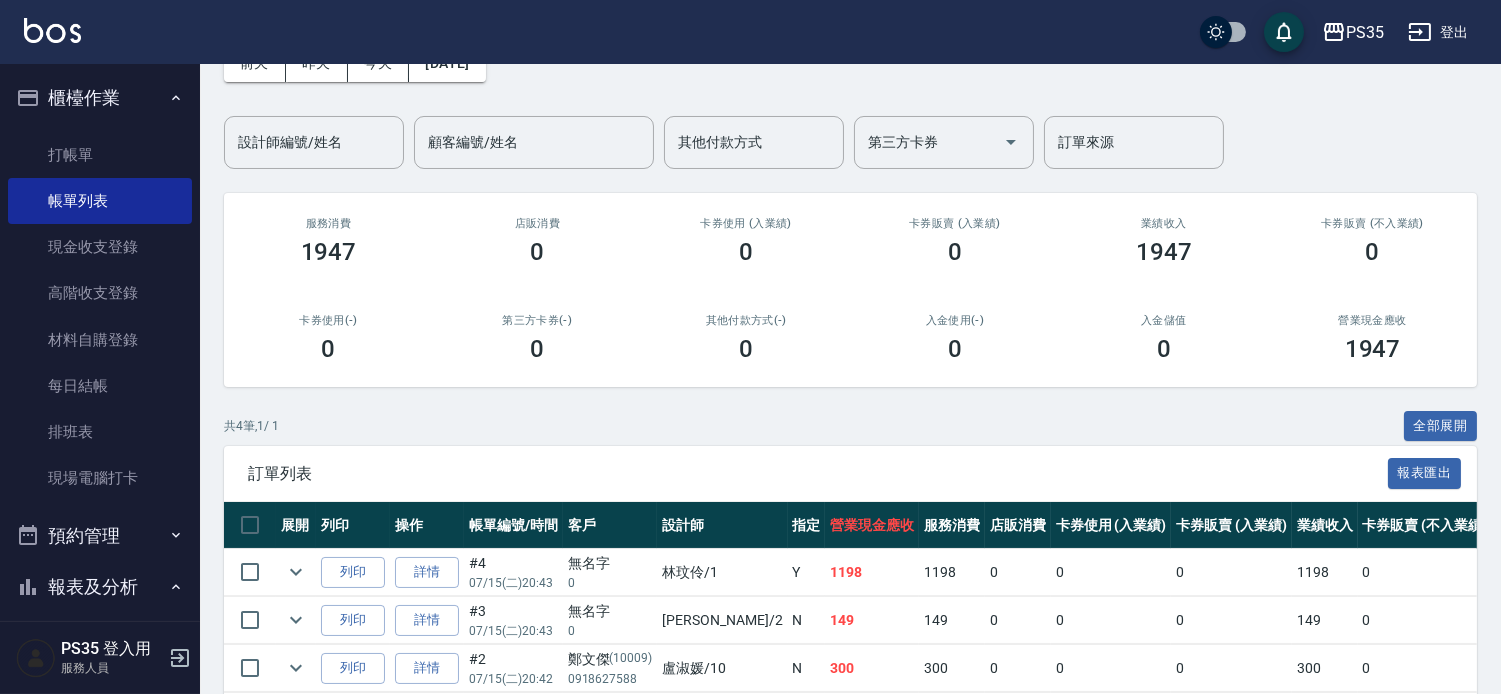 scroll, scrollTop: 306, scrollLeft: 0, axis: vertical 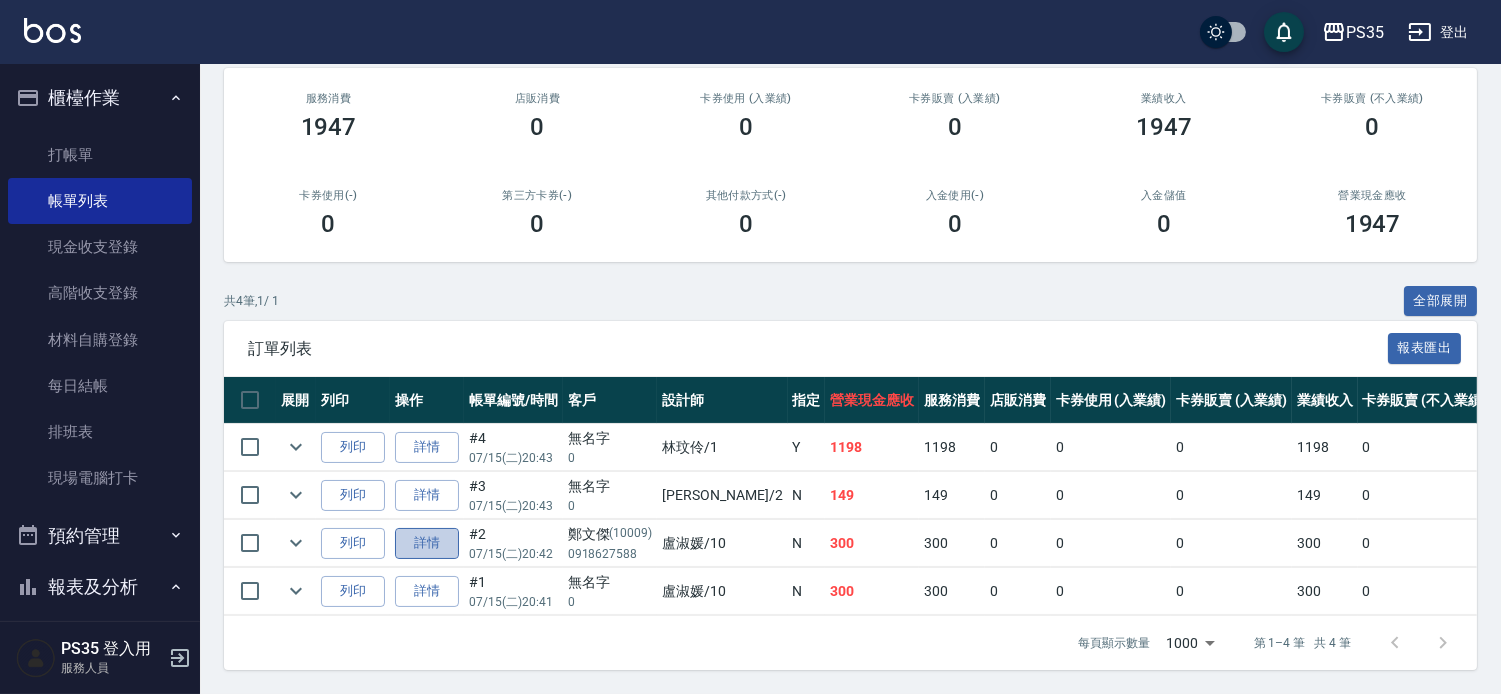 click on "詳情" at bounding box center [427, 543] 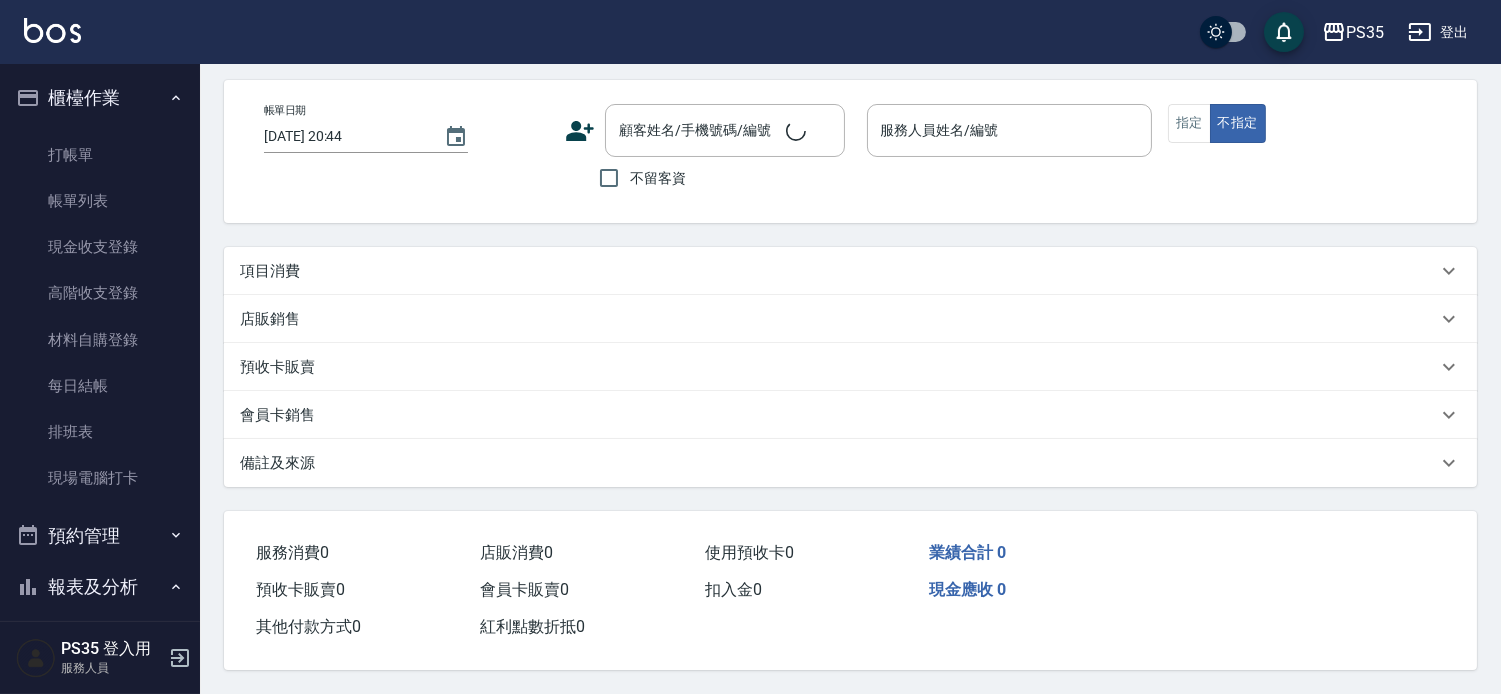 scroll, scrollTop: 0, scrollLeft: 0, axis: both 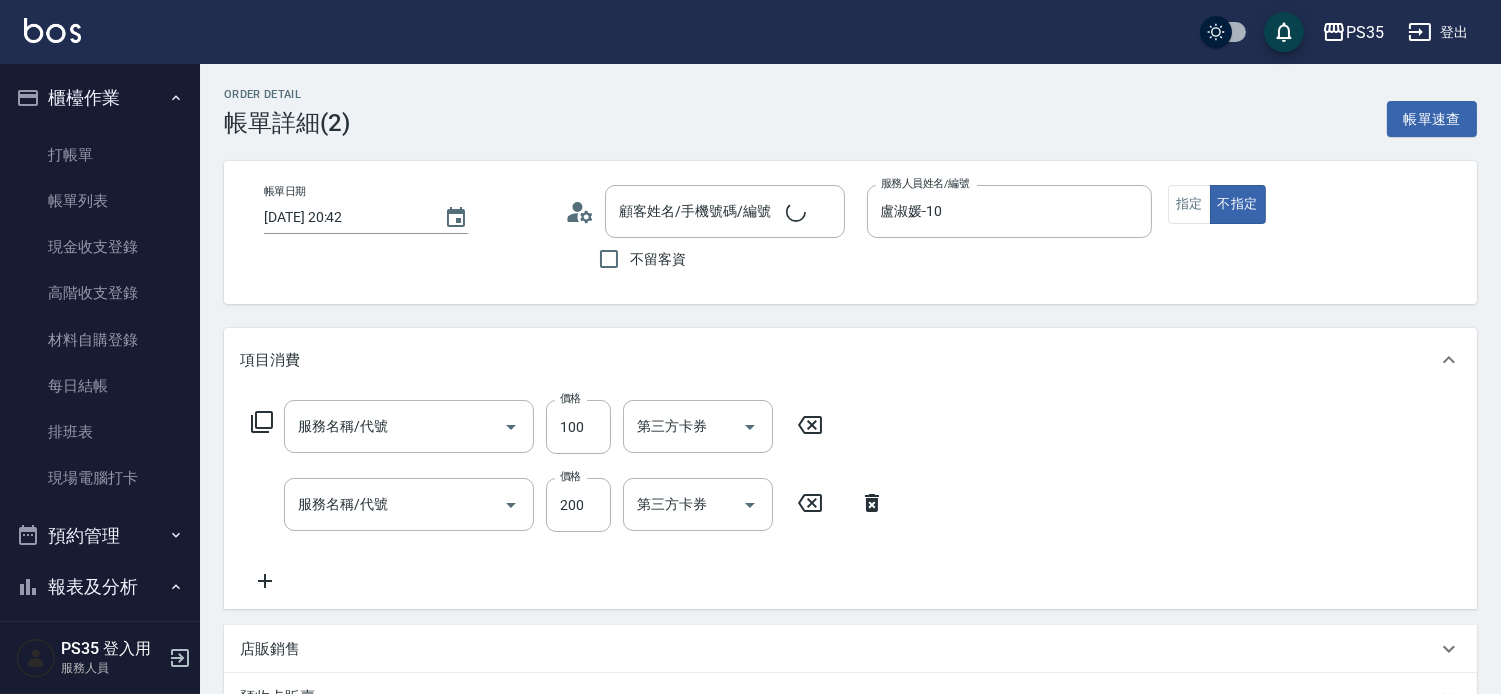 type on "[DATE] 20:42" 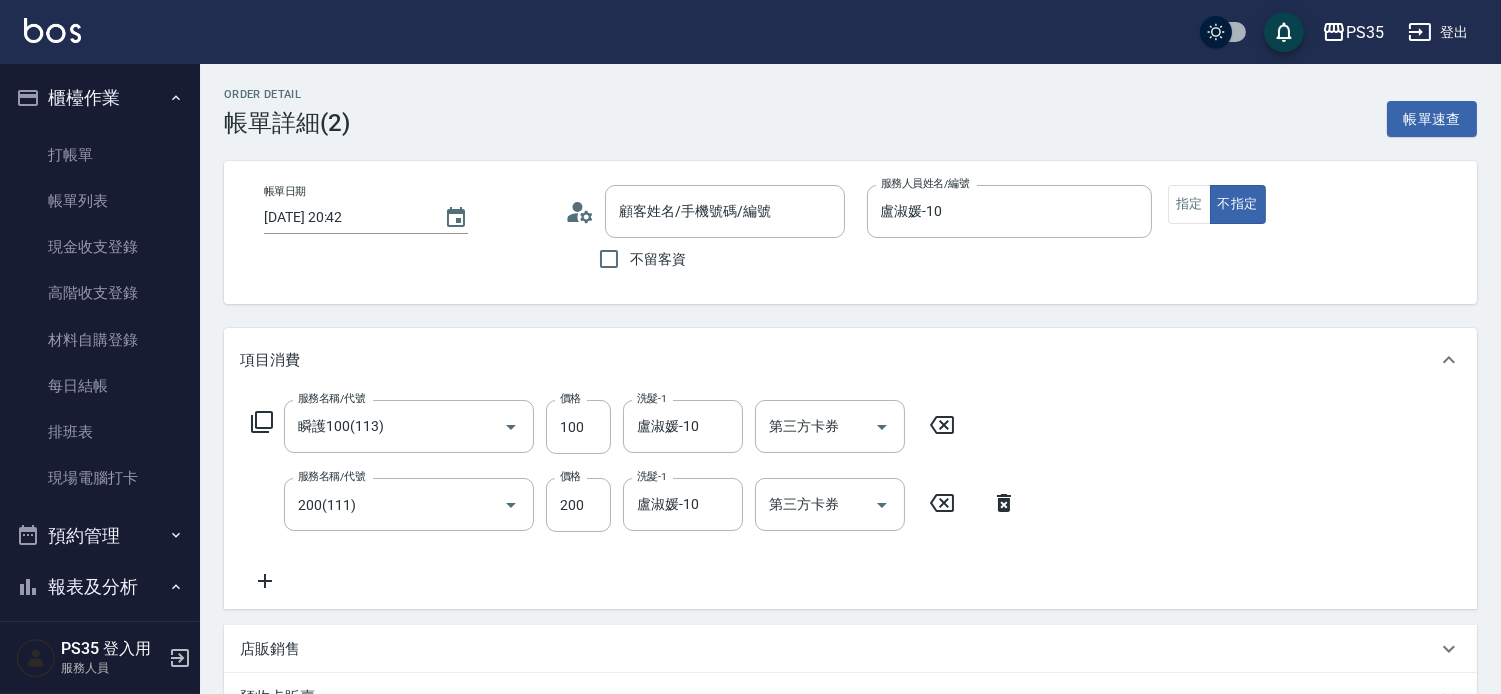 type on "瞬護100(113)" 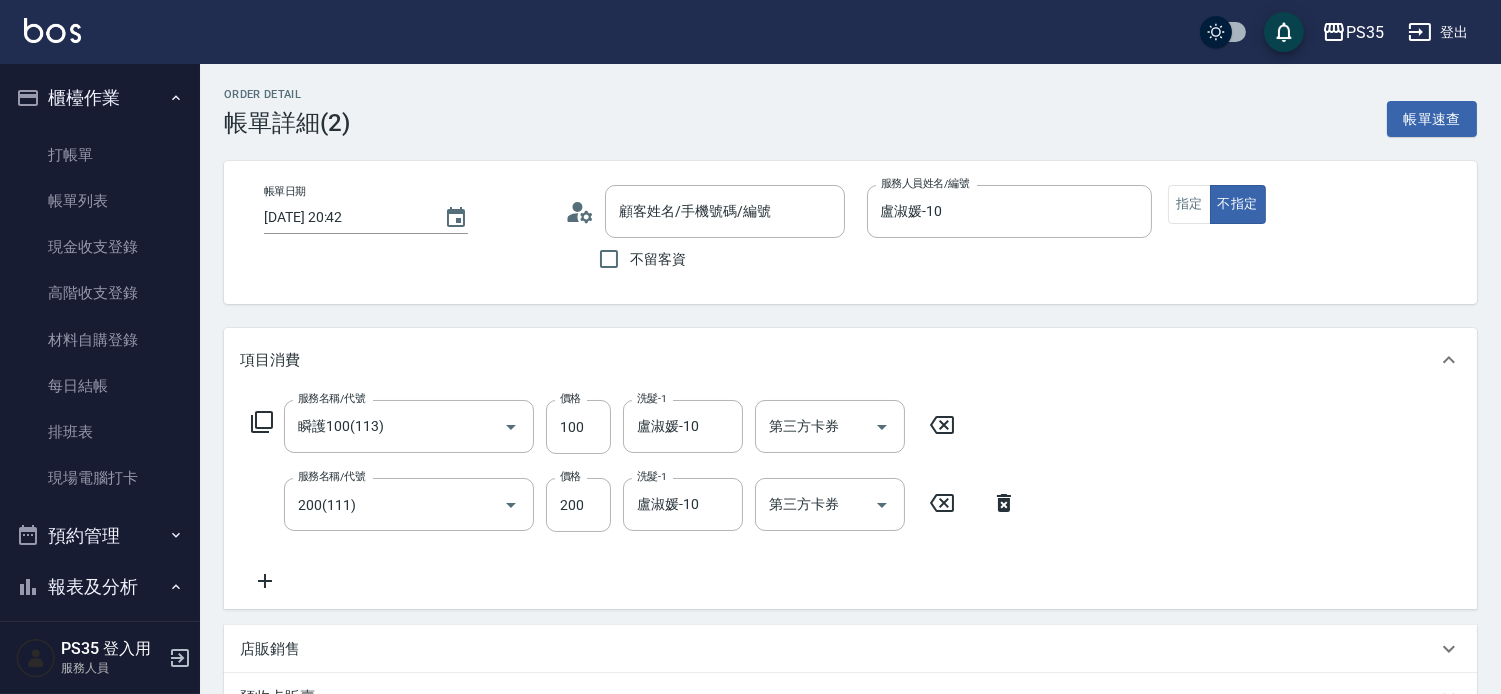 type on "200(111)" 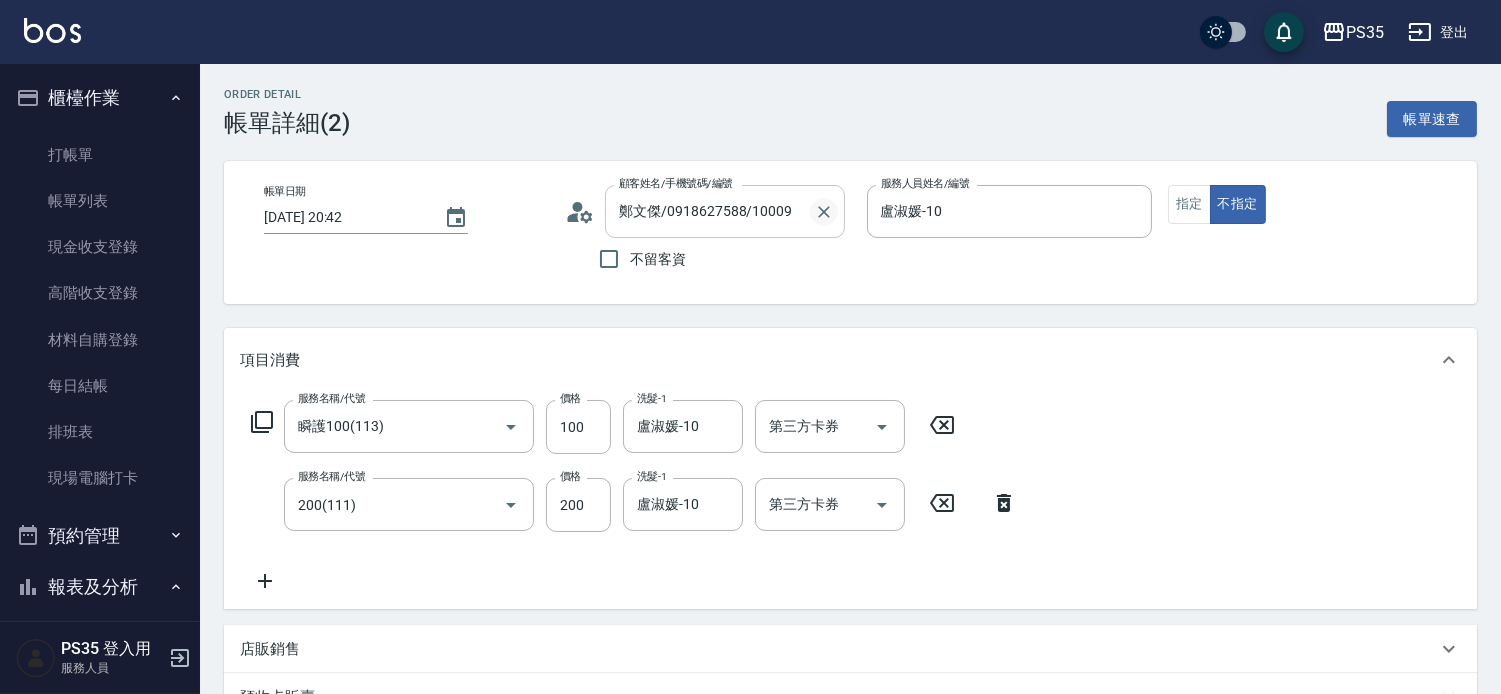 click 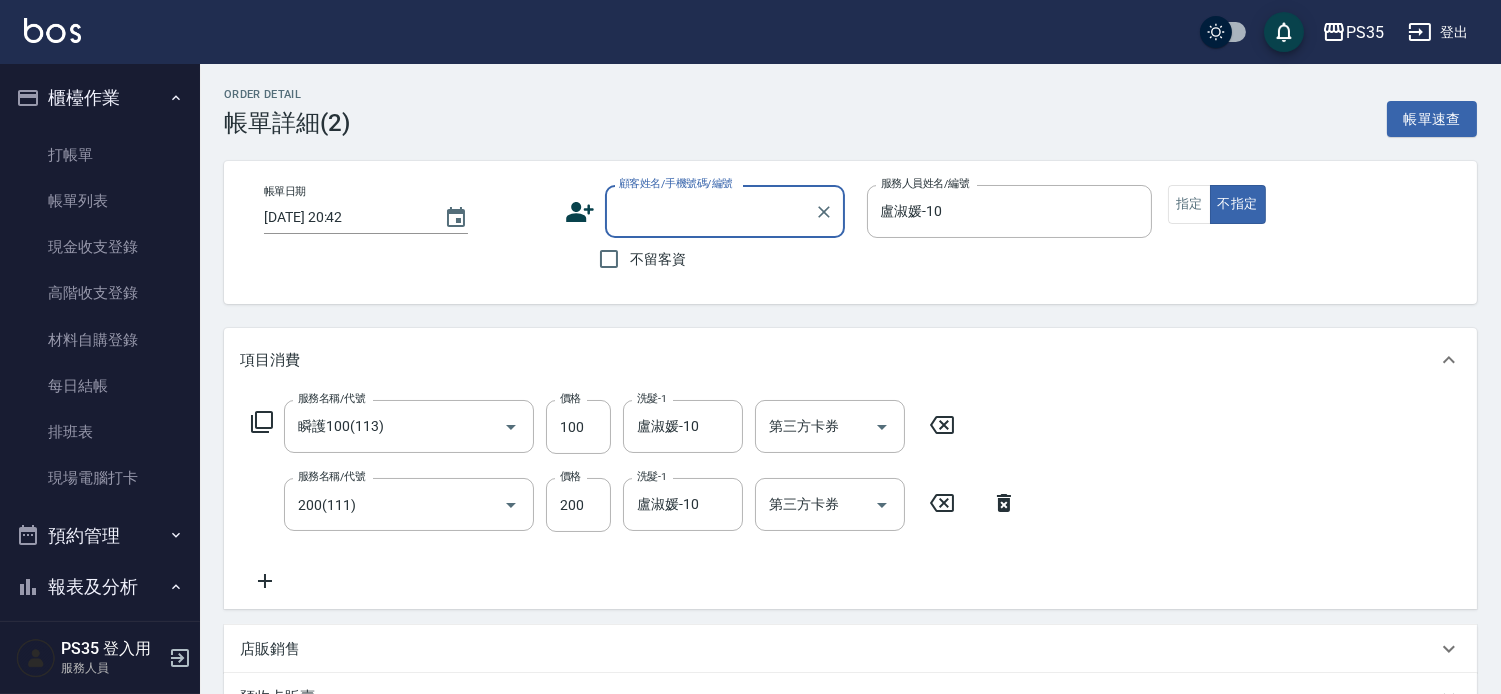 click on "顧客姓名/手機號碼/編號" at bounding box center [710, 211] 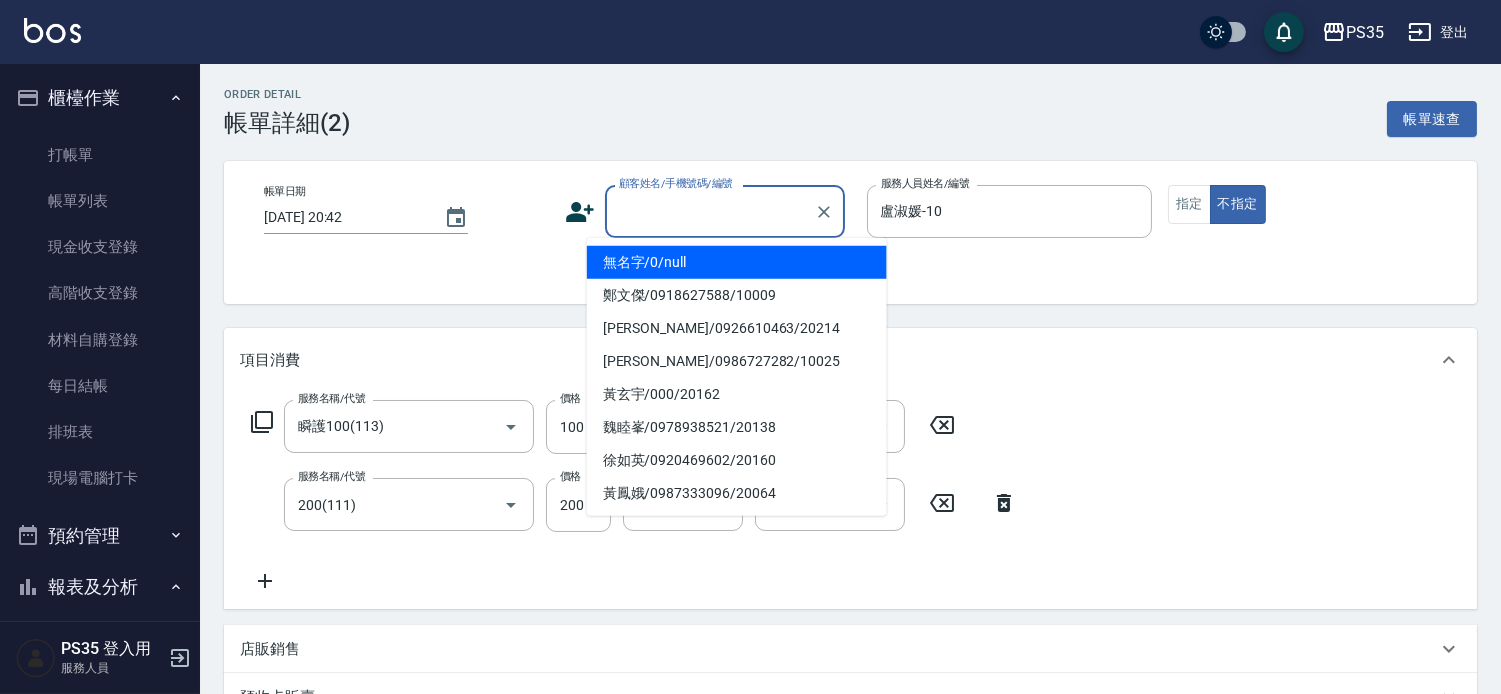 click on "無名字/0/null" at bounding box center (737, 262) 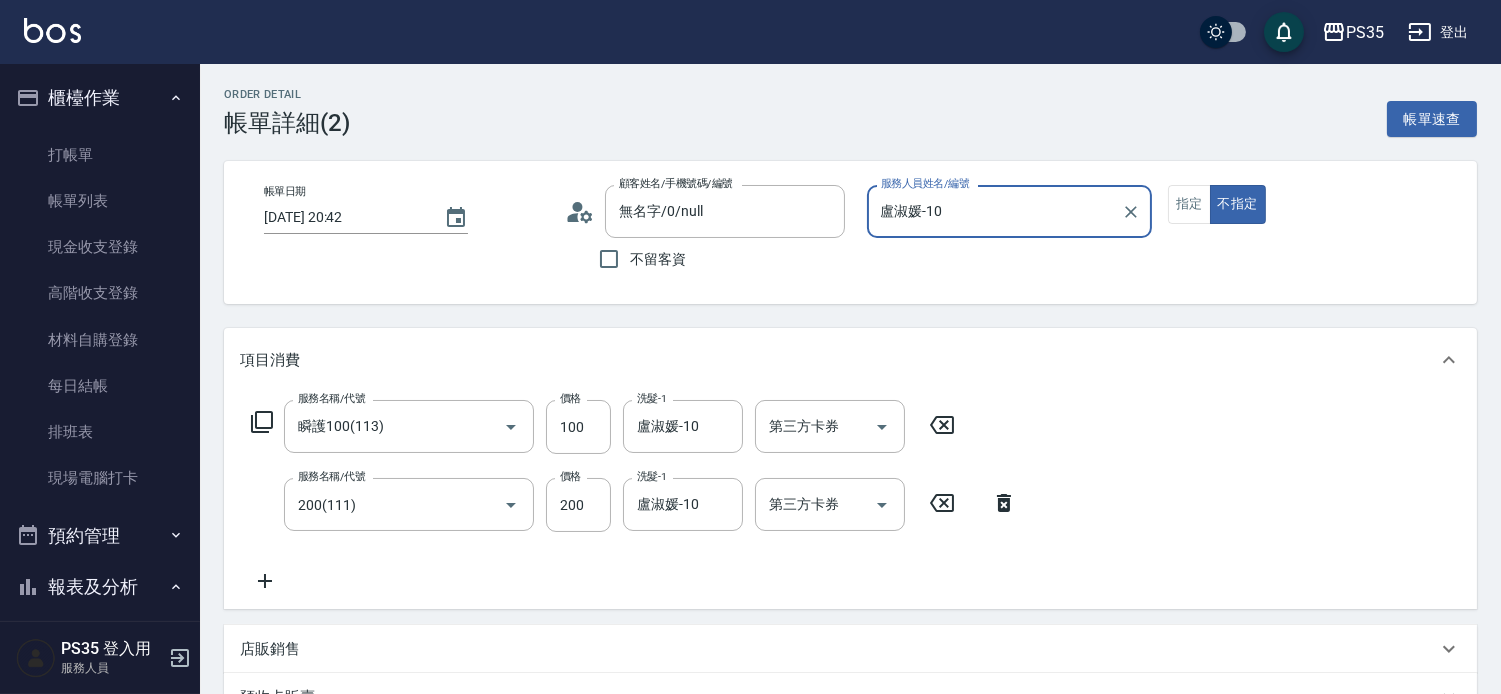 scroll, scrollTop: 444, scrollLeft: 0, axis: vertical 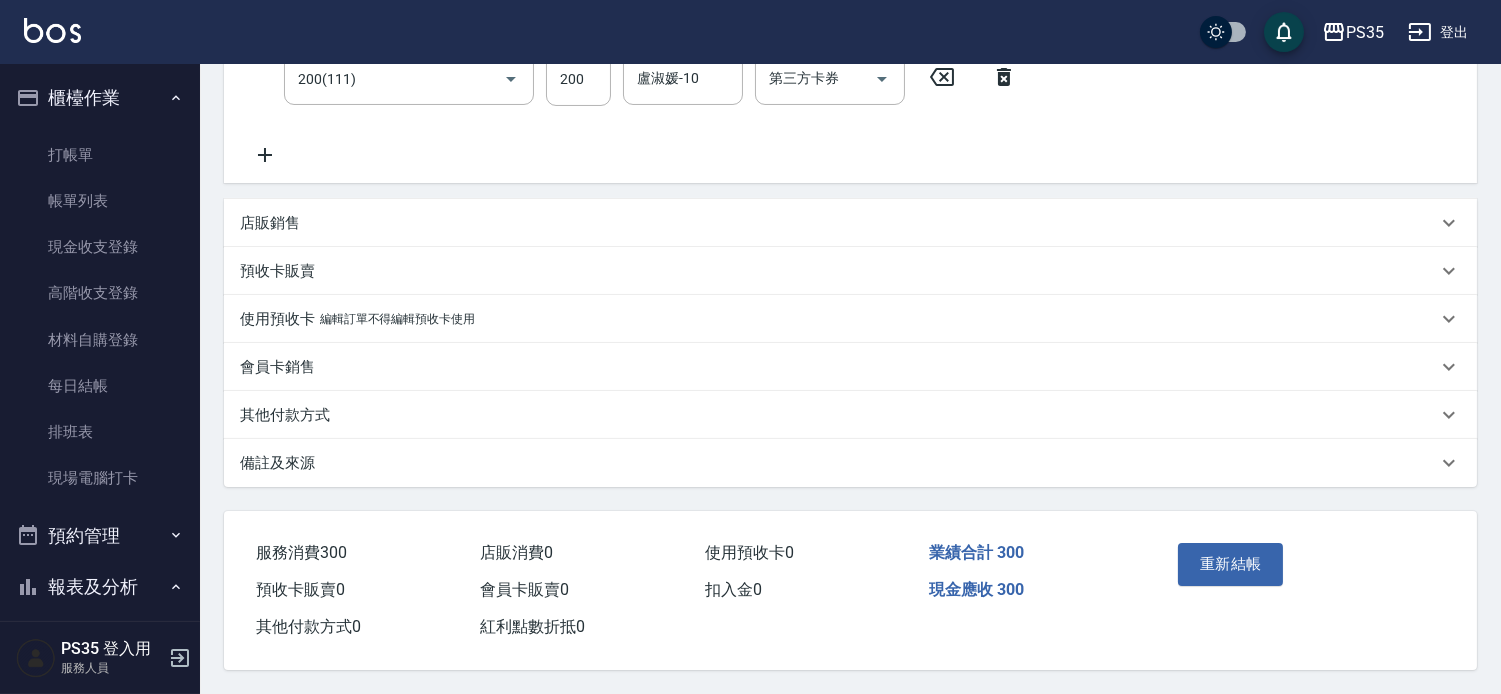 click on "重新結帳" at bounding box center [1231, 564] 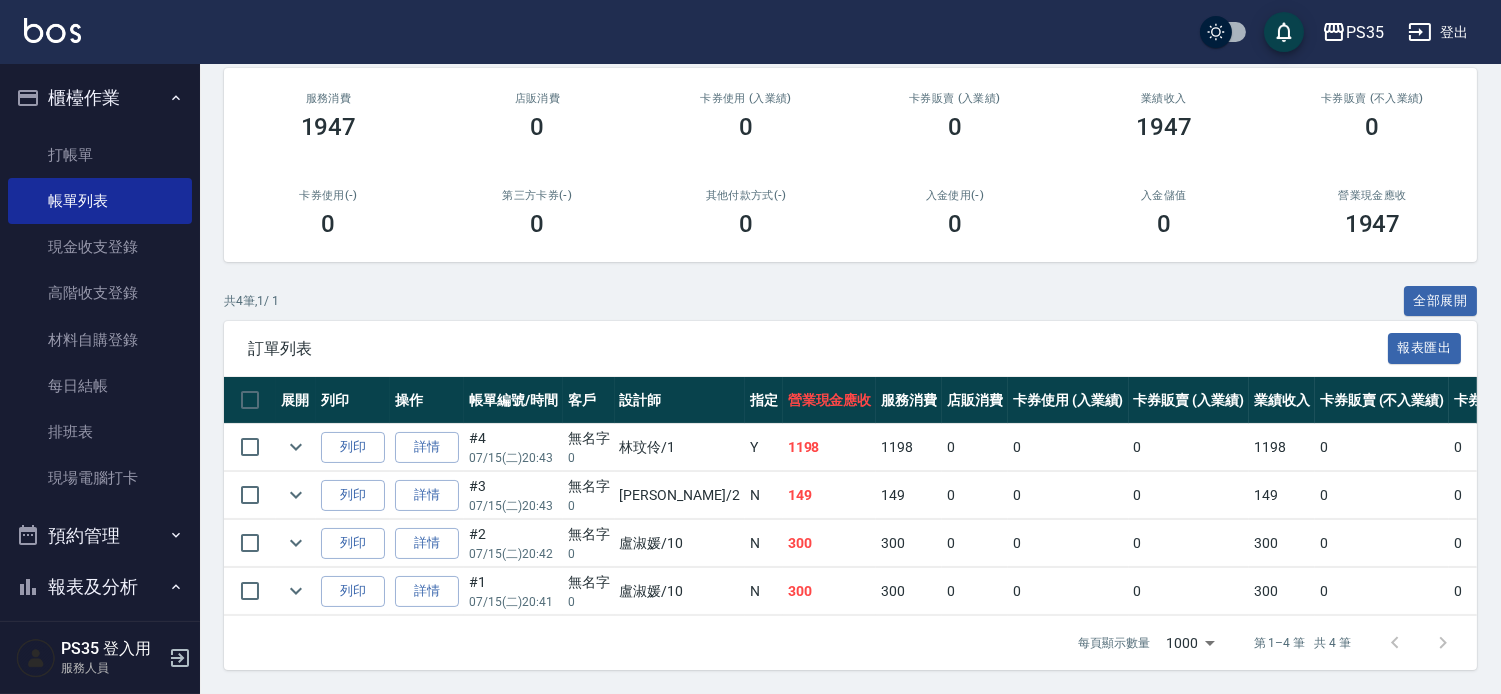 scroll, scrollTop: 306, scrollLeft: 0, axis: vertical 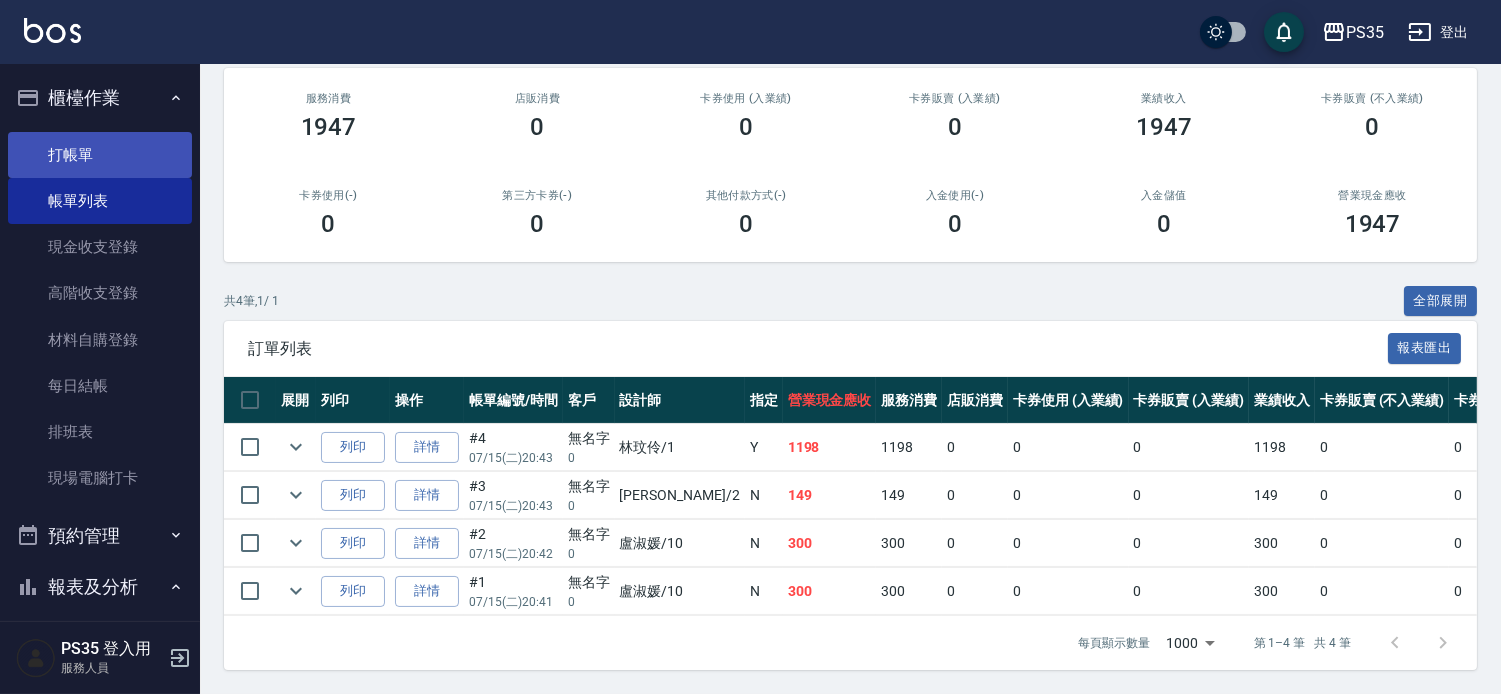 click on "打帳單" at bounding box center [100, 155] 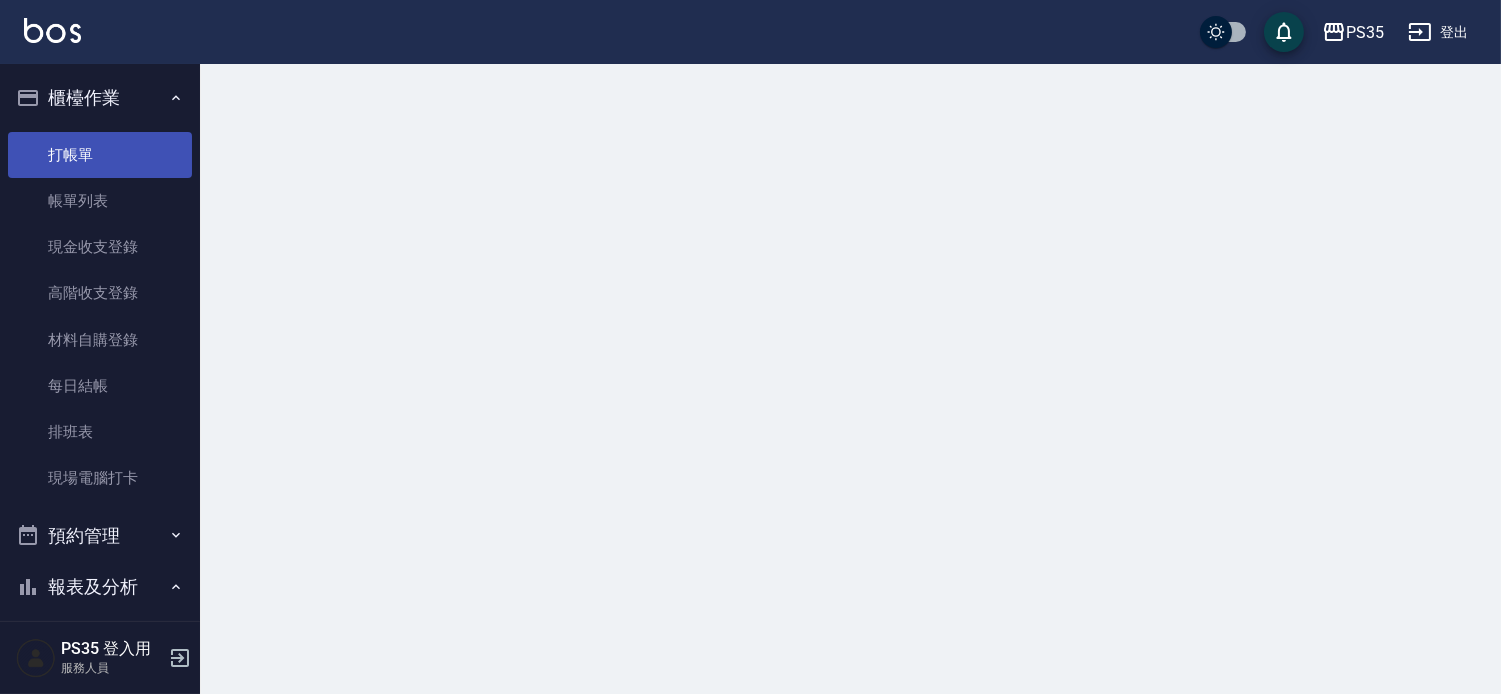 scroll, scrollTop: 0, scrollLeft: 0, axis: both 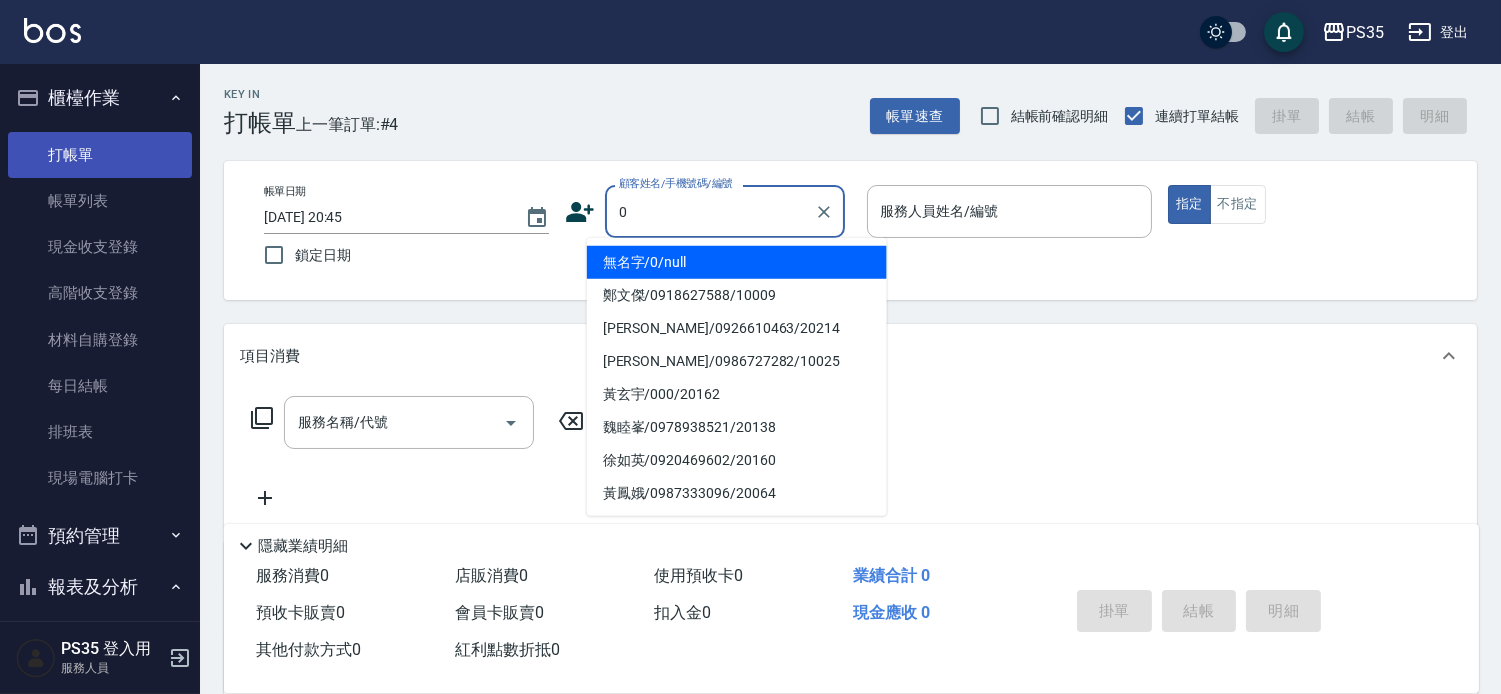 type on "0" 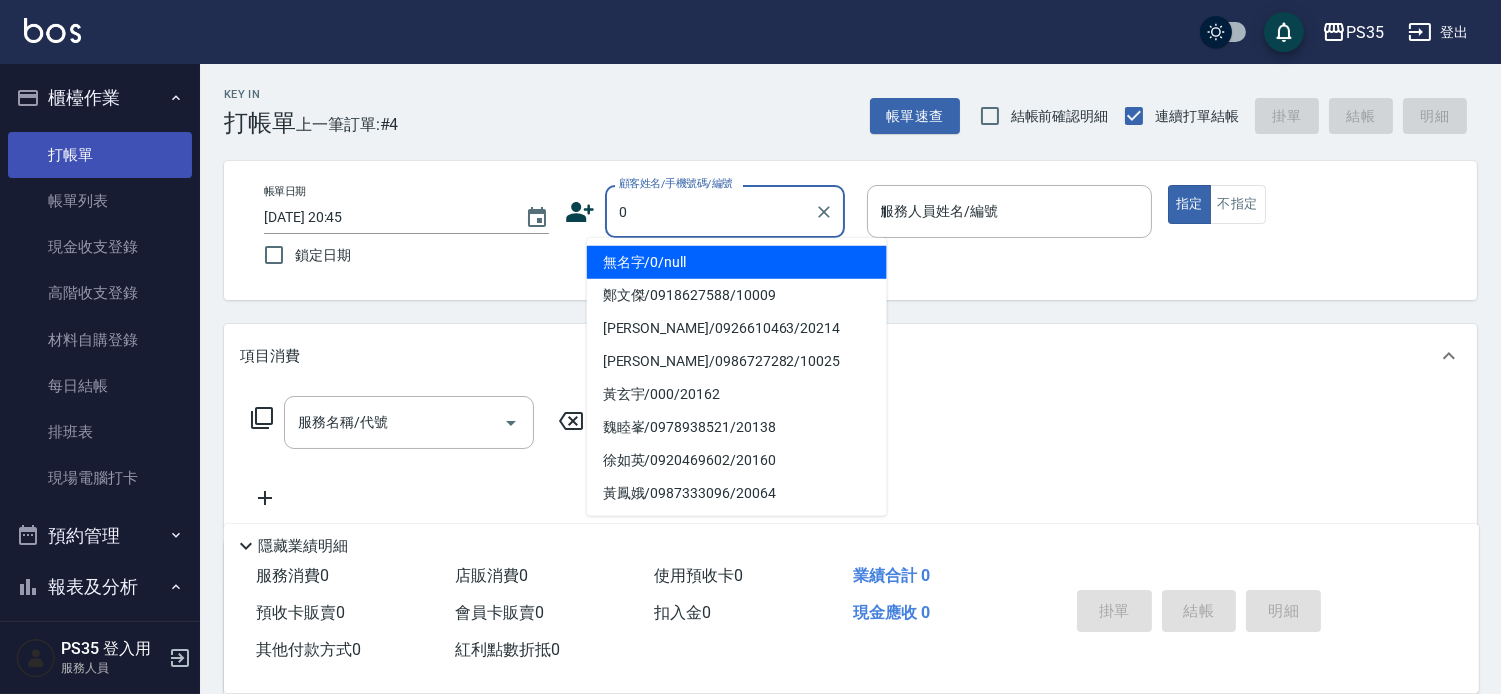 type on "無名字/0/null" 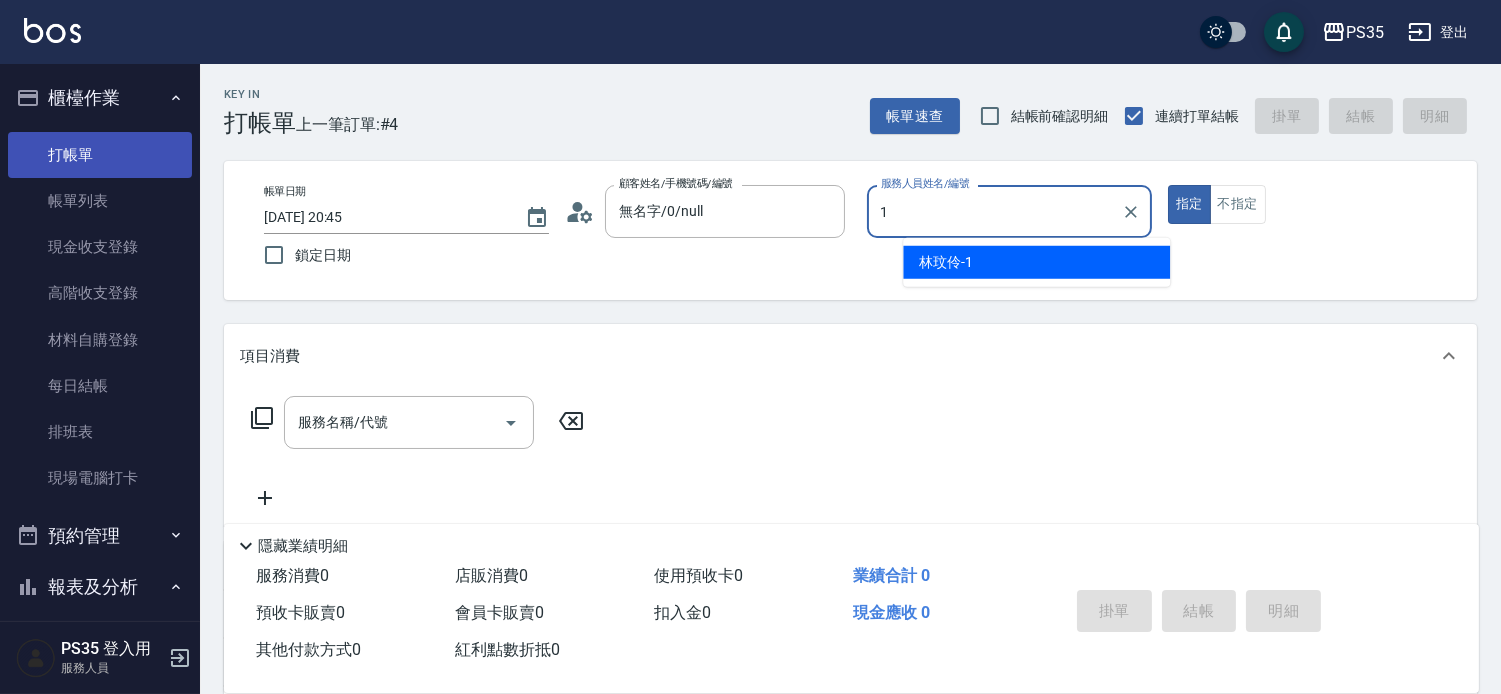 type on "1" 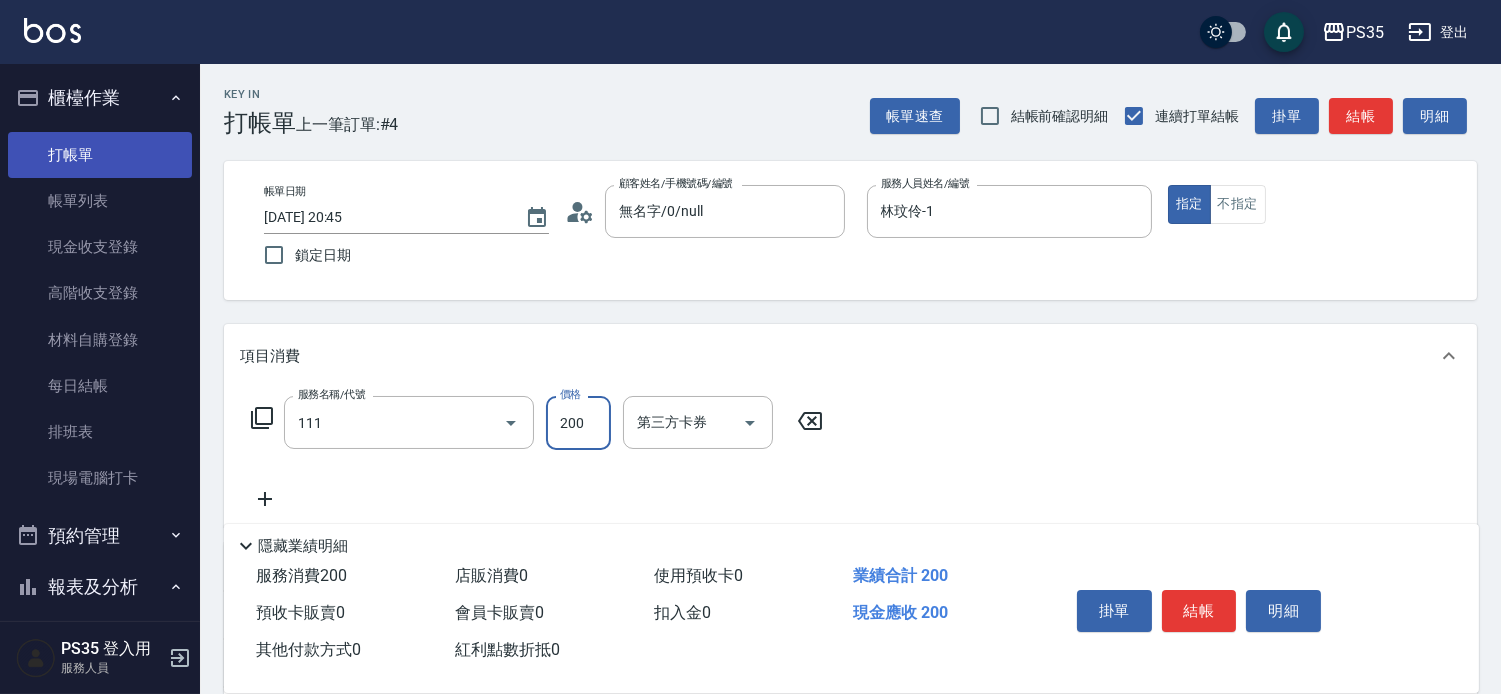 type on "200(111)" 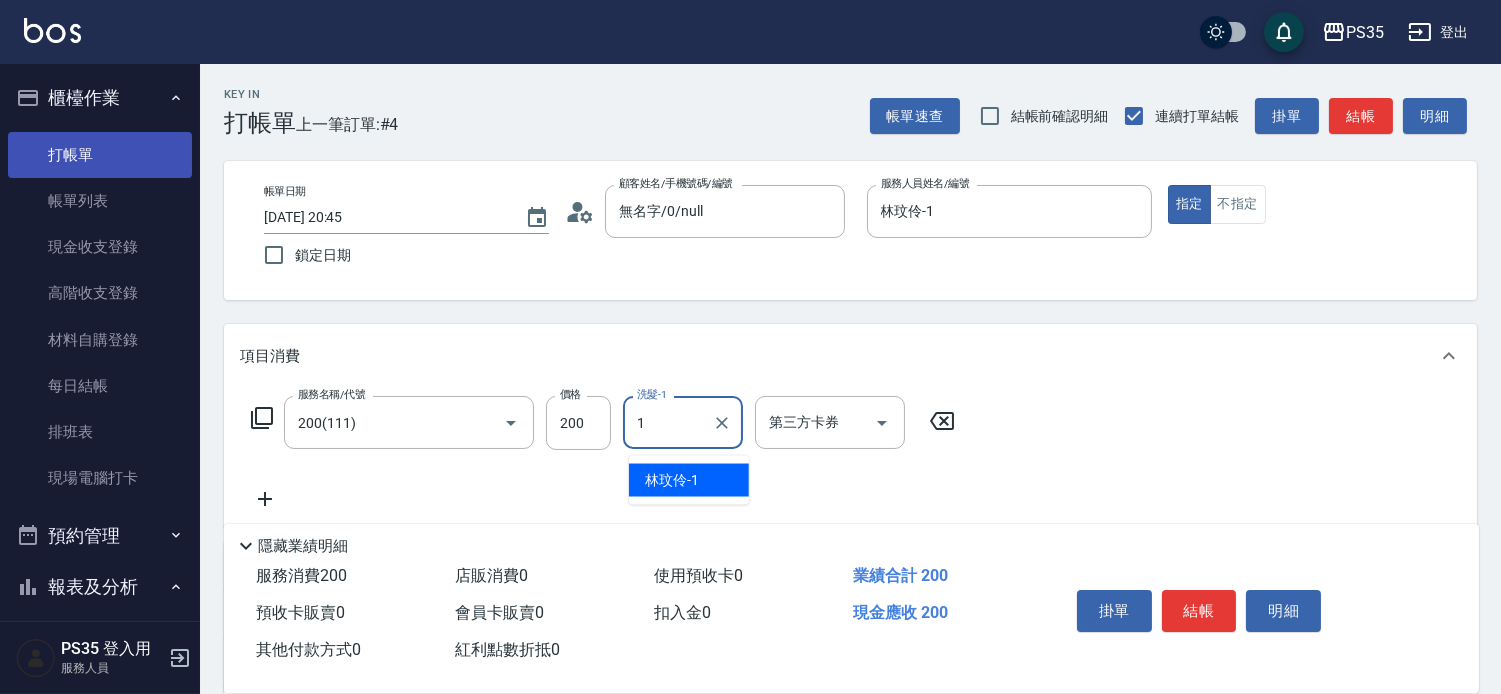 type on "林玟伶-1" 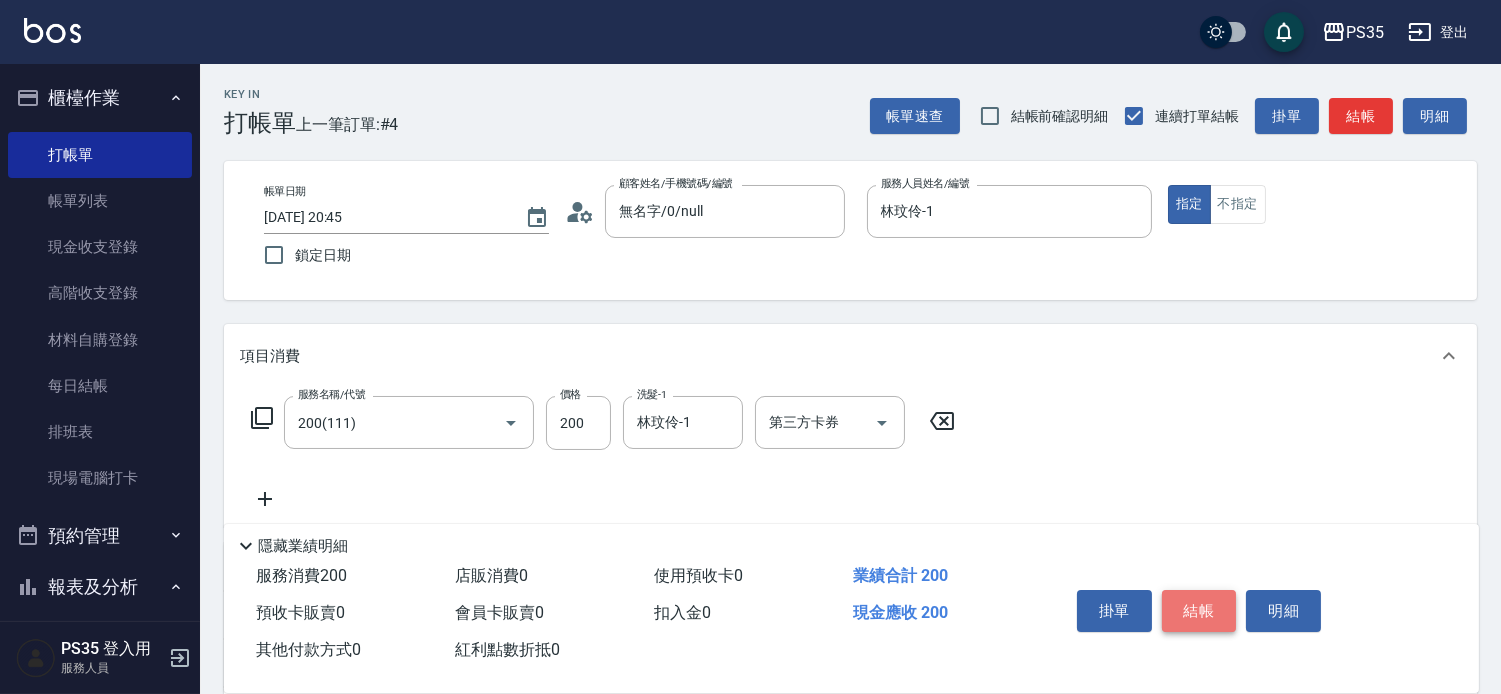 click on "結帳" at bounding box center (1199, 611) 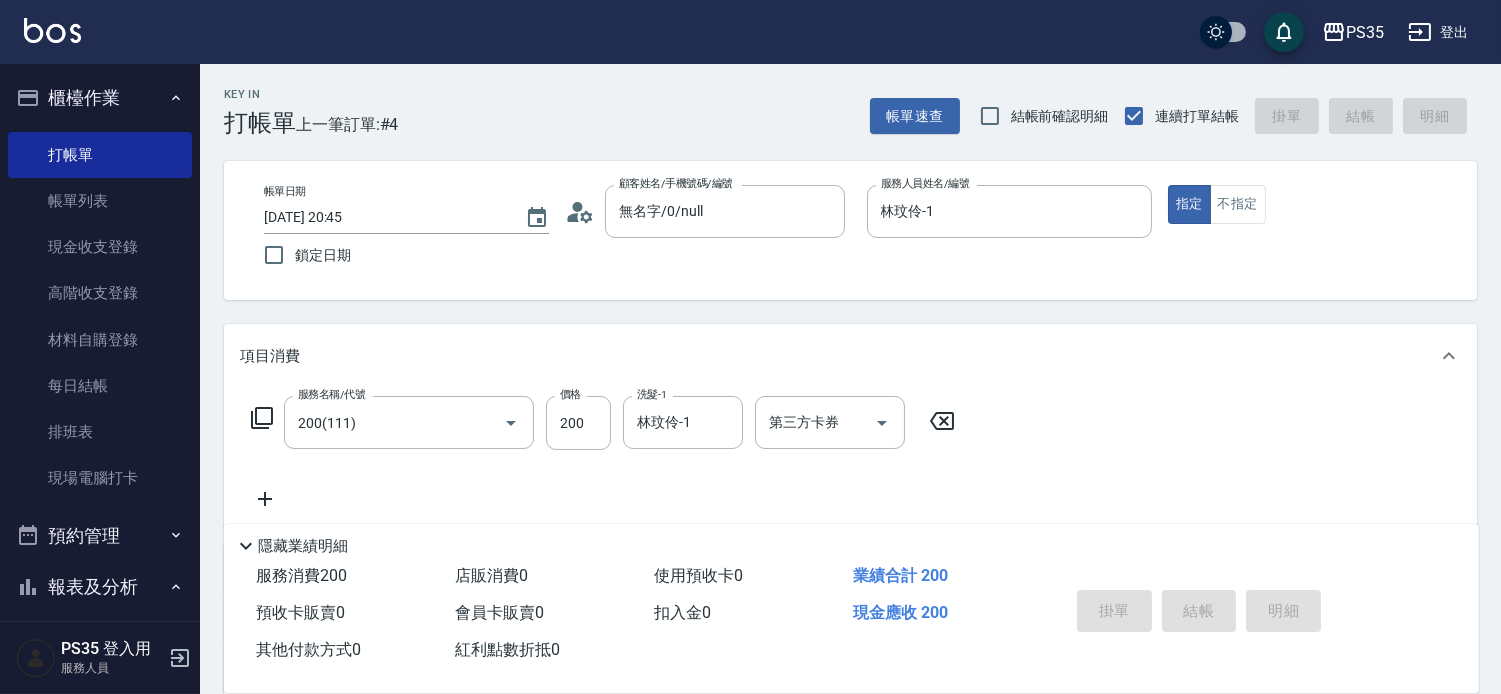 type 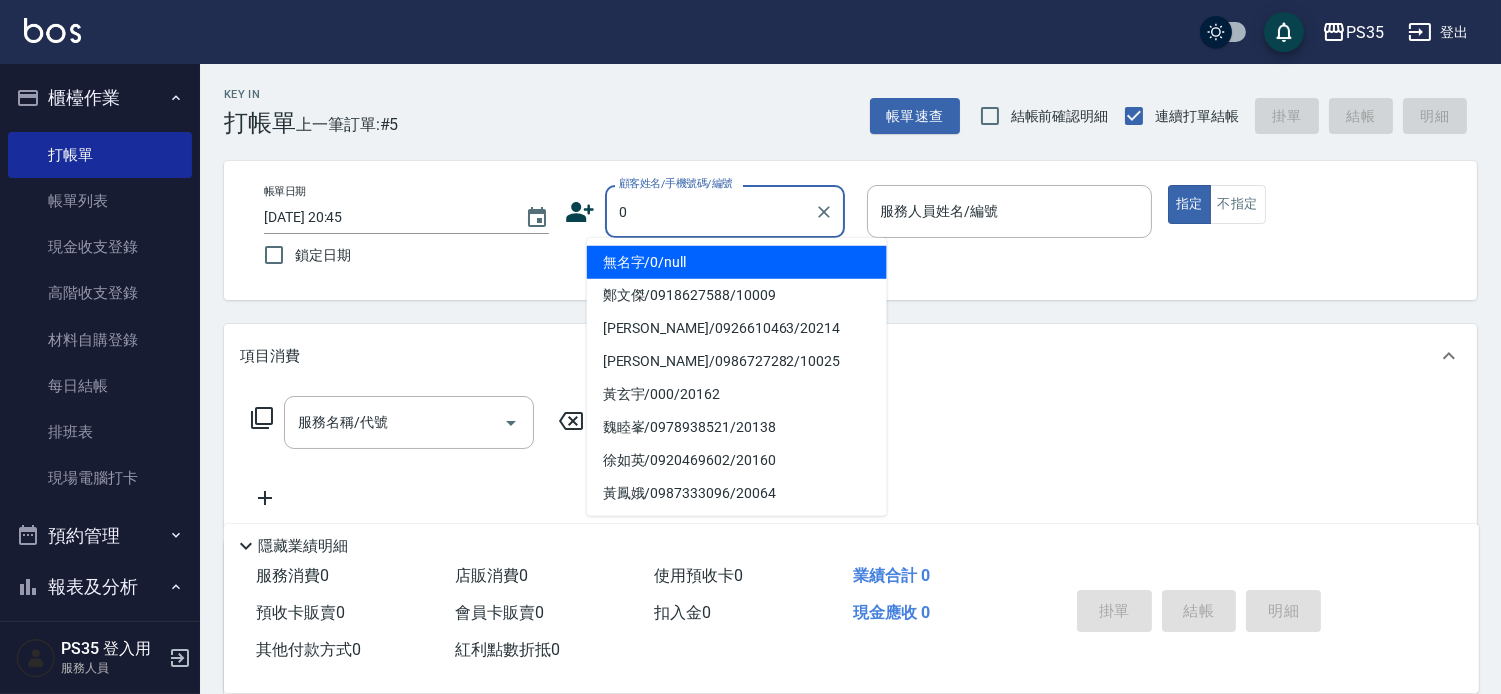type on "0" 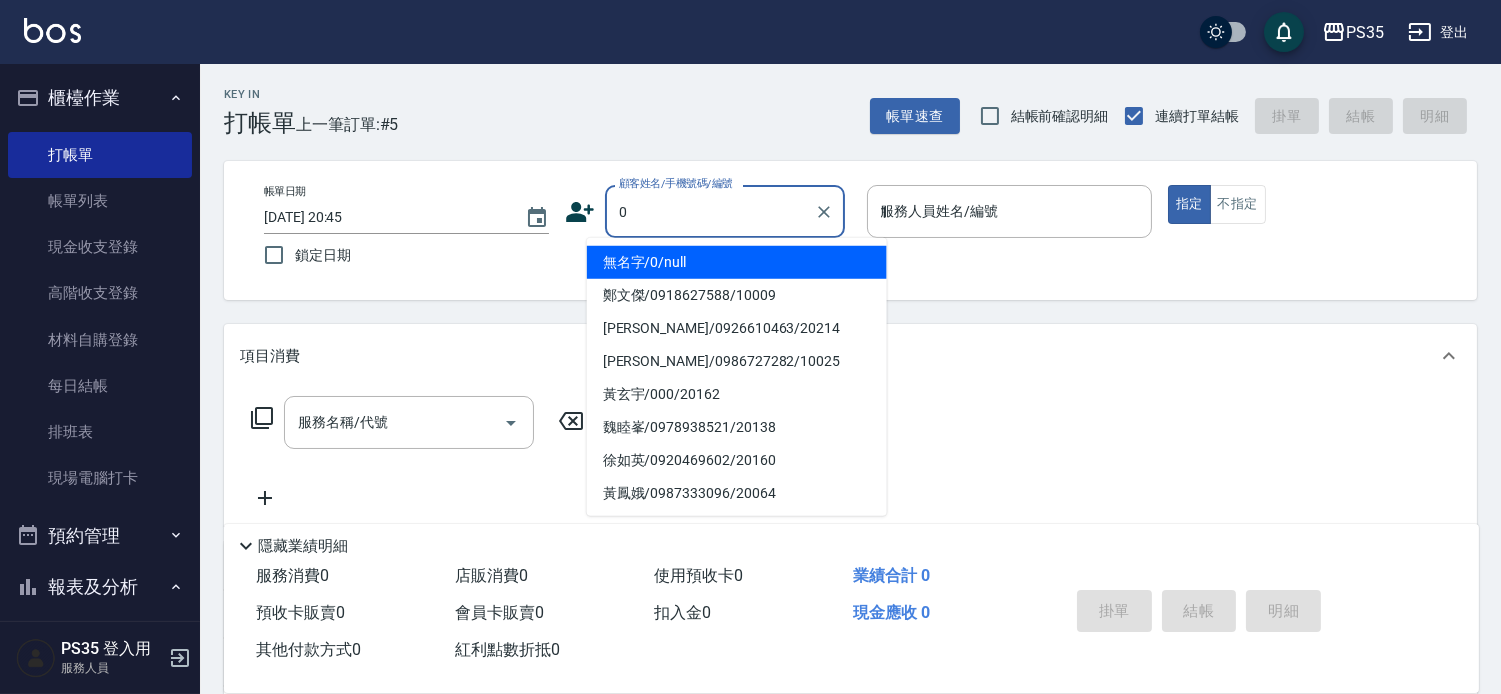 type on "無名字/0/null" 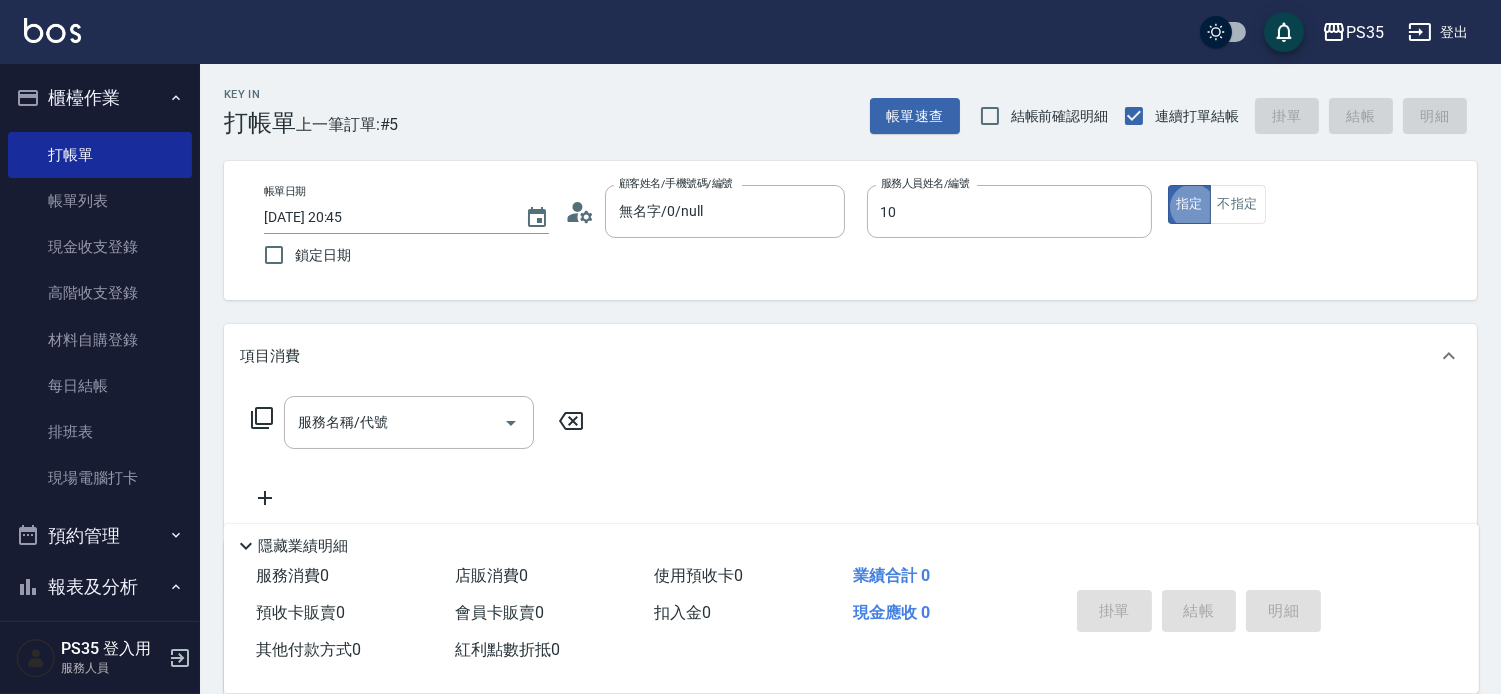 type on "盧淑媛-10" 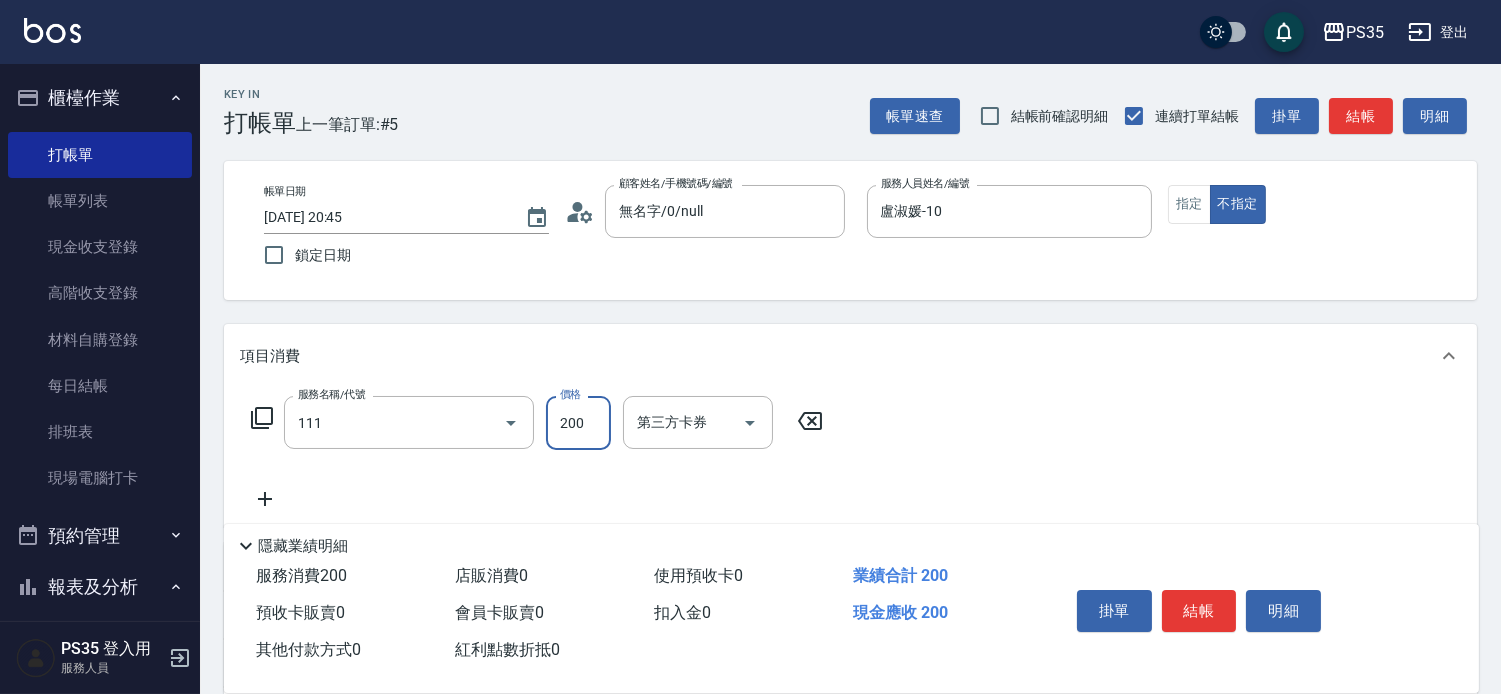 type on "200(111)" 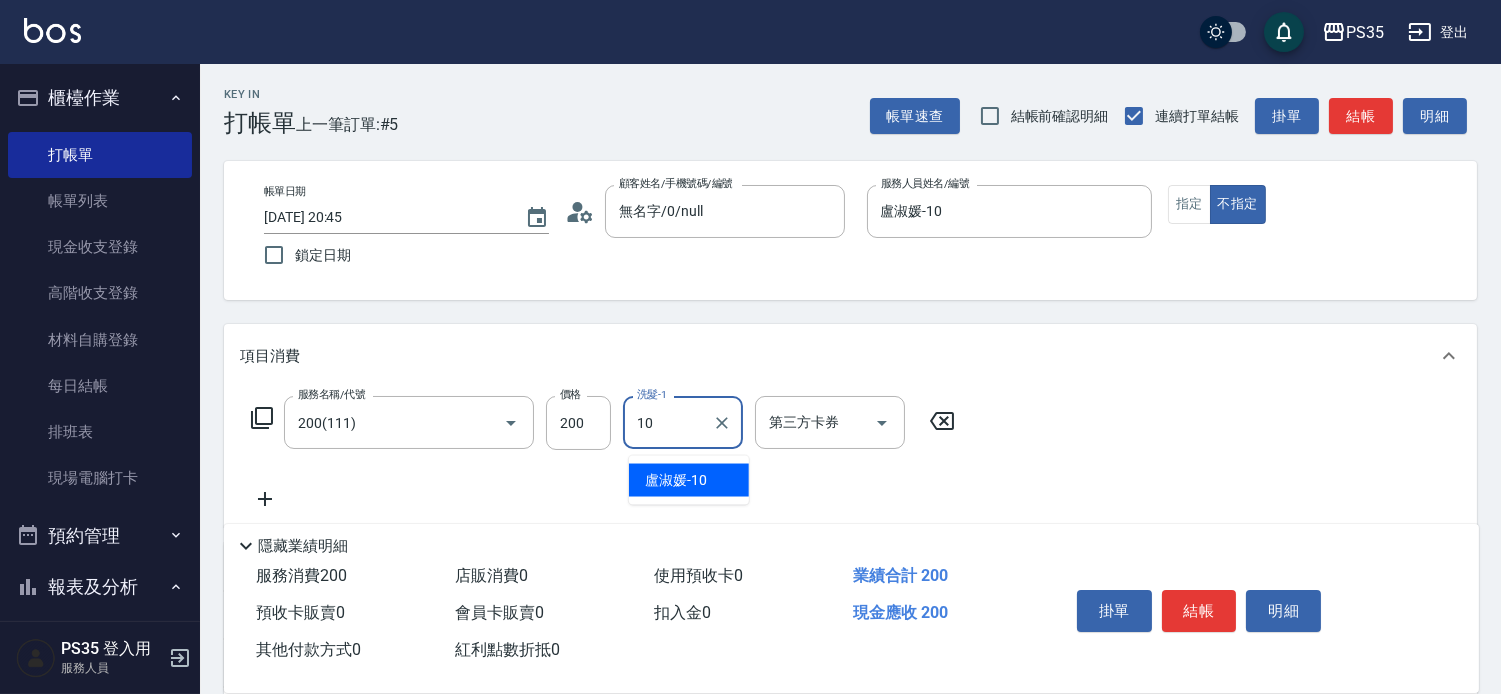 type on "盧淑媛-10" 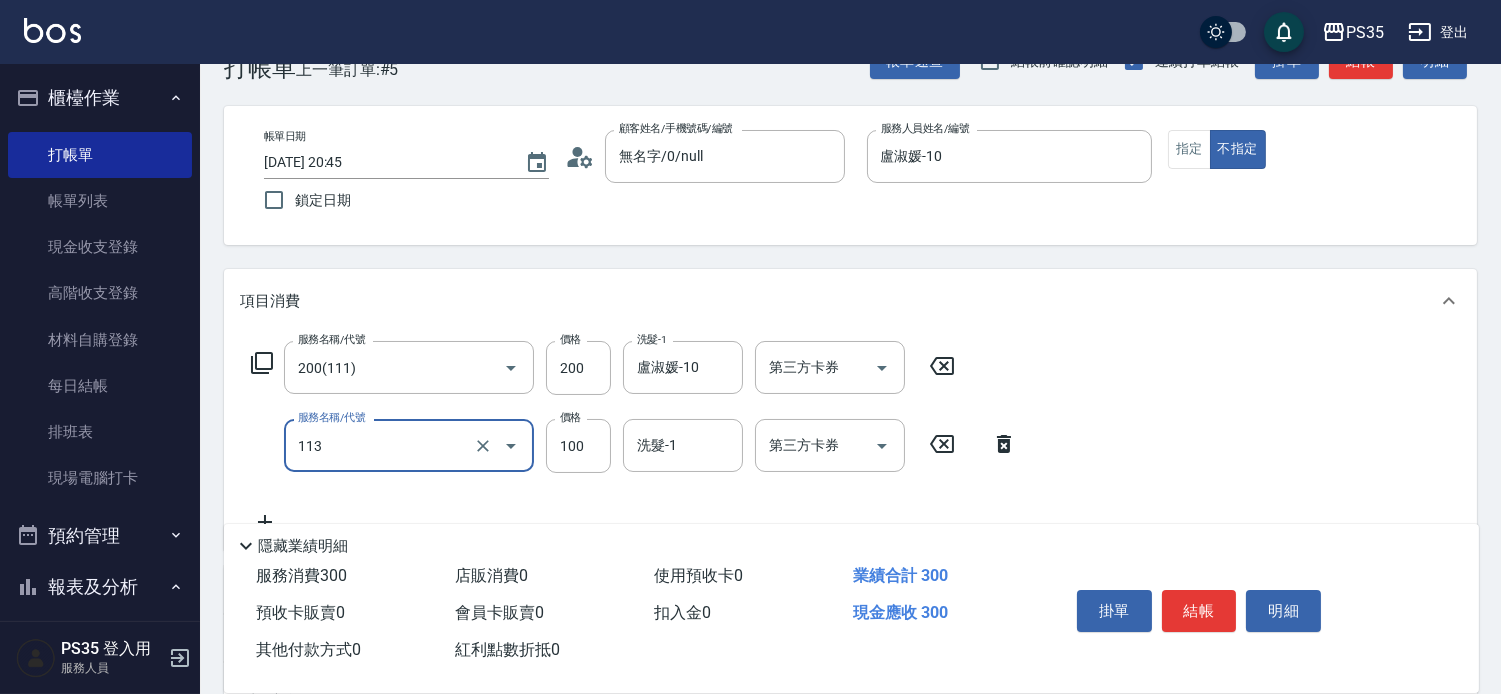 scroll, scrollTop: 111, scrollLeft: 0, axis: vertical 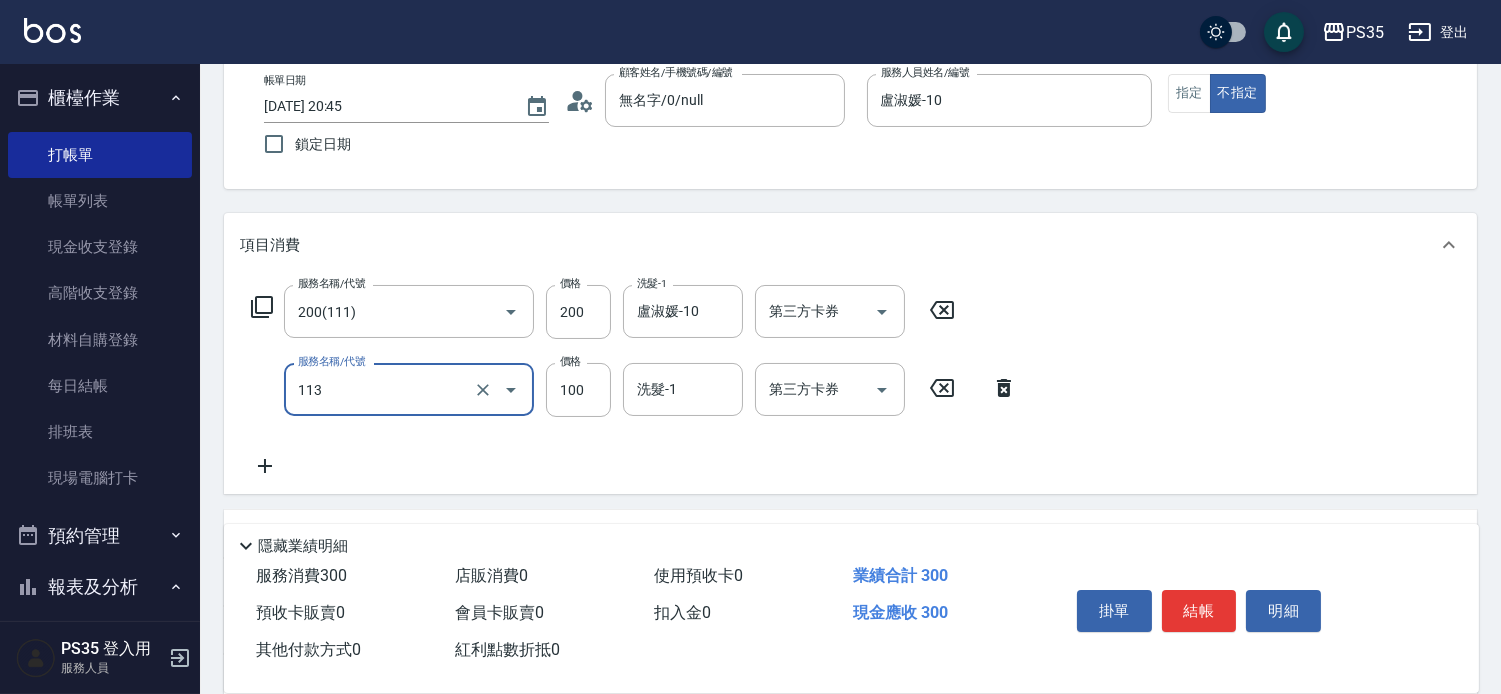type on "瞬護100(113)" 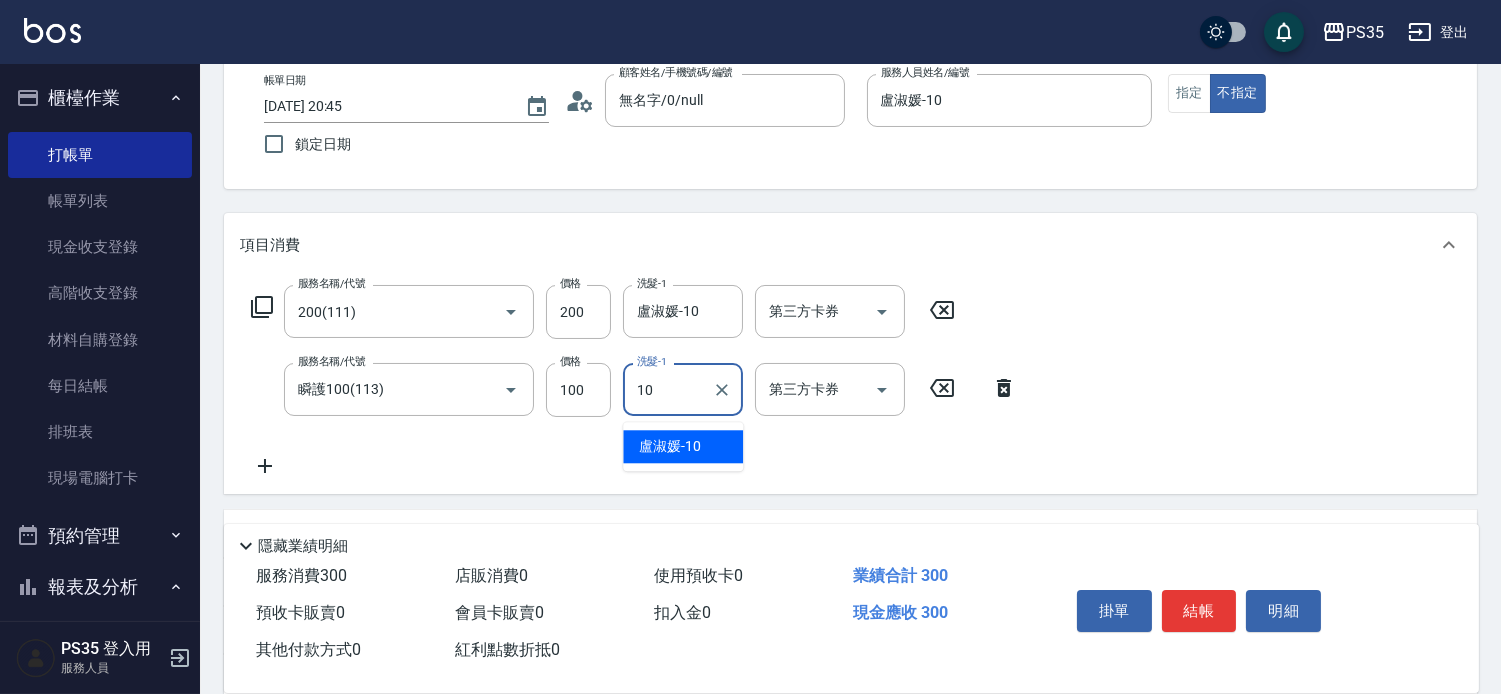 type on "盧淑媛-10" 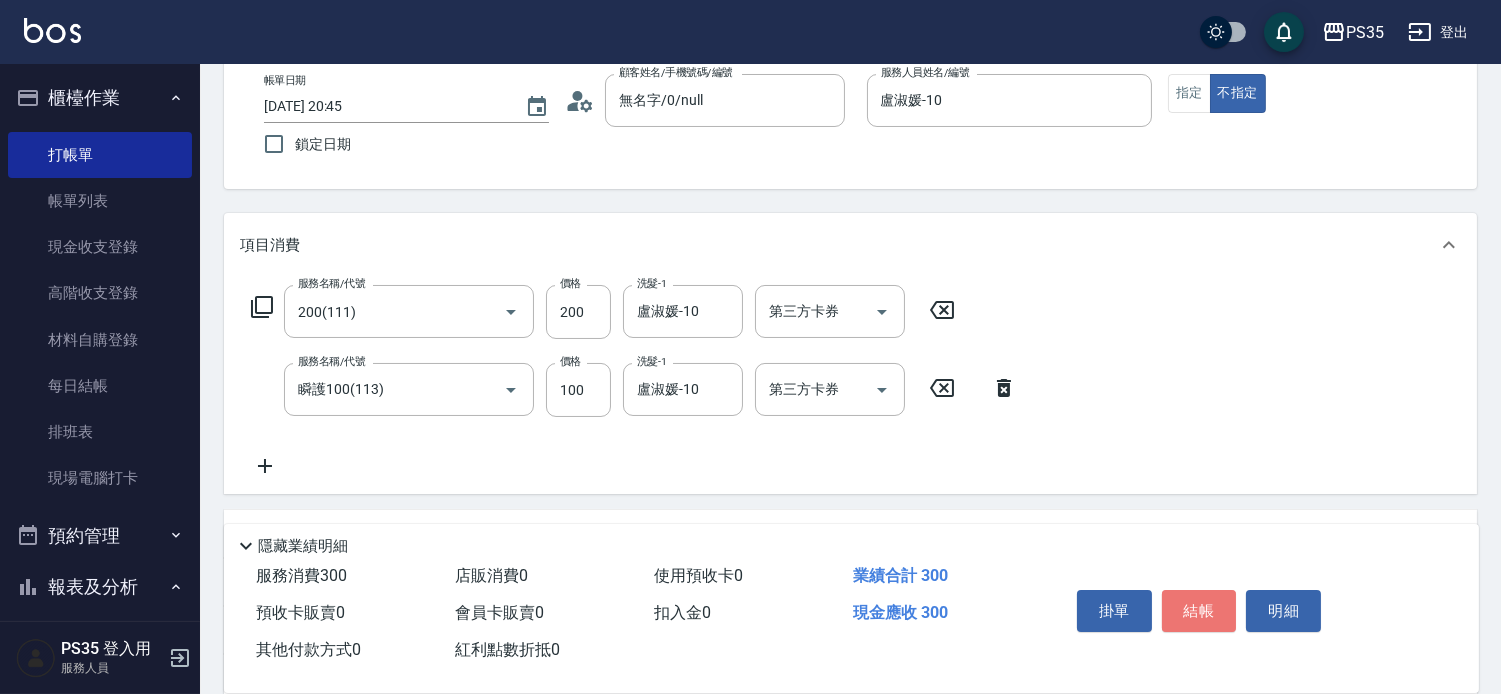 click on "結帳" at bounding box center [1199, 611] 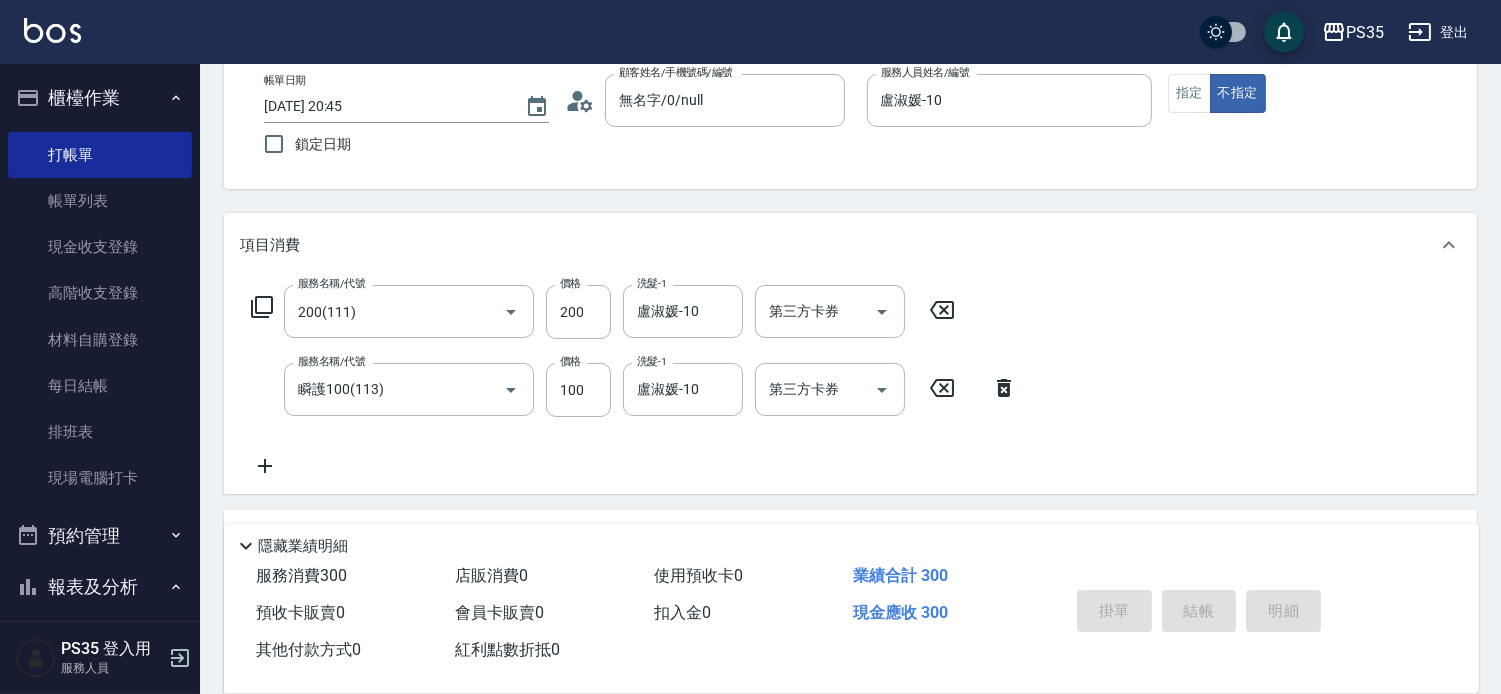 type 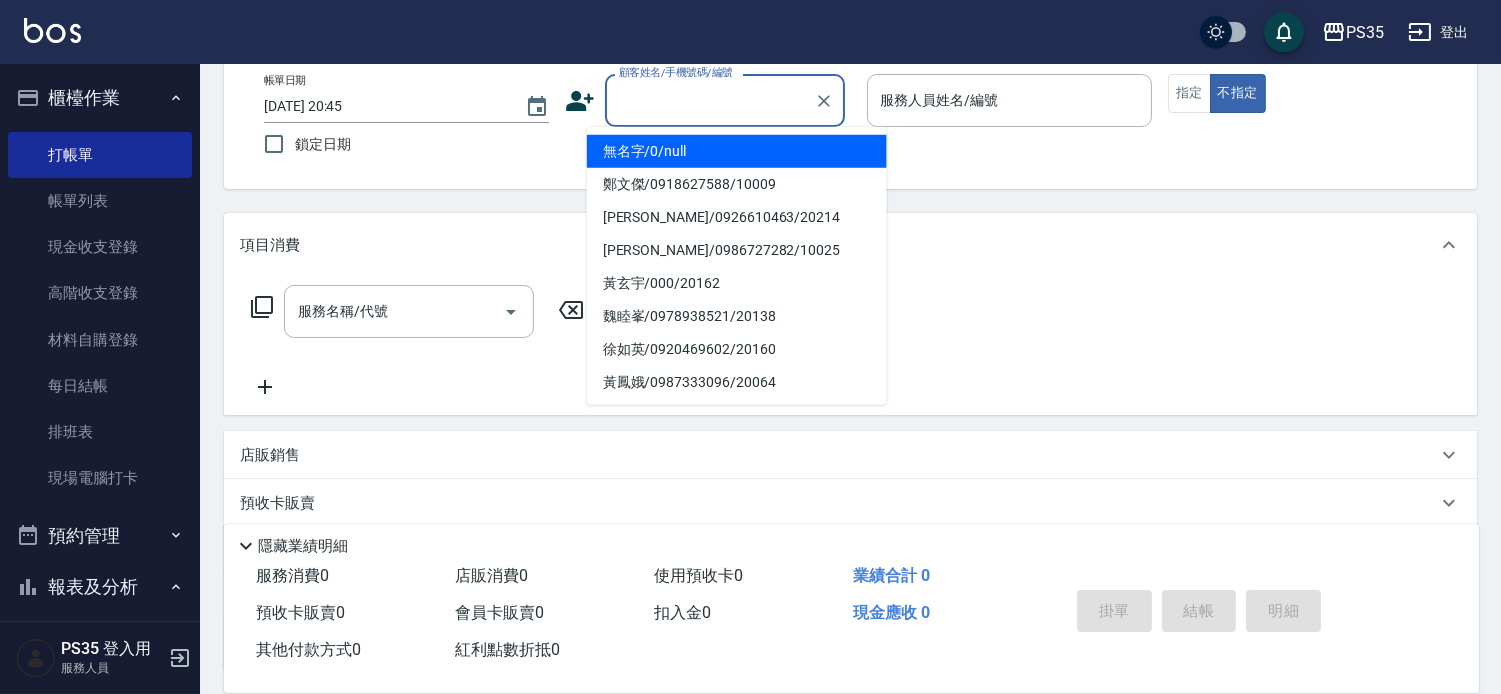 click on "顧客姓名/手機號碼/編號" at bounding box center [710, 100] 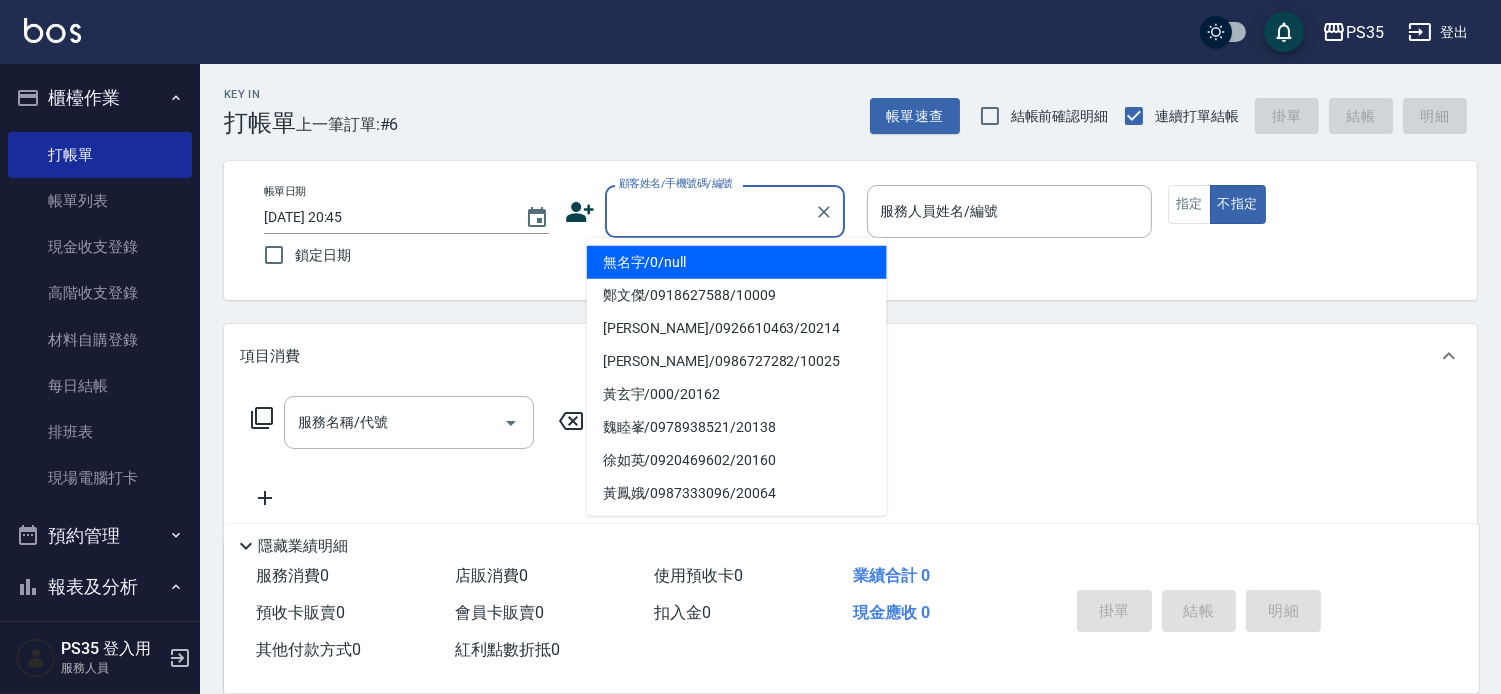 scroll, scrollTop: 111, scrollLeft: 0, axis: vertical 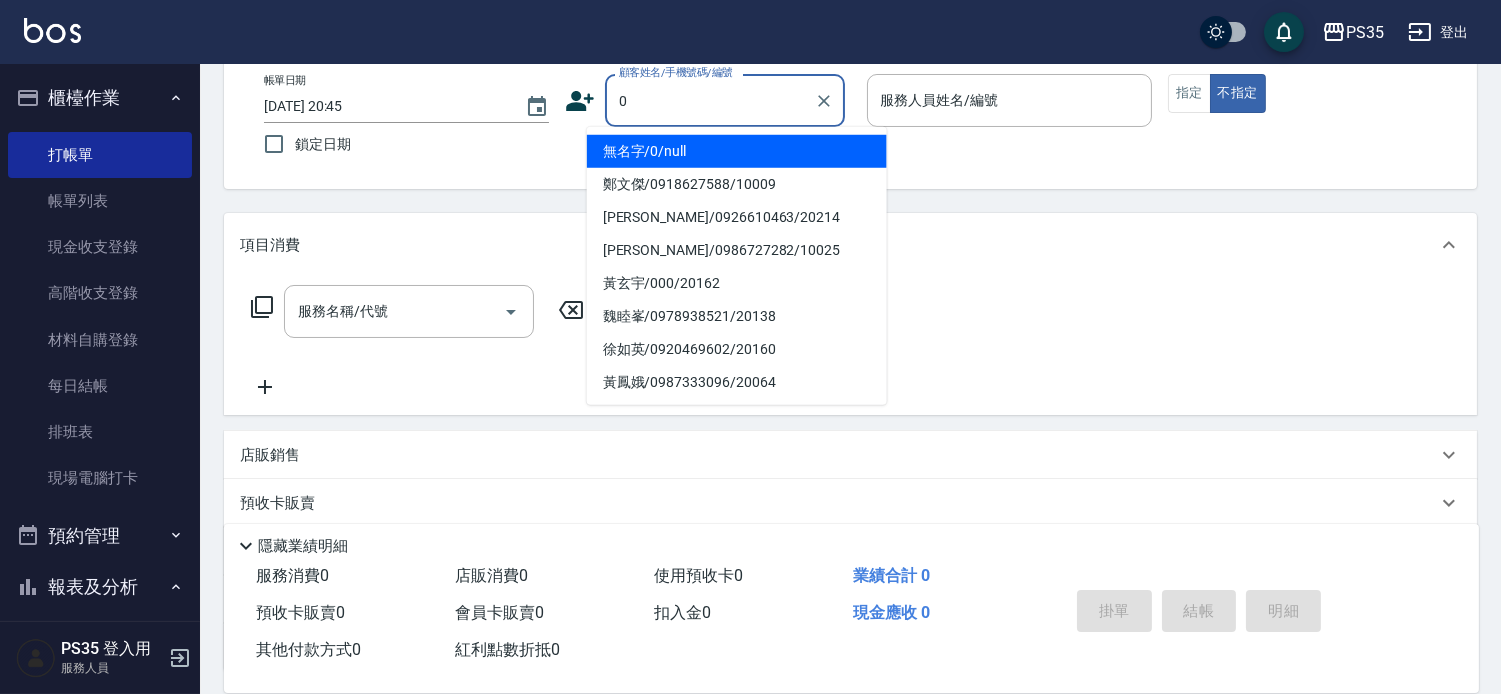type on "無名字/0/null" 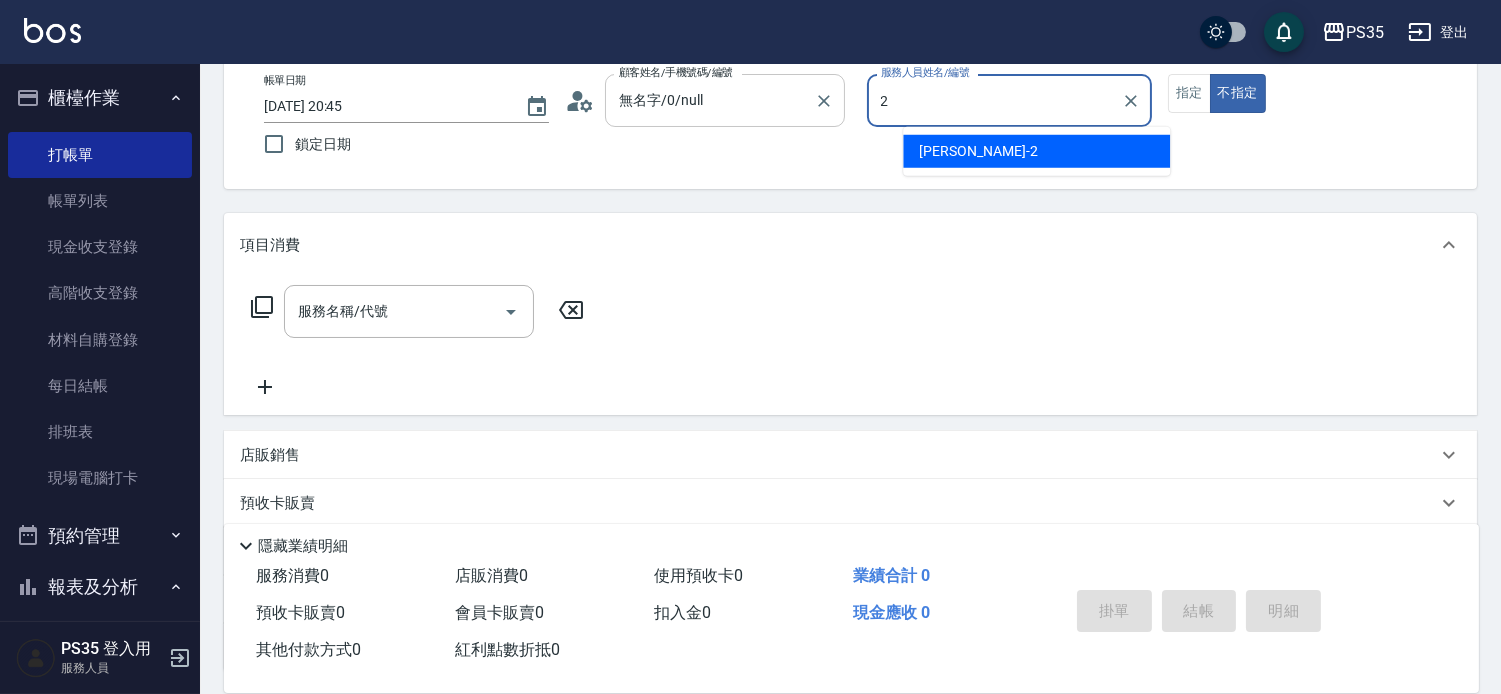 type on "2" 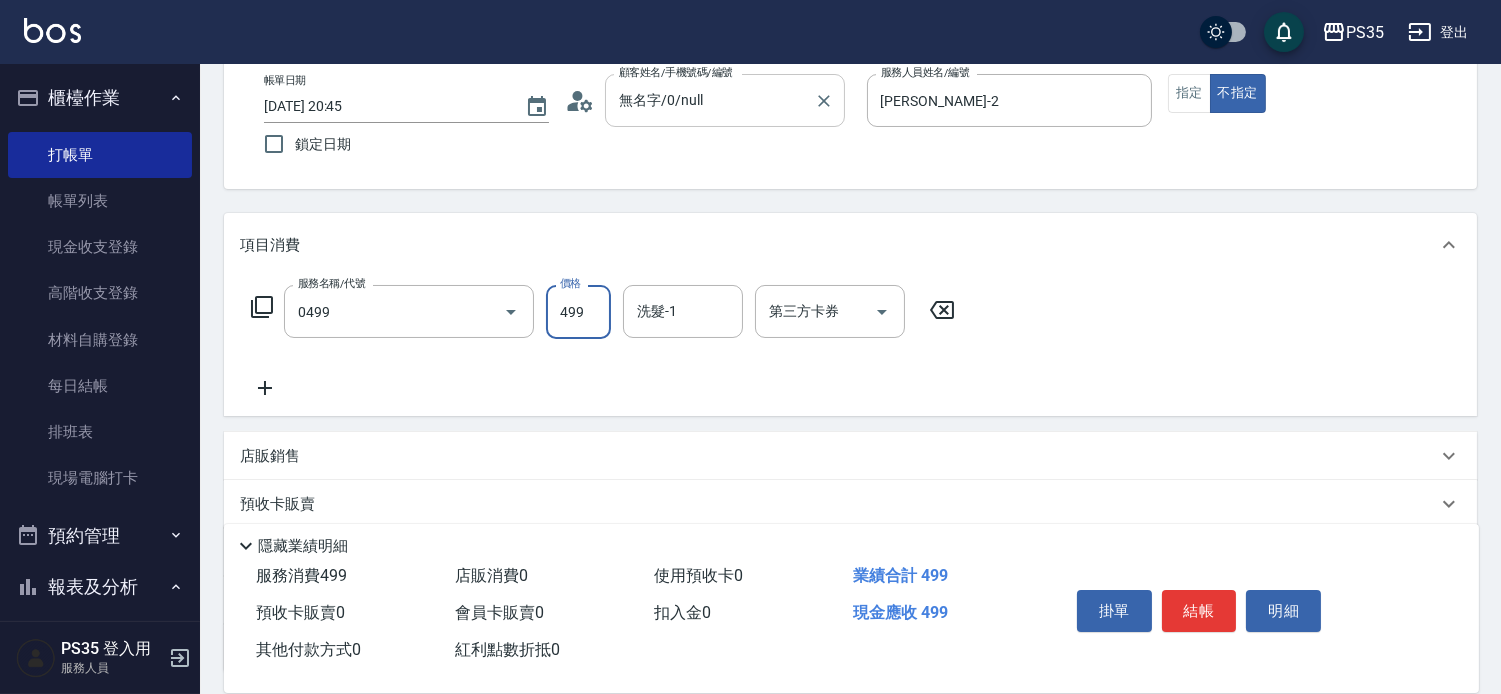 type on "[PERSON_NAME]499(0499)" 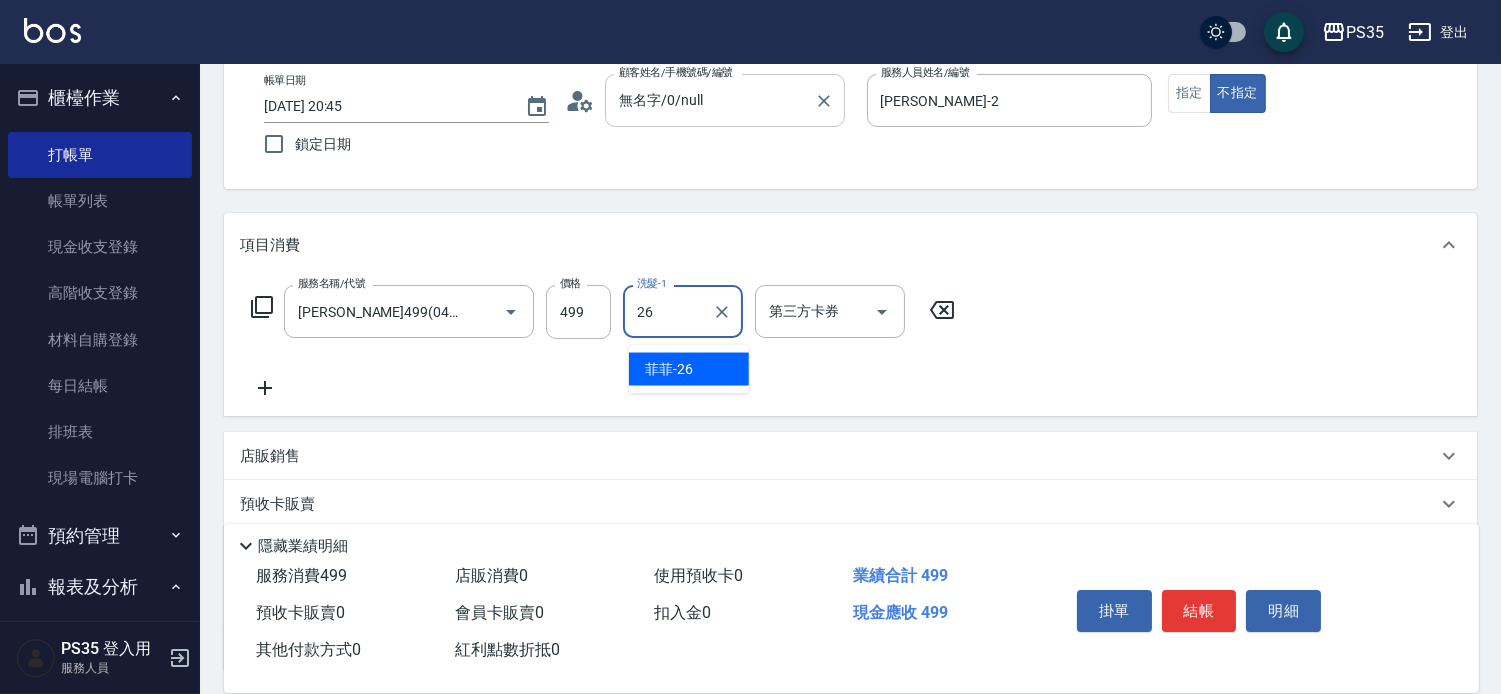 type on "菲菲-26" 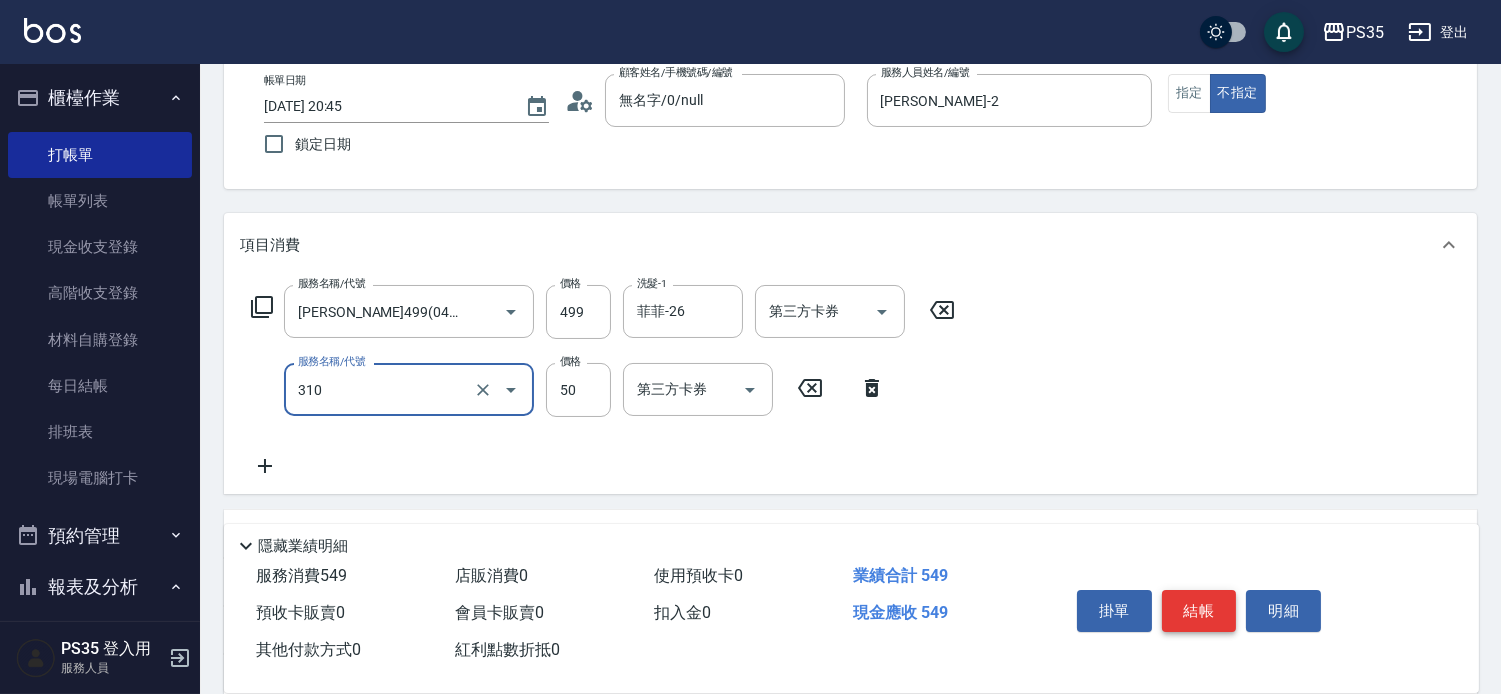 type on "剪瀏海(310)" 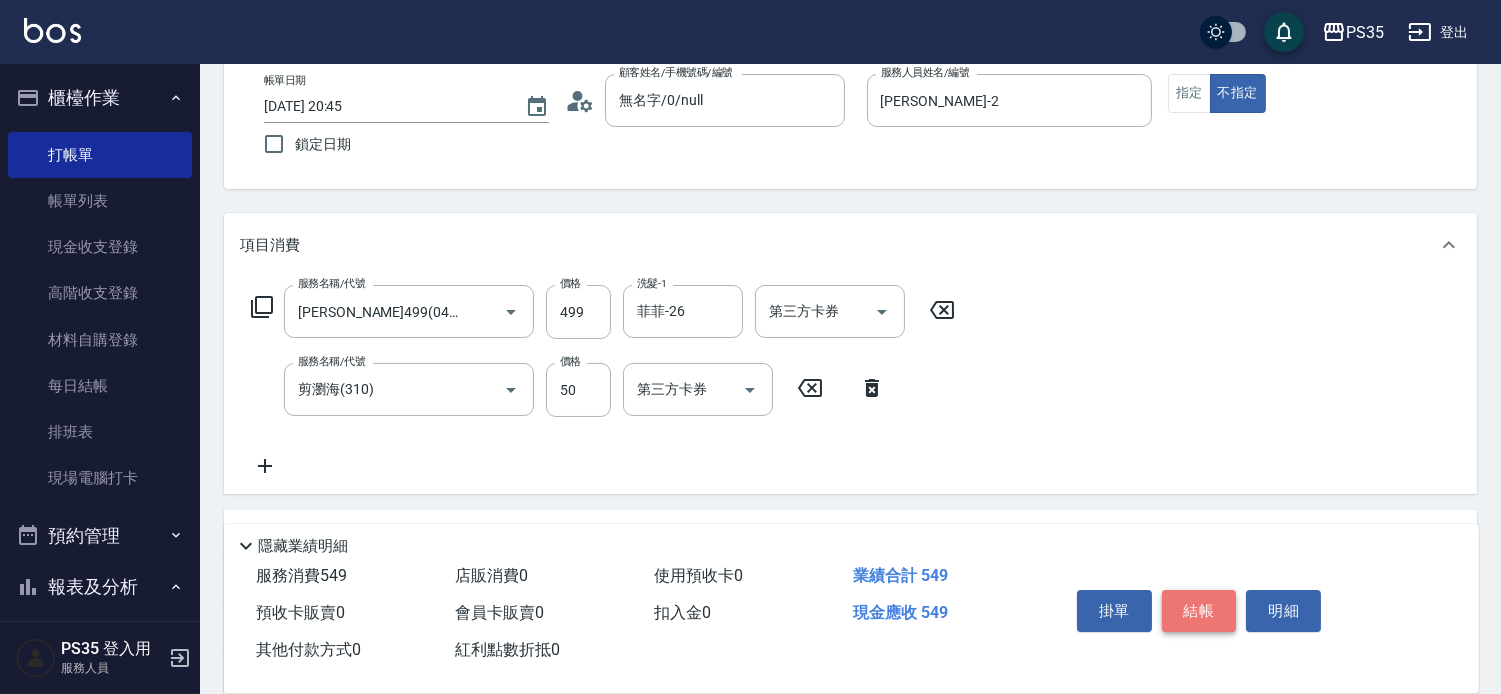 click on "結帳" at bounding box center [1199, 611] 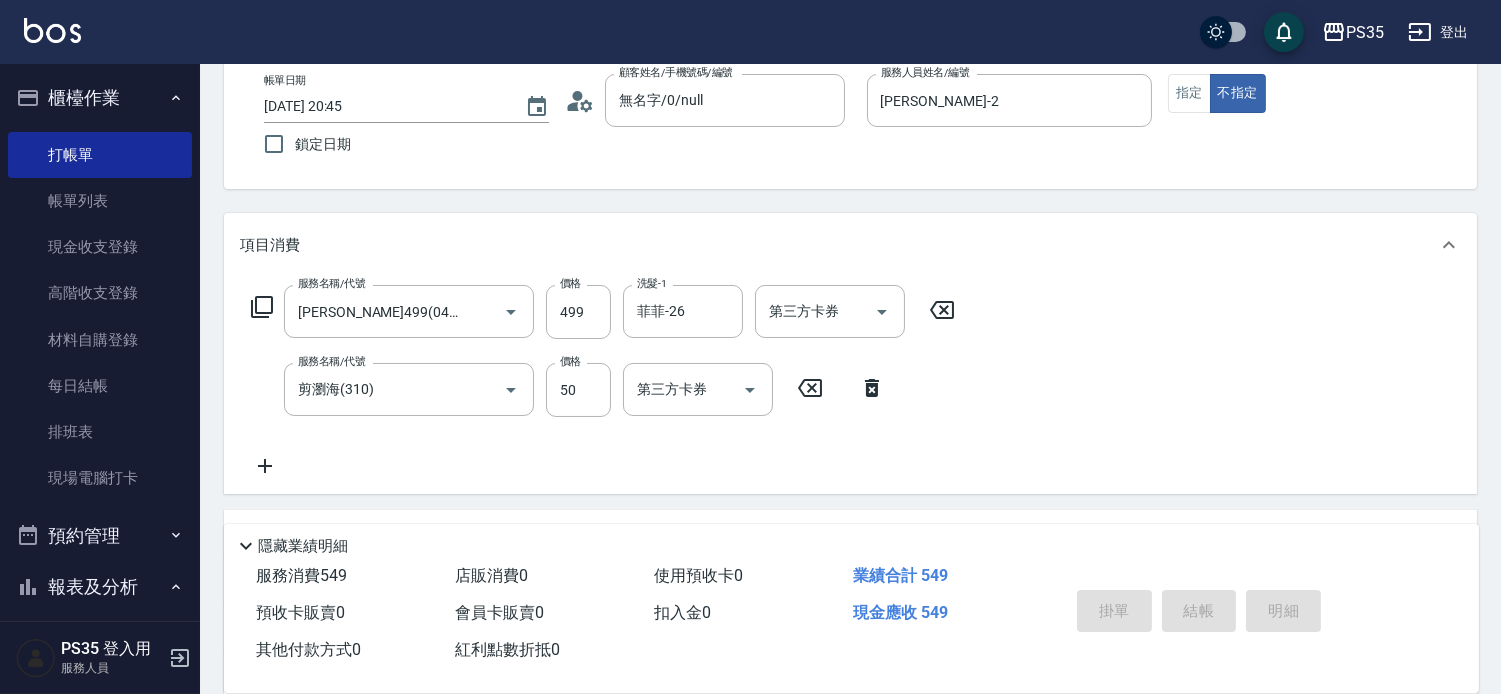 type on "[DATE] 20:48" 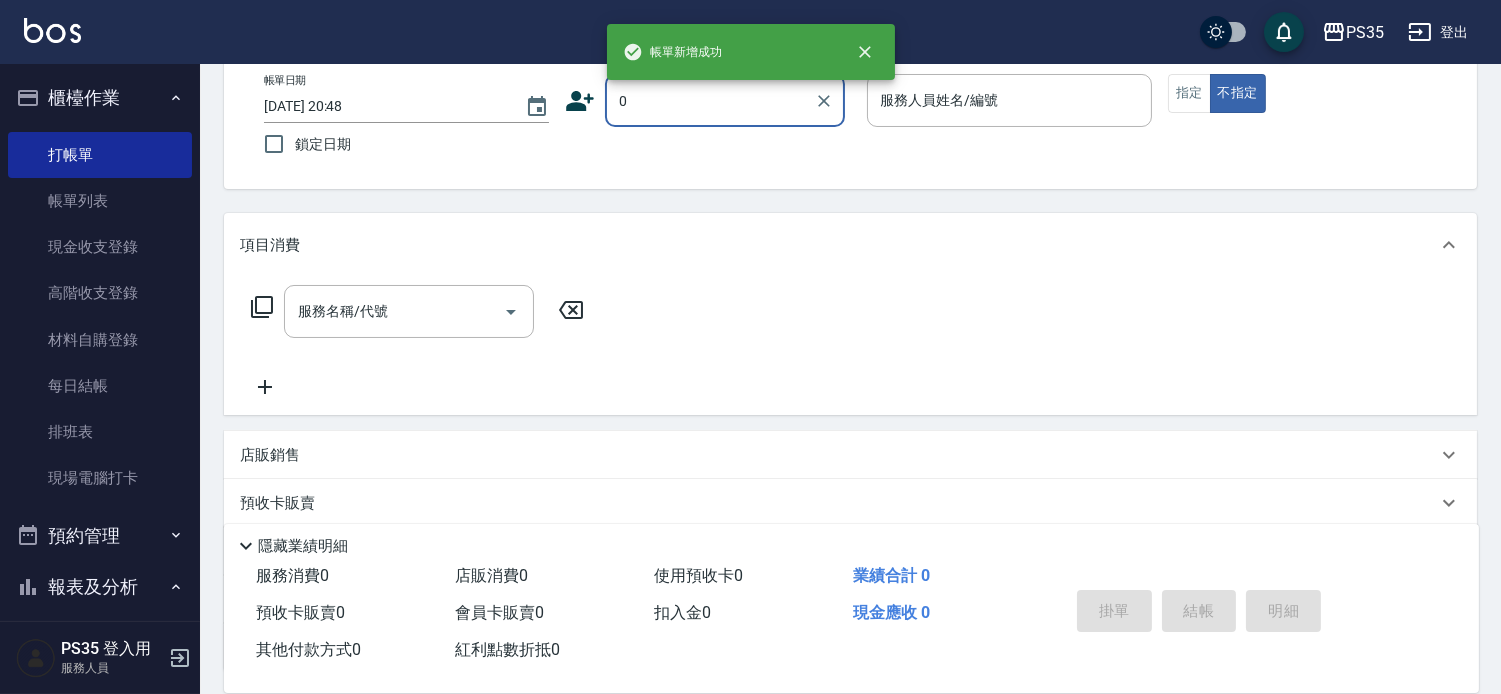 type on "0" 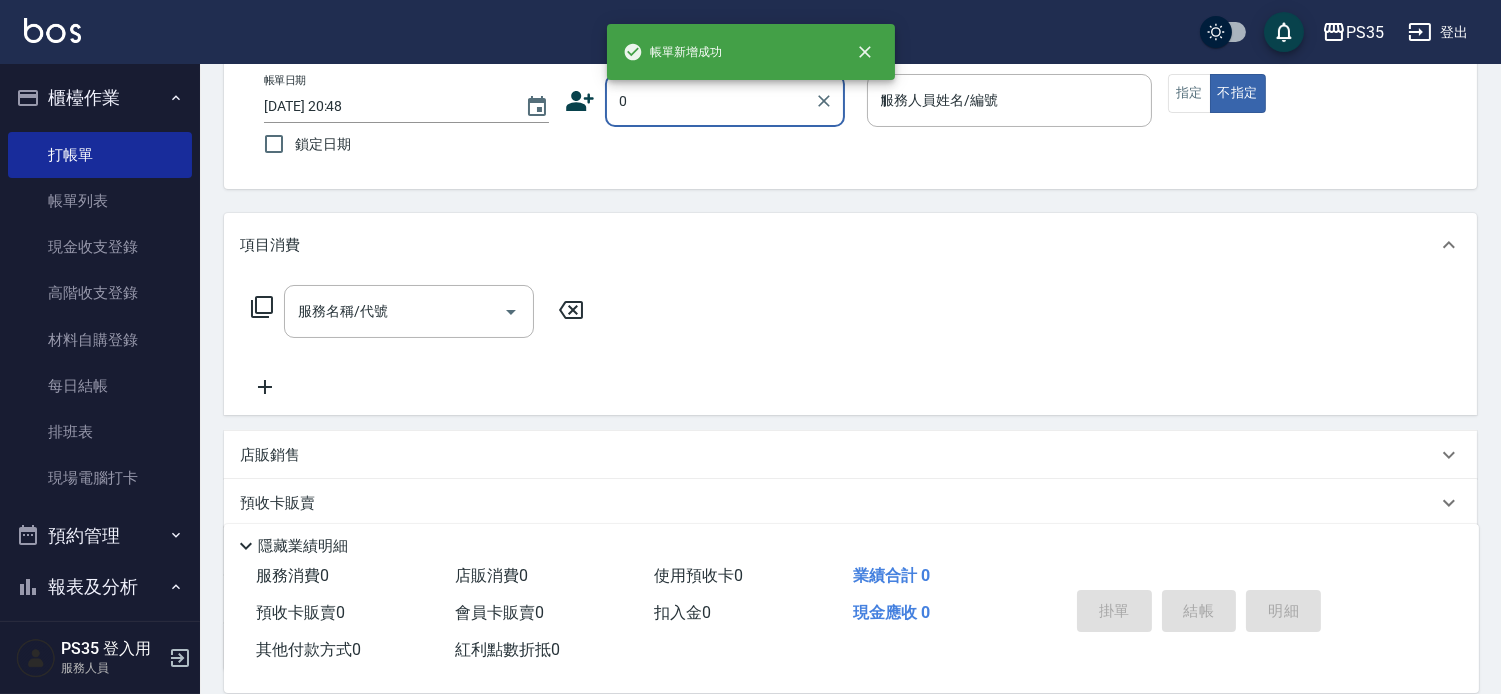 type on "無名字/0/null" 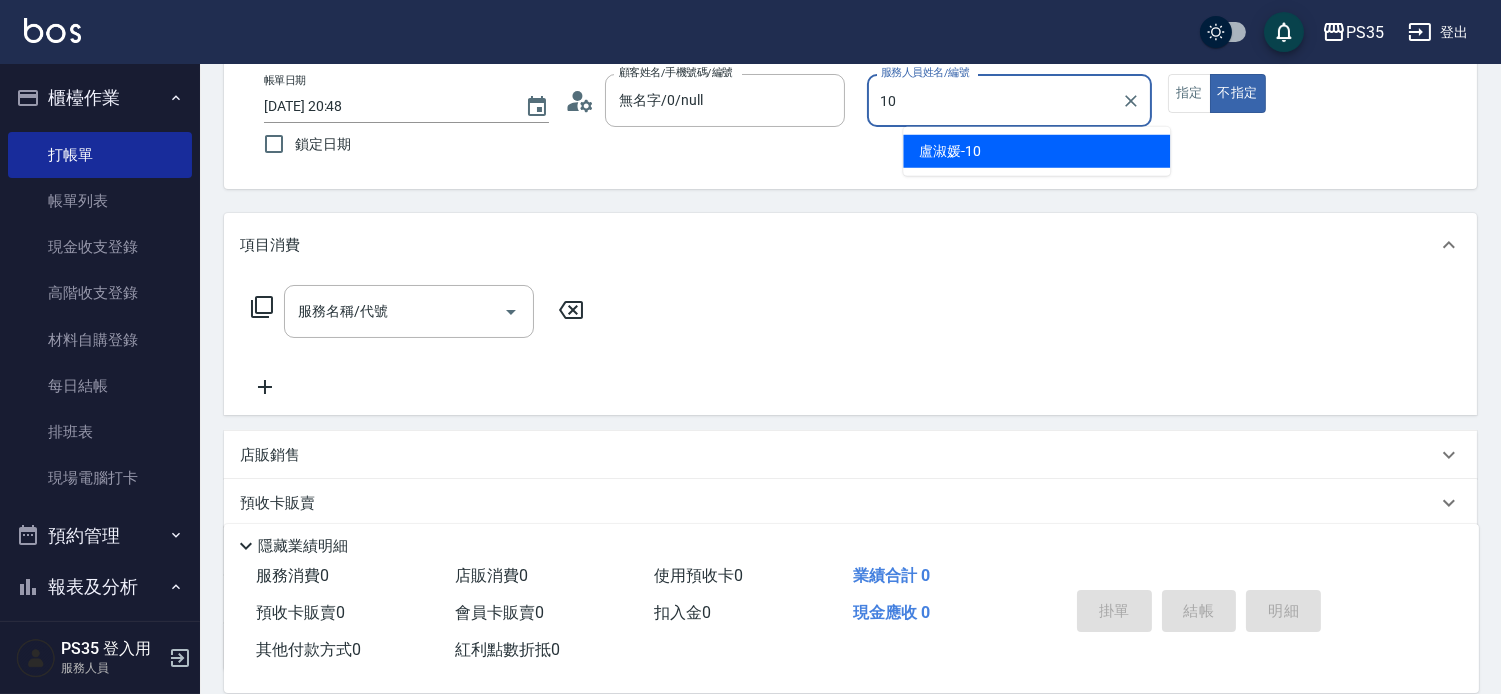 type on "盧淑媛-10" 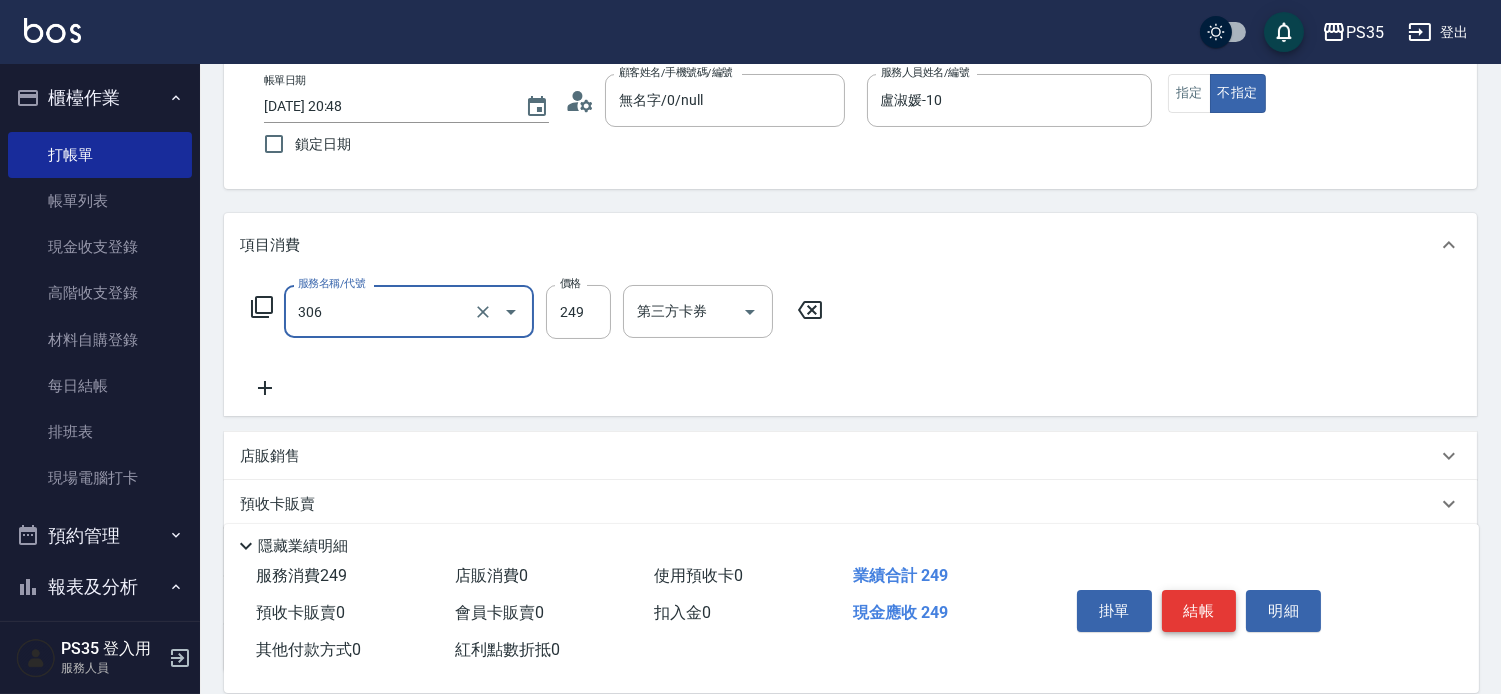 type on "剪髮(306)" 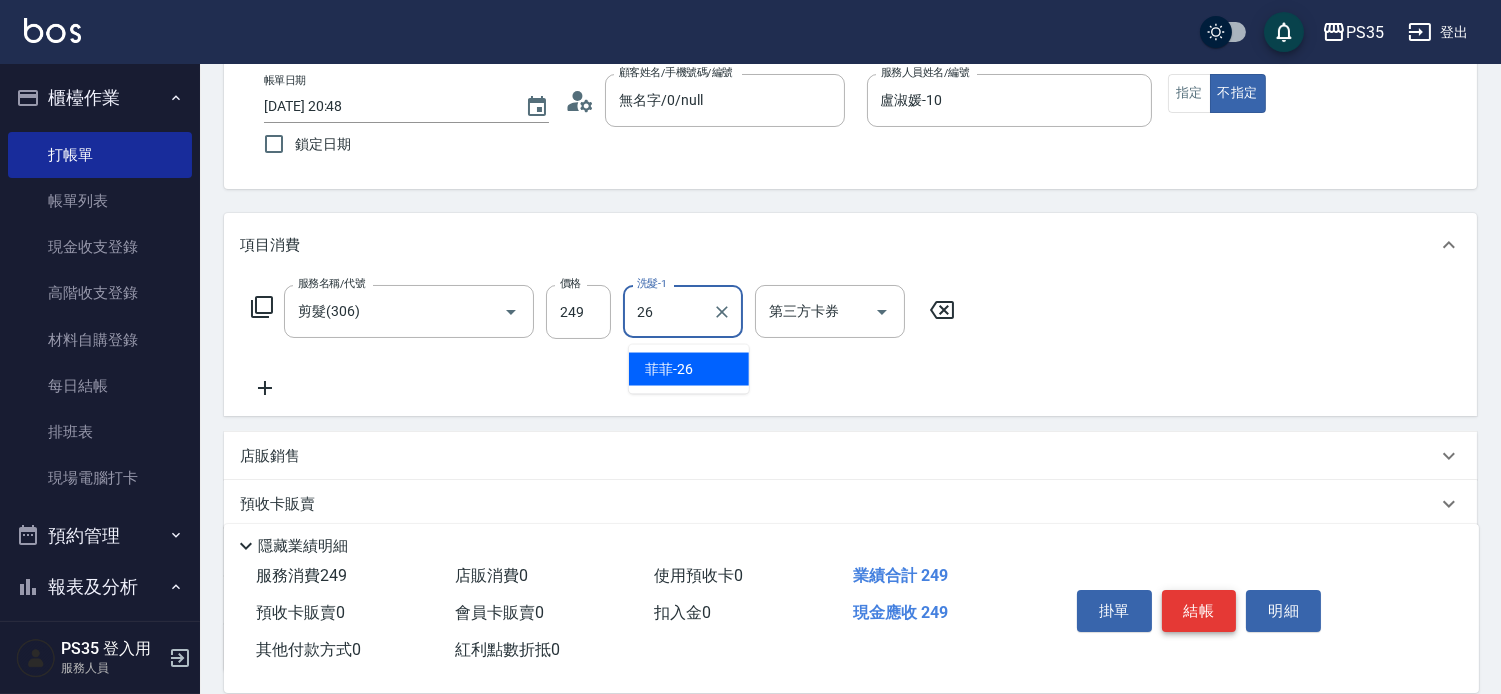type on "菲菲-26" 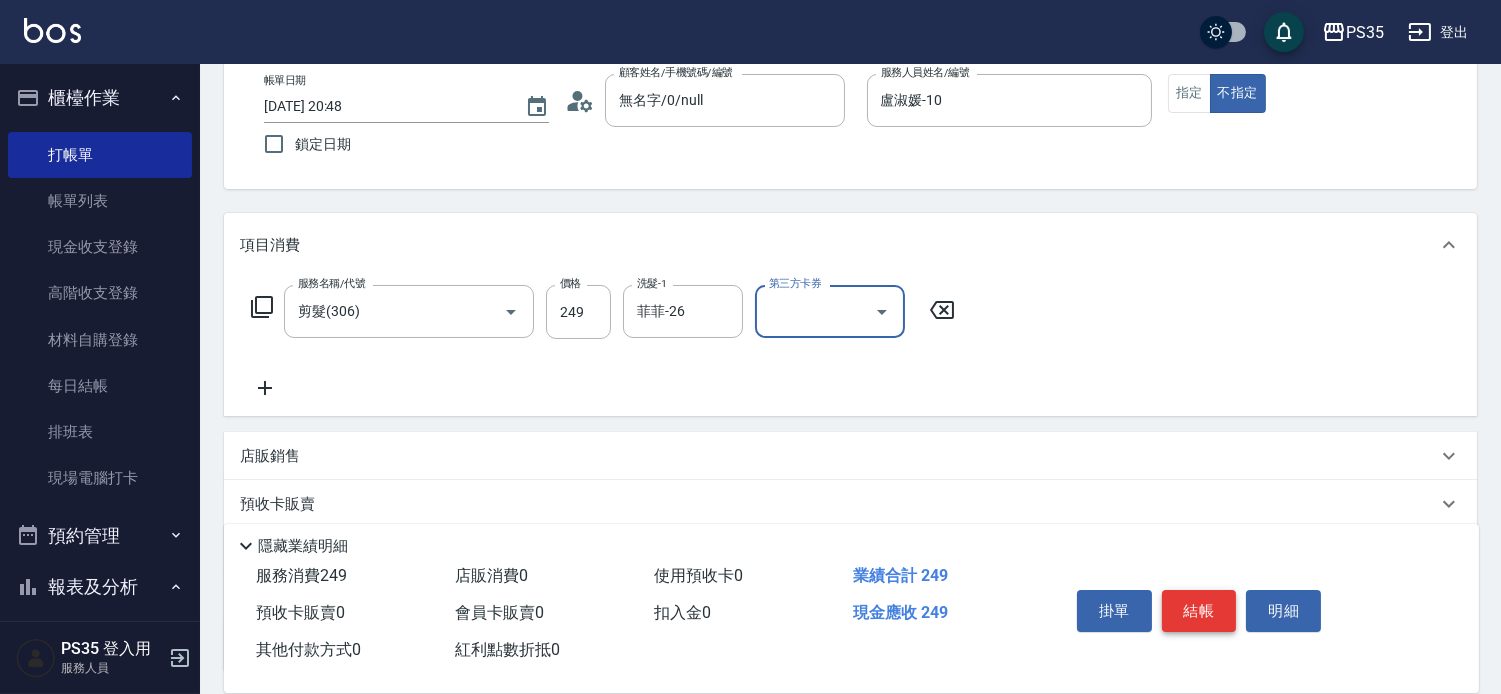 click on "結帳" at bounding box center [1199, 611] 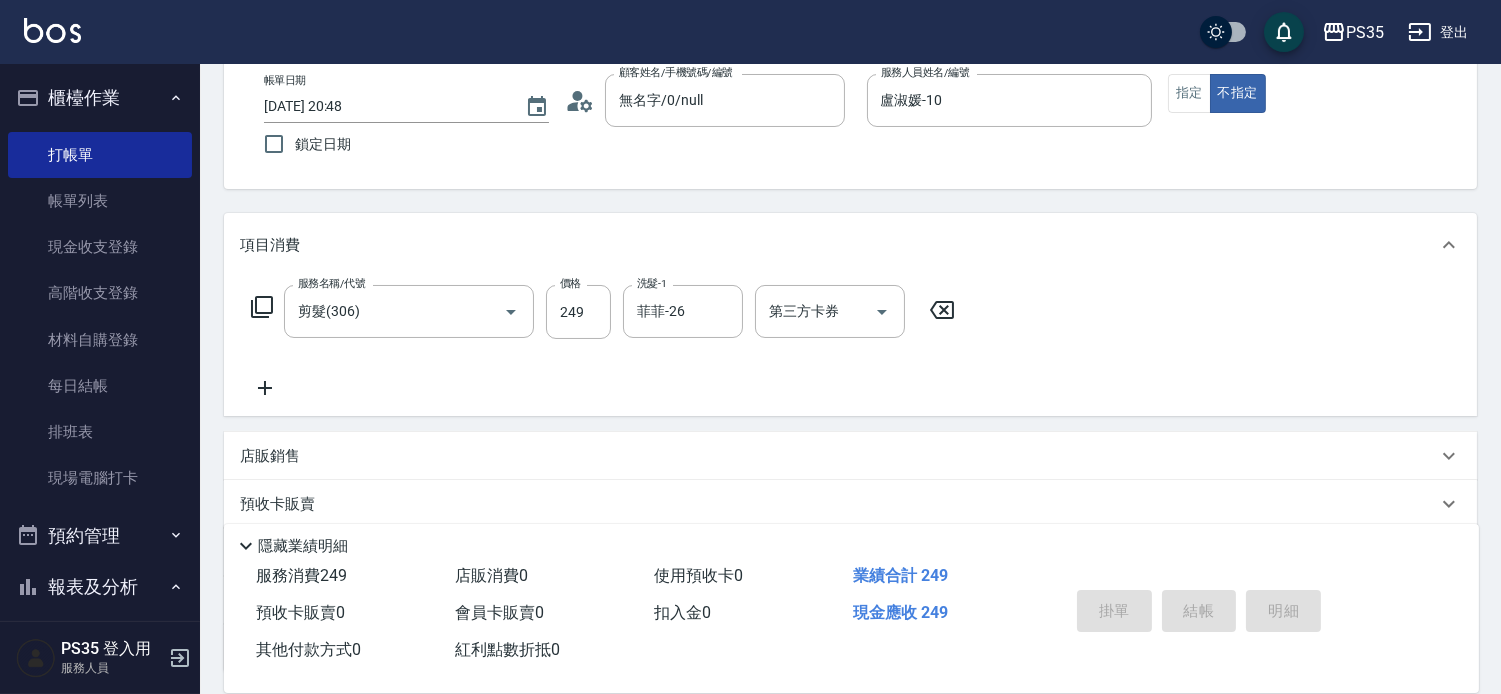 type on "[DATE] 20:49" 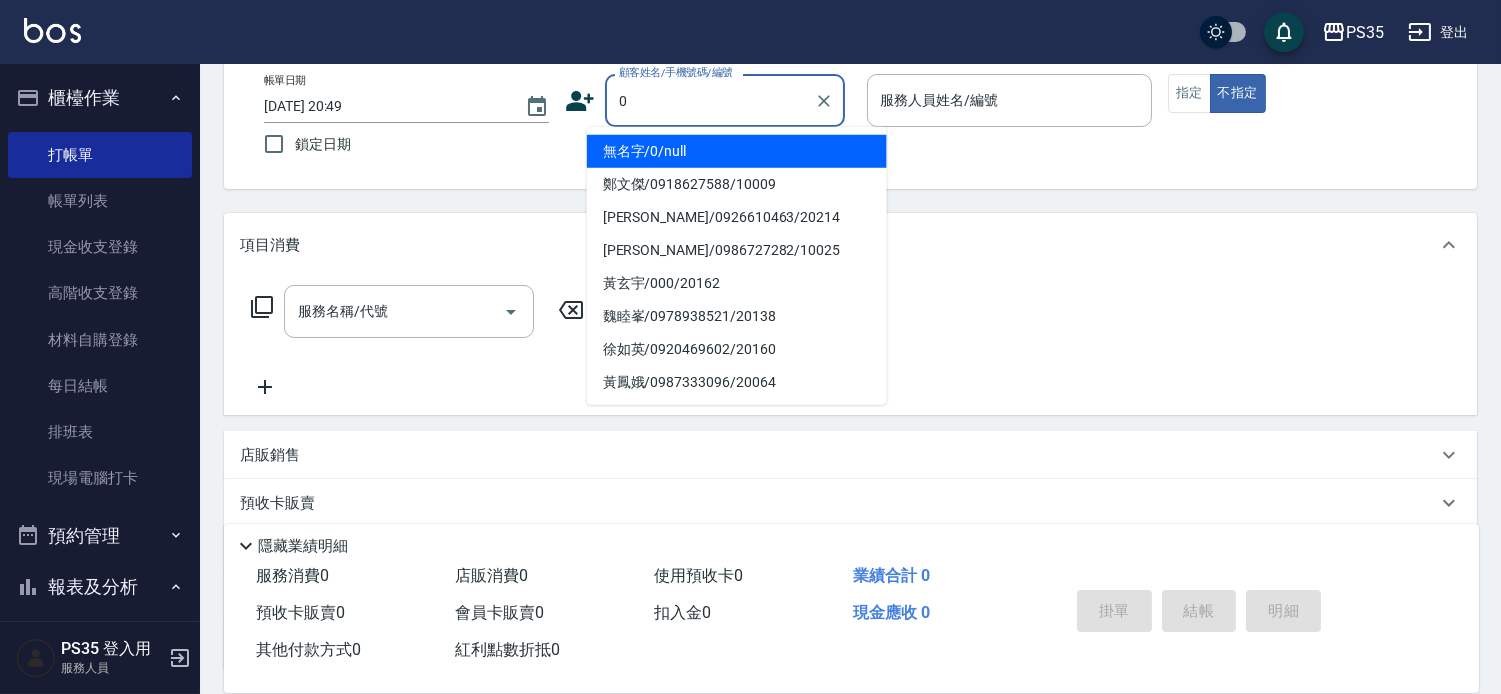 type on "0" 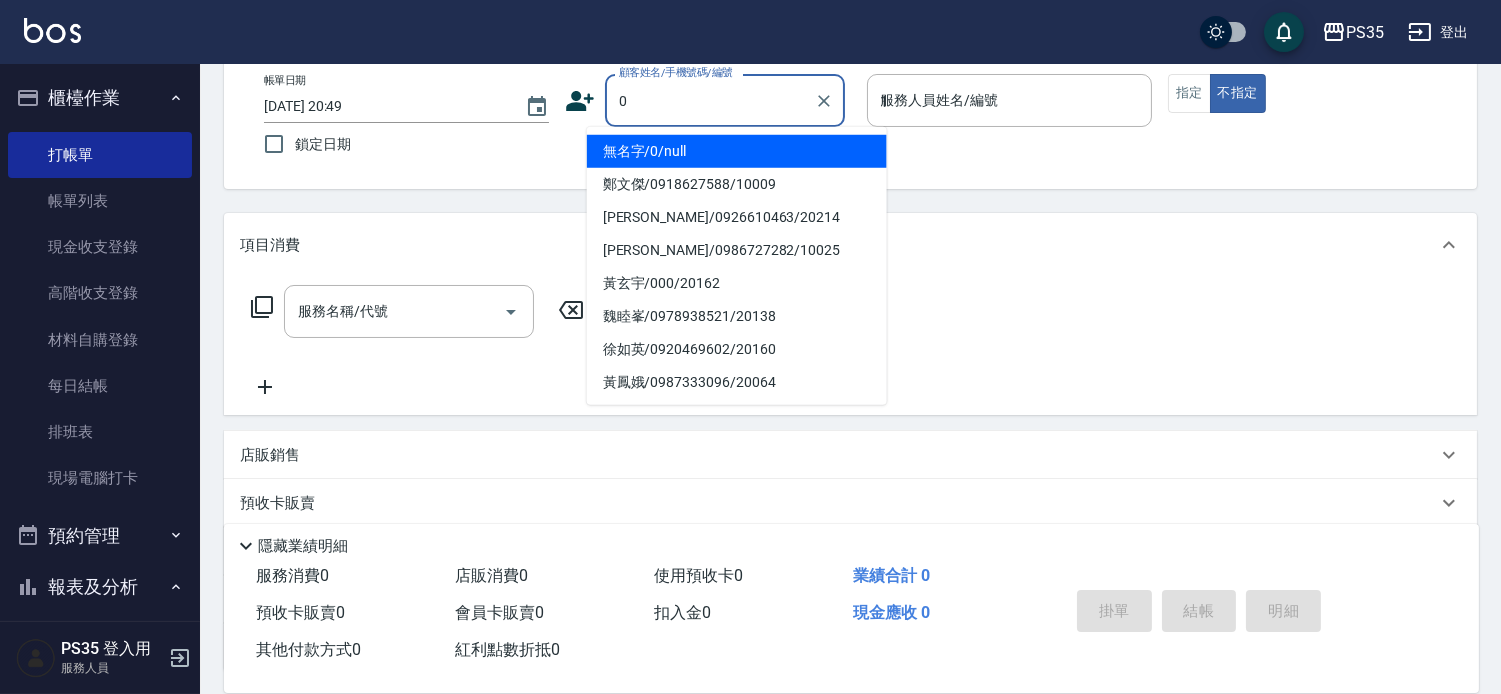 type on "無名字/0/null" 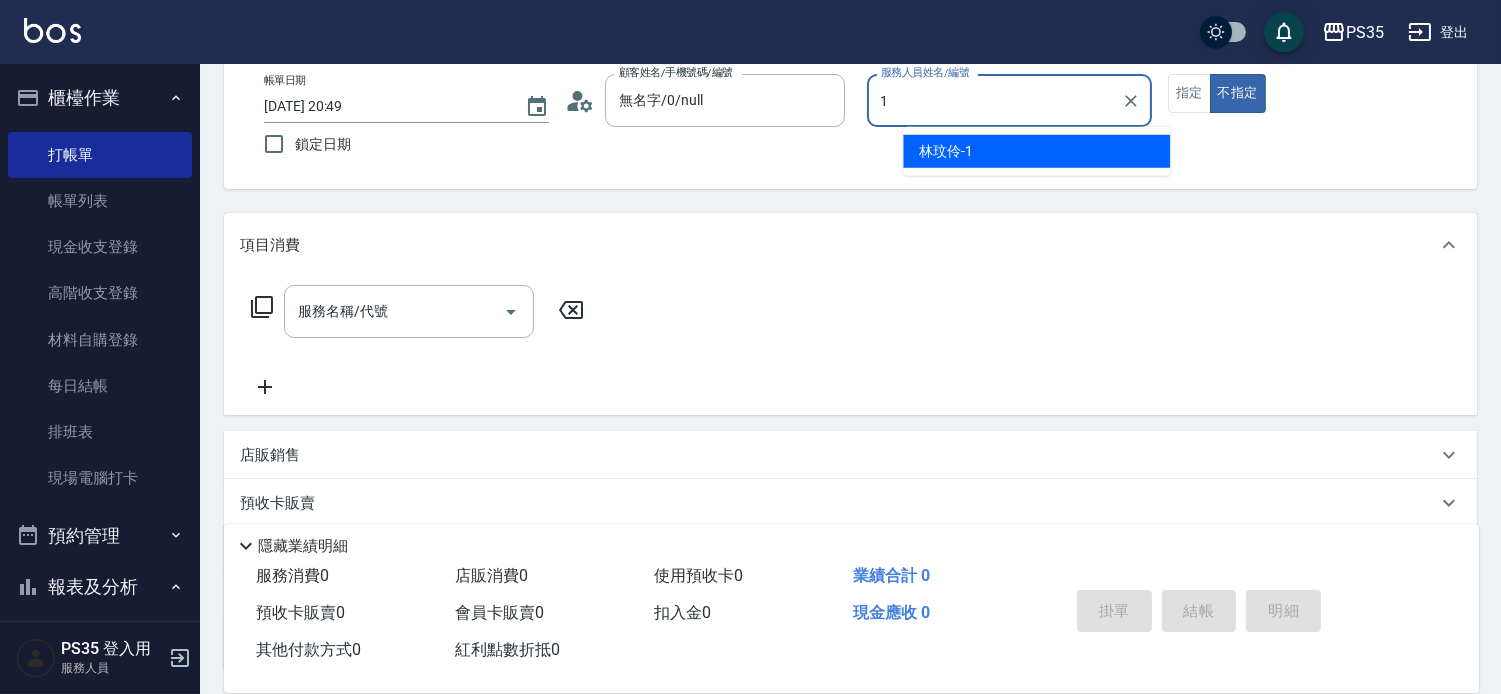 type on "林玟伶-1" 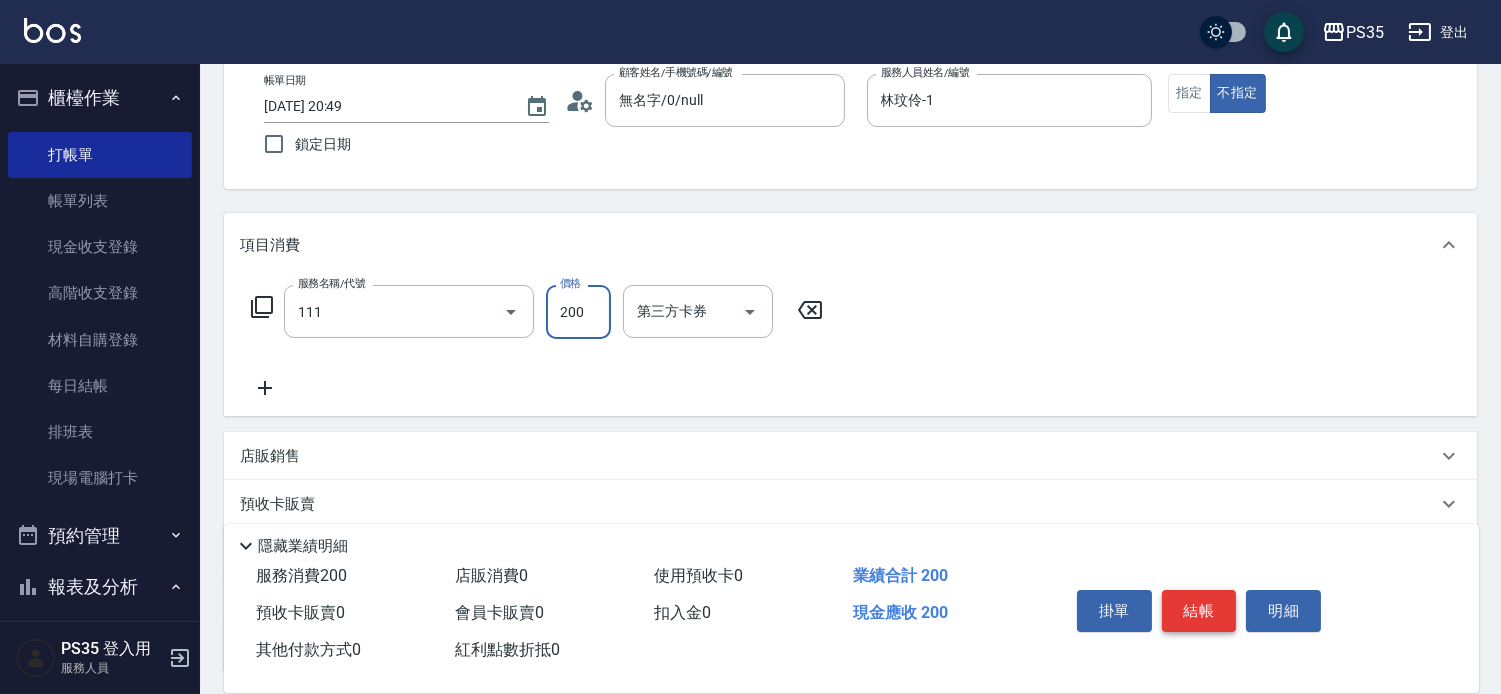 type on "200(111)" 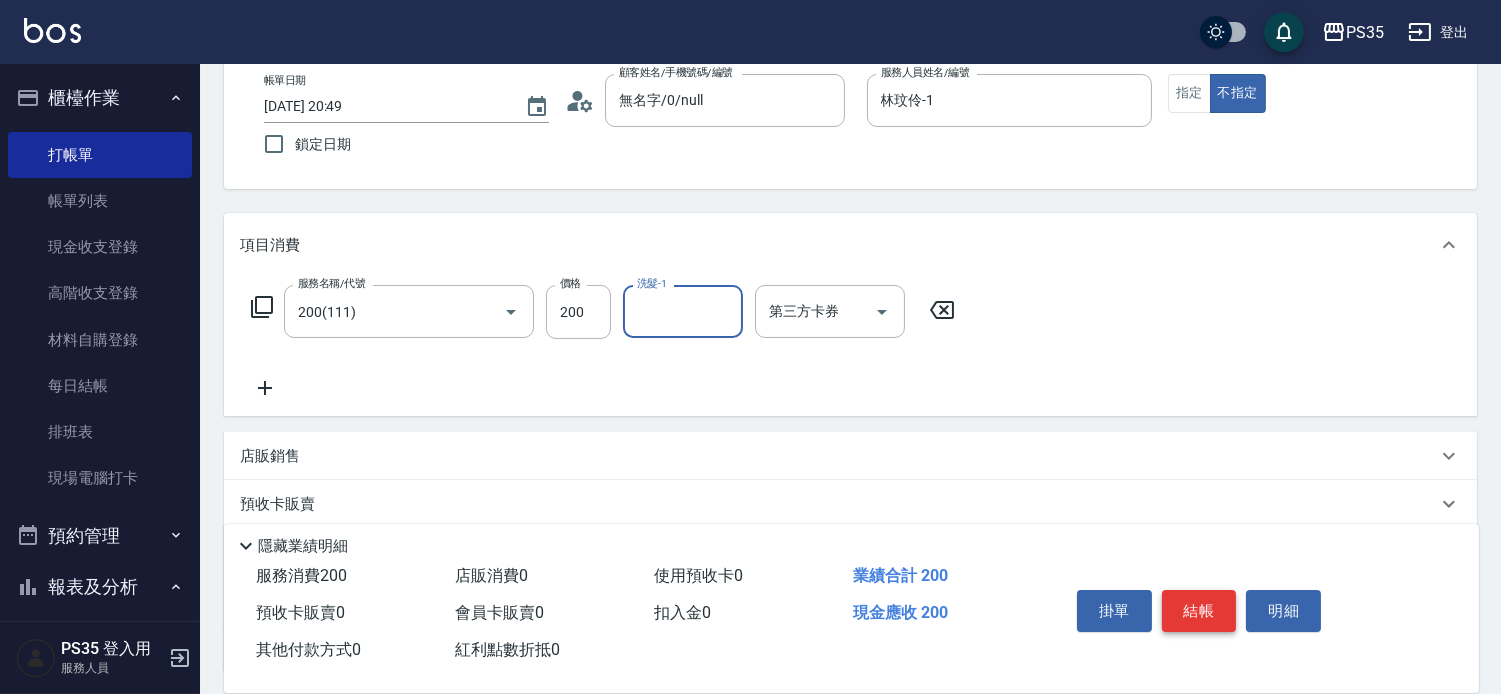 type on "0" 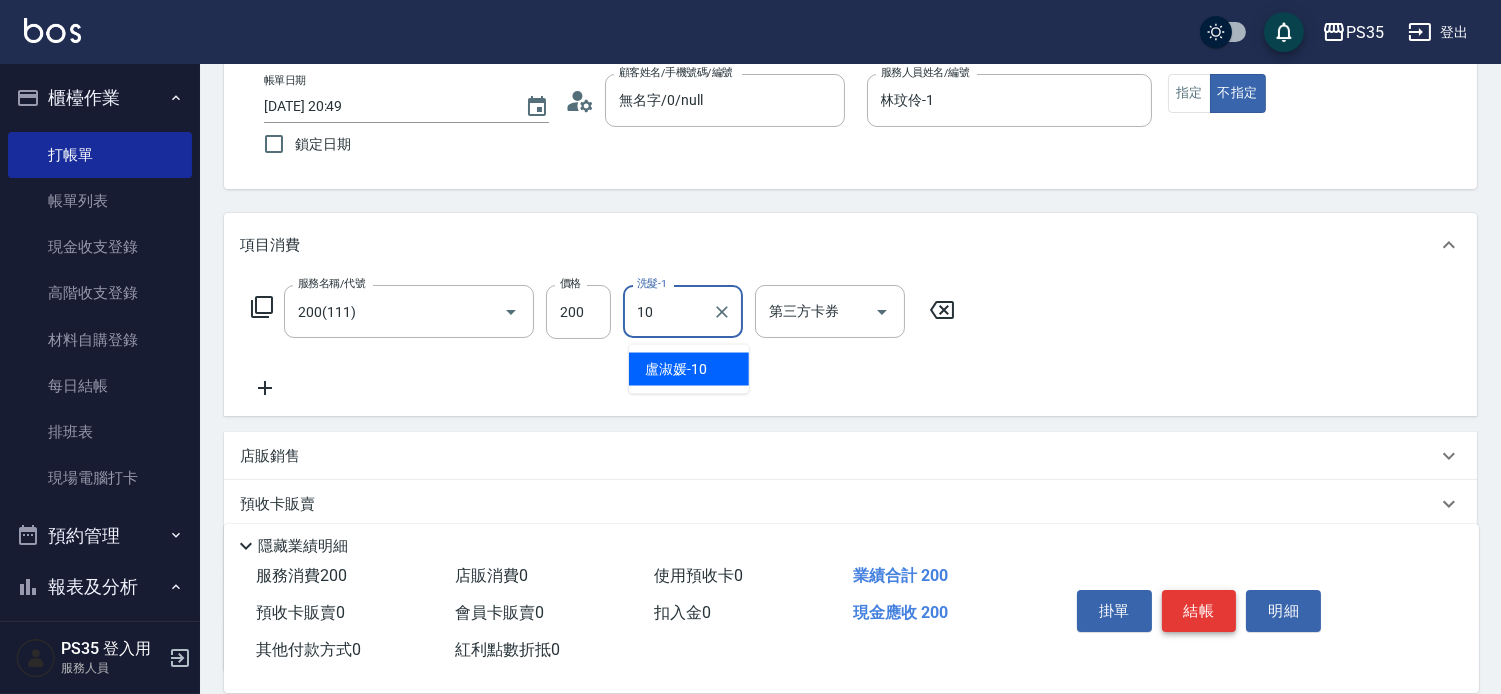 type on "盧淑媛-10" 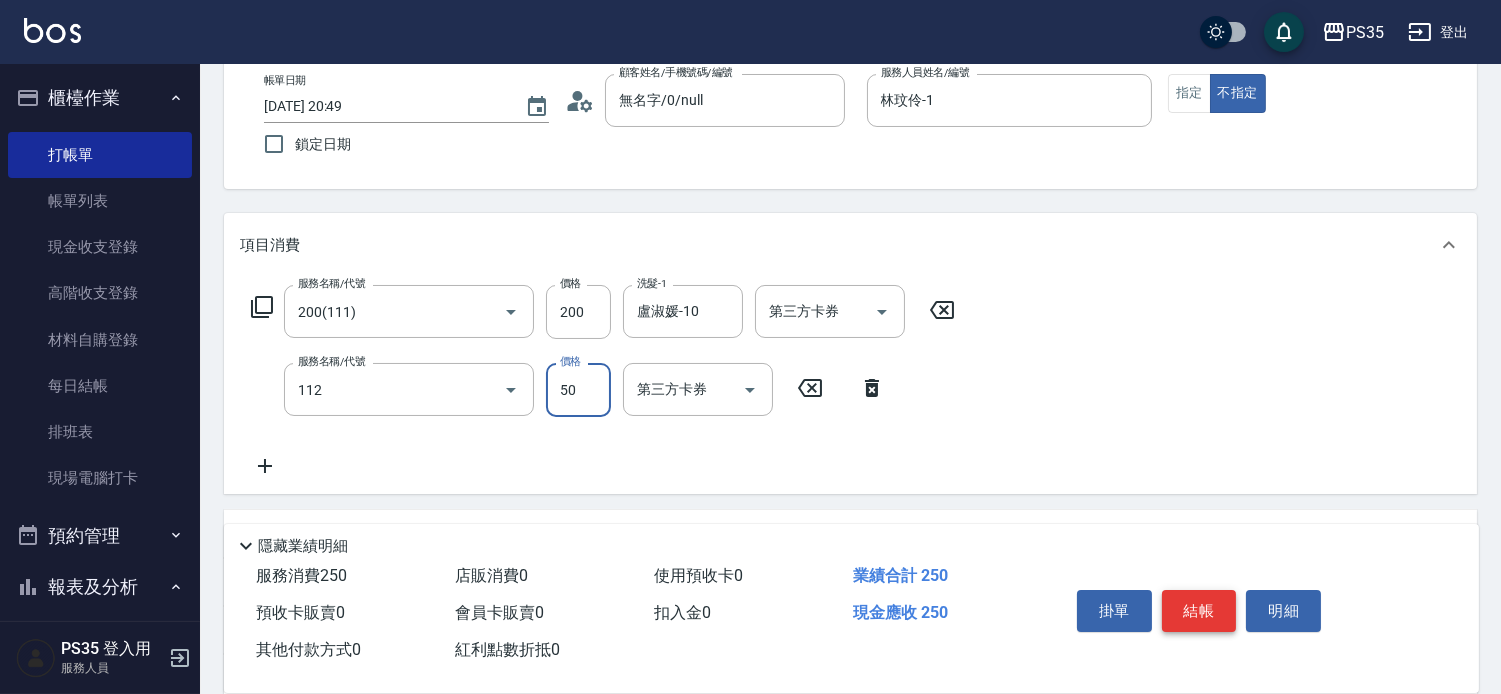 type on "精油50(112)" 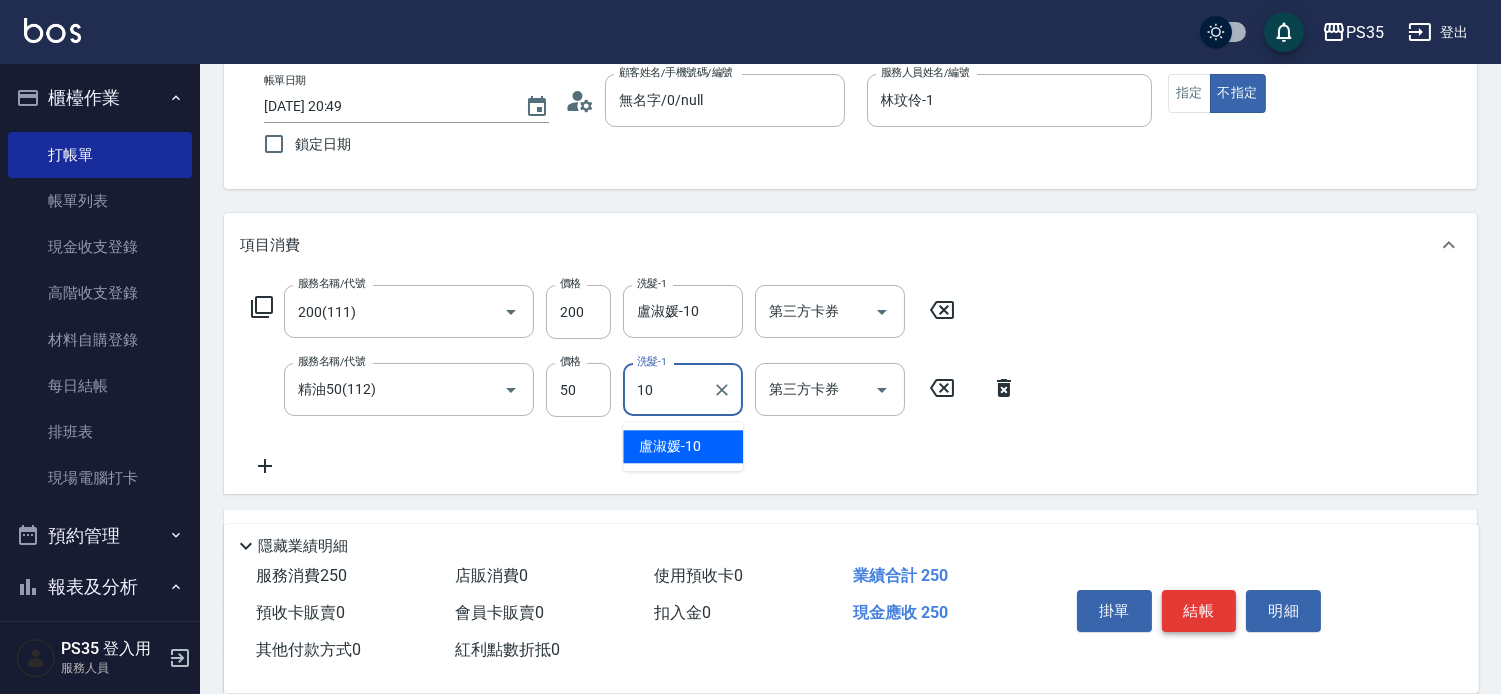type on "盧淑媛-10" 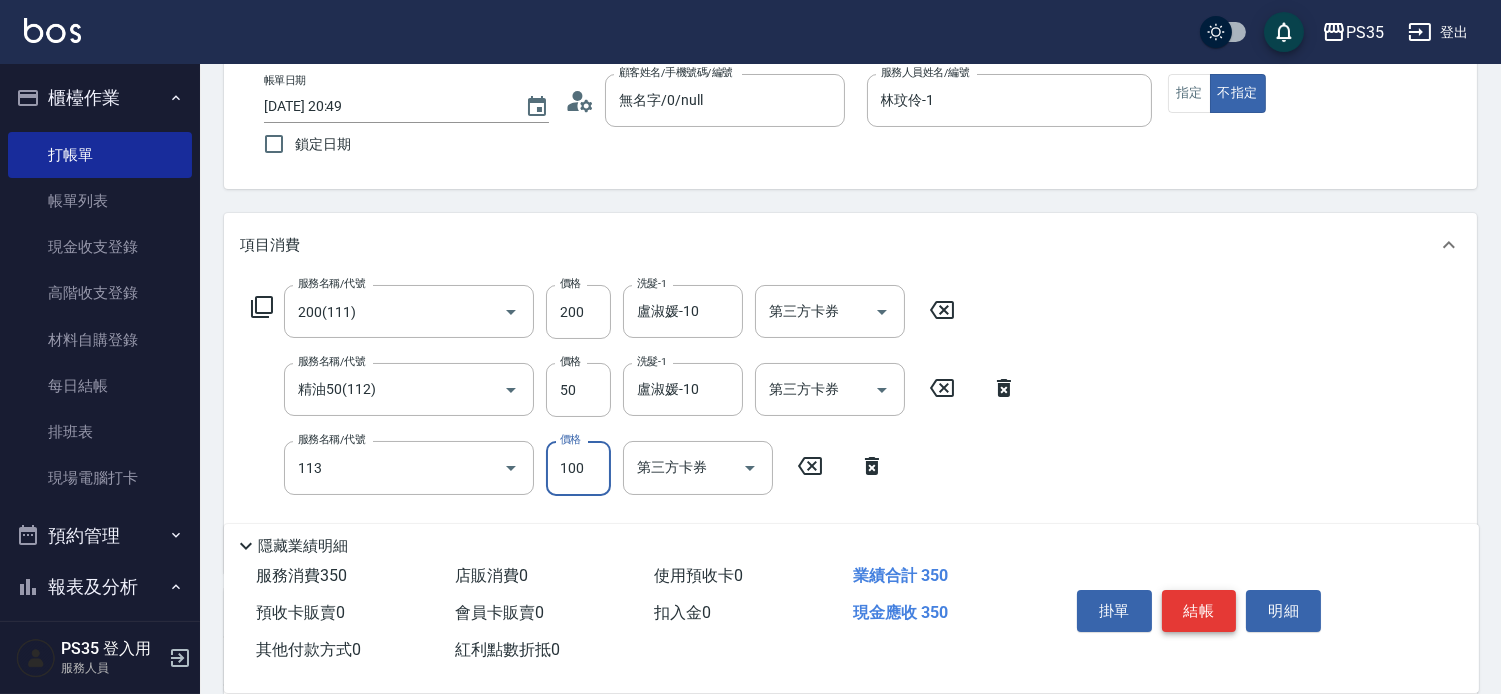 type on "瞬護100(113)" 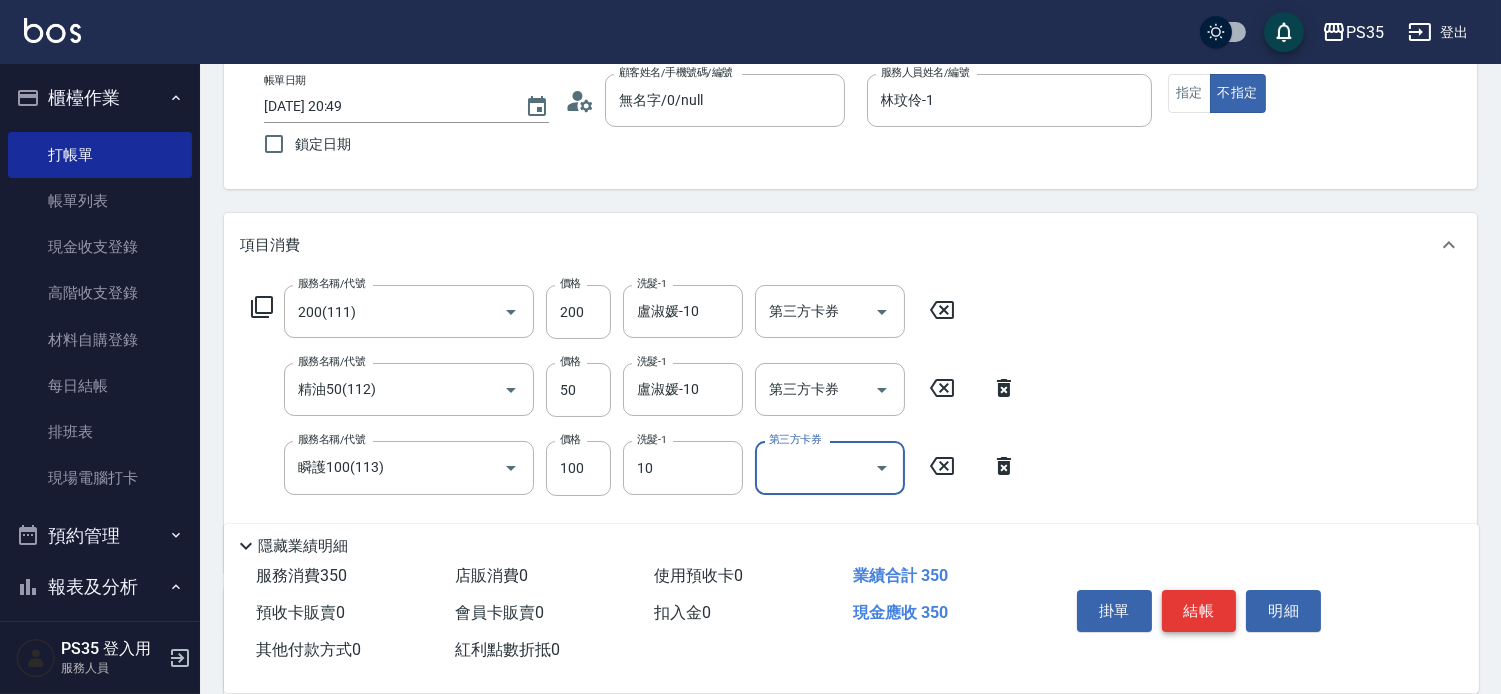 type on "盧淑媛-10" 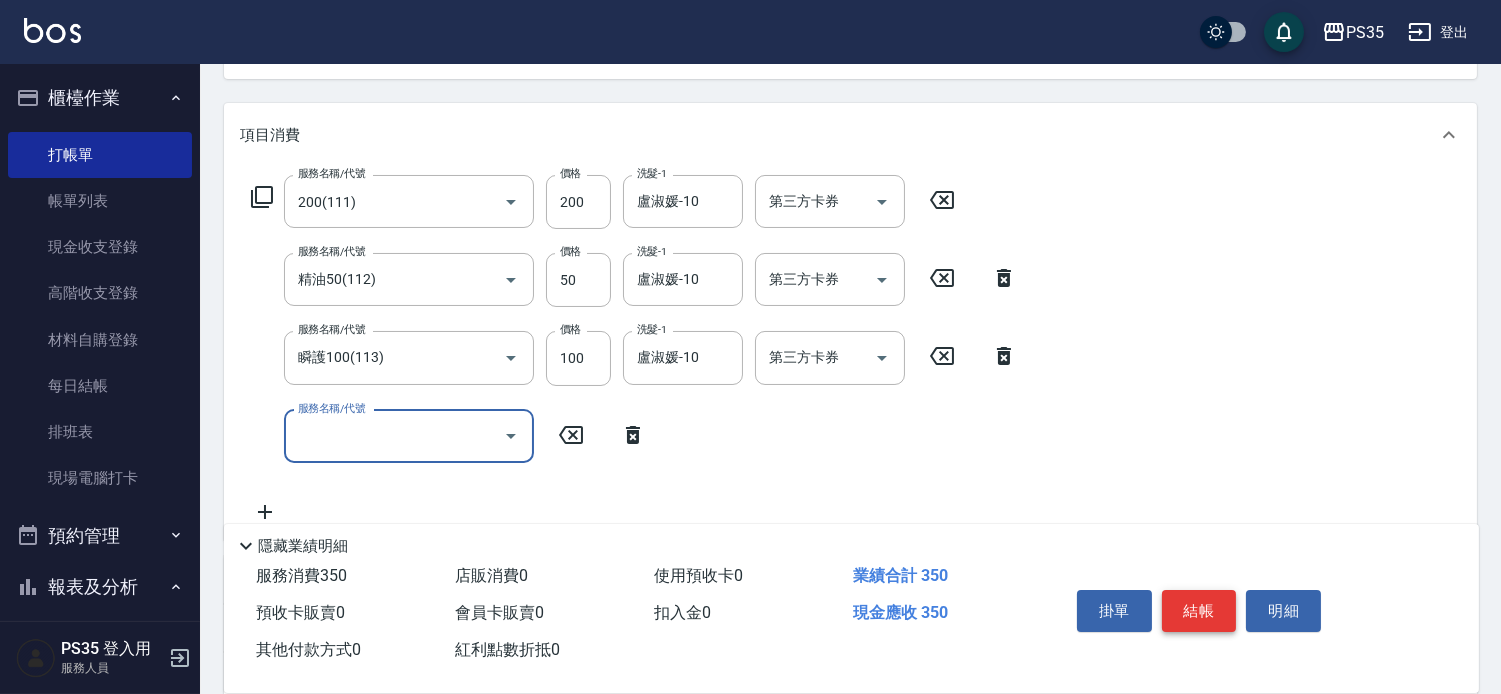 scroll, scrollTop: 222, scrollLeft: 0, axis: vertical 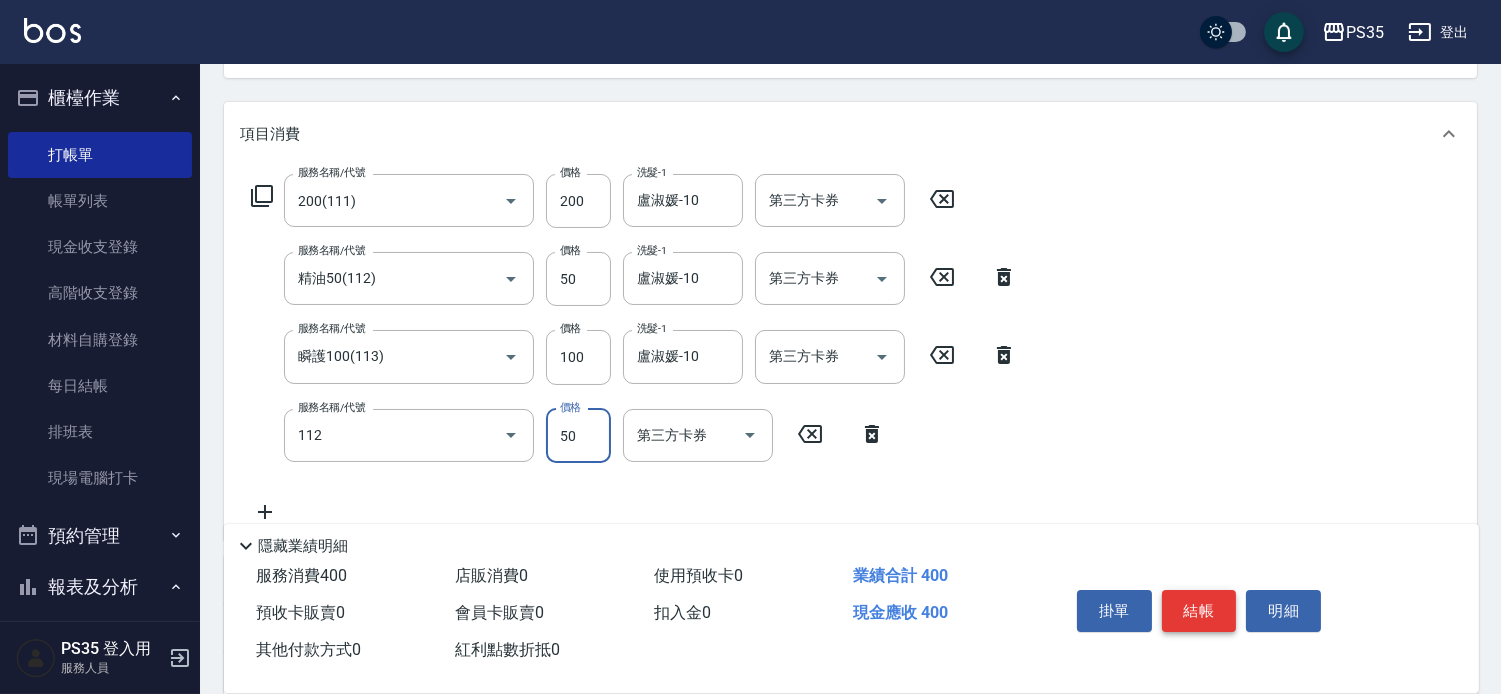 type on "精油50(112)" 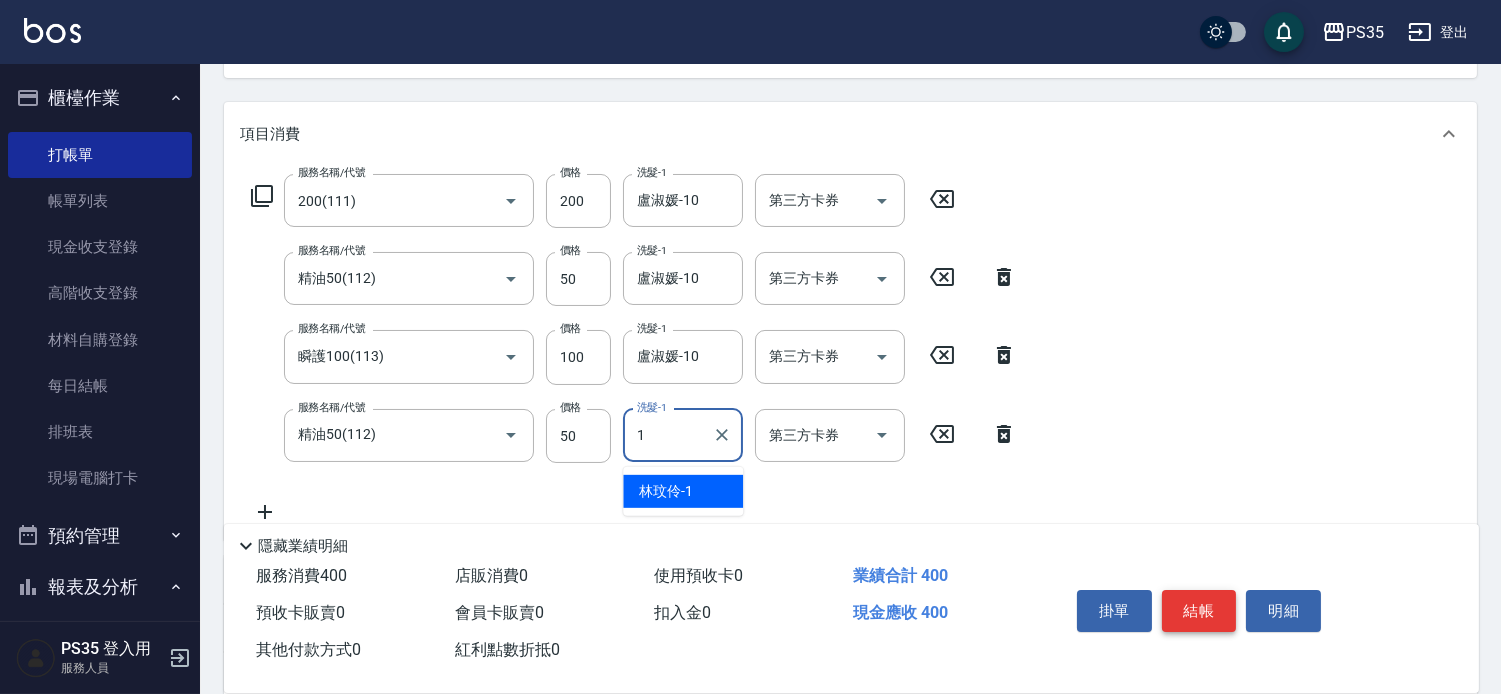 type on "林玟伶-1" 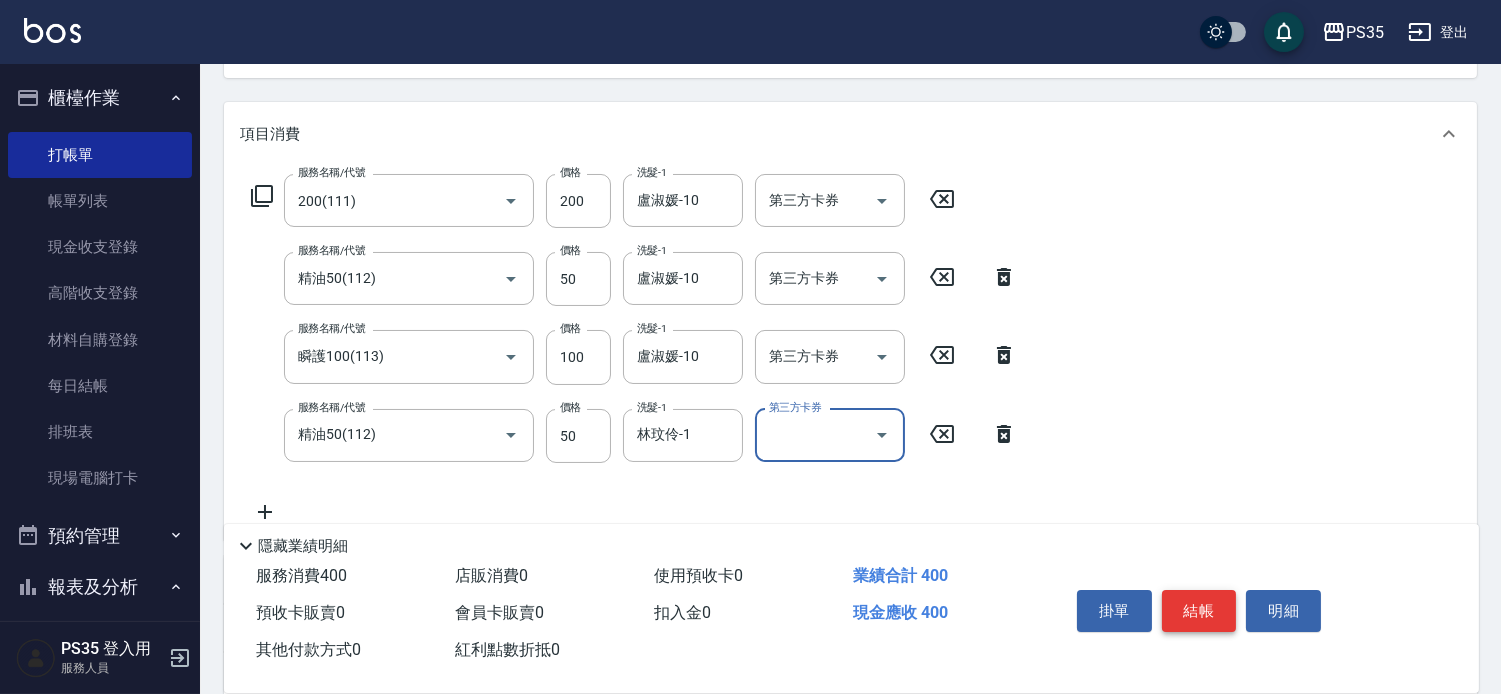 click on "結帳" at bounding box center [1199, 611] 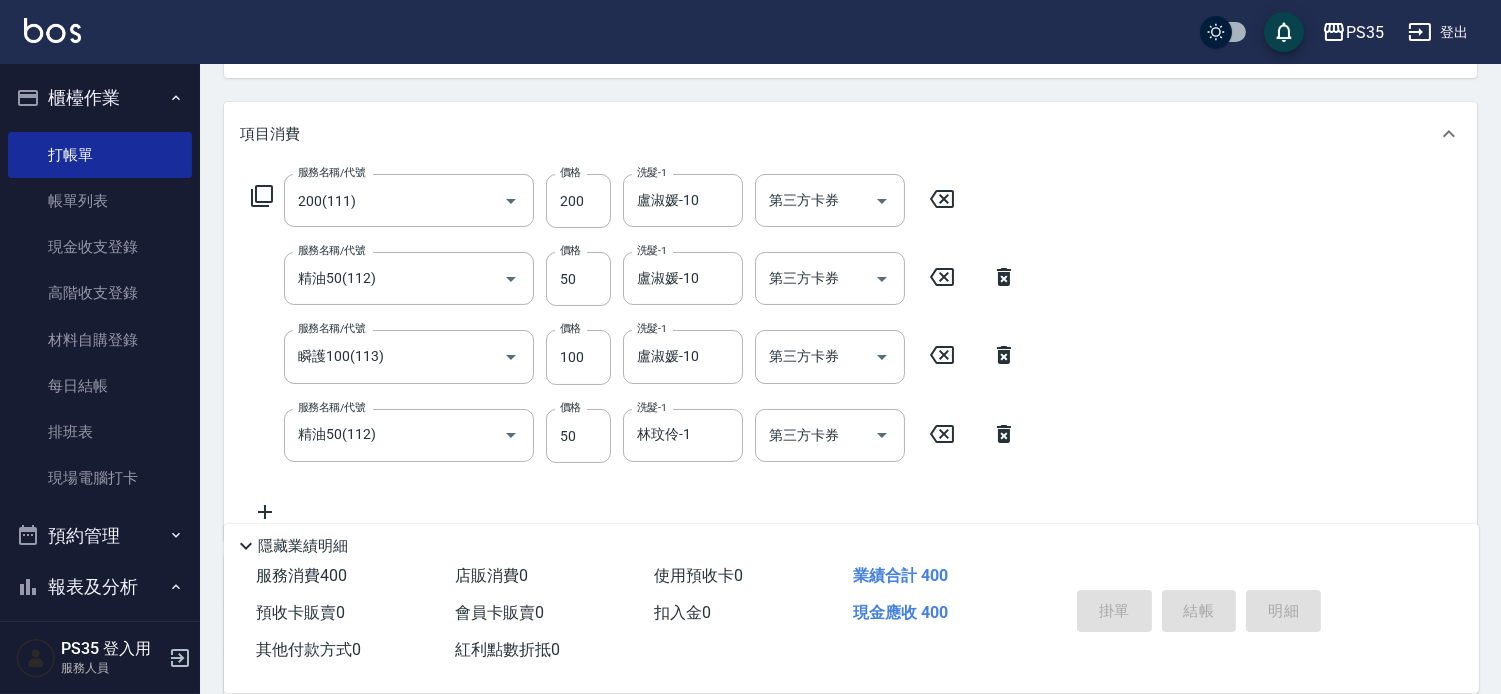 type 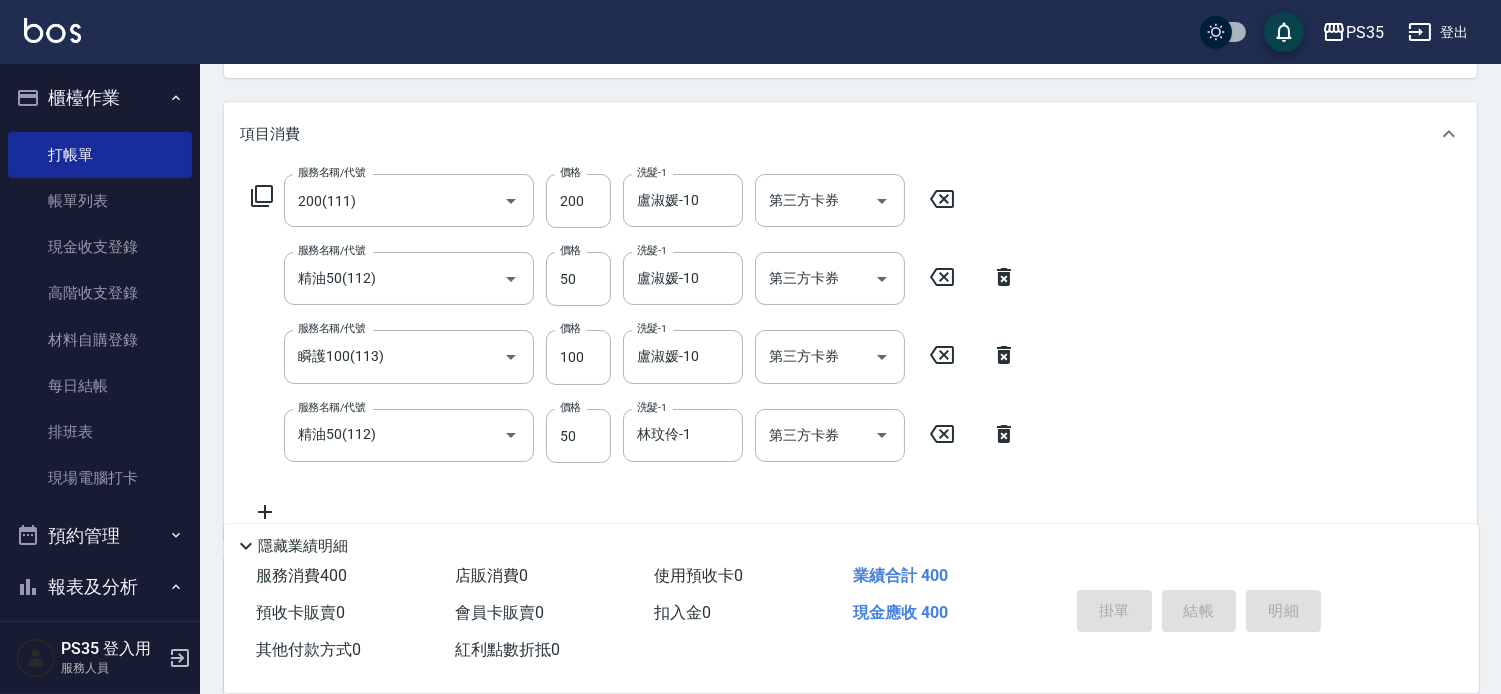 type 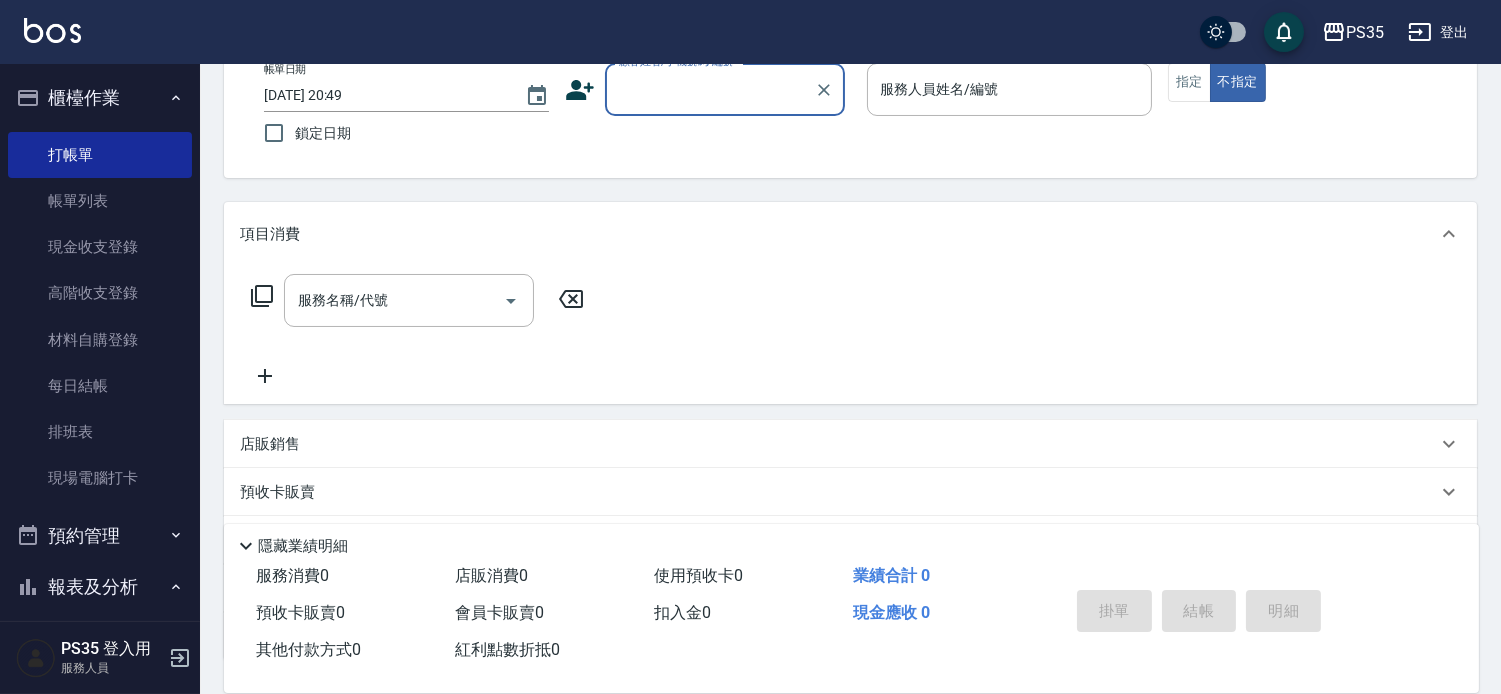 scroll, scrollTop: 82, scrollLeft: 0, axis: vertical 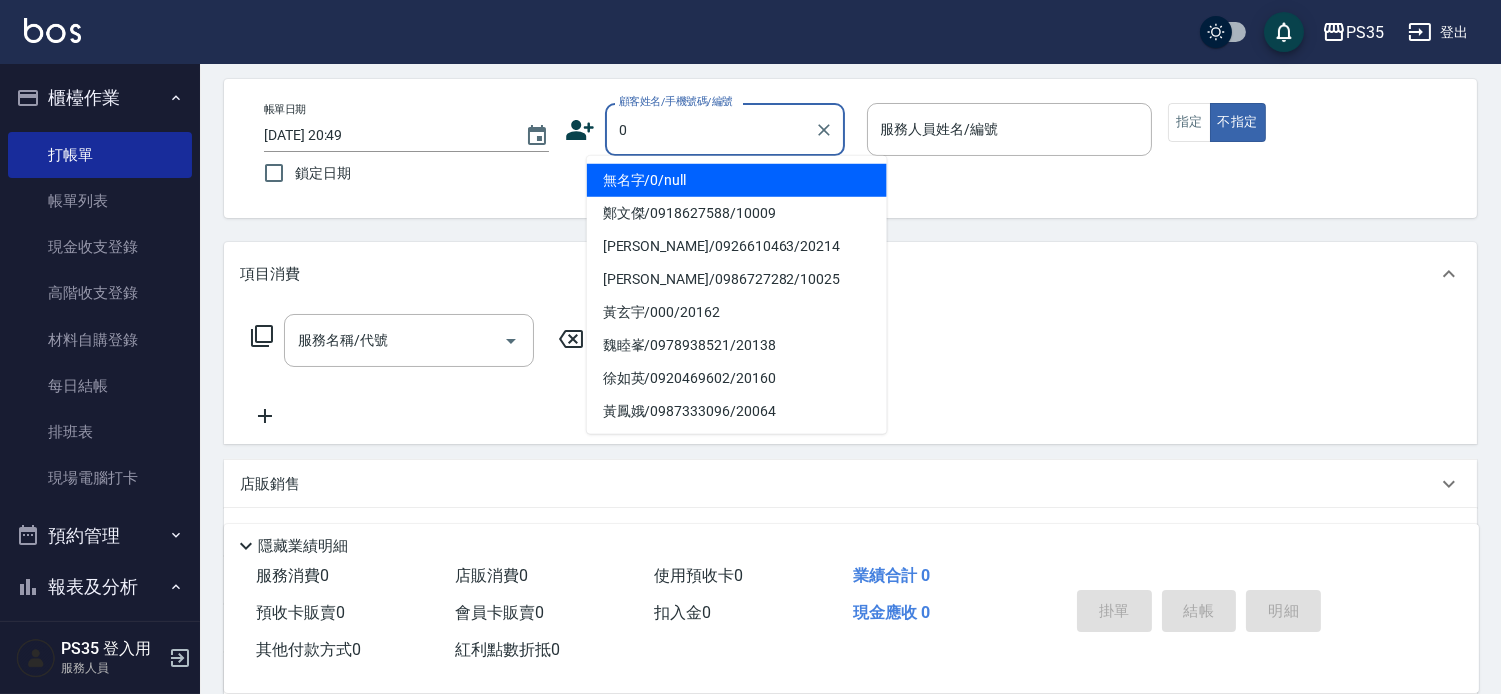 type on "0" 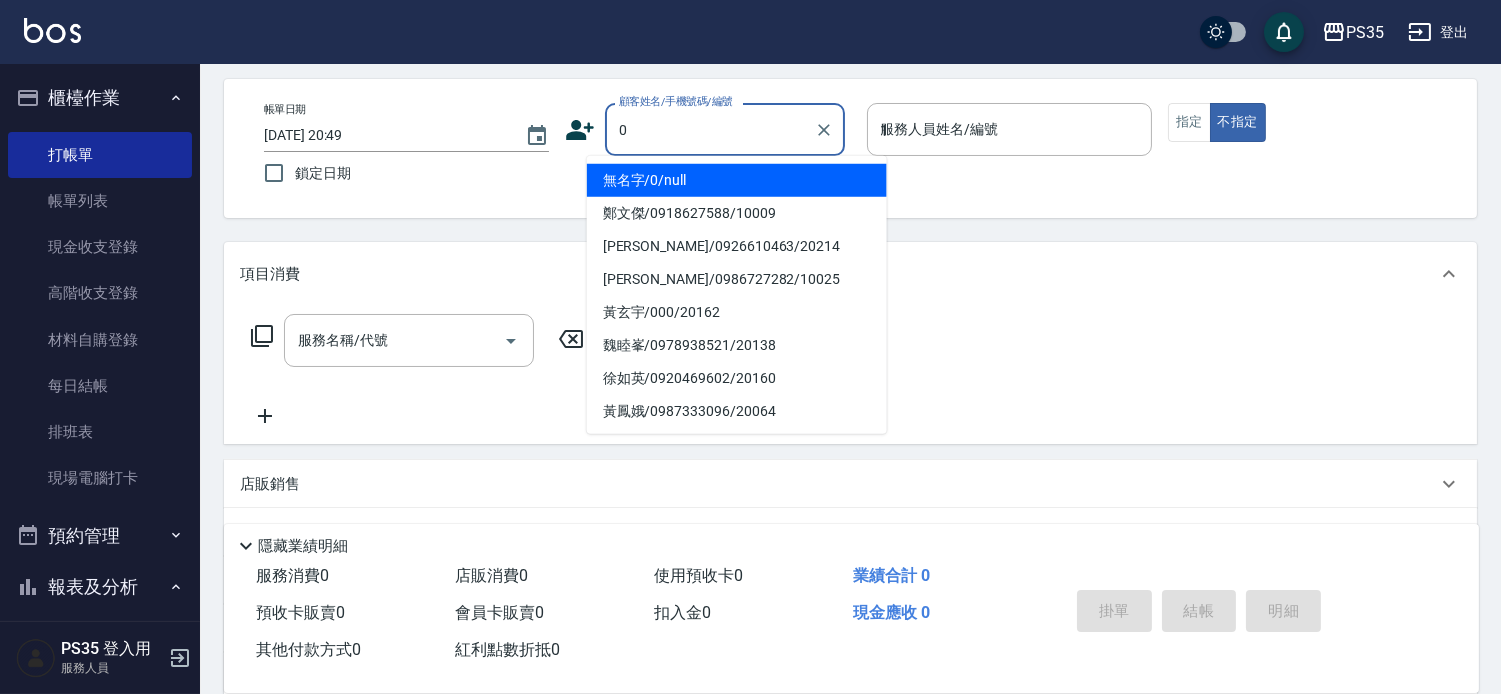 type on "無名字/0/null" 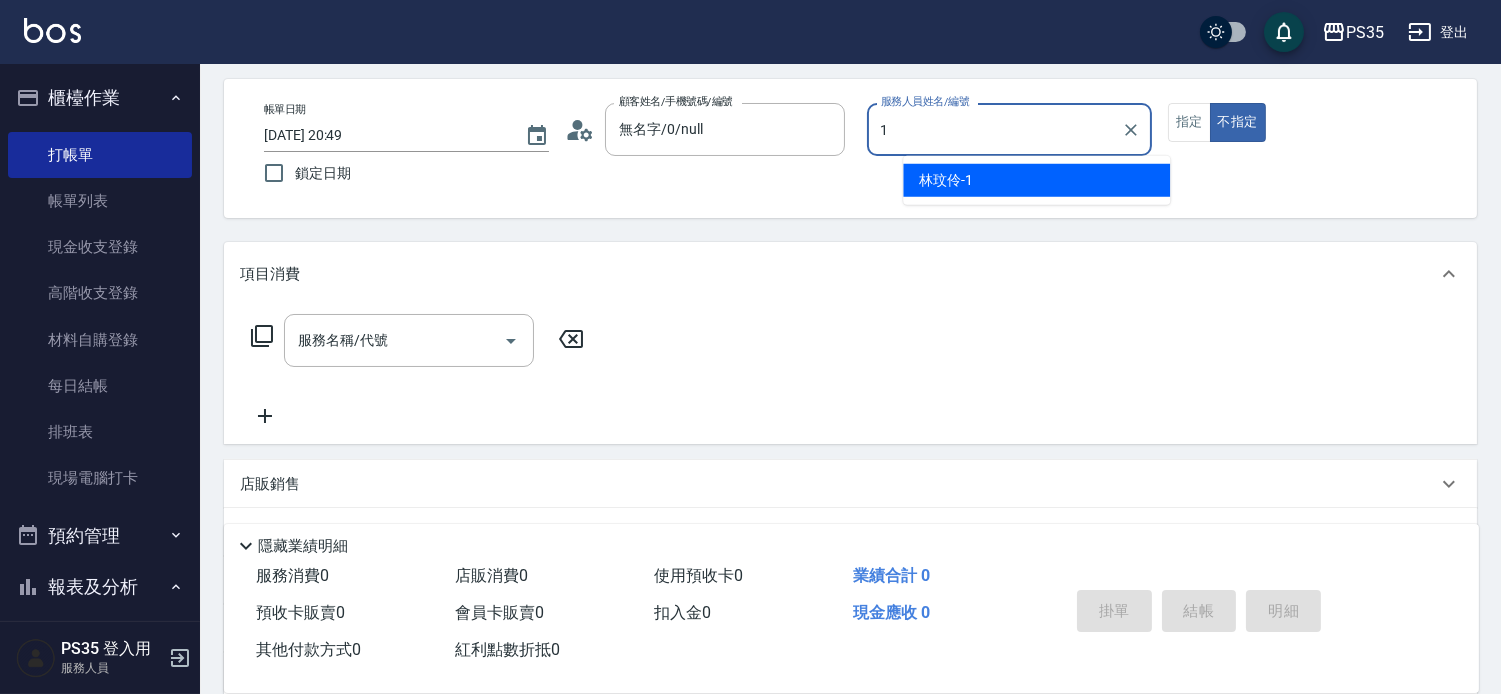 type on "林玟伶-1" 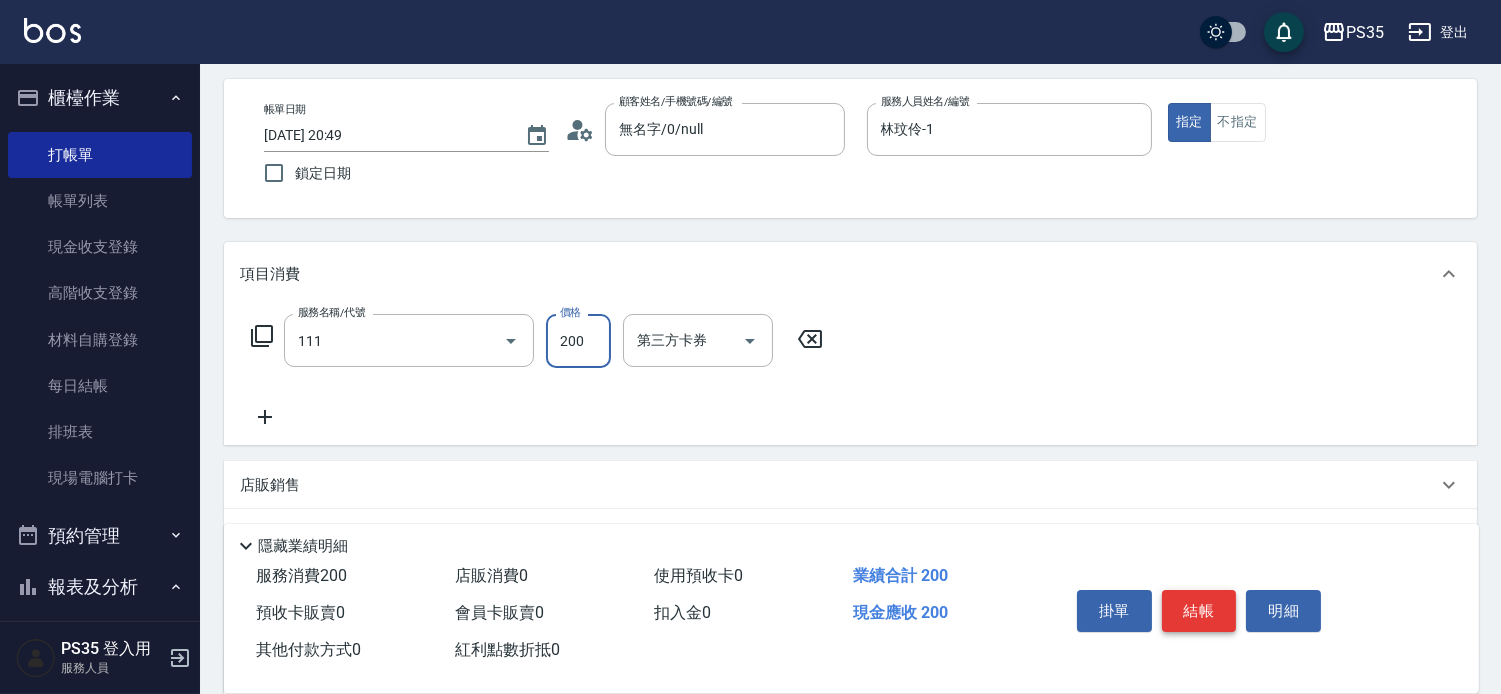 type on "200(111)" 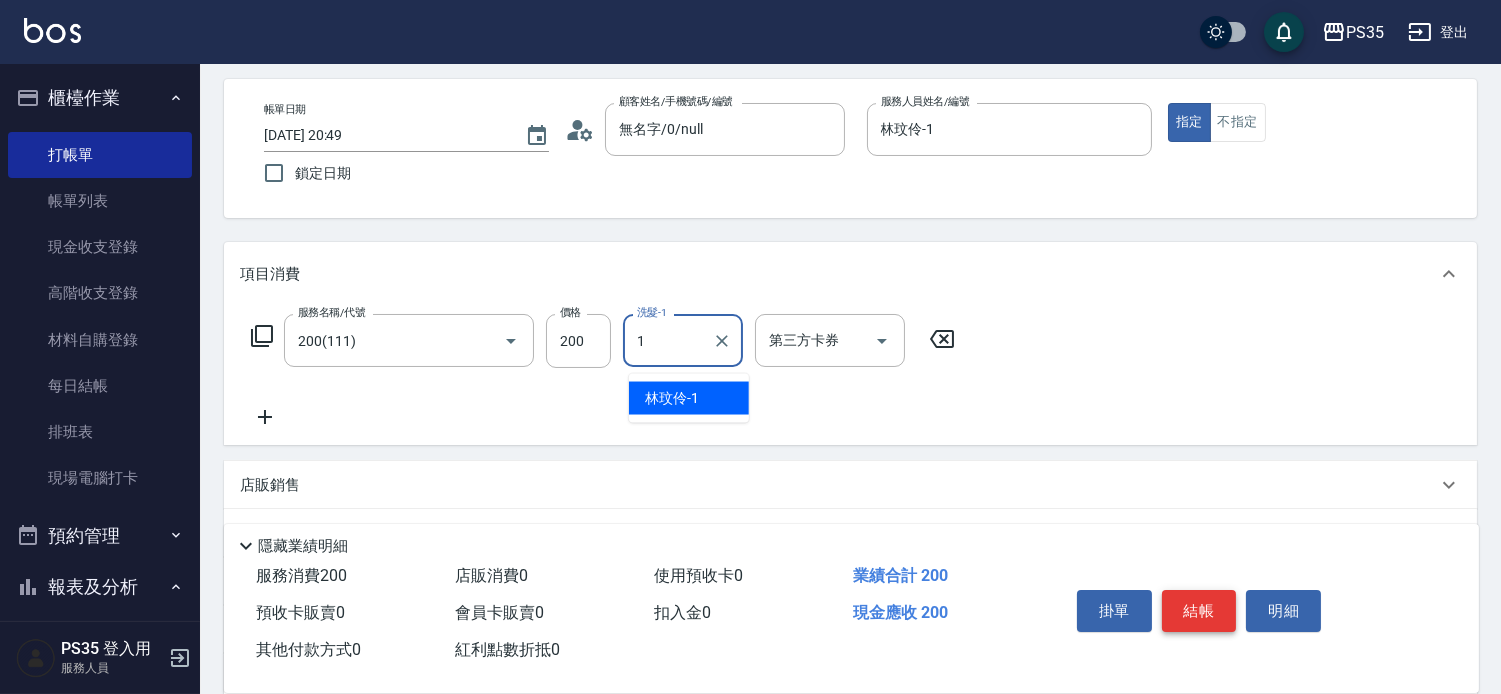 type on "林玟伶-1" 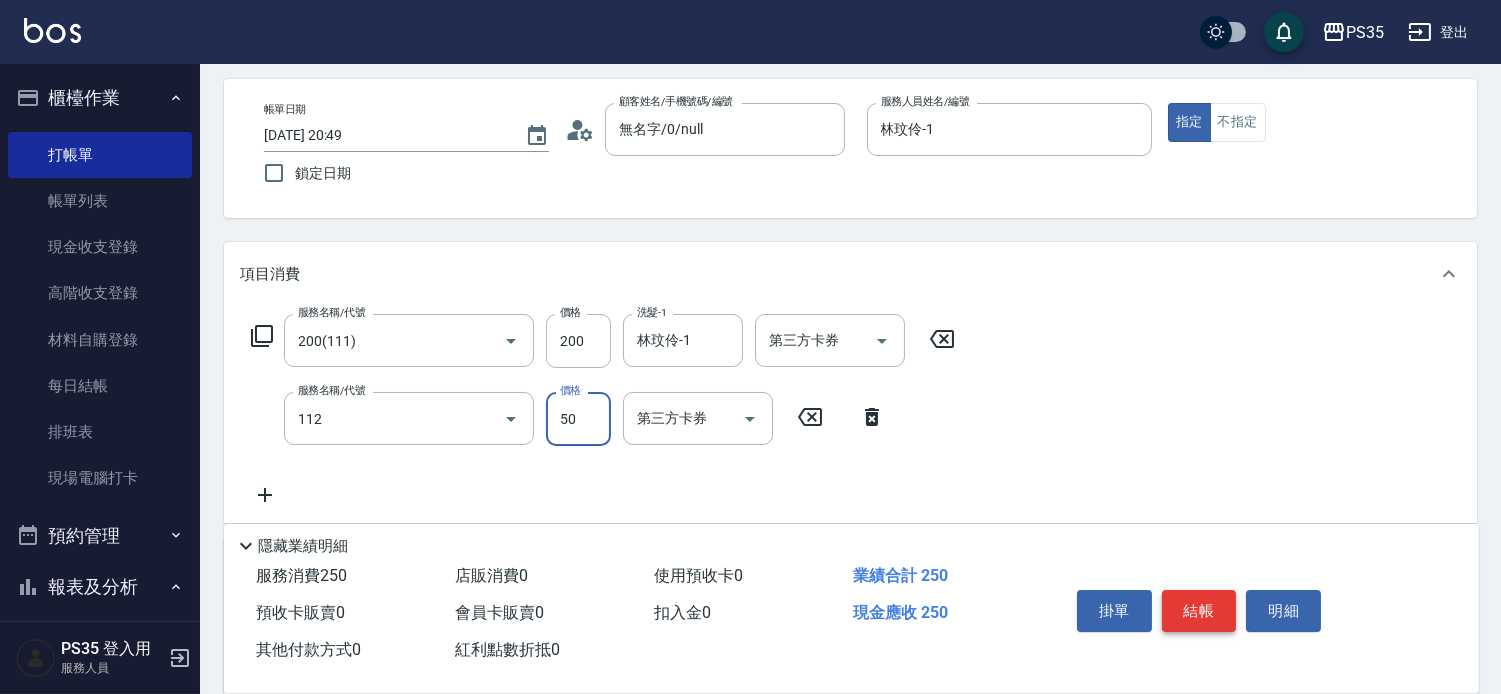 type on "精油50(112)" 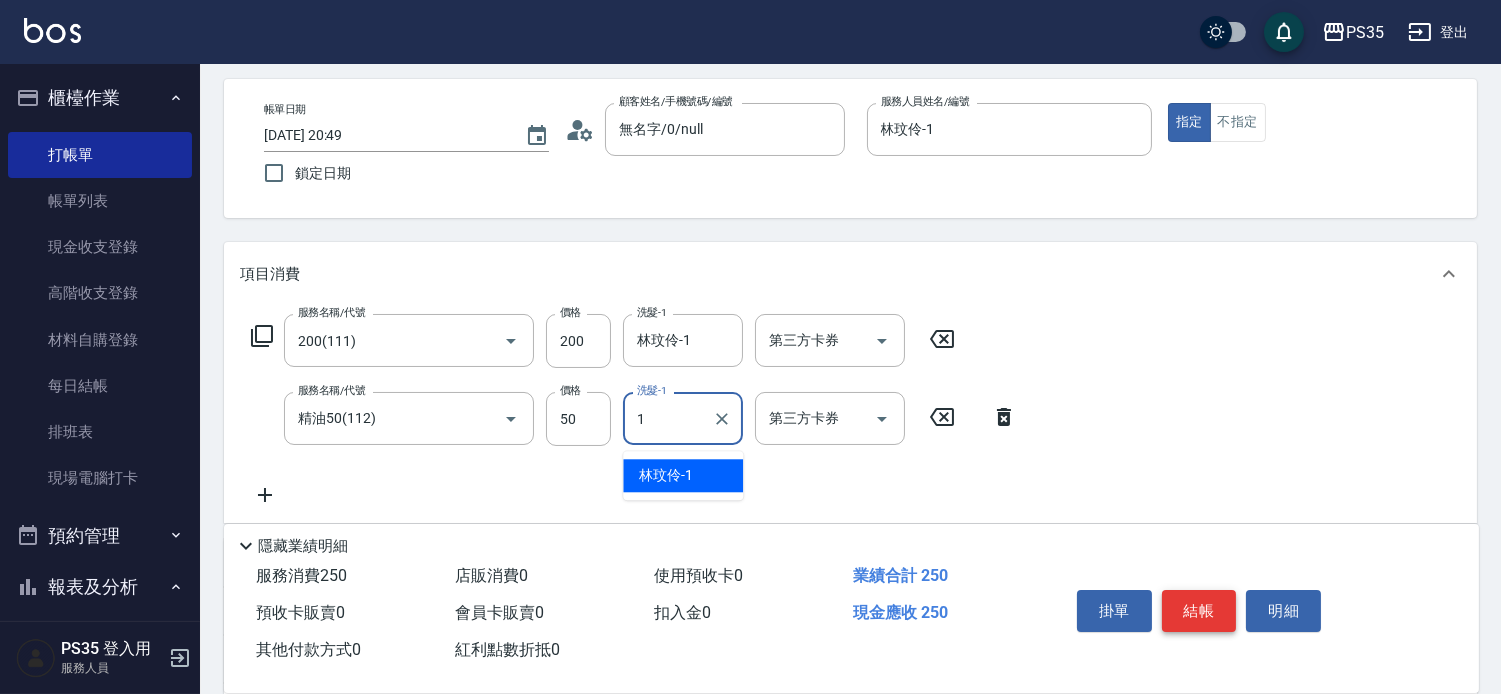 type on "林玟伶-1" 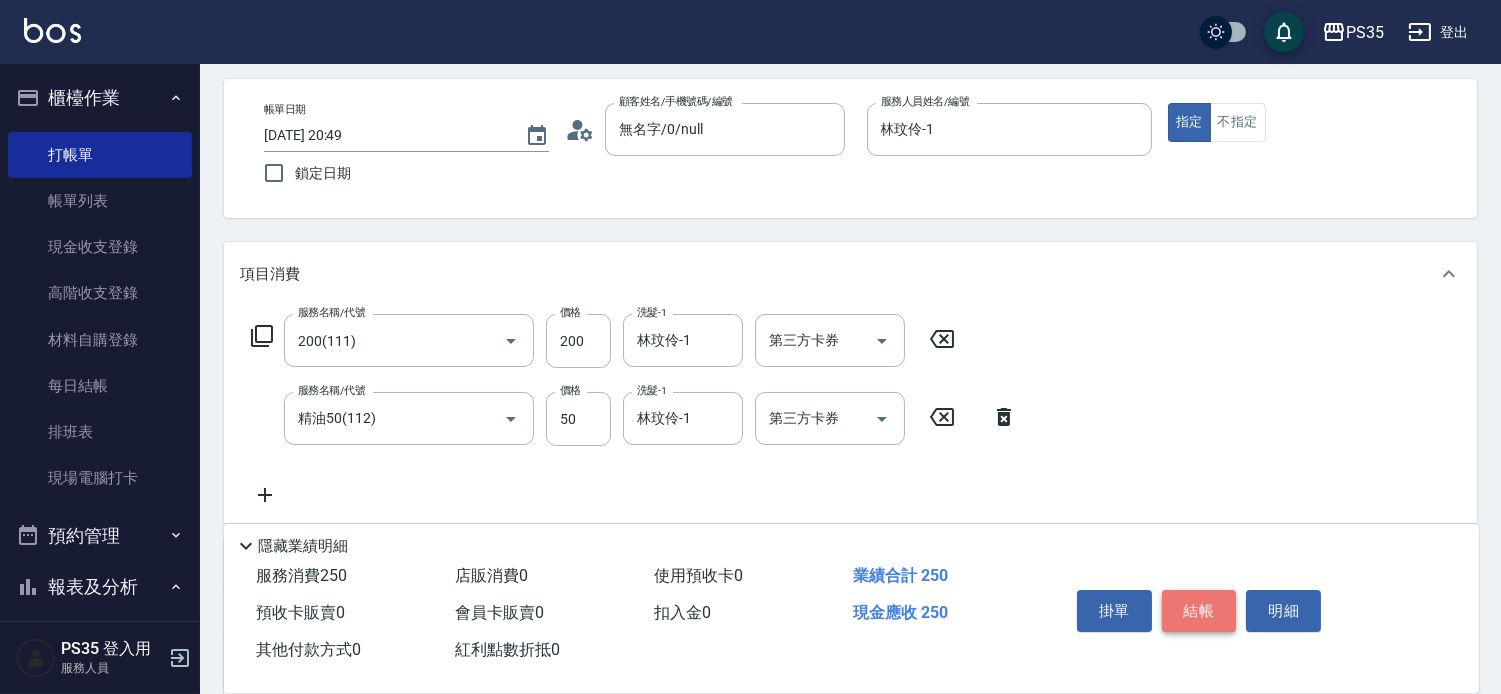 click on "結帳" at bounding box center [1199, 611] 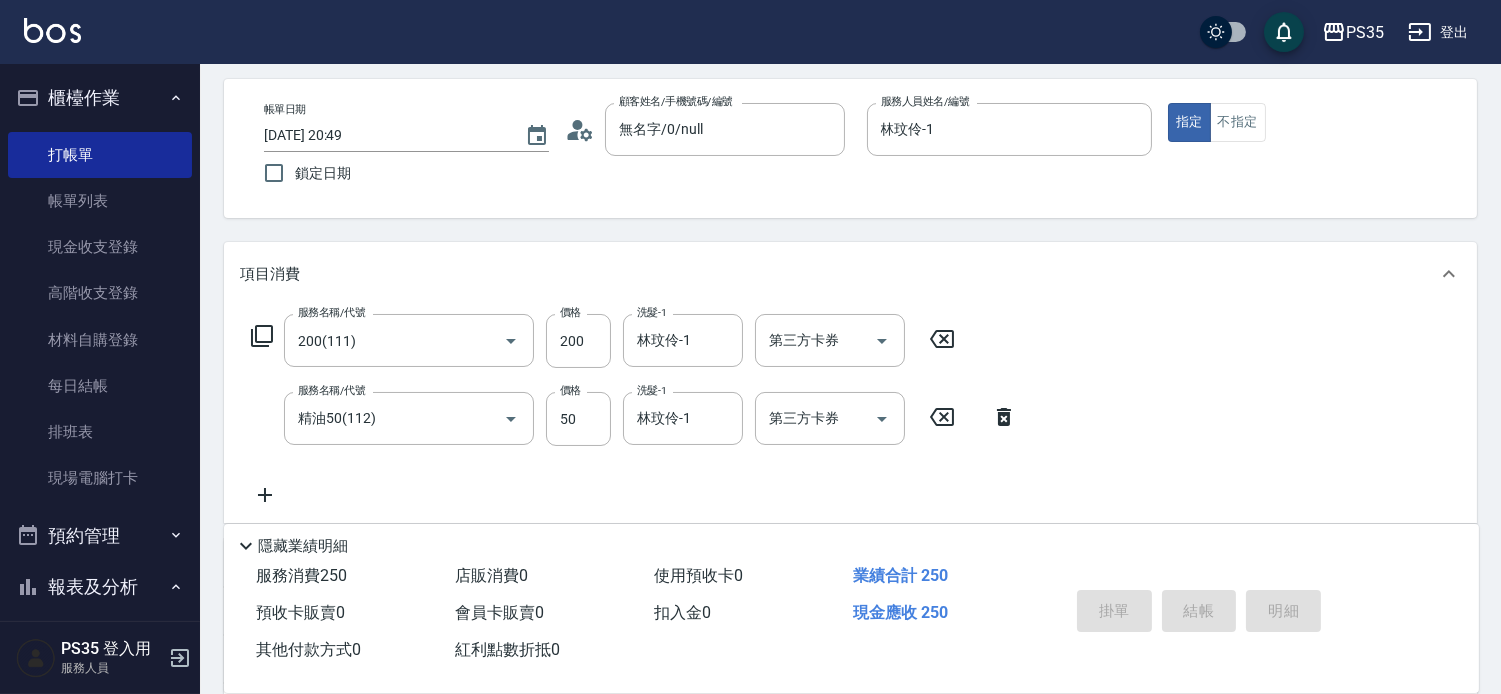 type on "[DATE] 20:50" 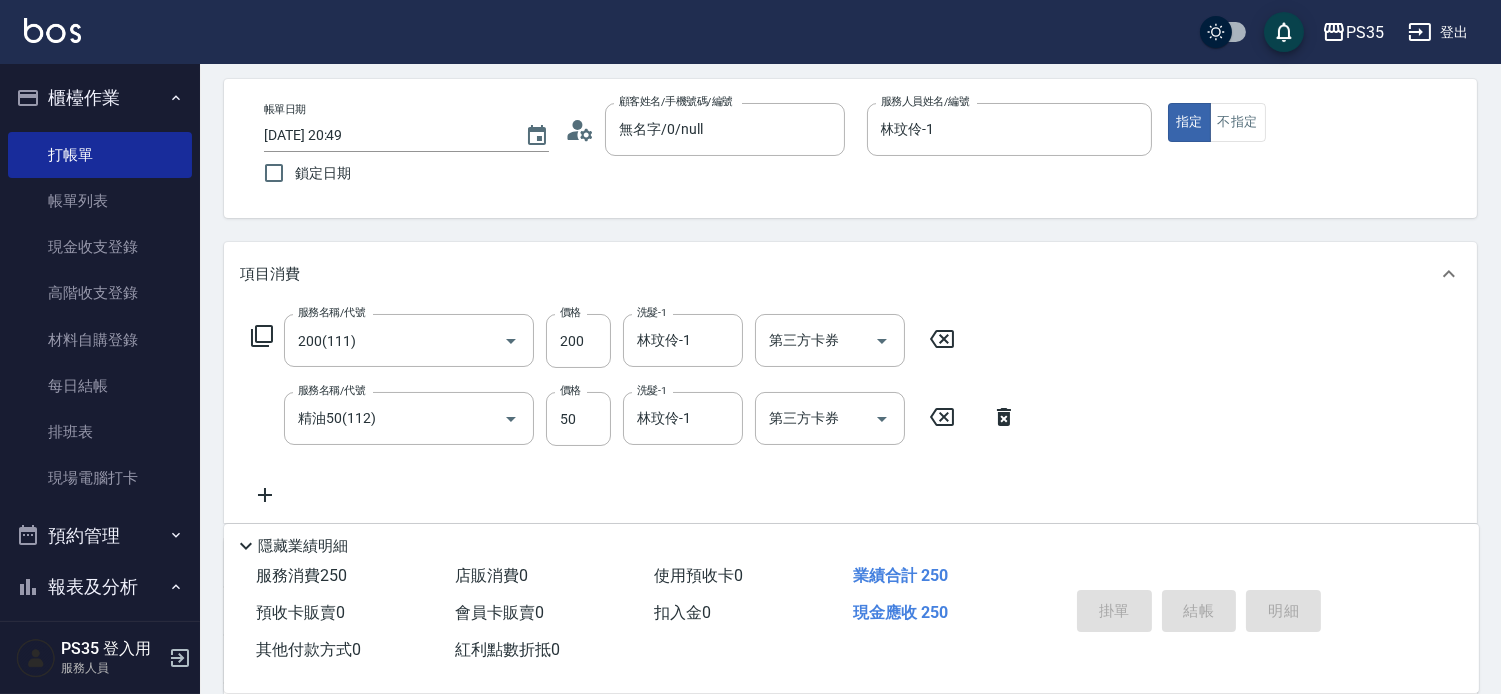 type 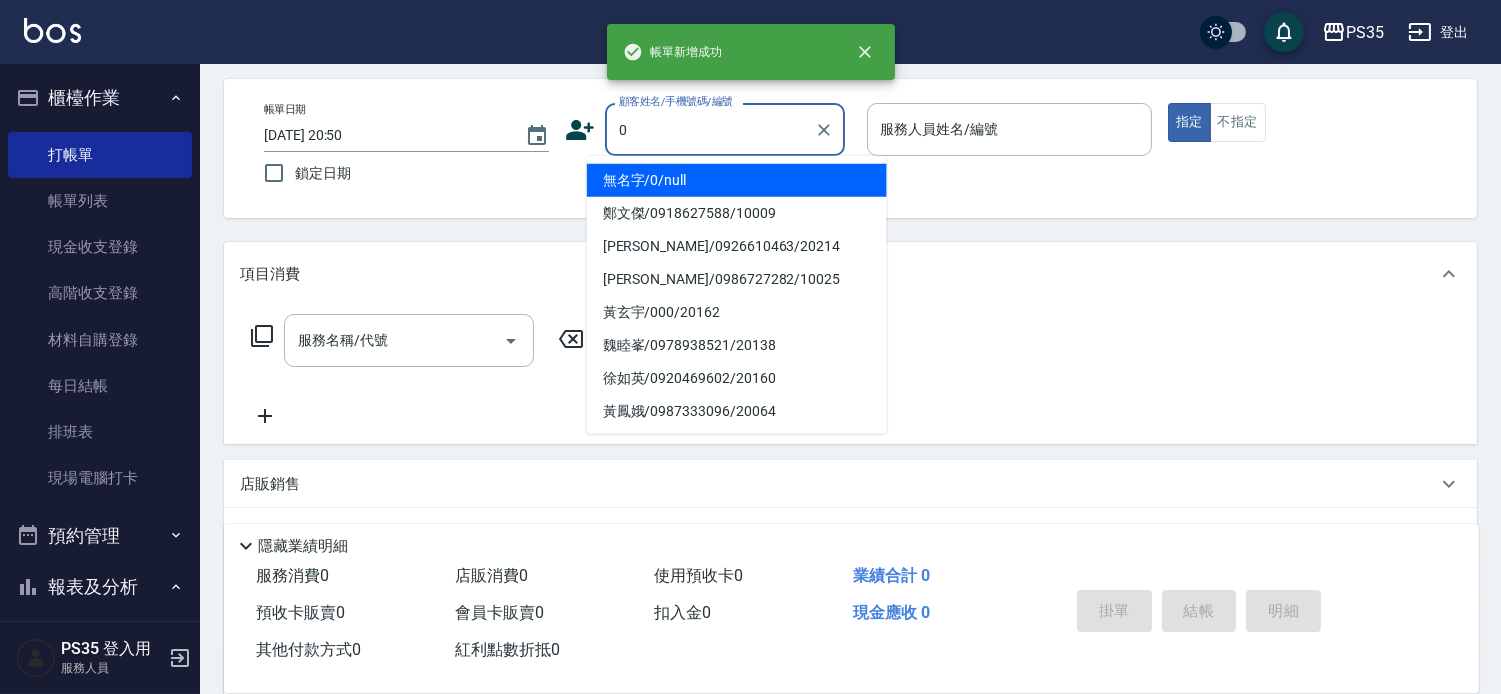 type on "0" 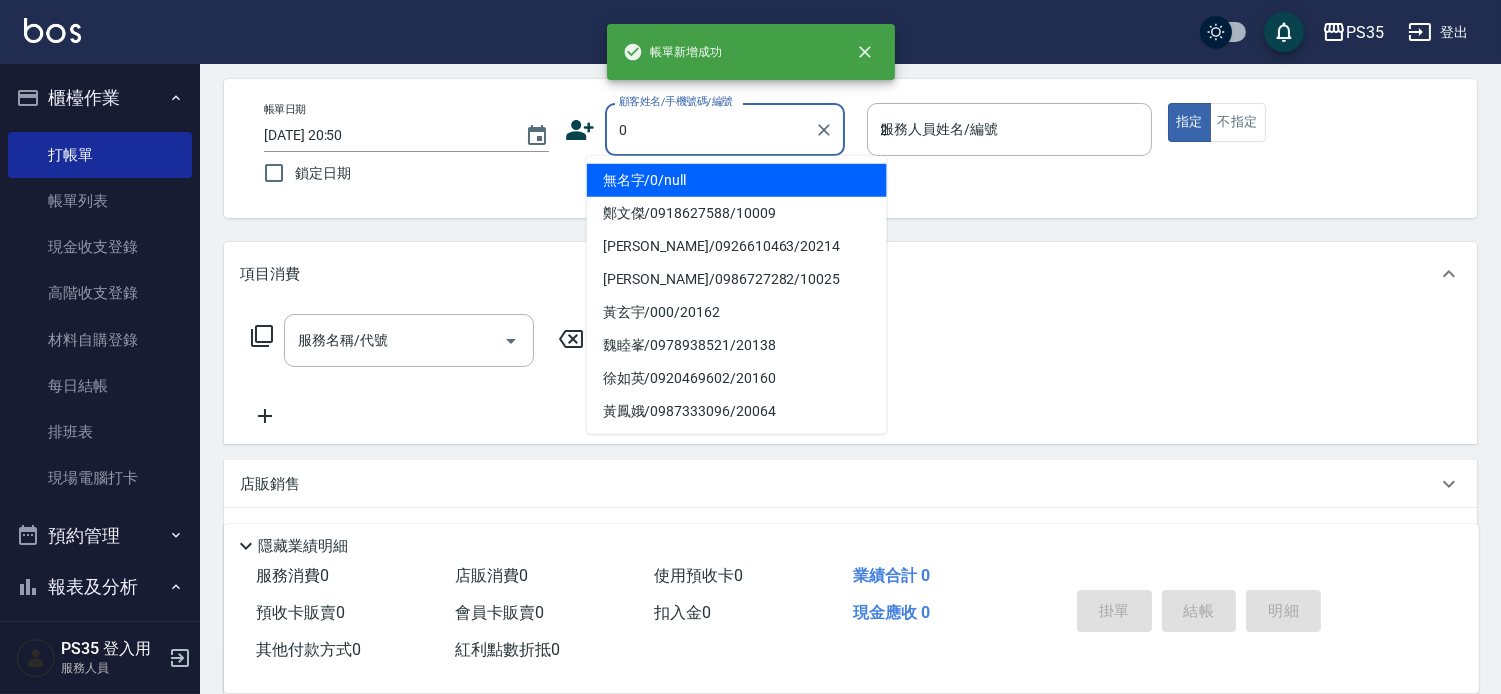 type on "無名字/0/null" 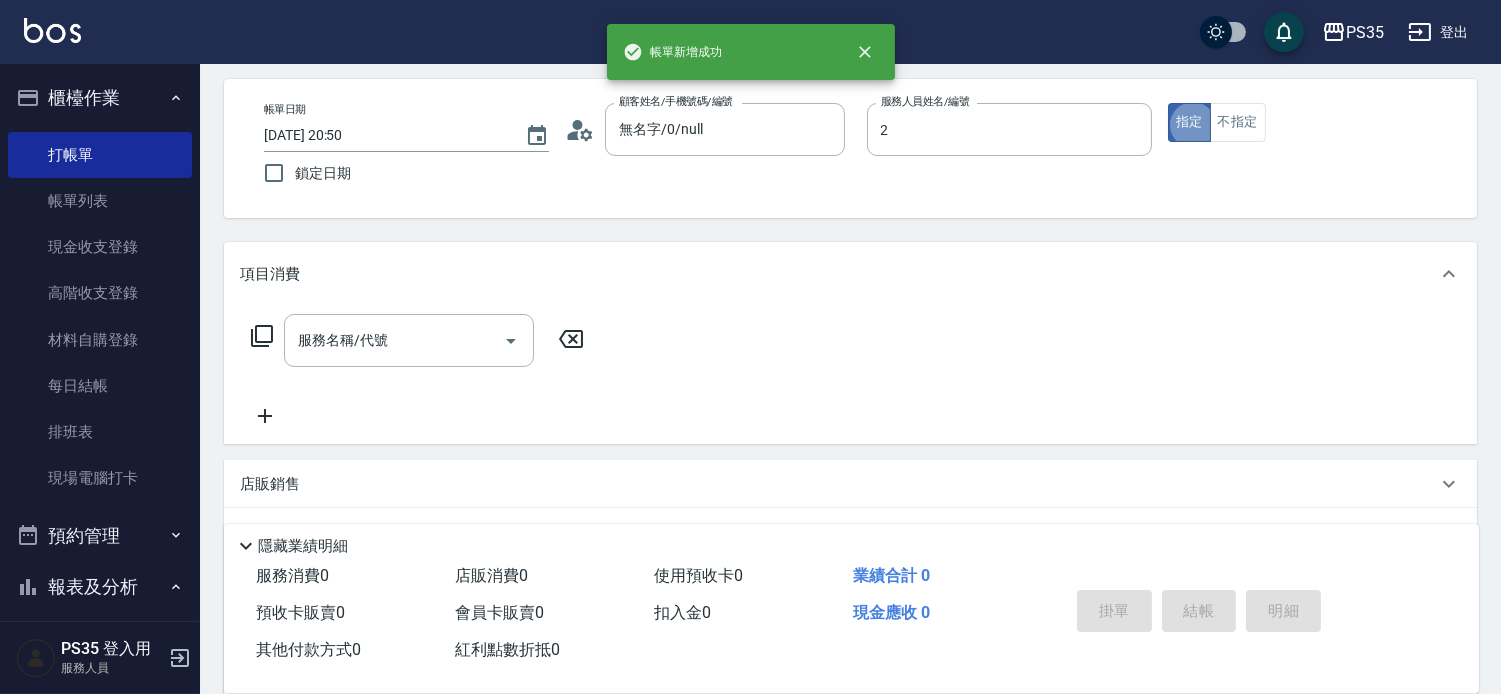 type on "[PERSON_NAME]-2" 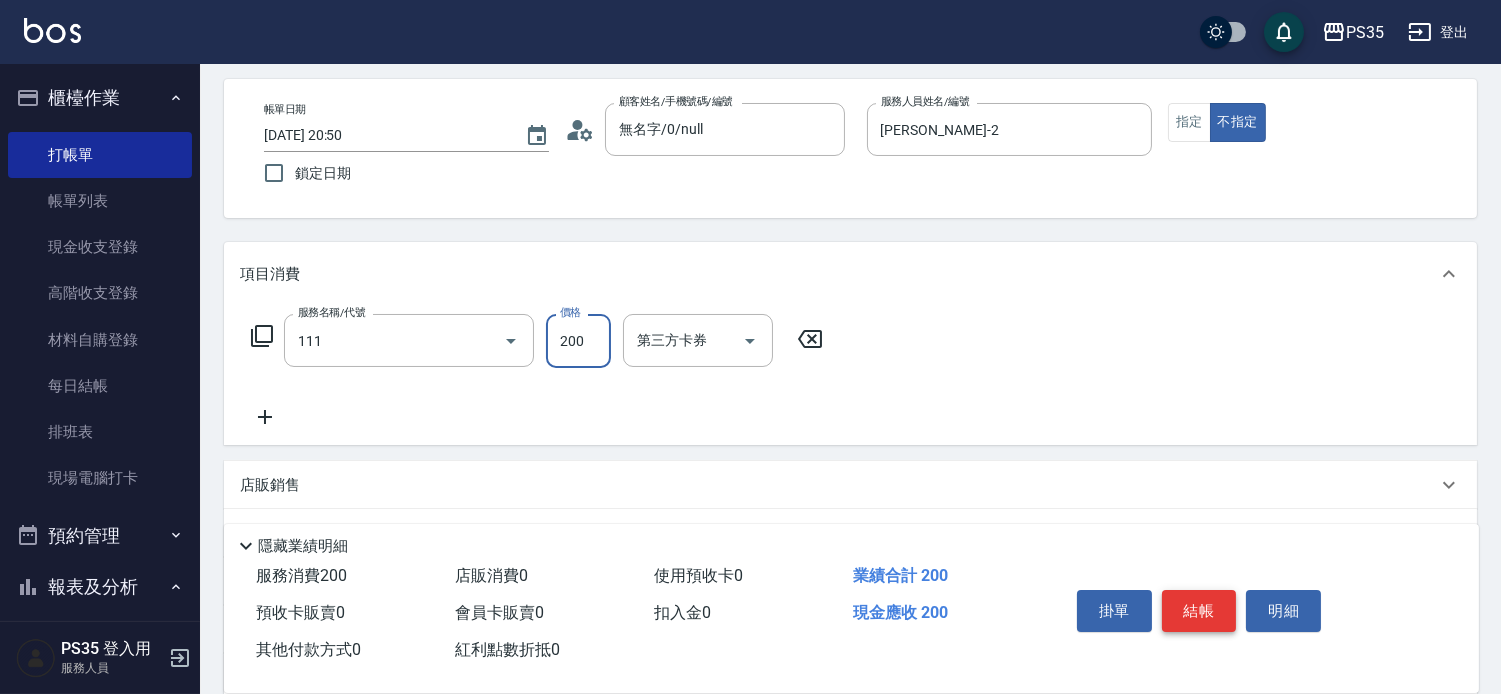type on "200(111)" 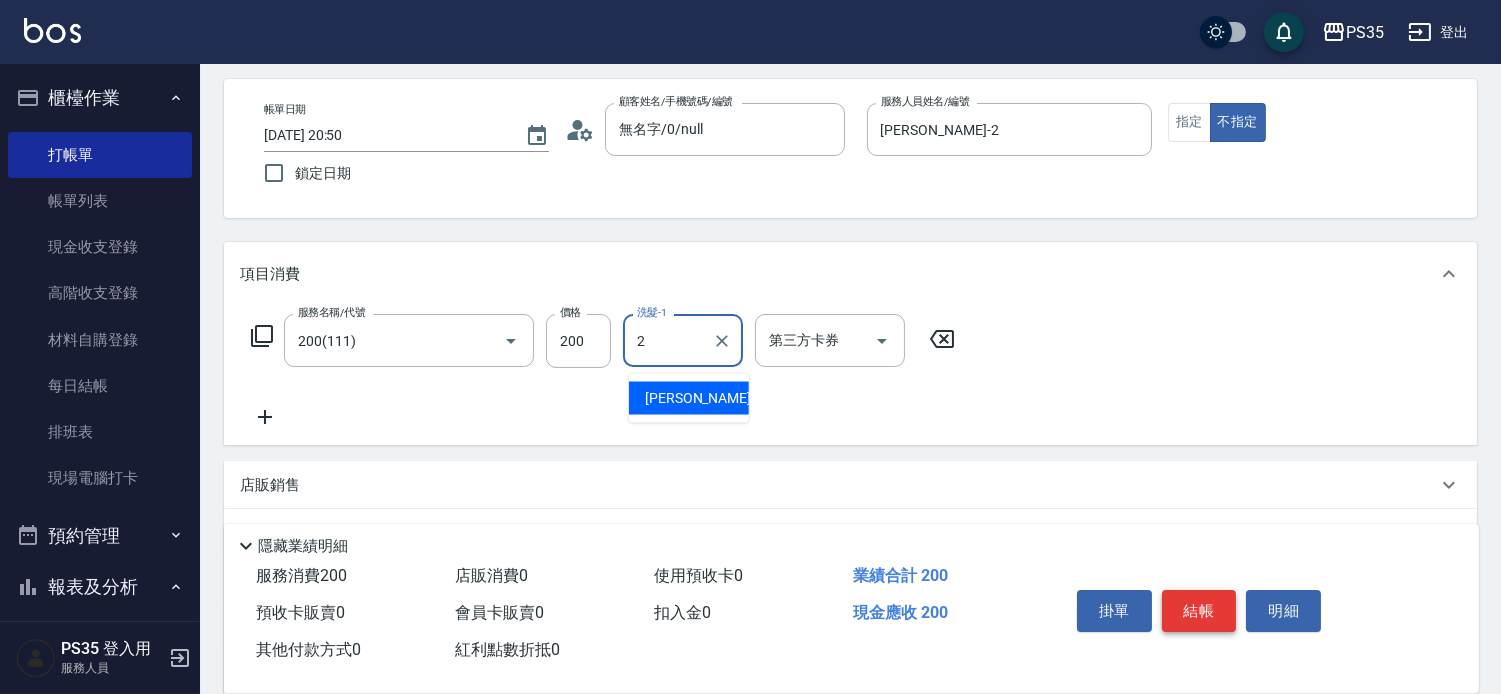 type on "[PERSON_NAME]-2" 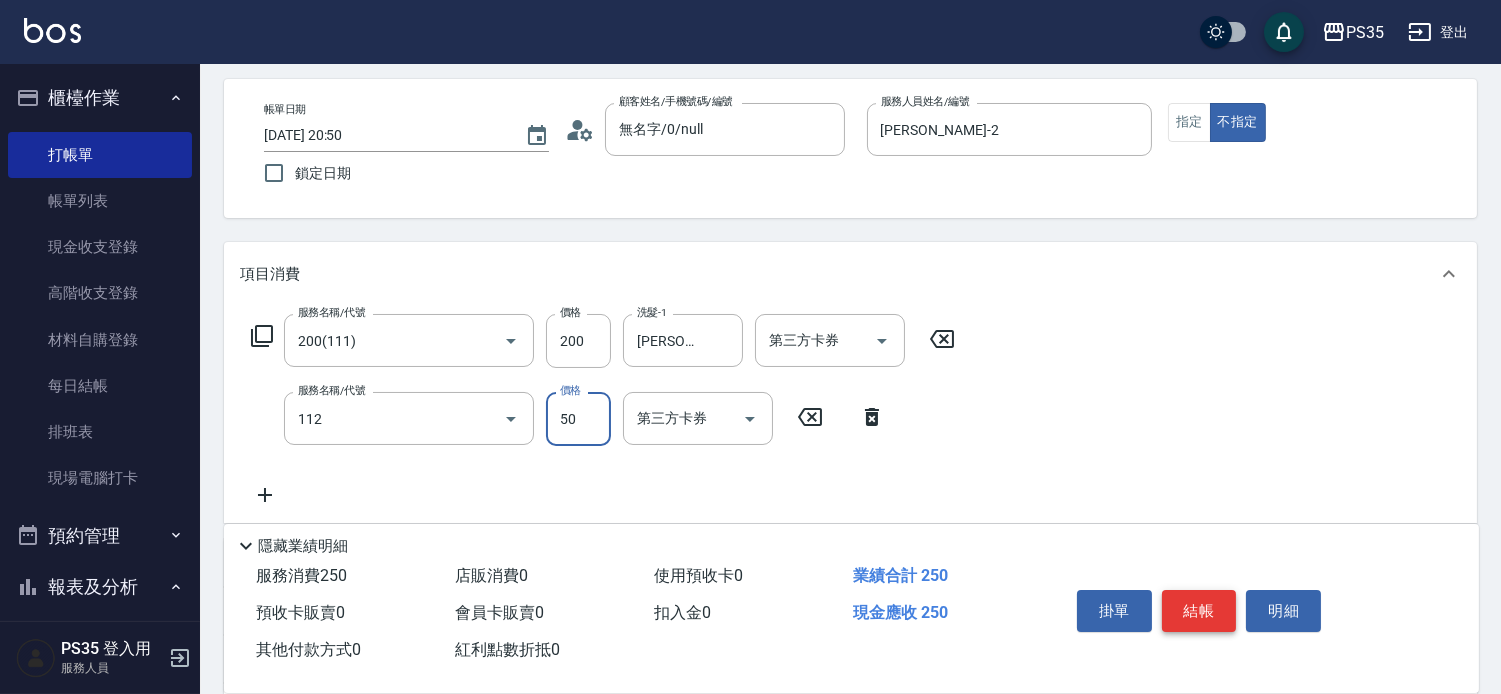 type on "精油50(112)" 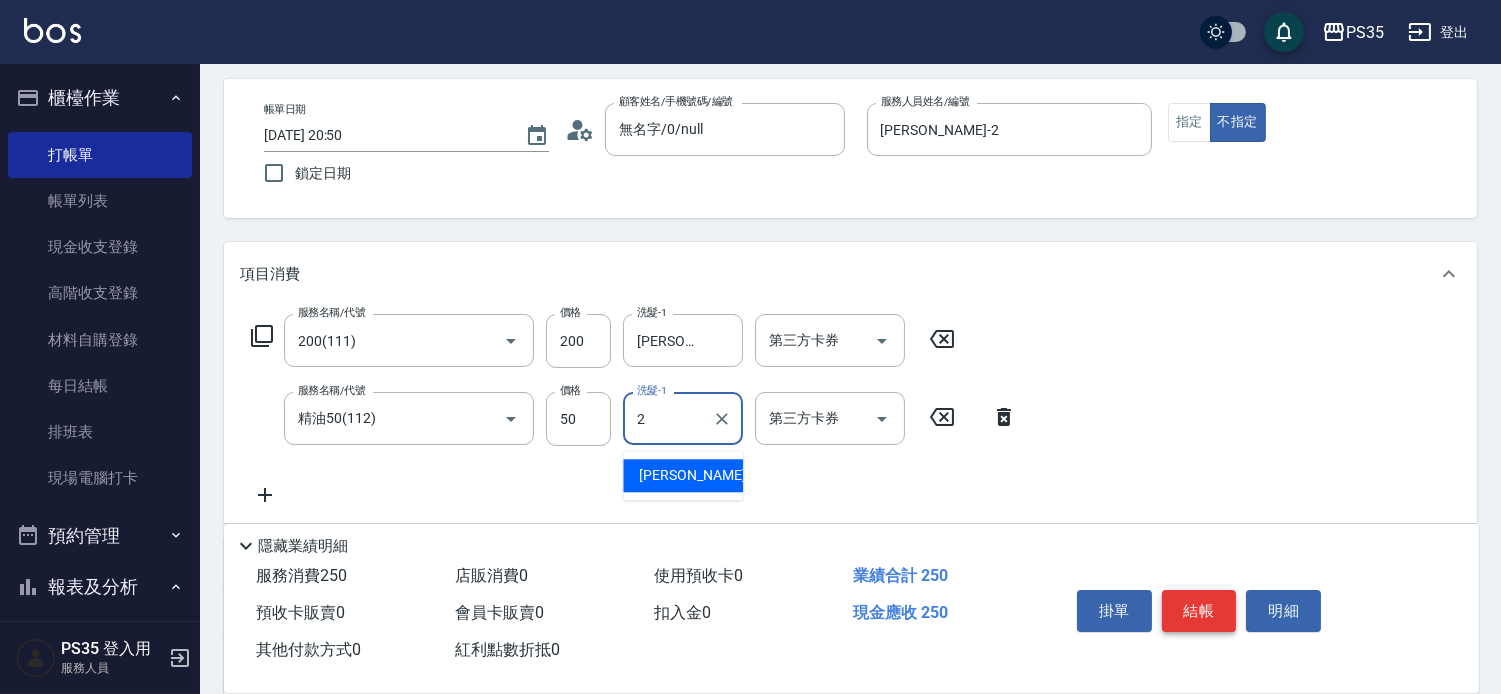 type on "[PERSON_NAME]-2" 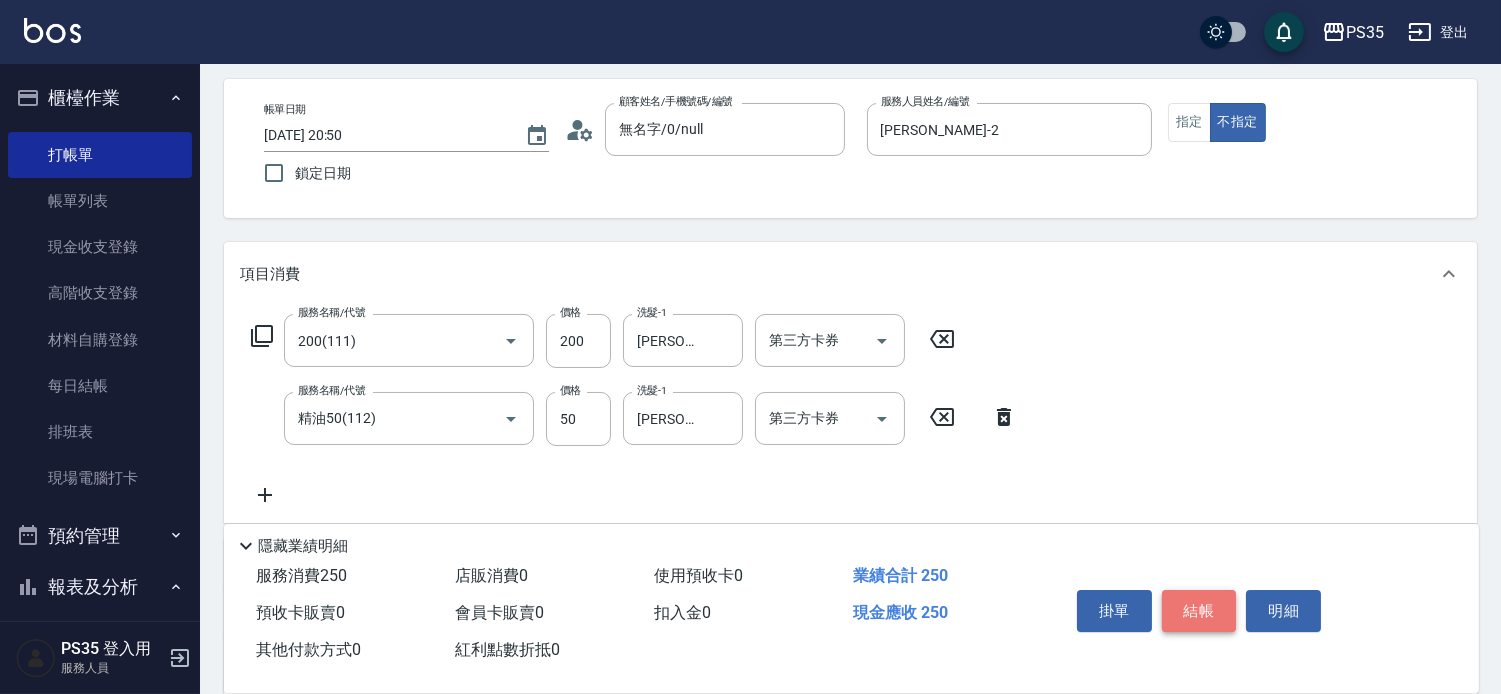 click on "結帳" at bounding box center [1199, 611] 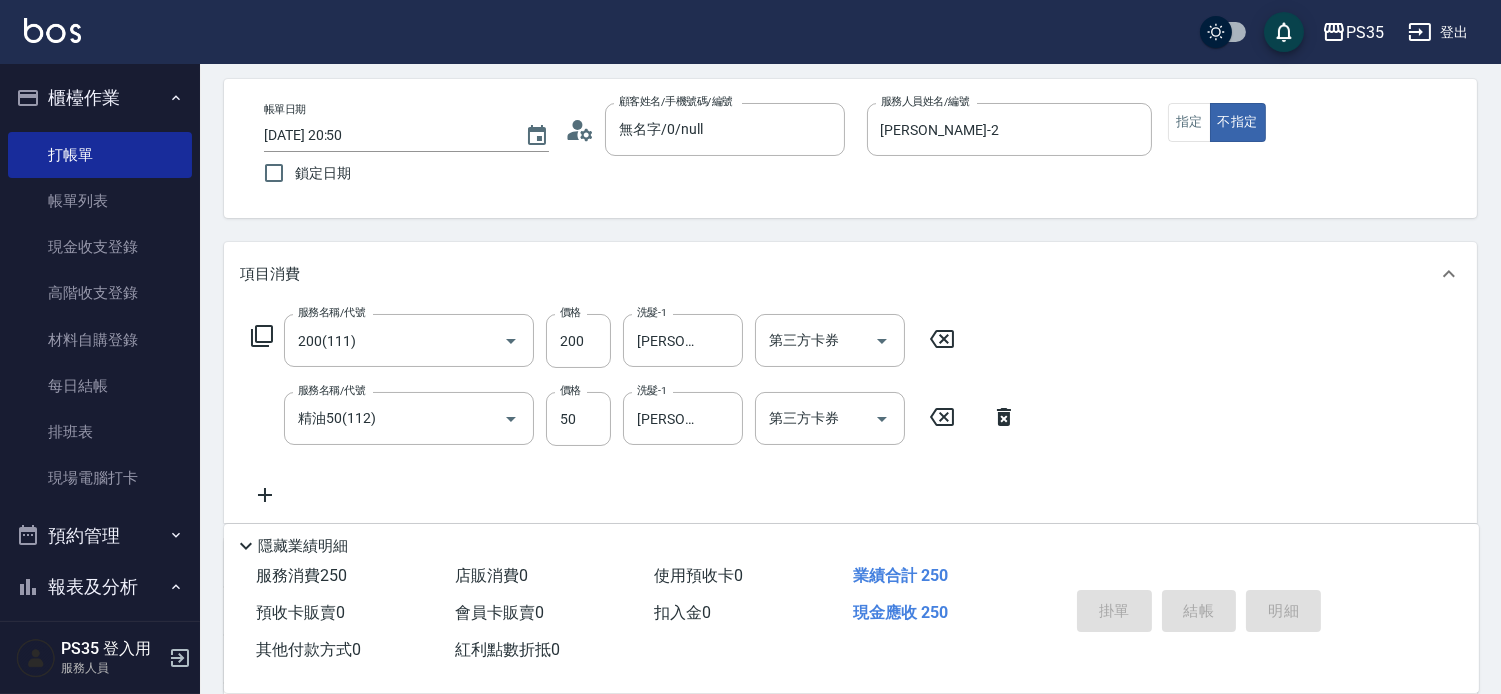 type 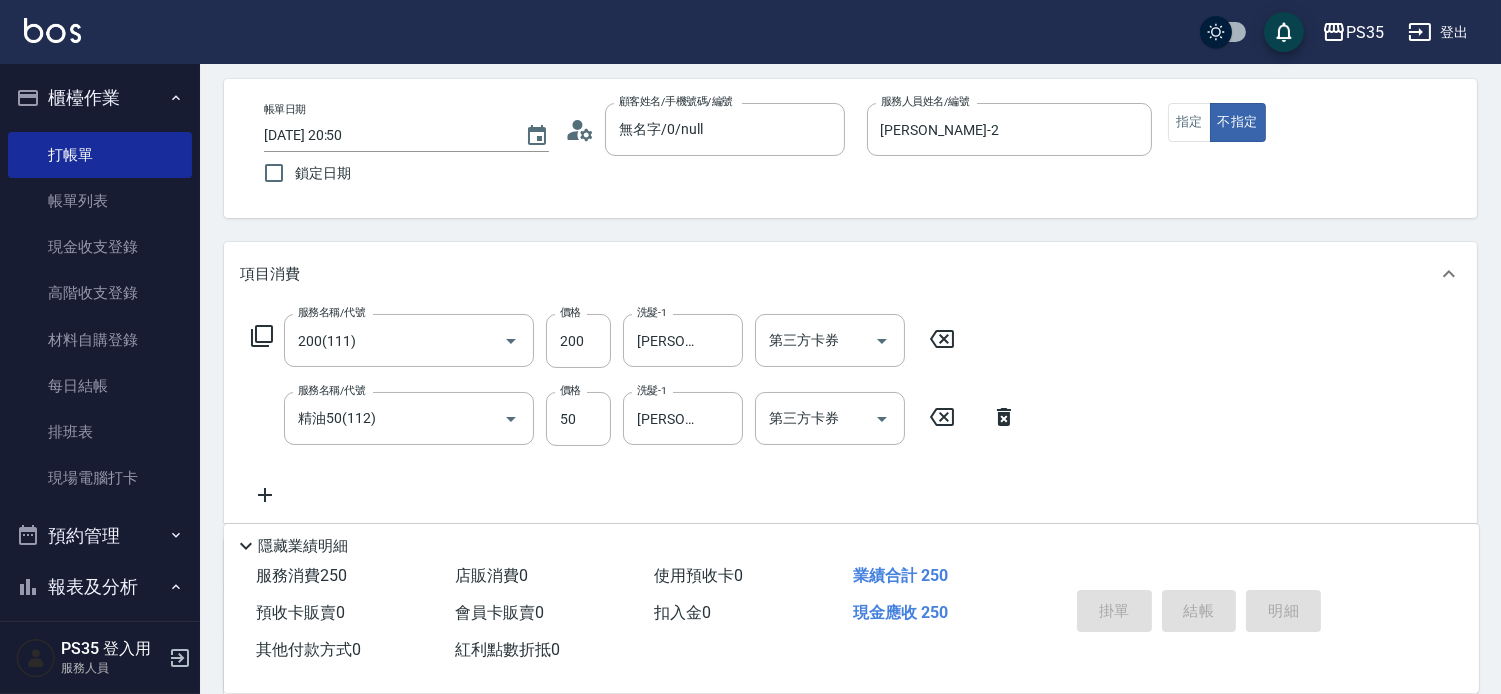 type 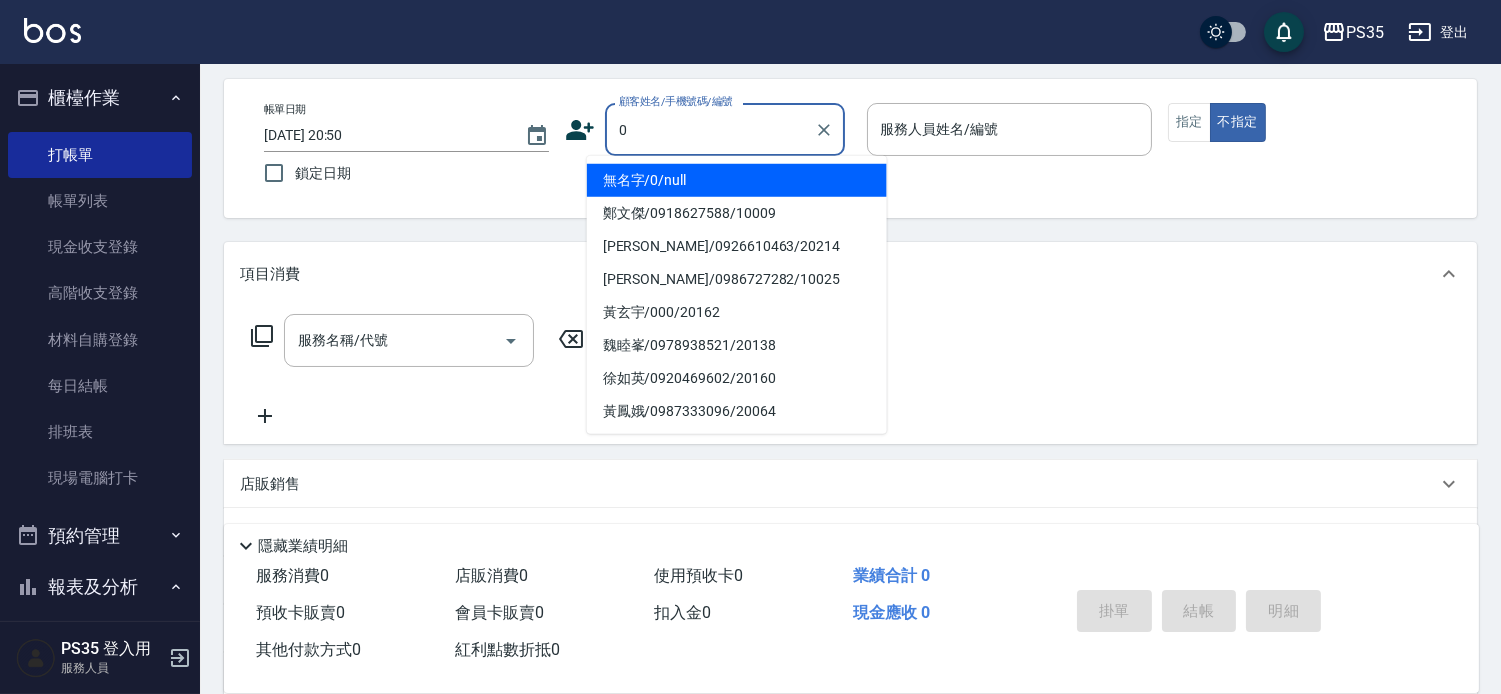 type on "0" 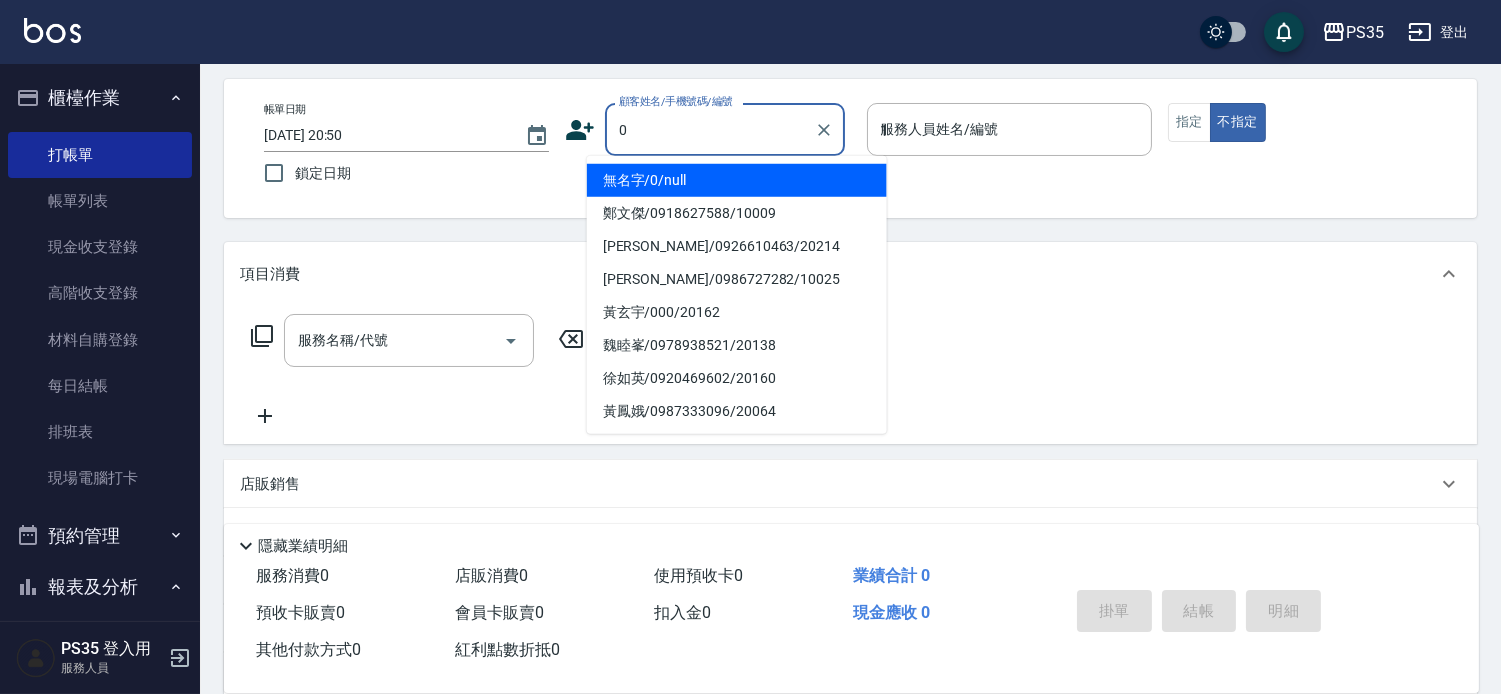 type on "無名字/0/null" 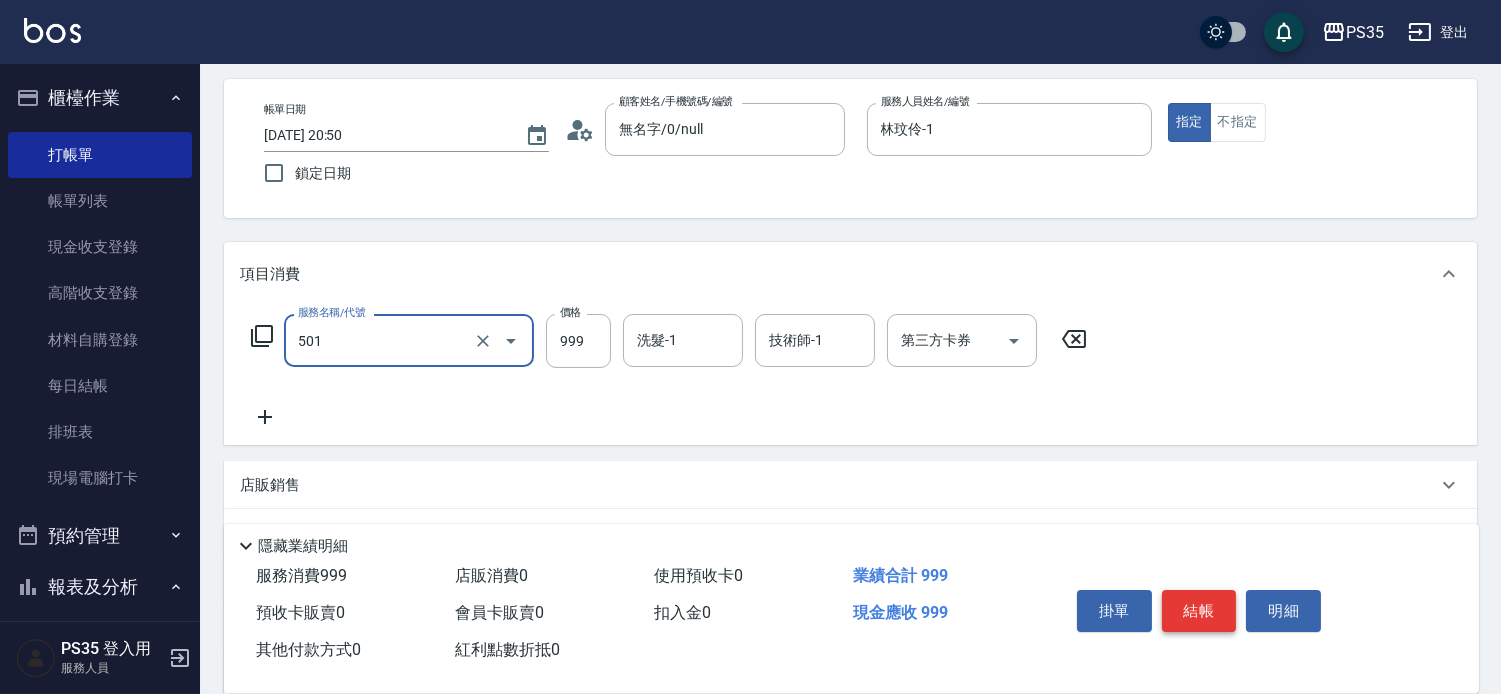 type on "染髮(501)" 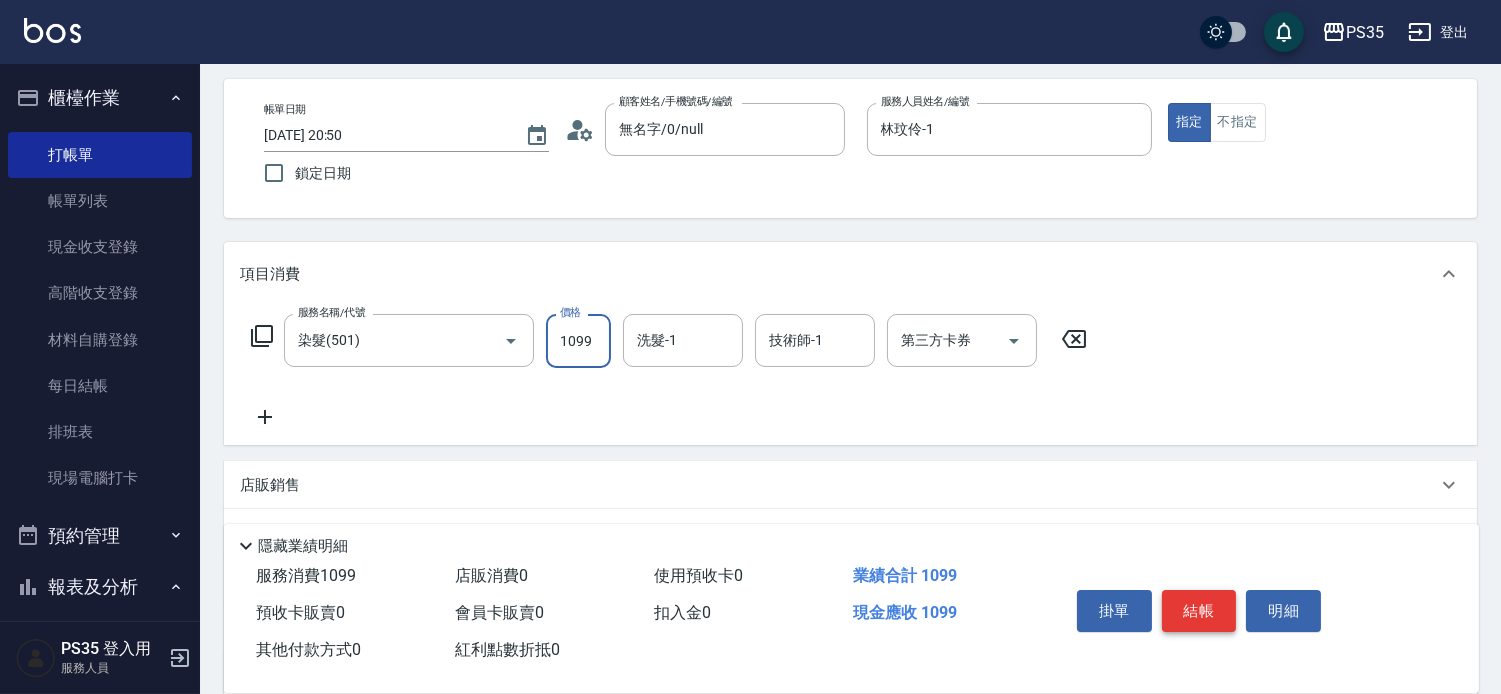 type on "1099" 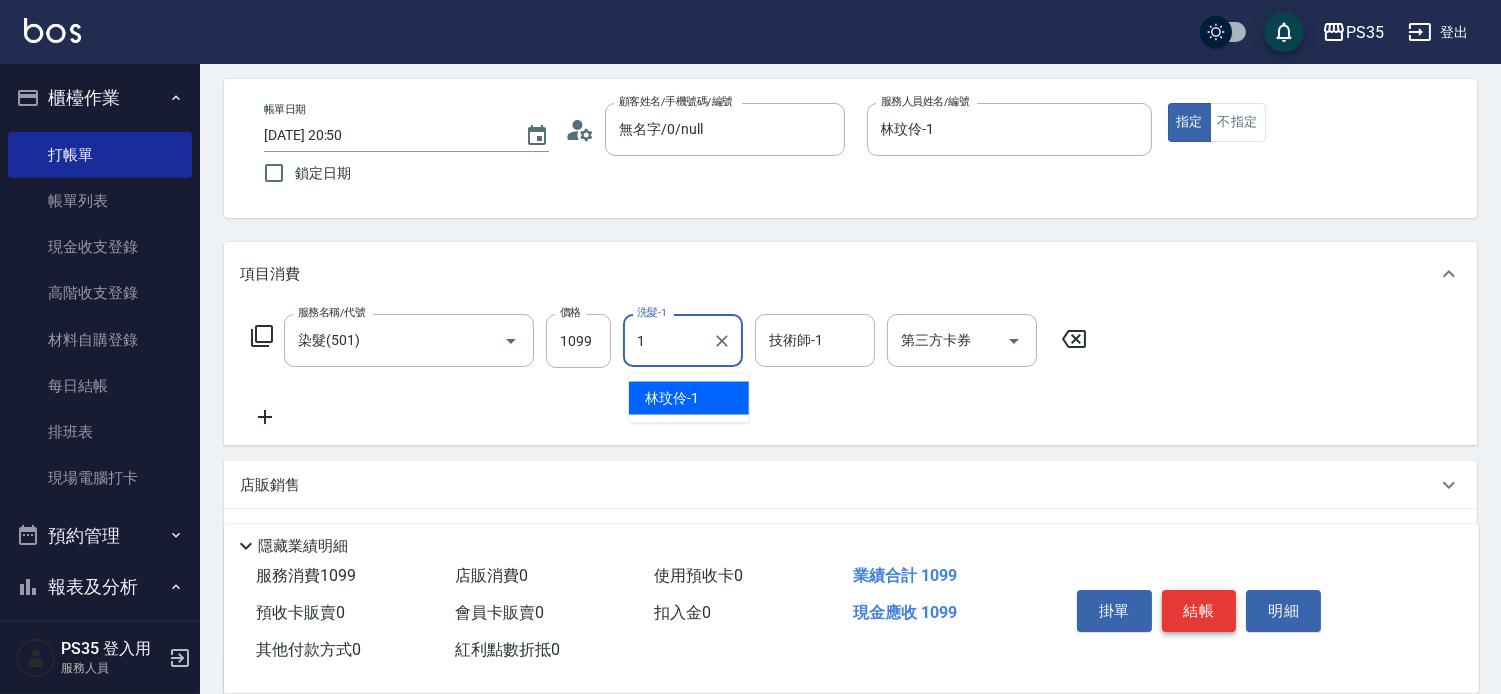 type on "林玟伶-1" 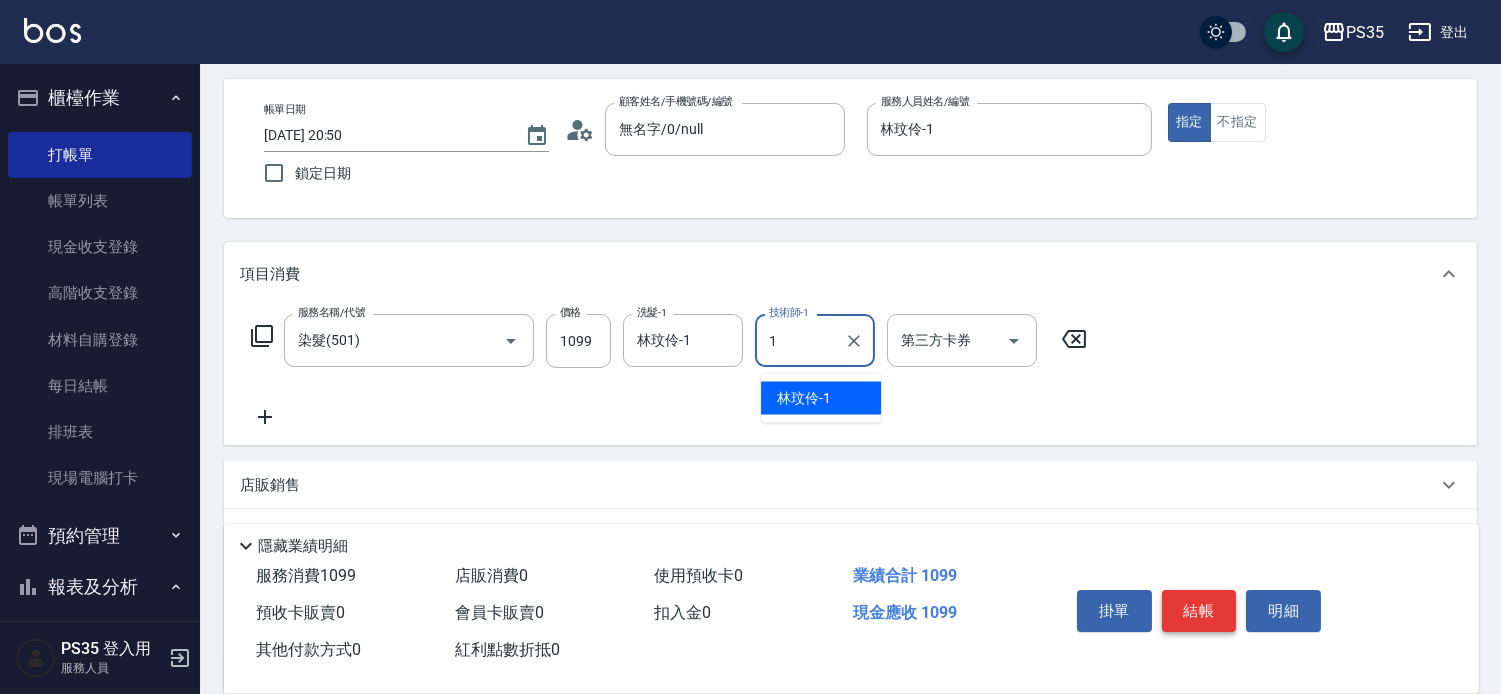 type on "林玟伶-1" 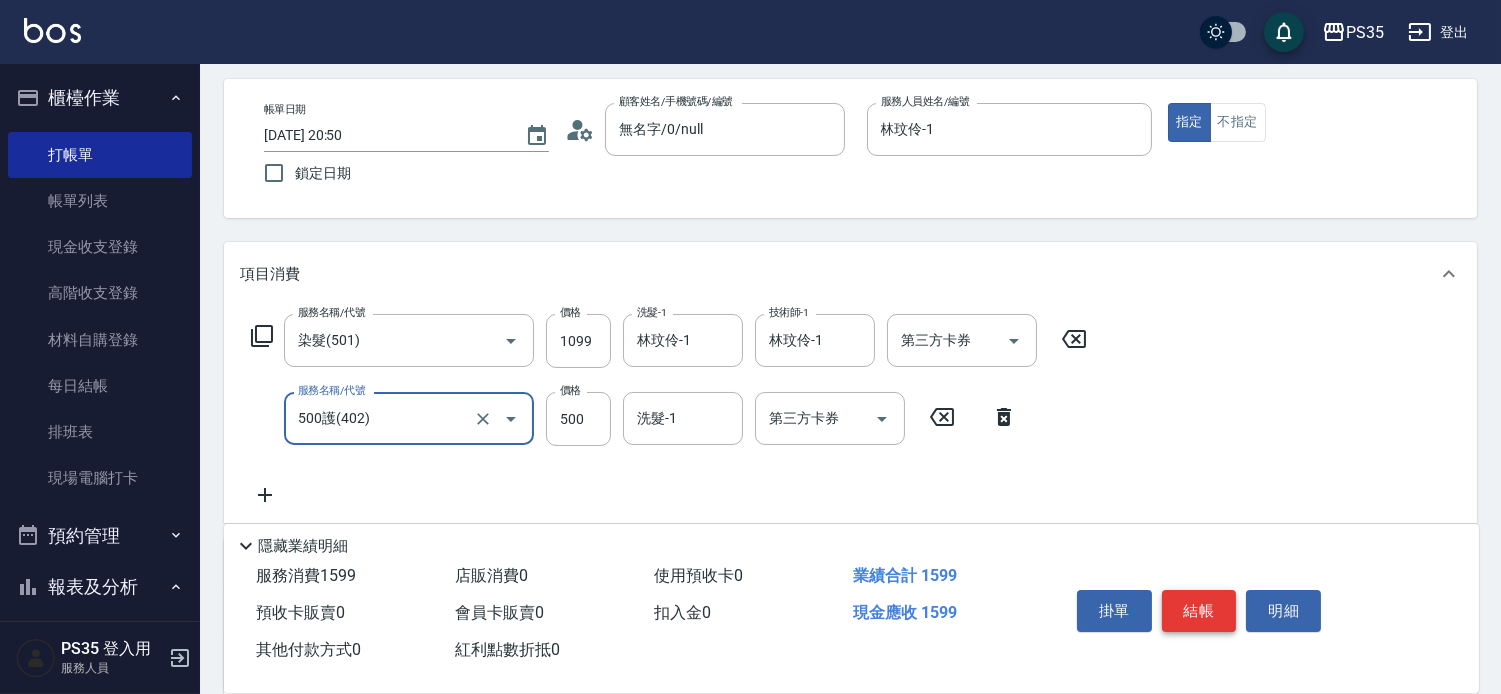 type on "500護(402)" 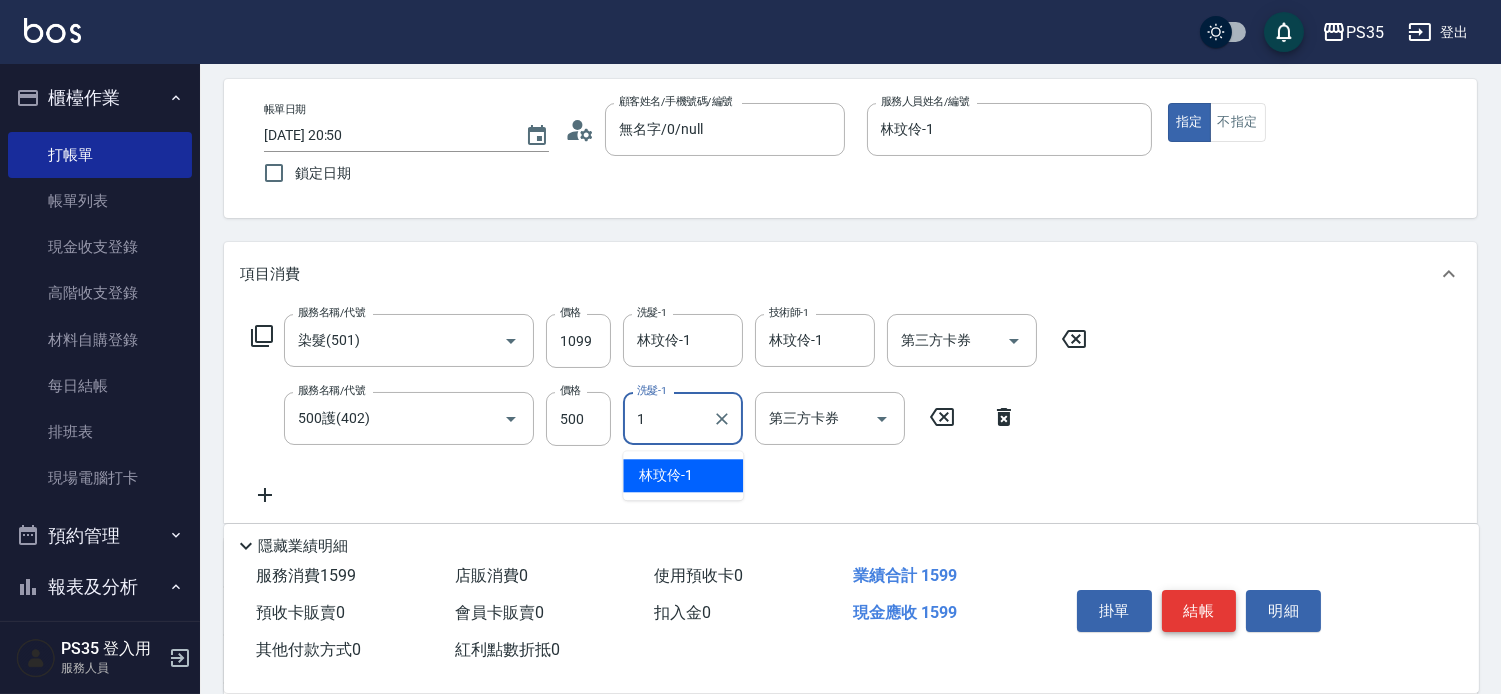 type on "林玟伶-1" 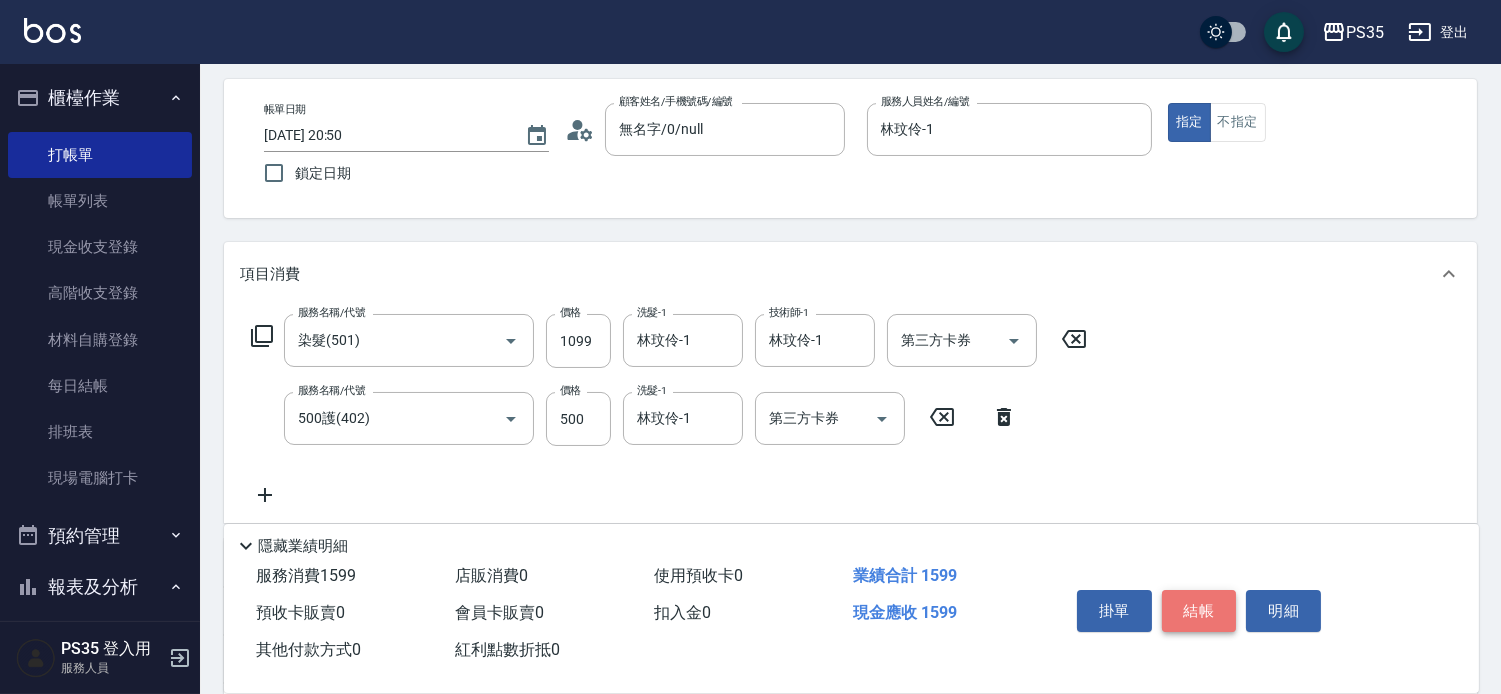 click on "結帳" at bounding box center (1199, 611) 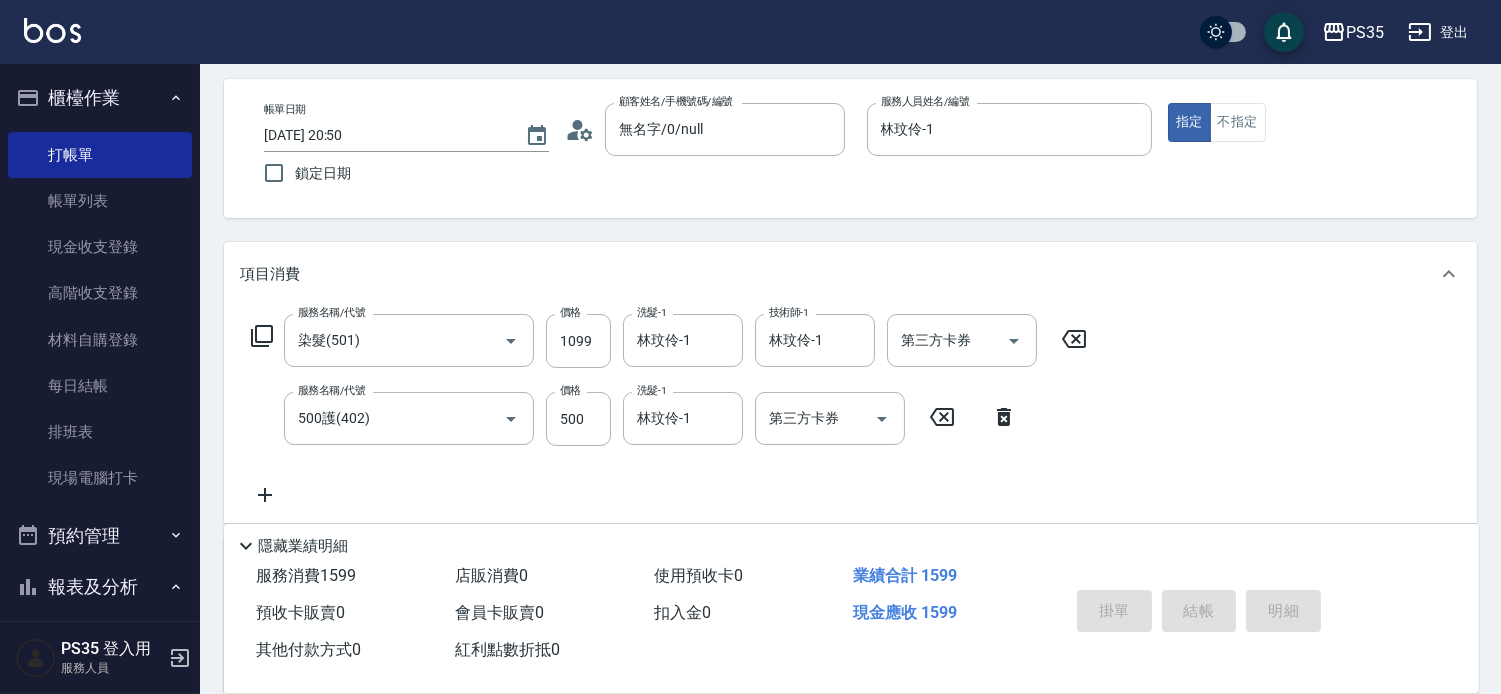 type 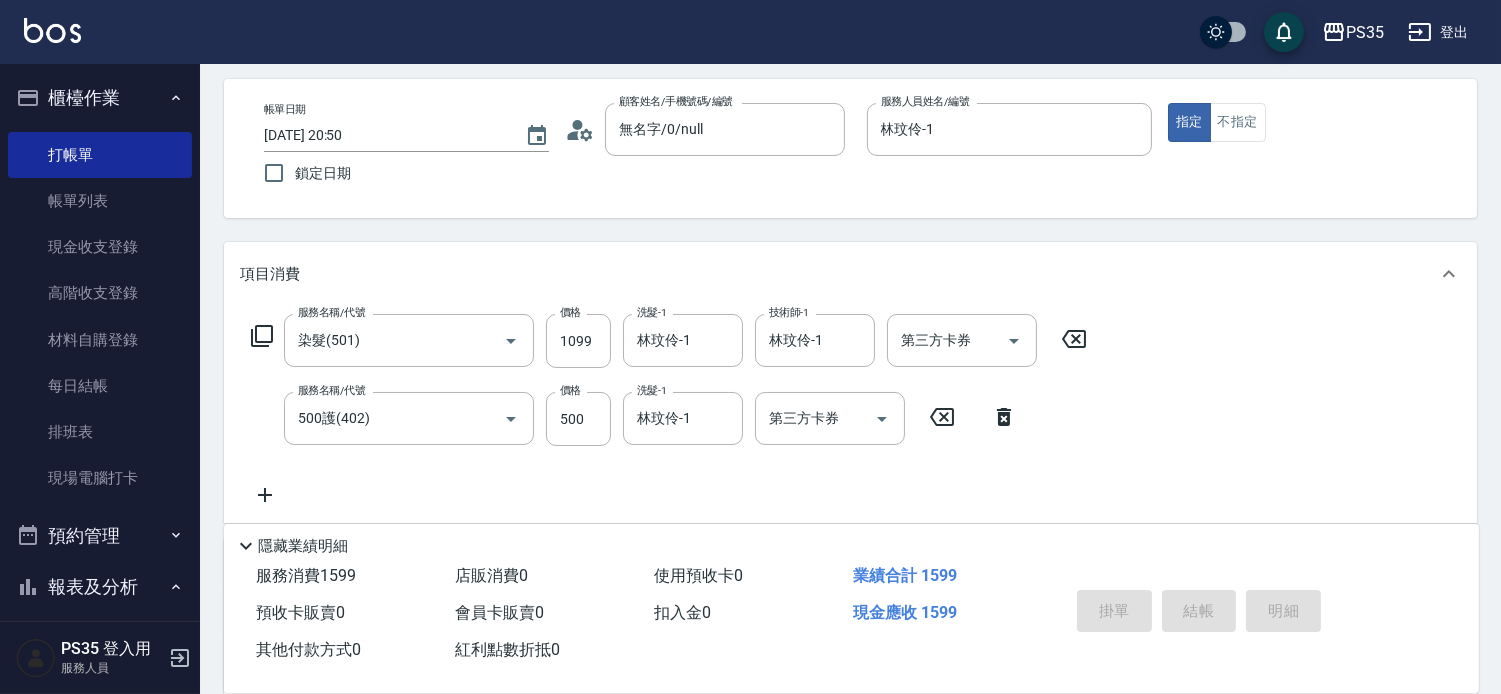 type 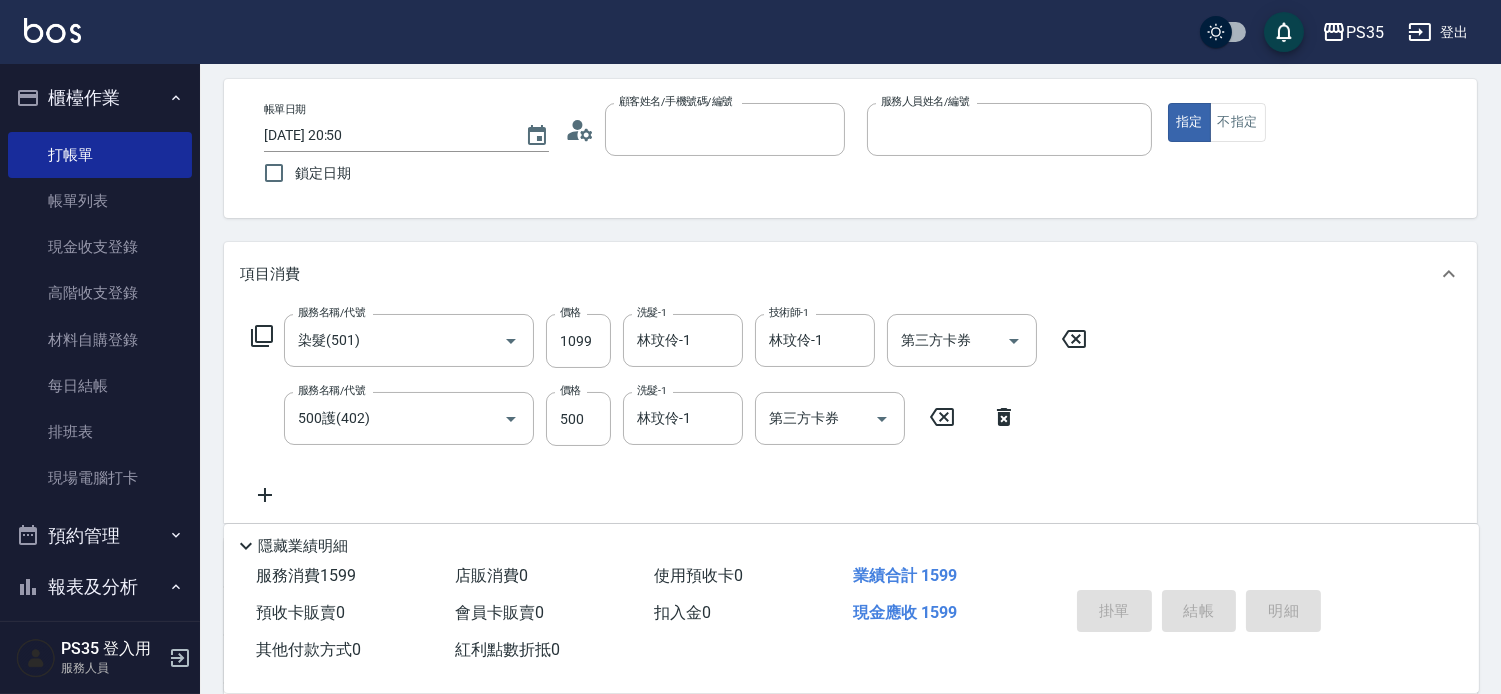type 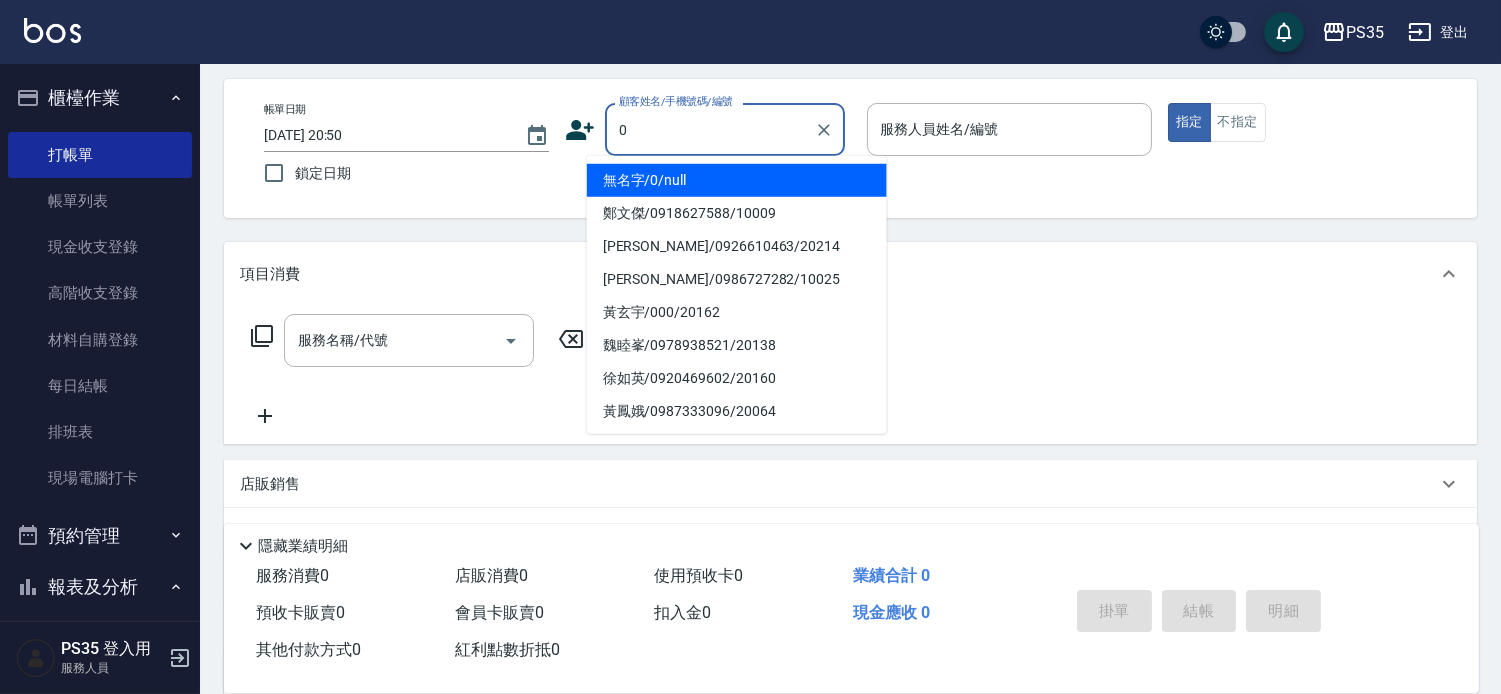type on "0" 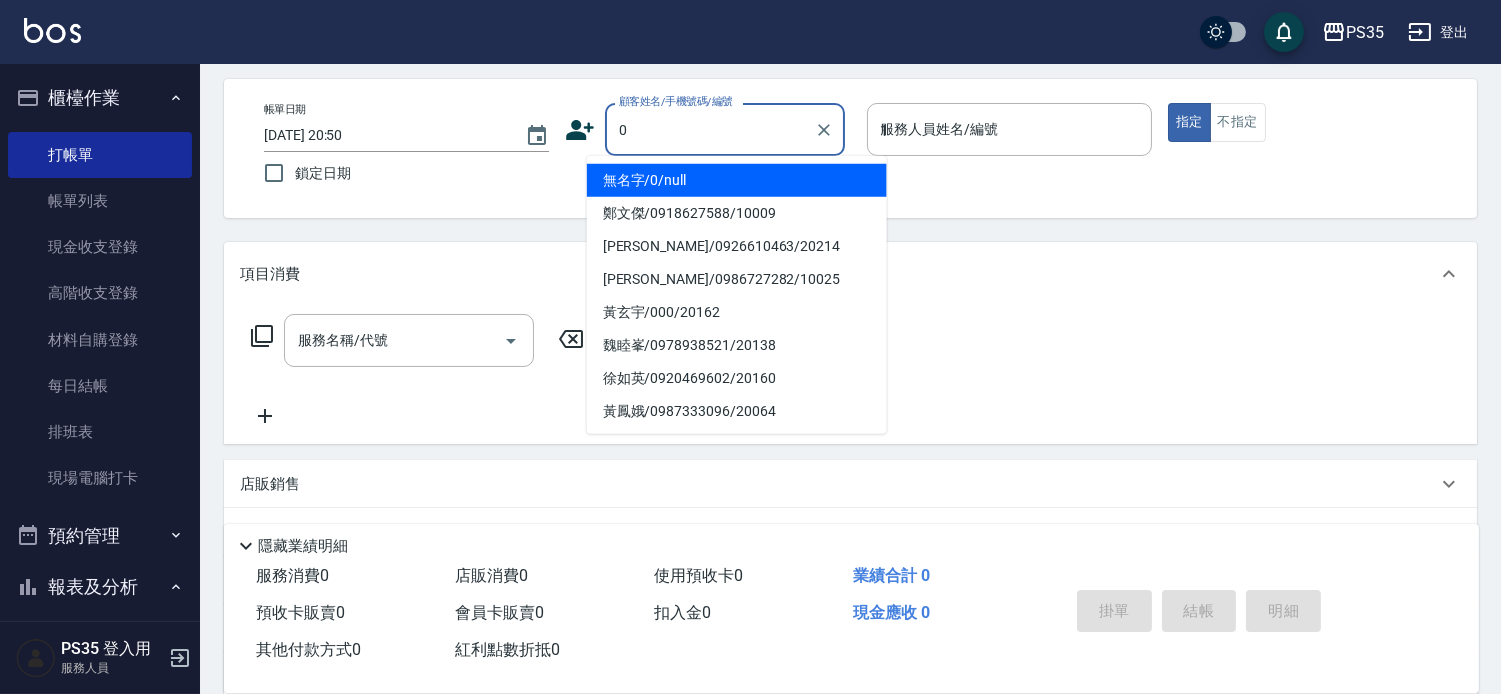 type on "10" 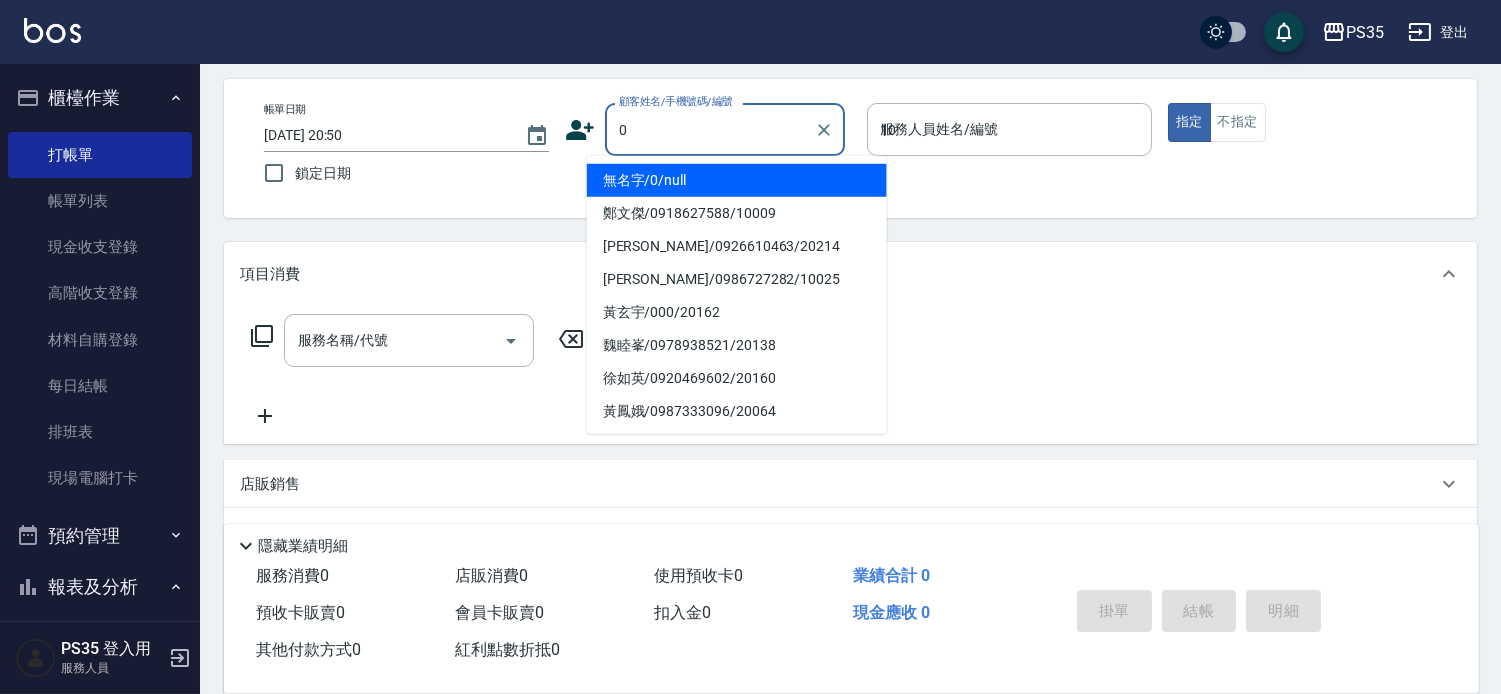 type on "無名字/0/null" 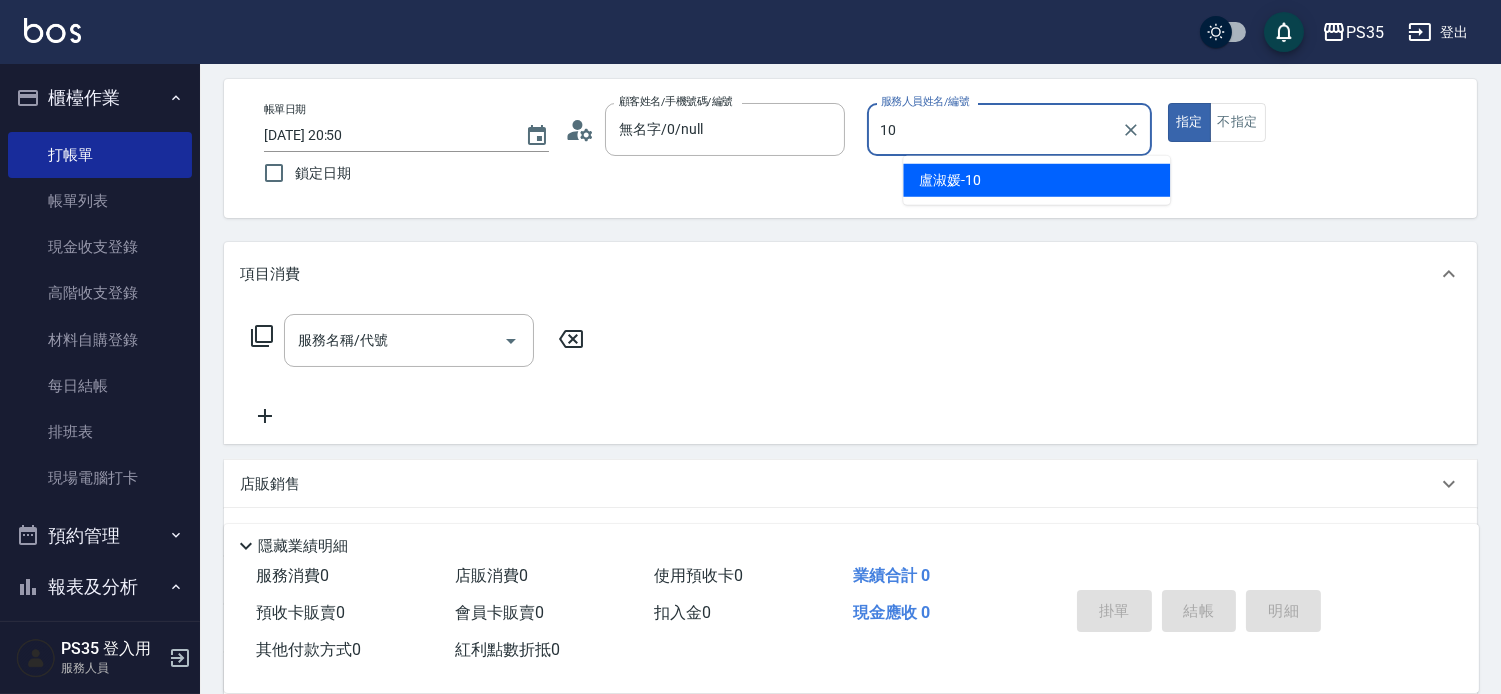 type on "盧淑媛-10" 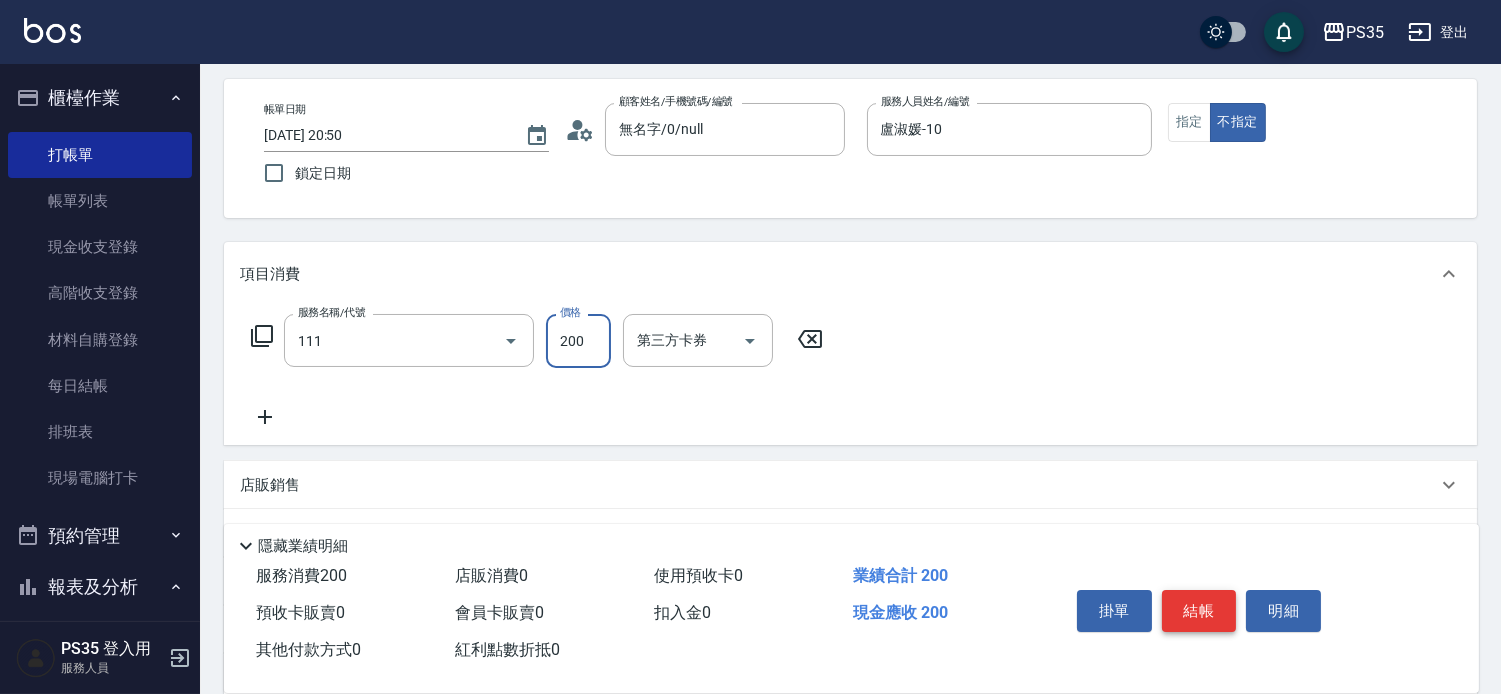 type on "200(111)" 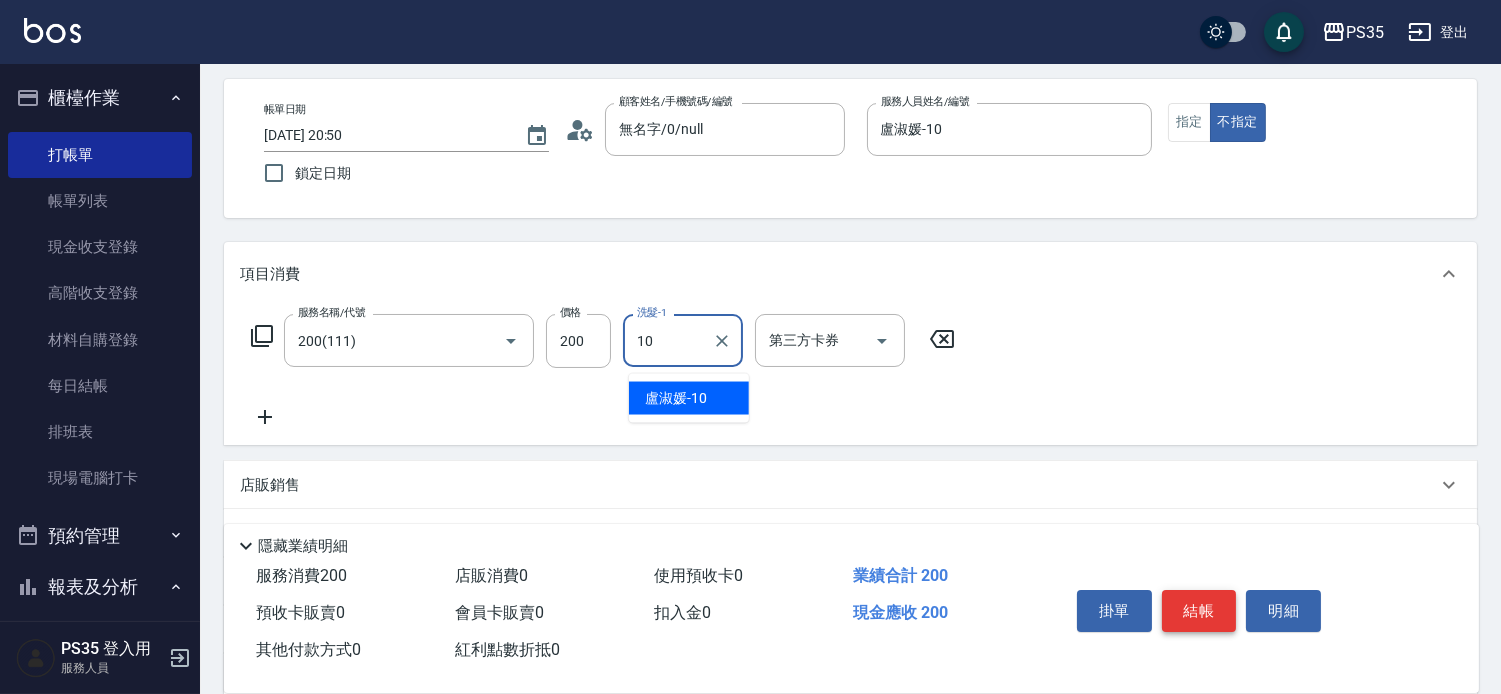 type on "盧淑媛-10" 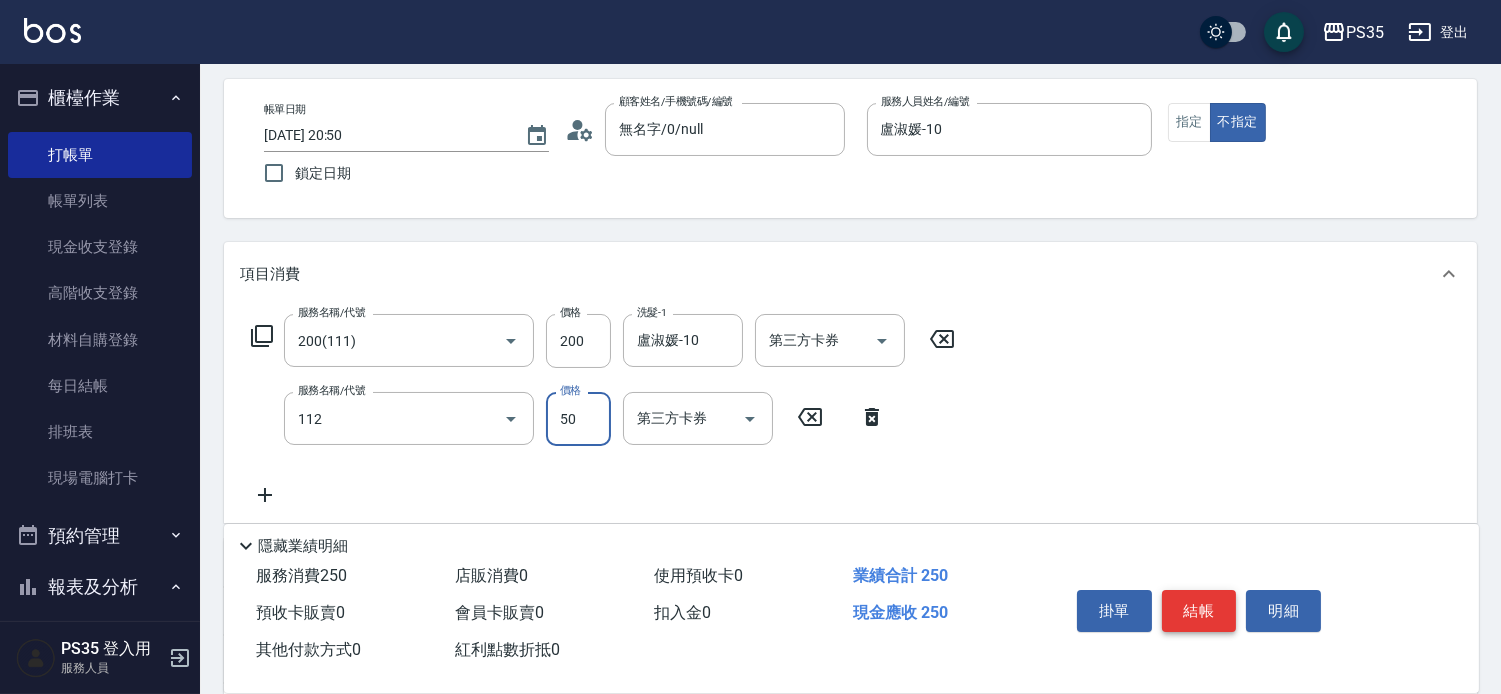 type on "精油50(112)" 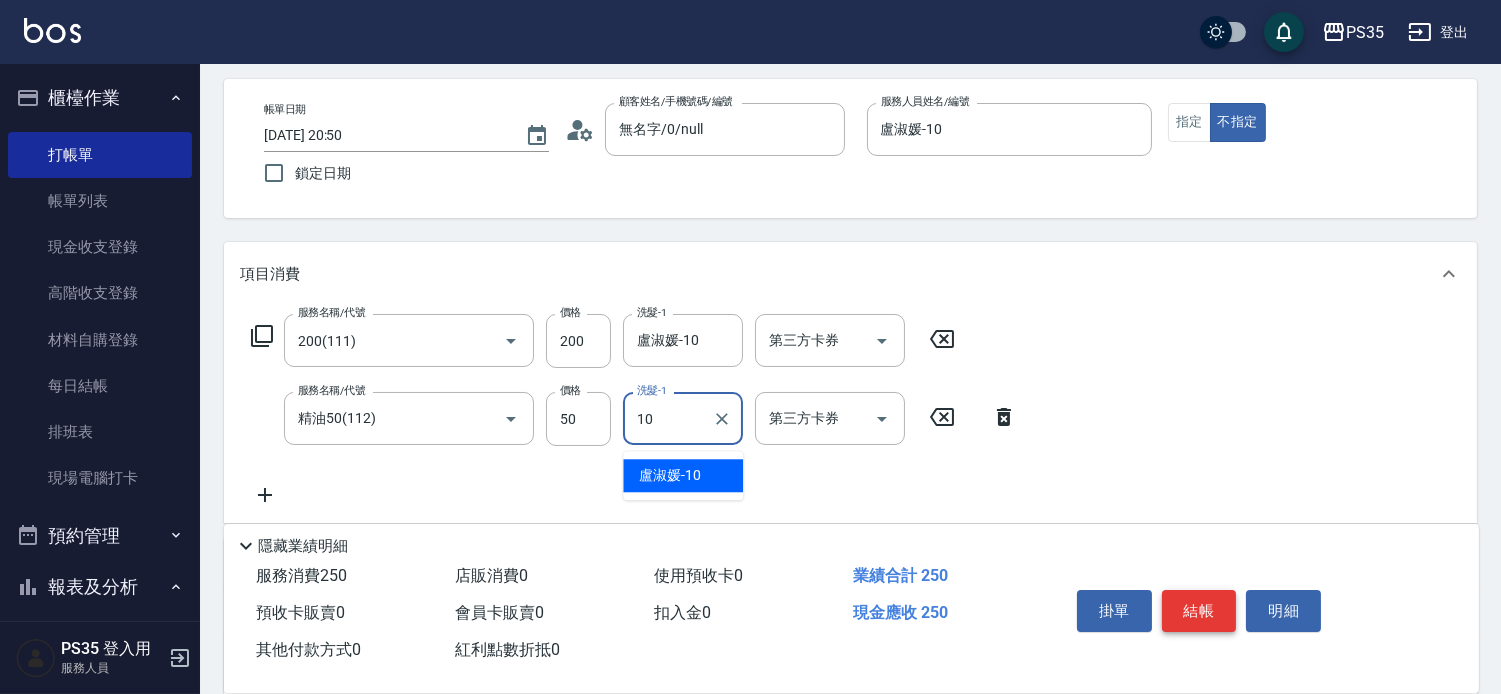 type on "盧淑媛-10" 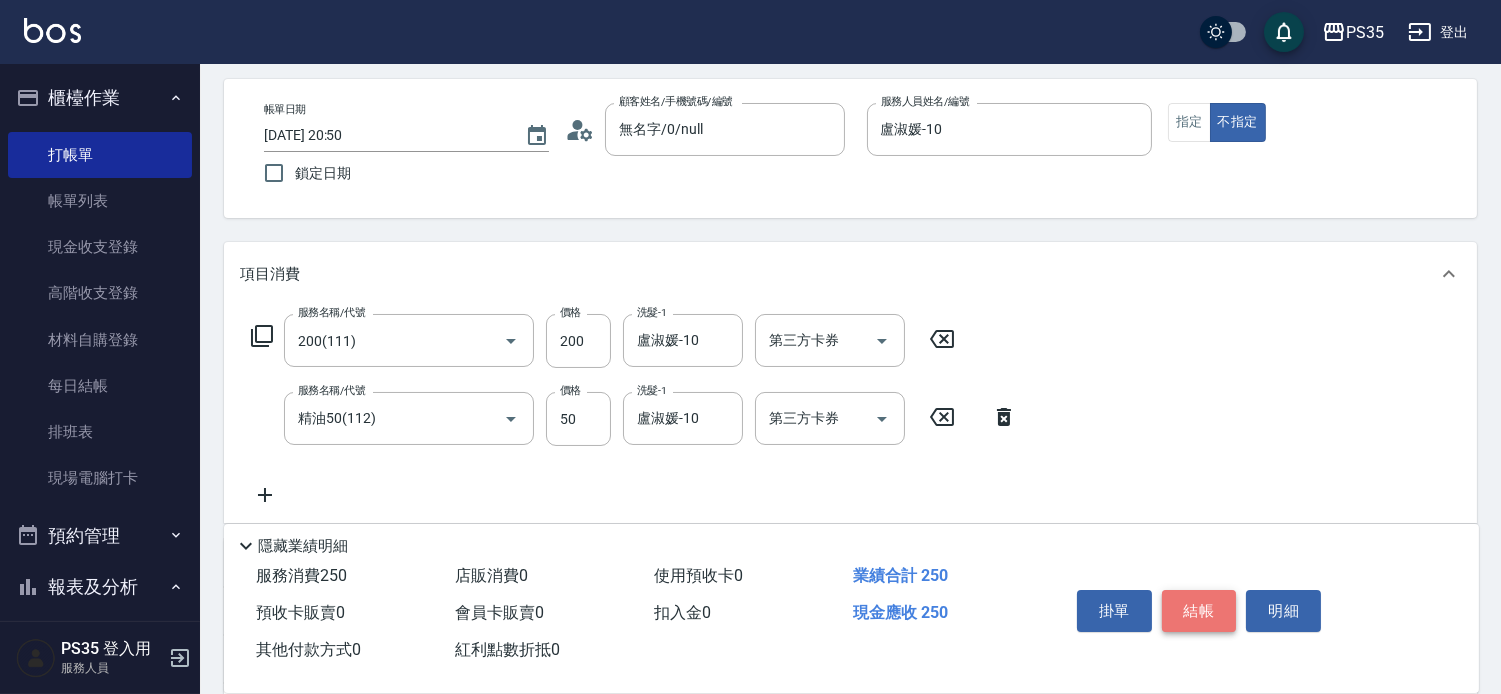 click on "結帳" at bounding box center [1199, 611] 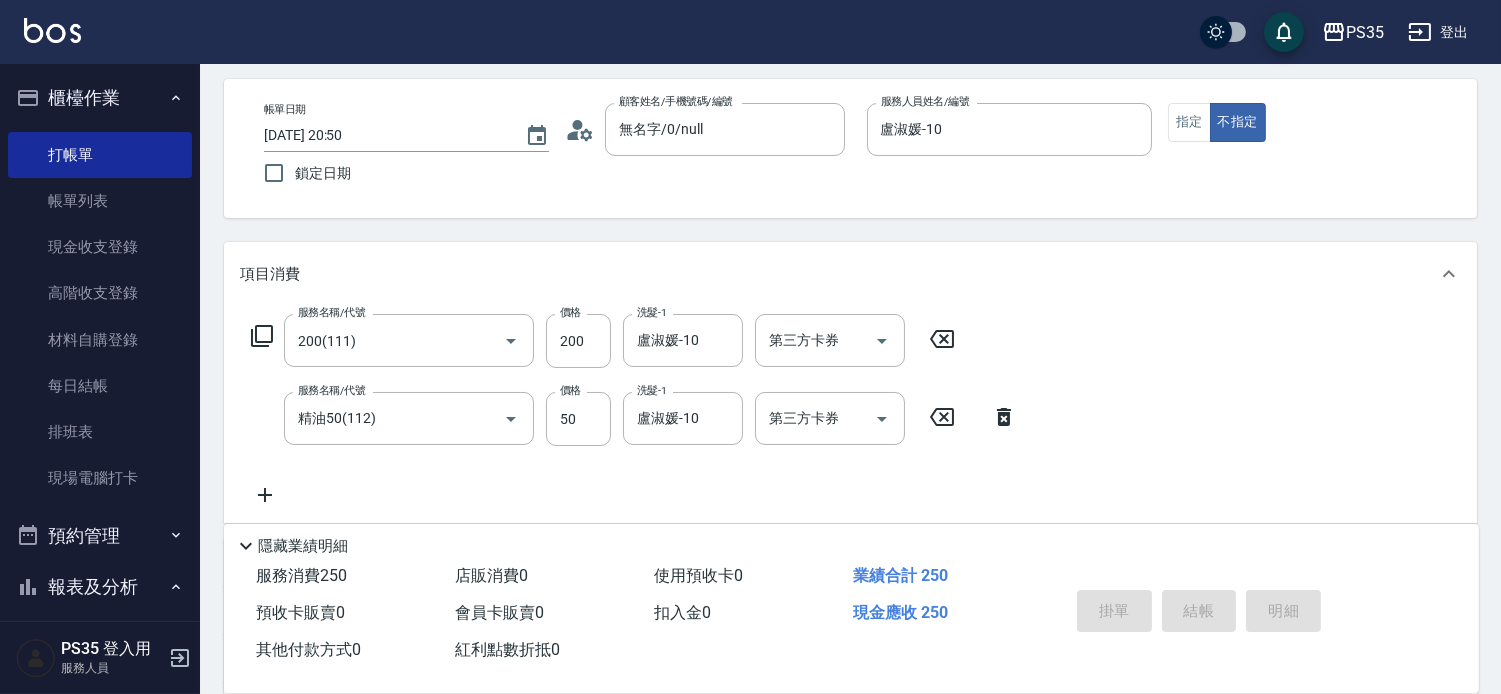 type on "[DATE] 20:51" 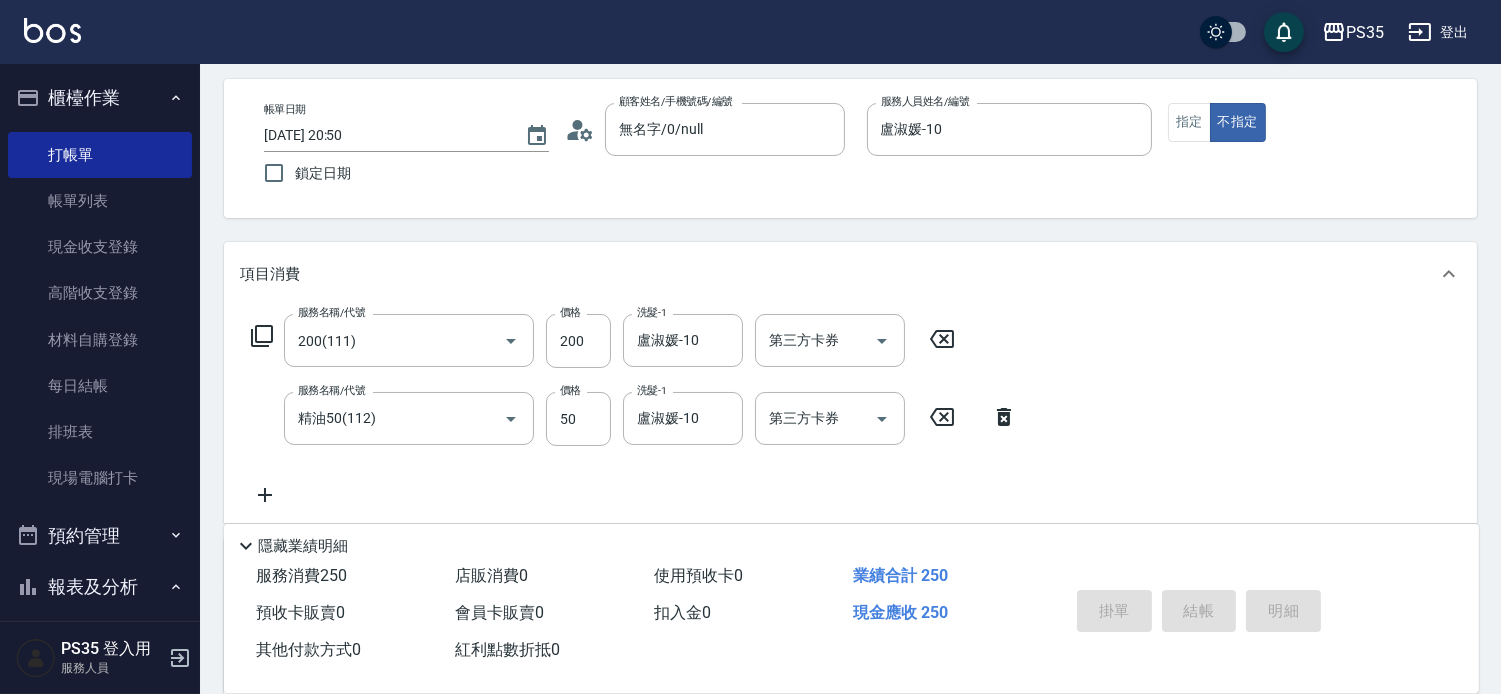 type 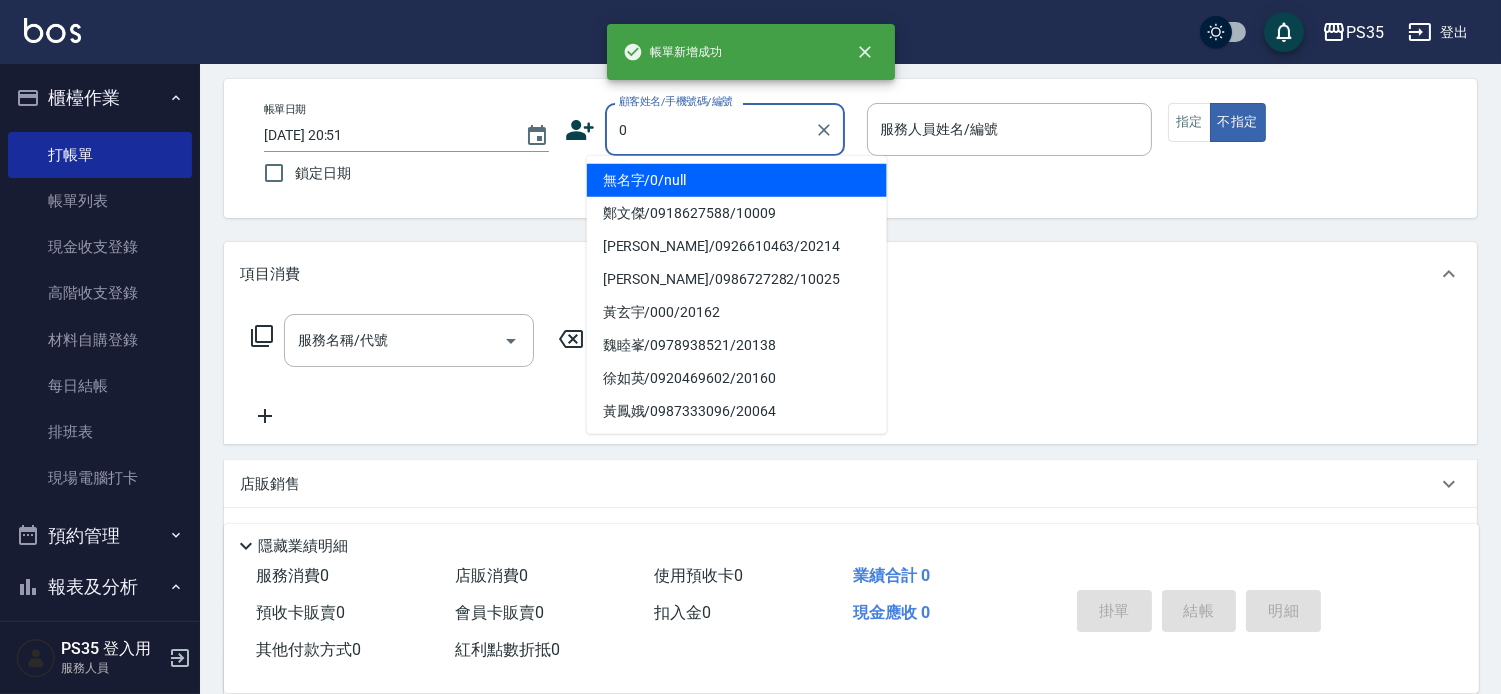 type on "0" 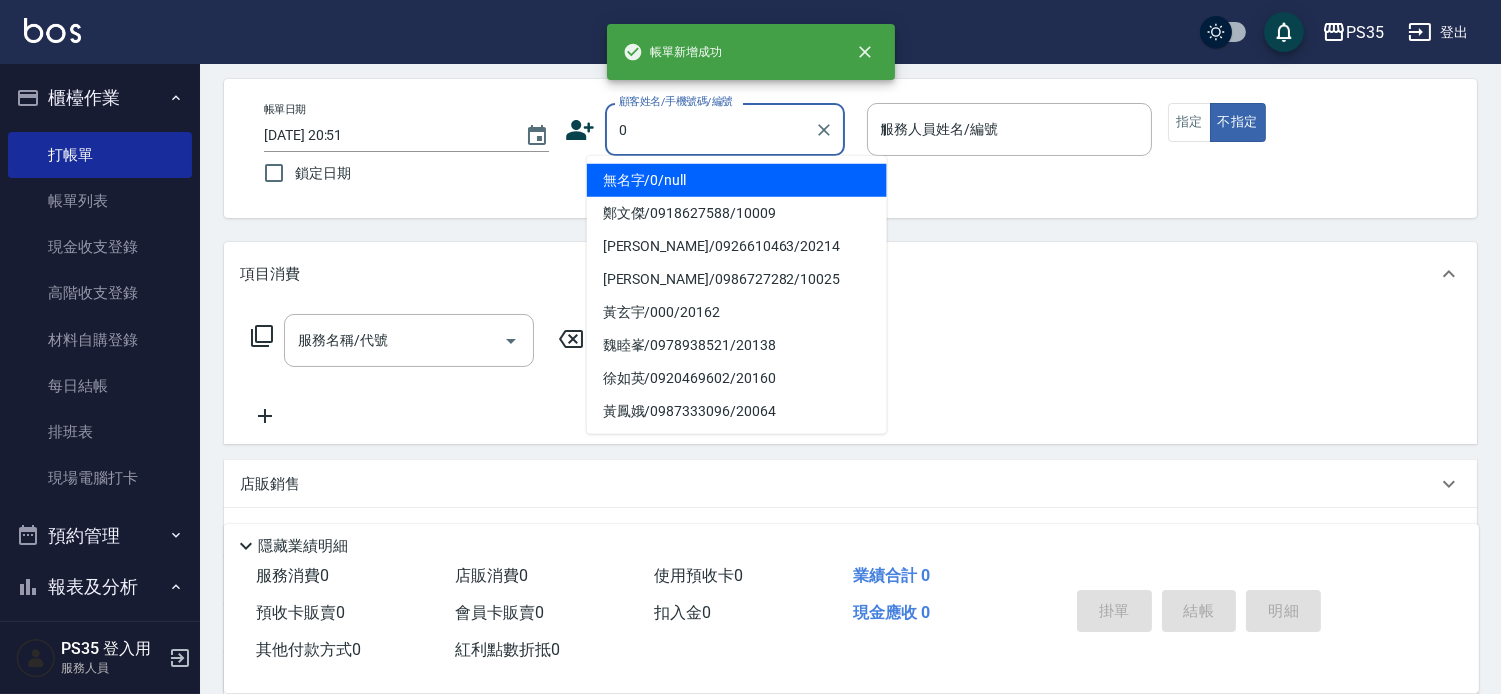 type on "無名字/0/null" 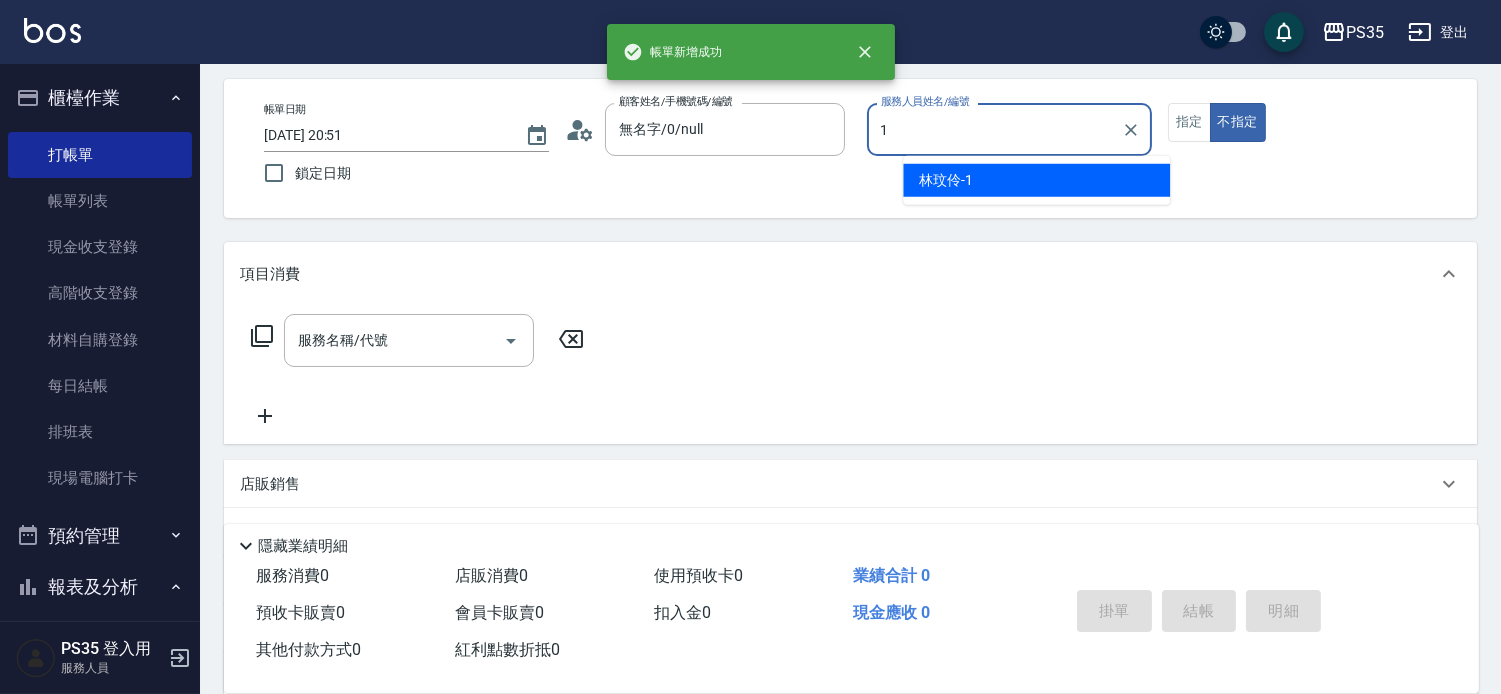 type on "林玟伶-1" 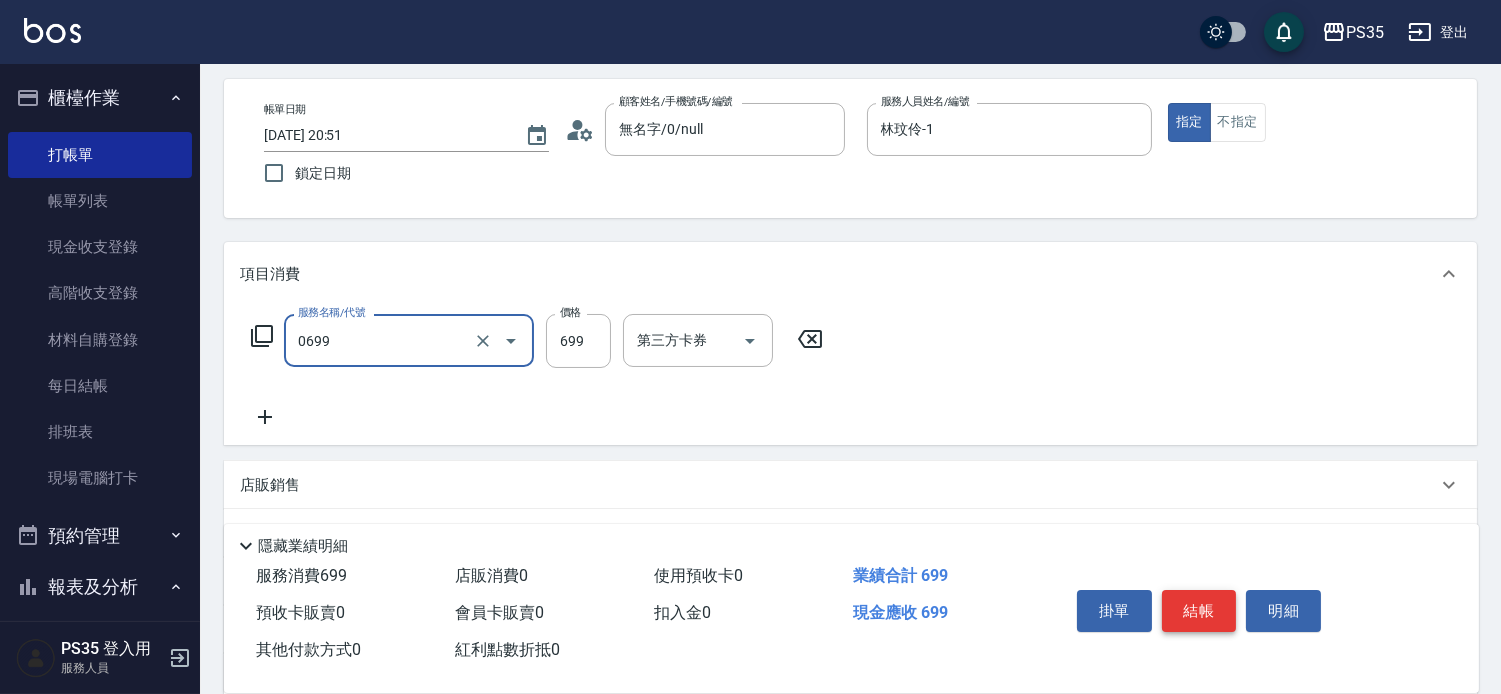 type on "精油SPA(0699)" 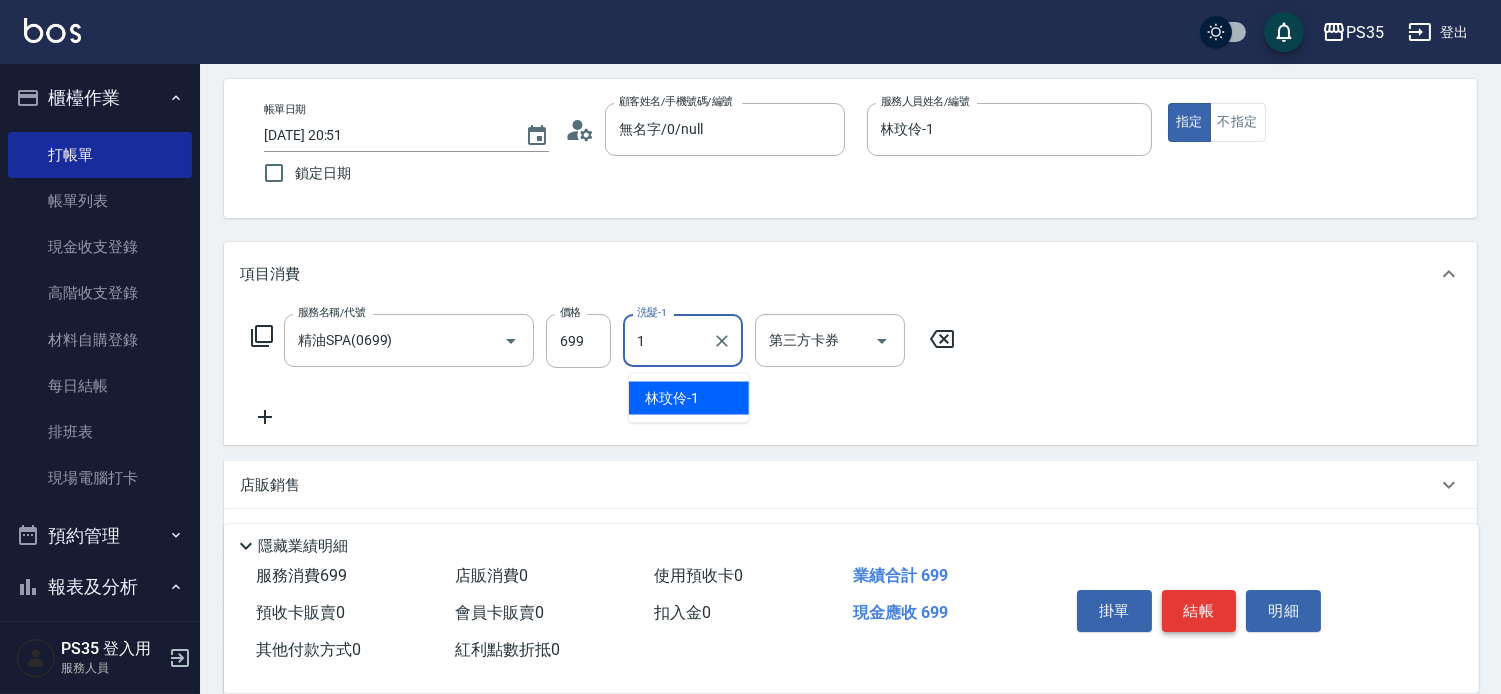 type on "林玟伶-1" 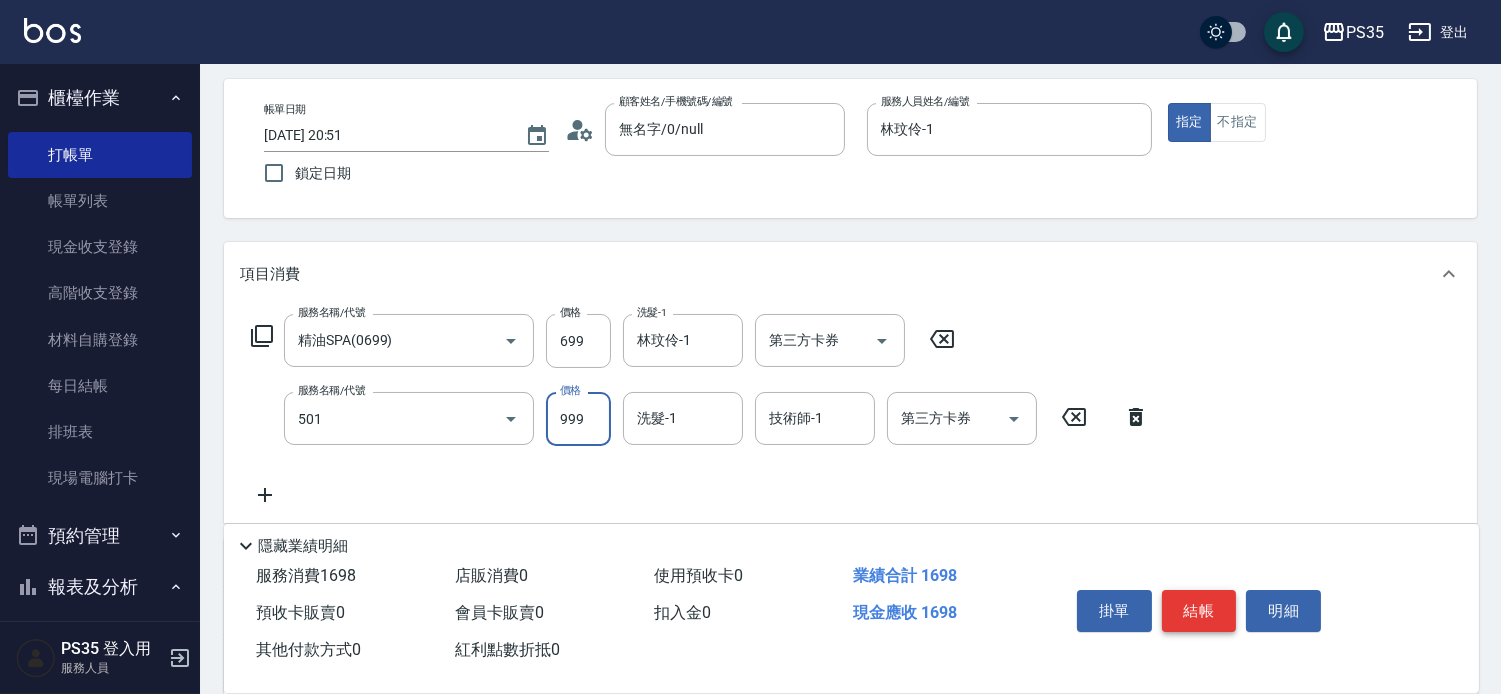 type on "染髮(501)" 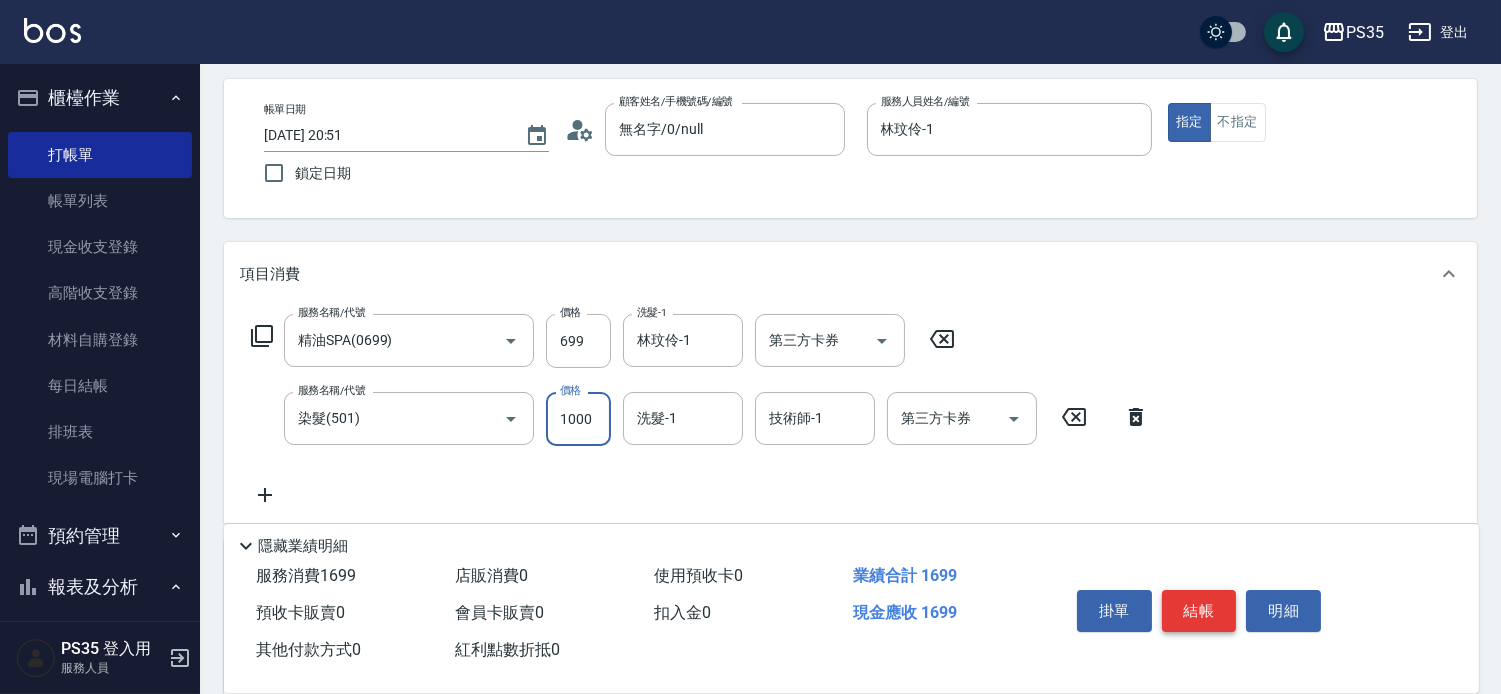 type on "1000" 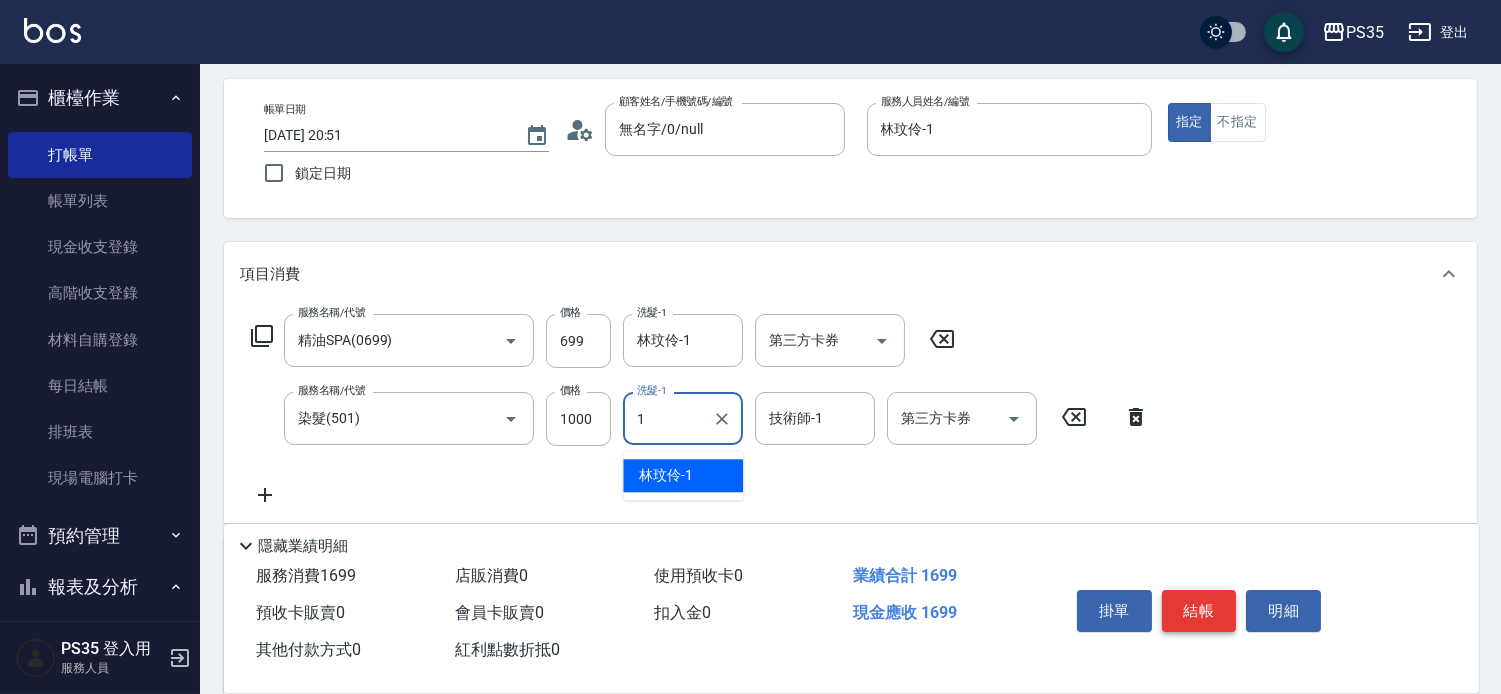 type on "林玟伶-1" 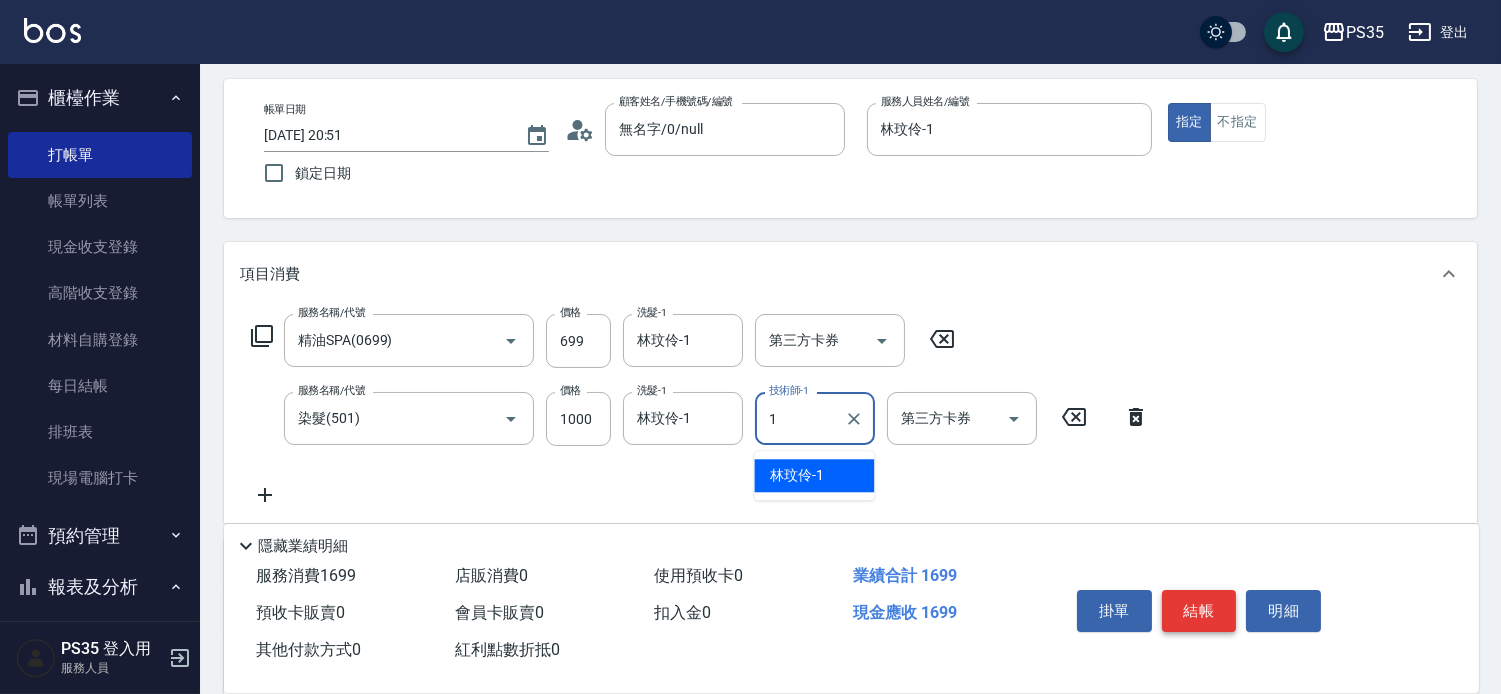 type on "林玟伶-1" 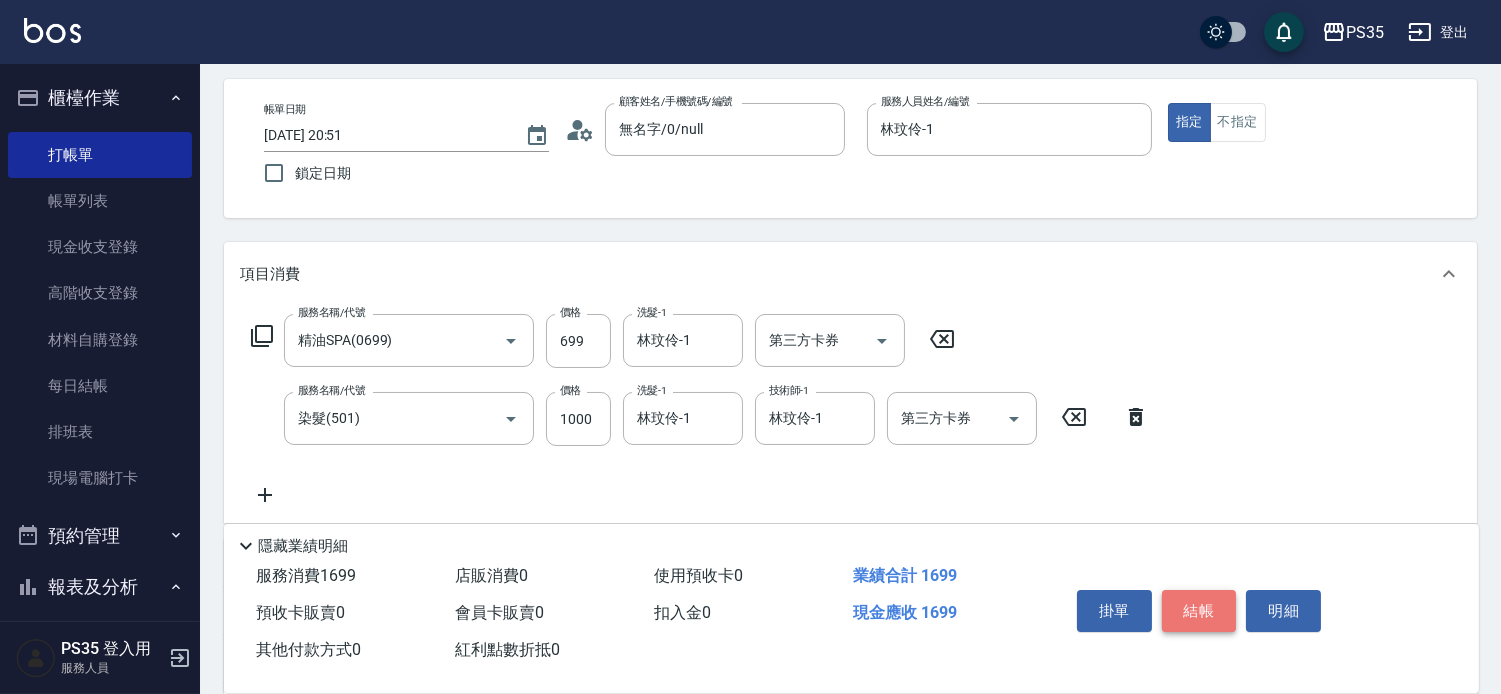 click on "結帳" at bounding box center [1199, 611] 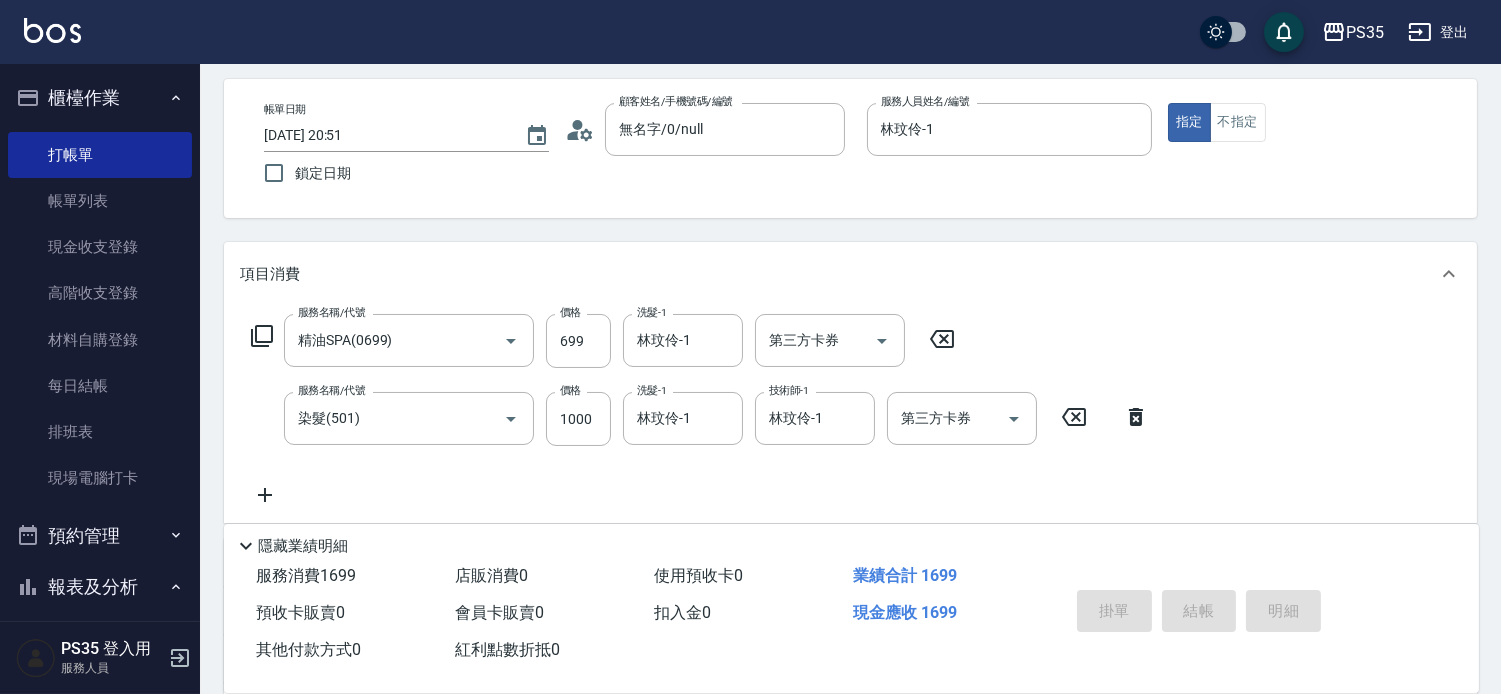 type 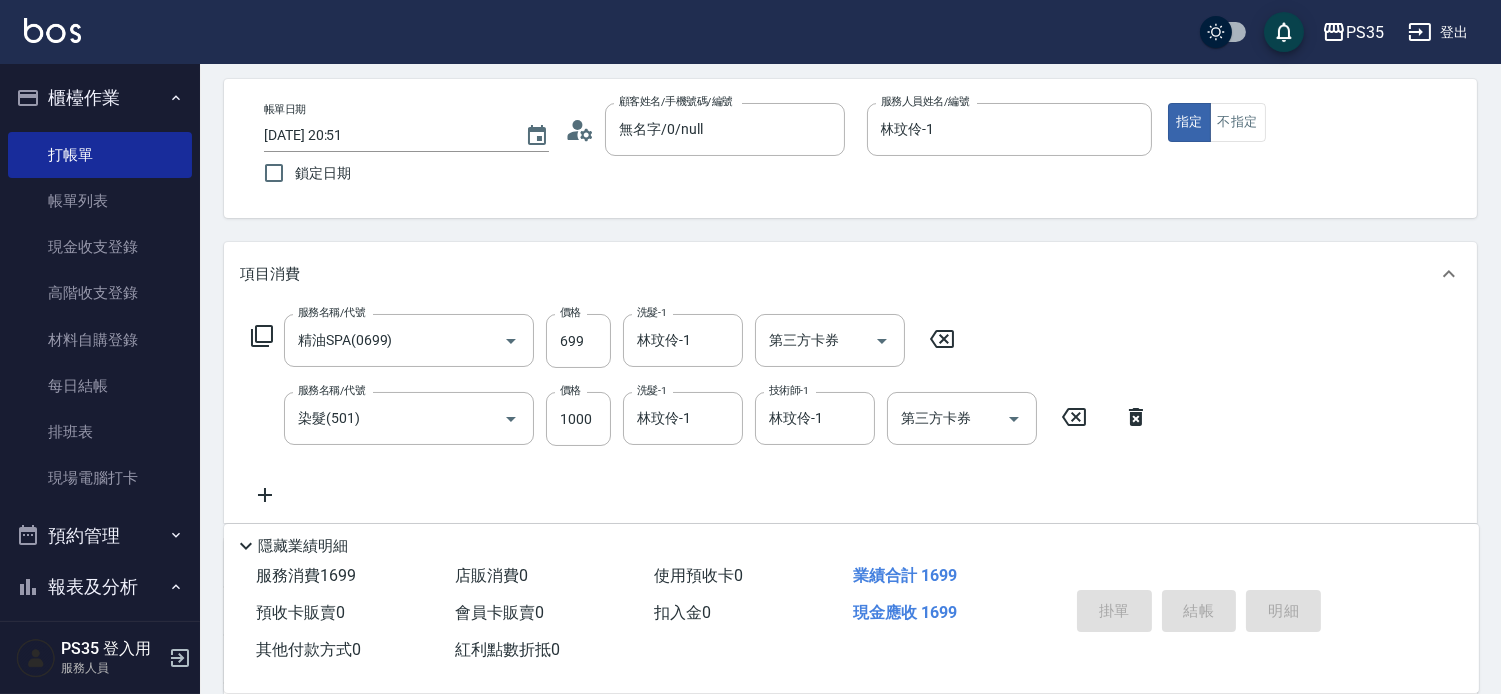 type 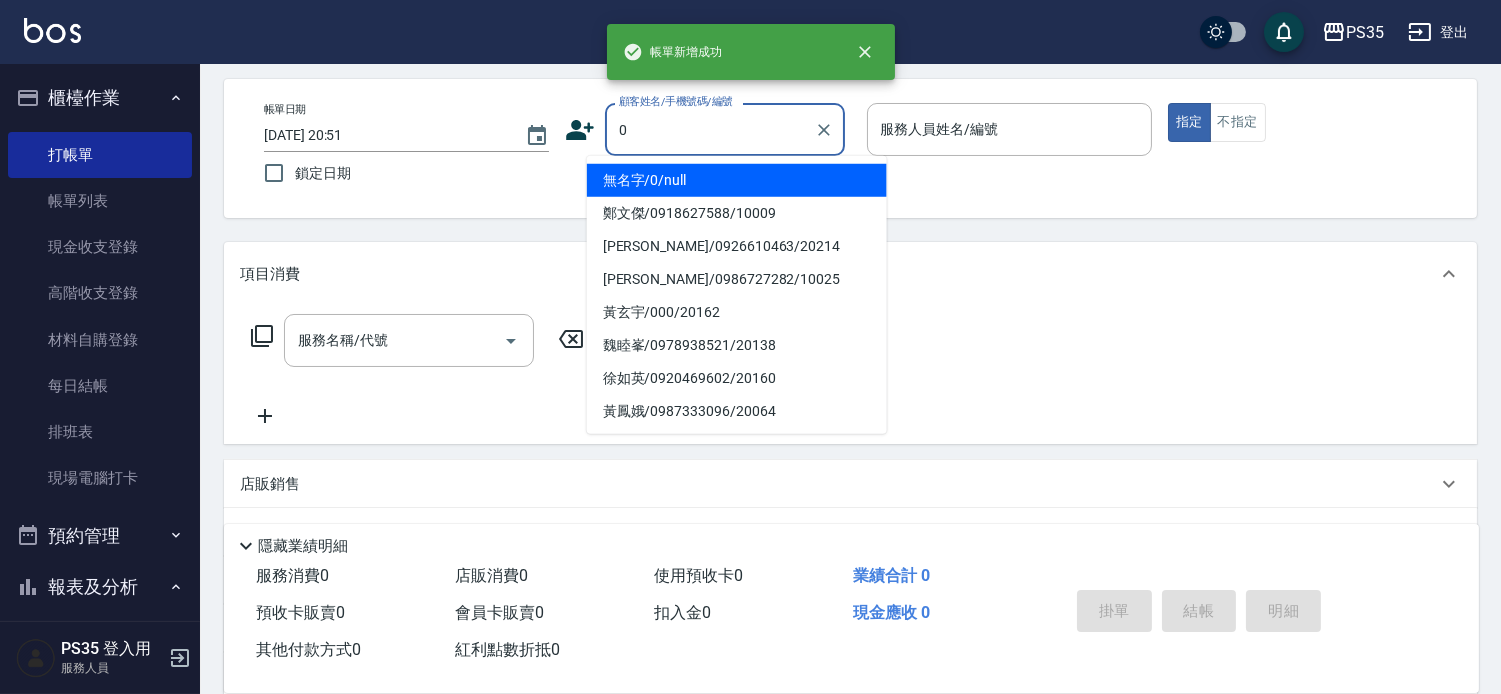 type on "0" 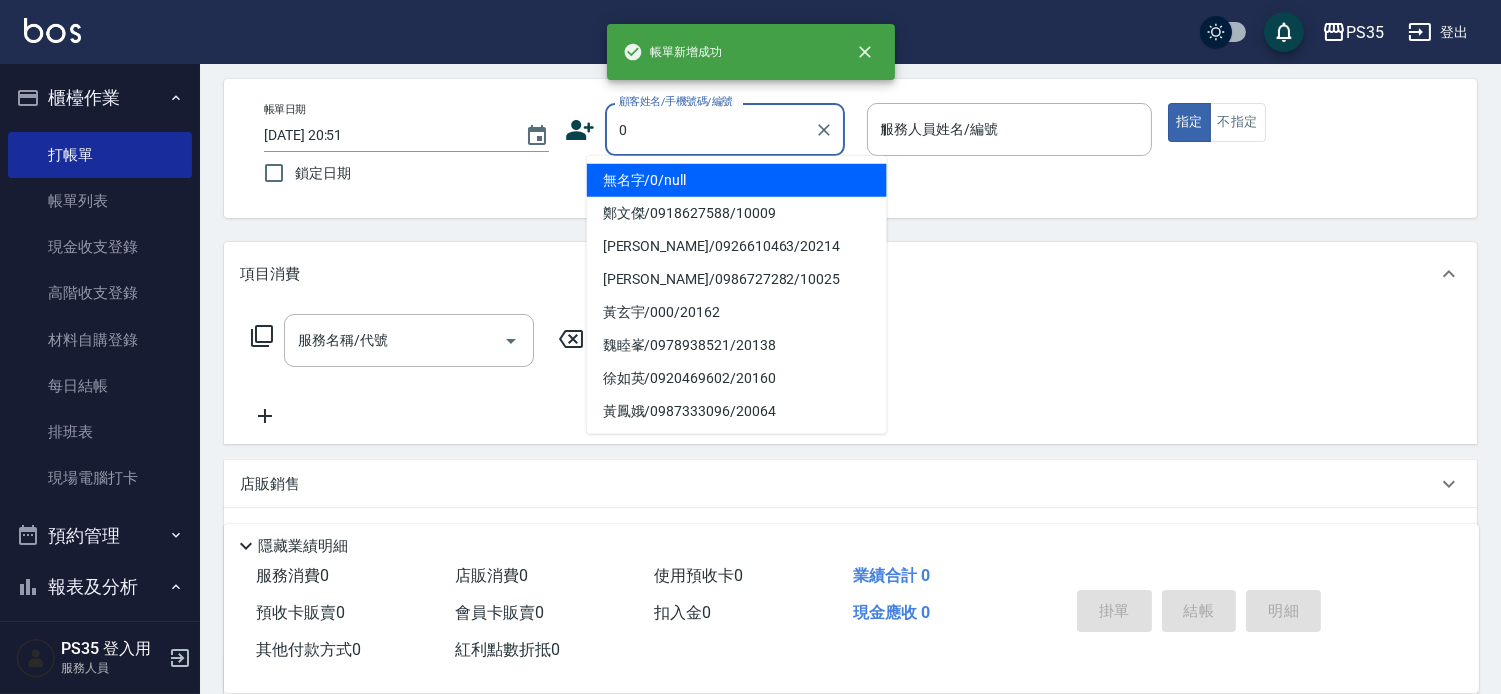 type on "無名字/0/null" 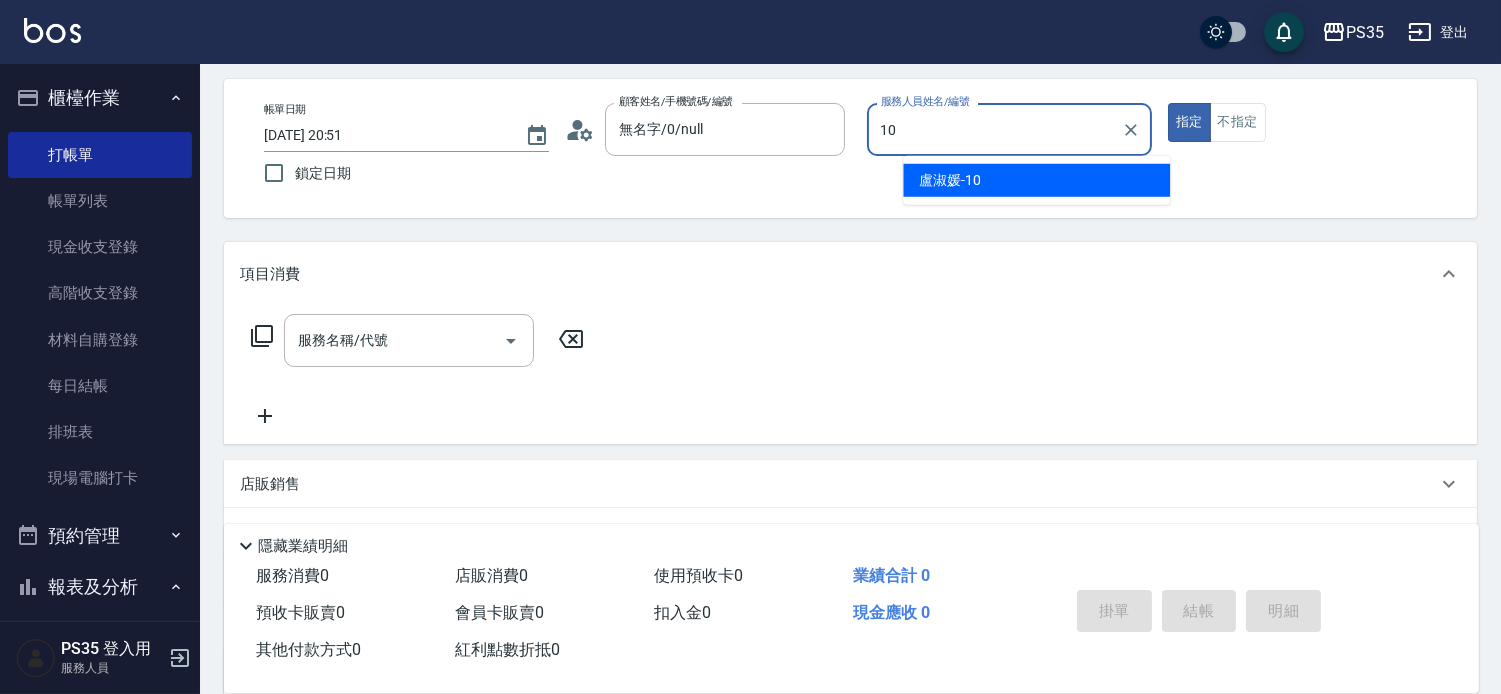 type on "盧淑媛-10" 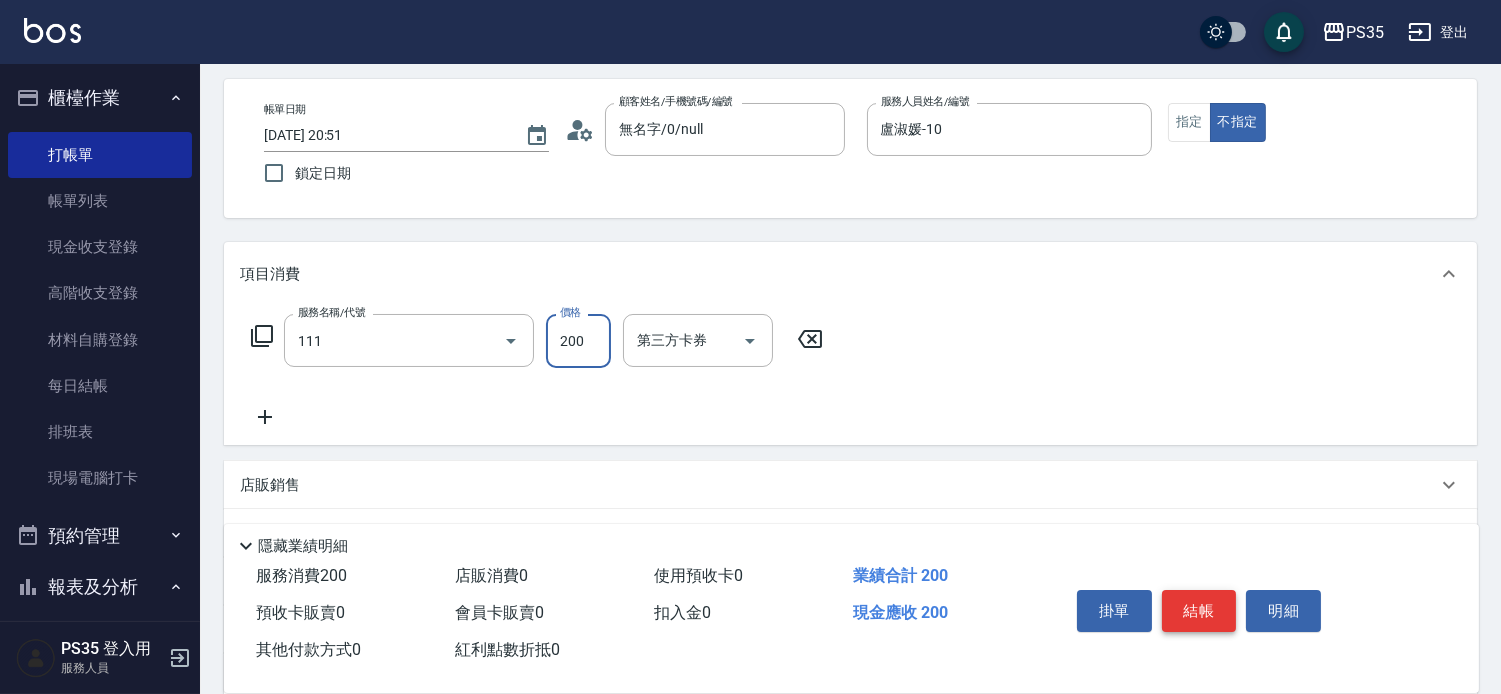type on "200(111)" 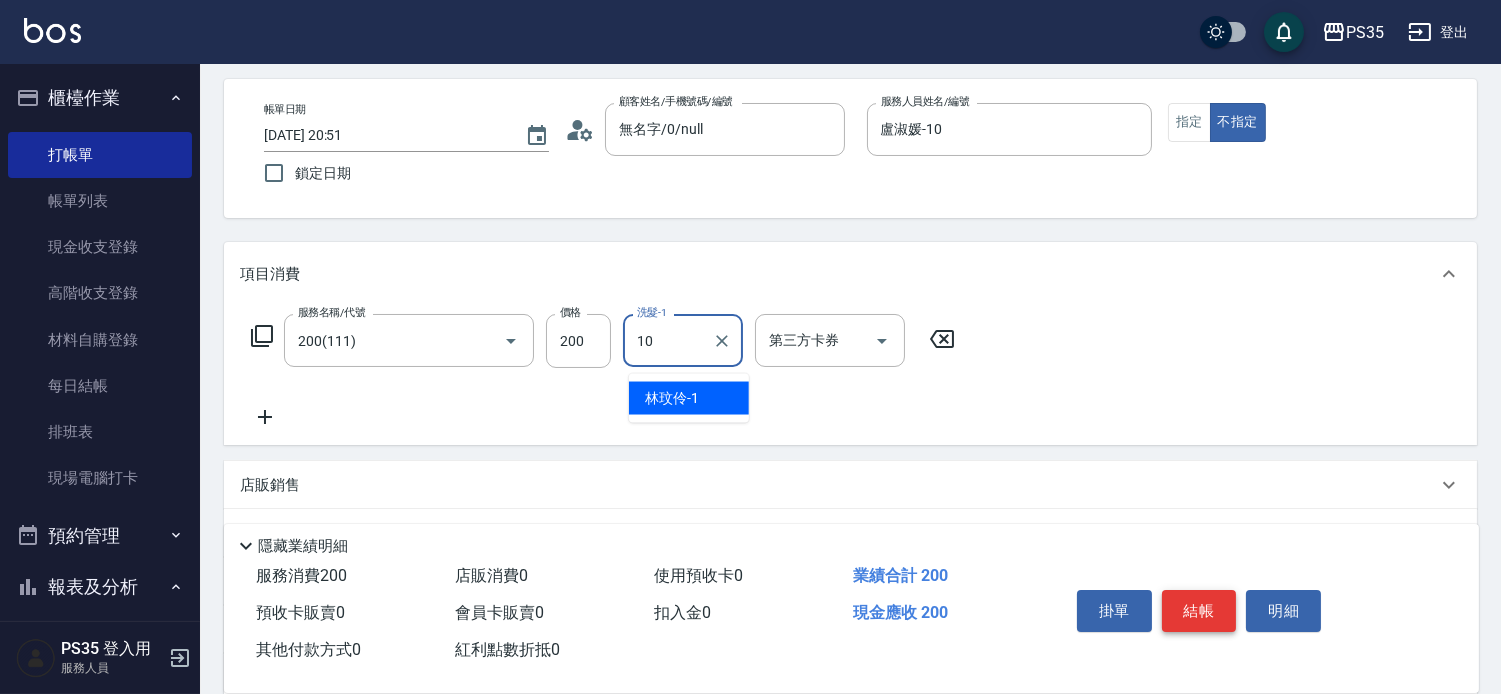 type on "盧淑媛-10" 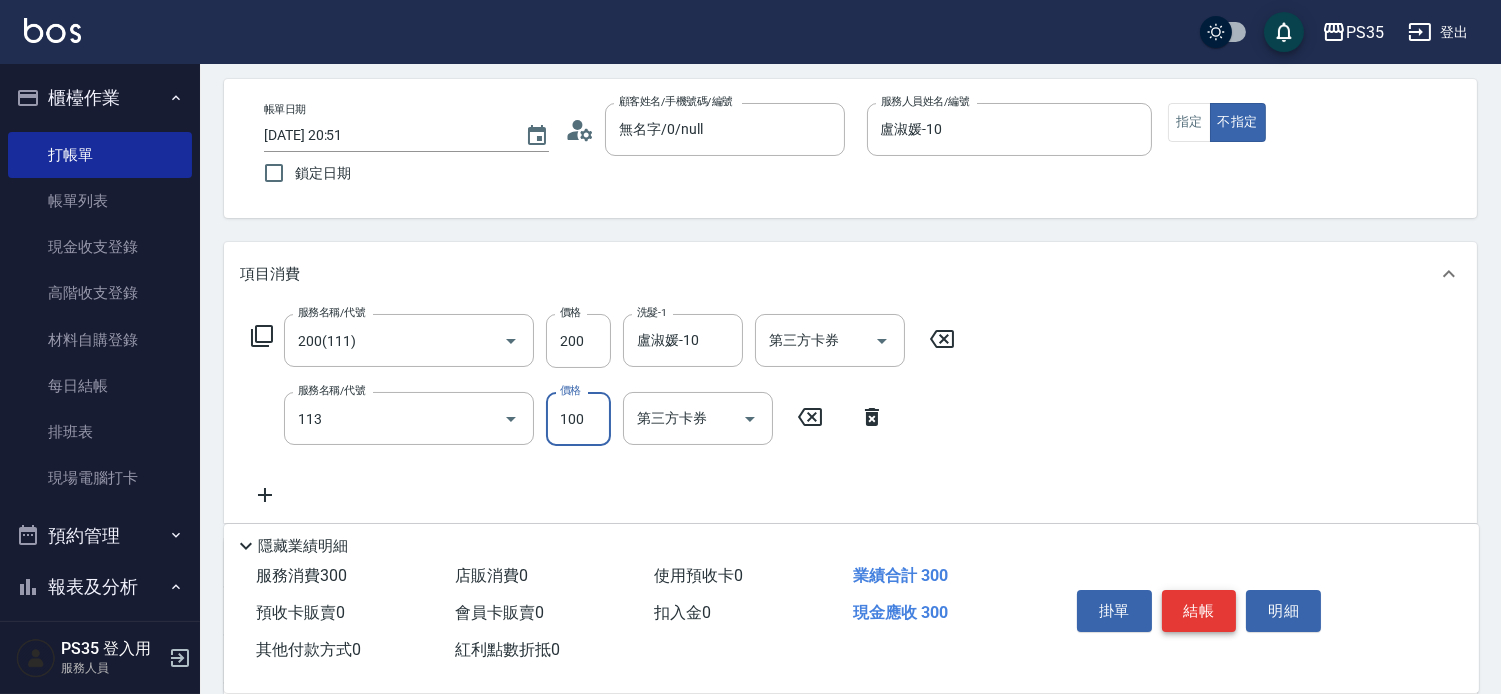 type on "瞬護100(113)" 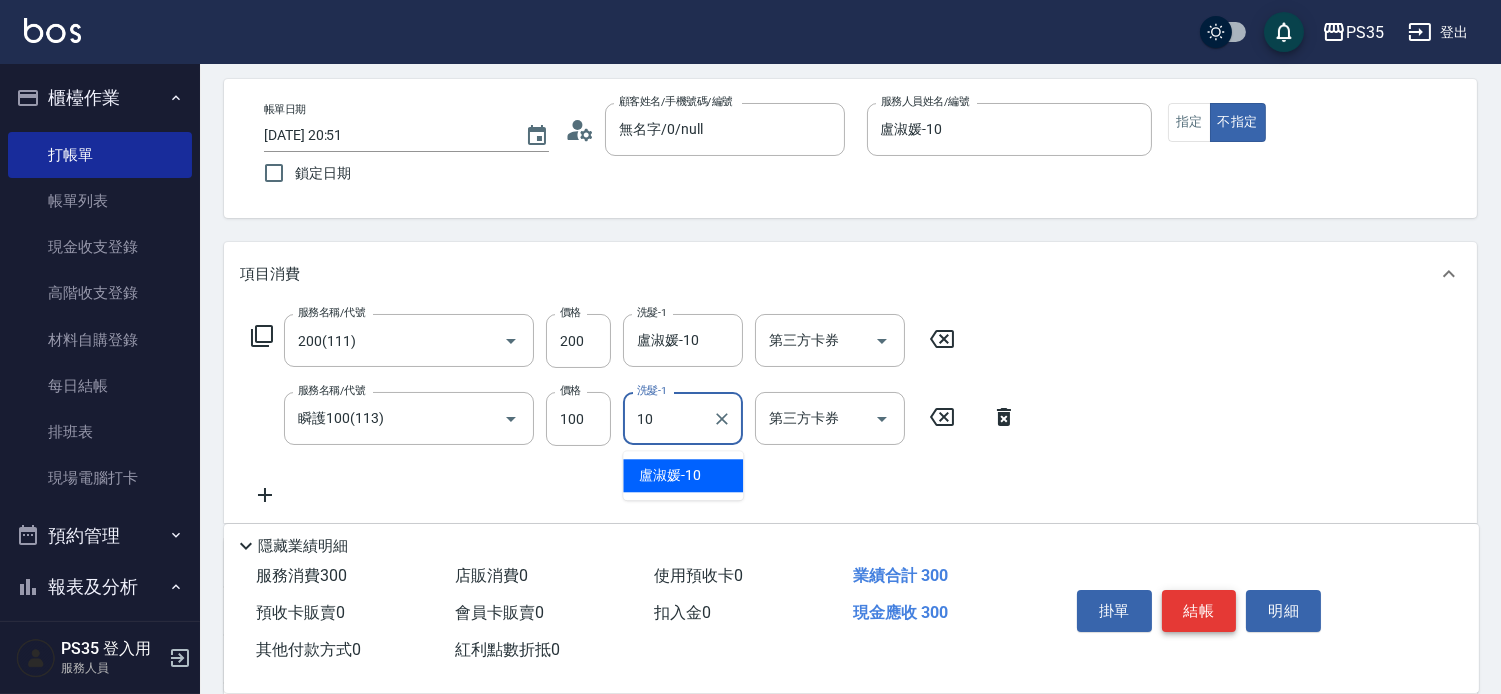 type on "盧淑媛-10" 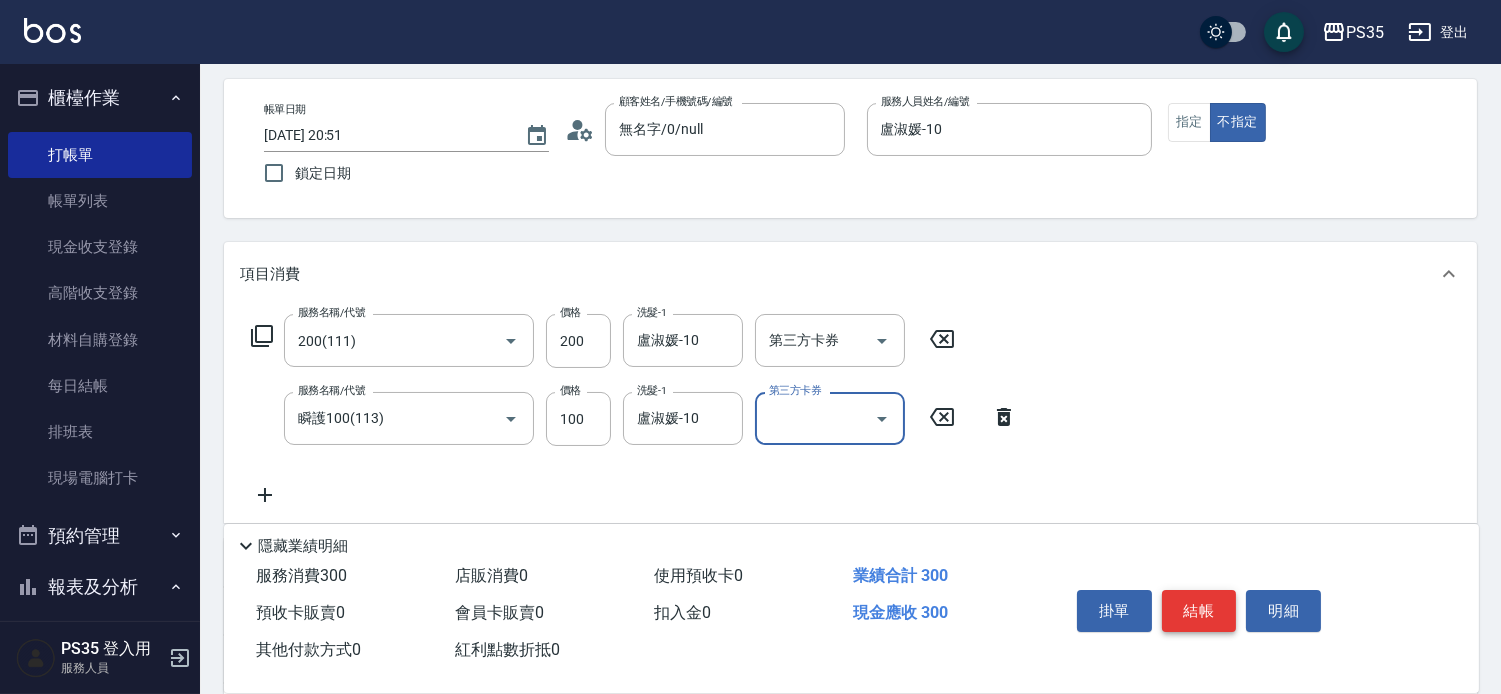 click on "結帳" at bounding box center [1199, 611] 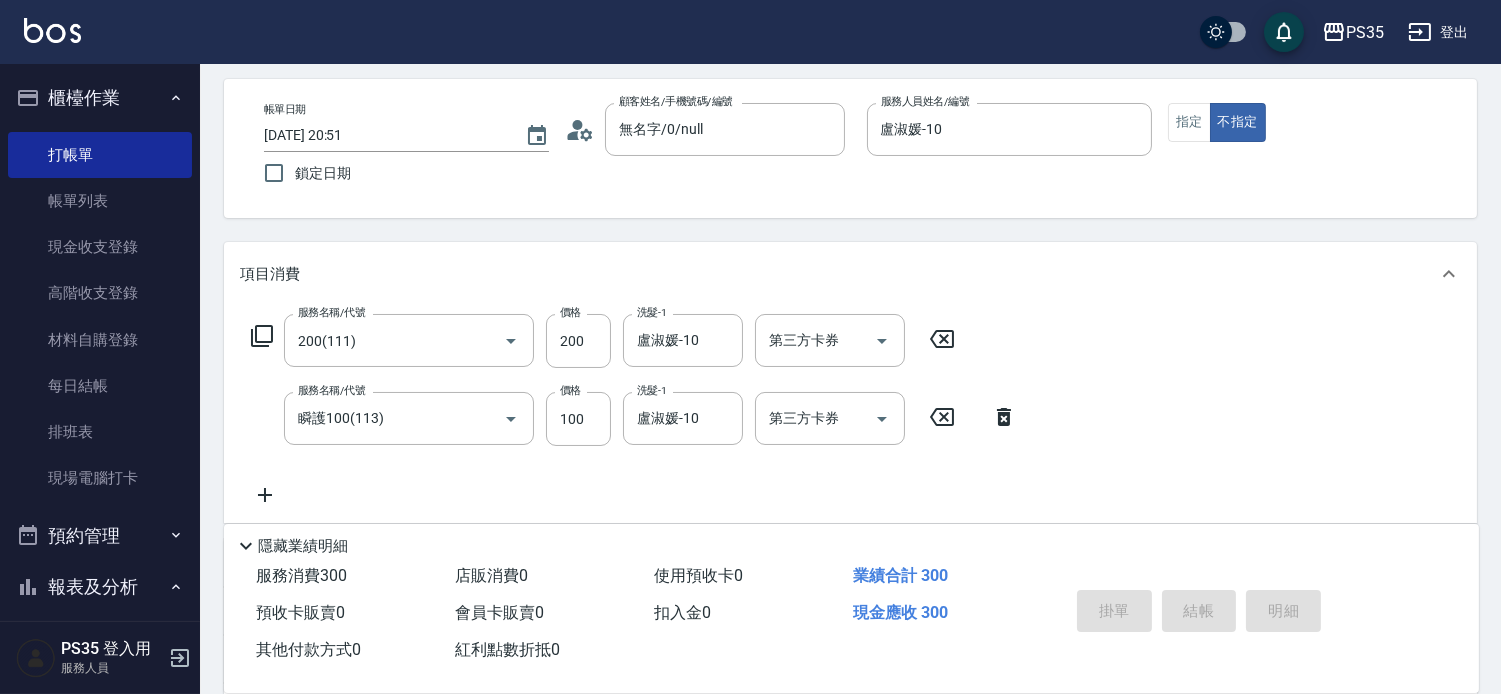 type 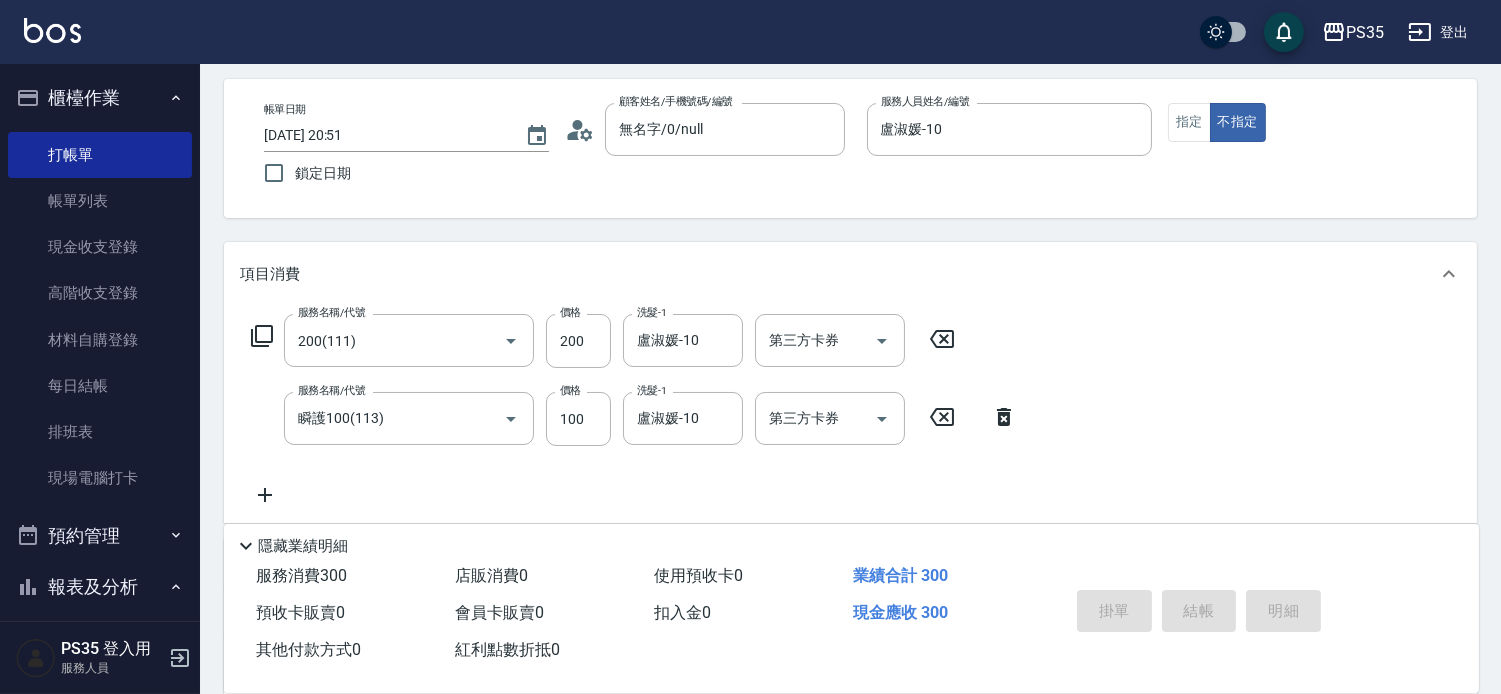type 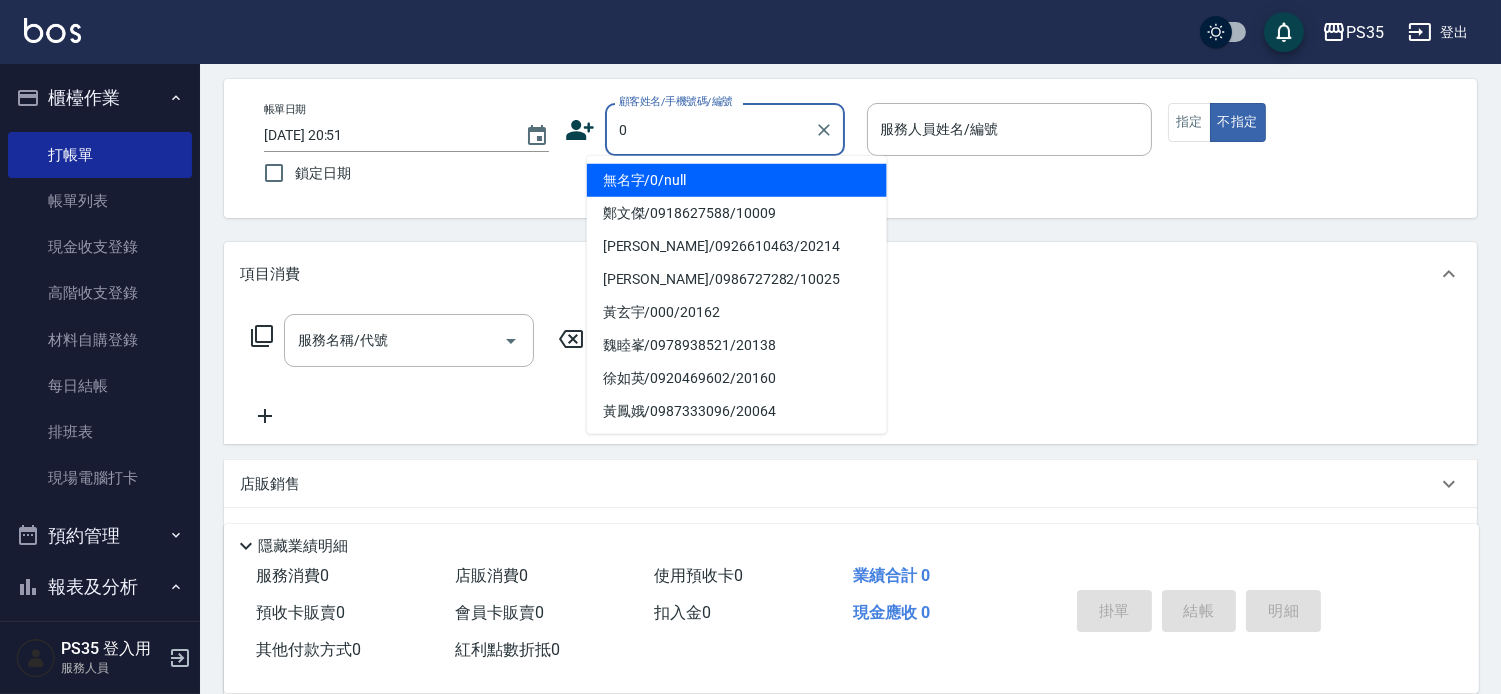 type on "無名字/0/null" 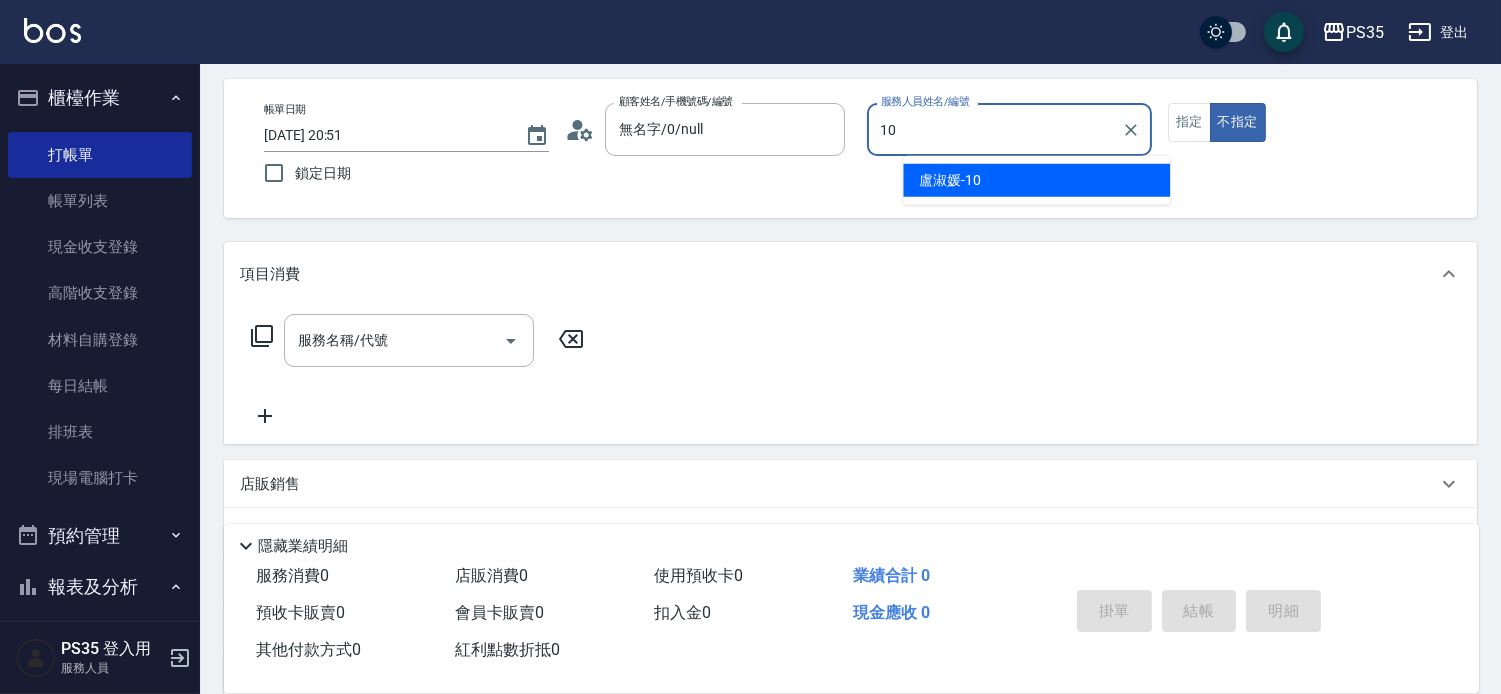 type on "盧淑媛-10" 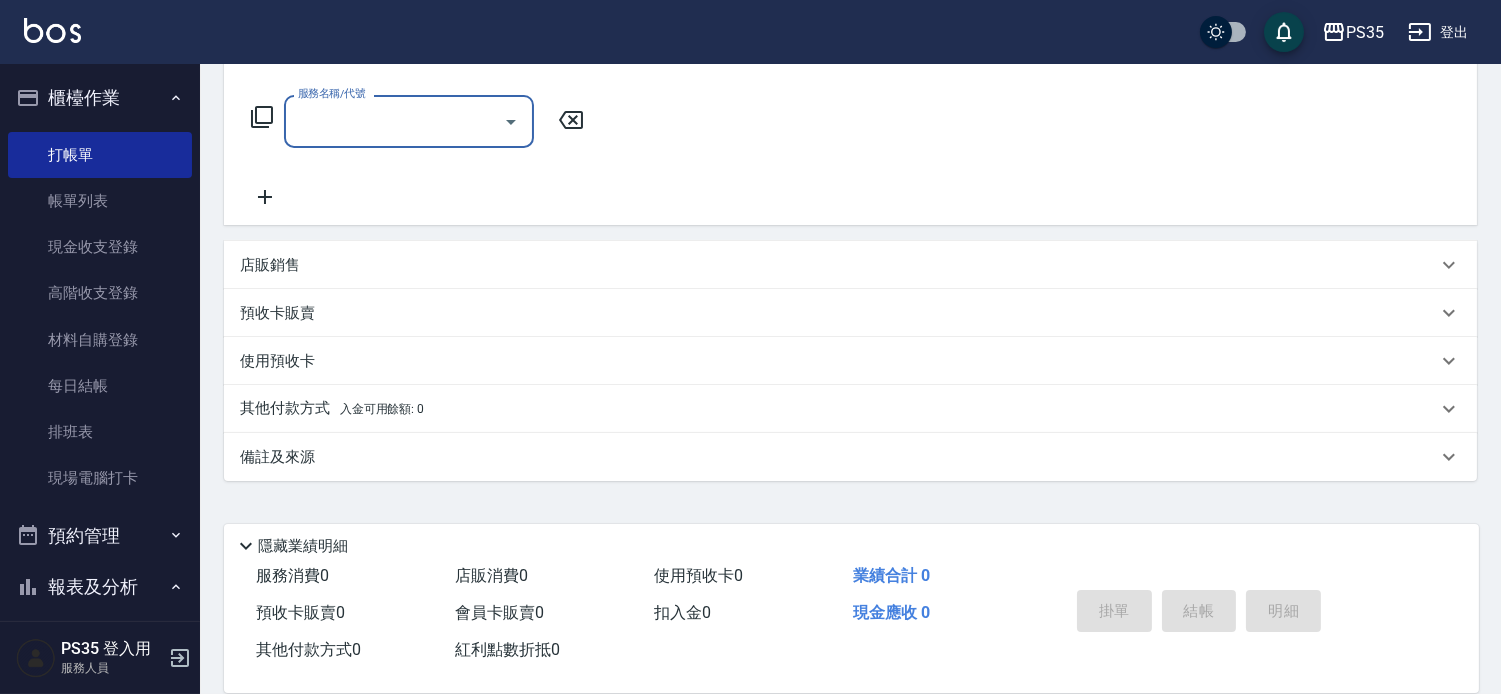 scroll, scrollTop: 312, scrollLeft: 0, axis: vertical 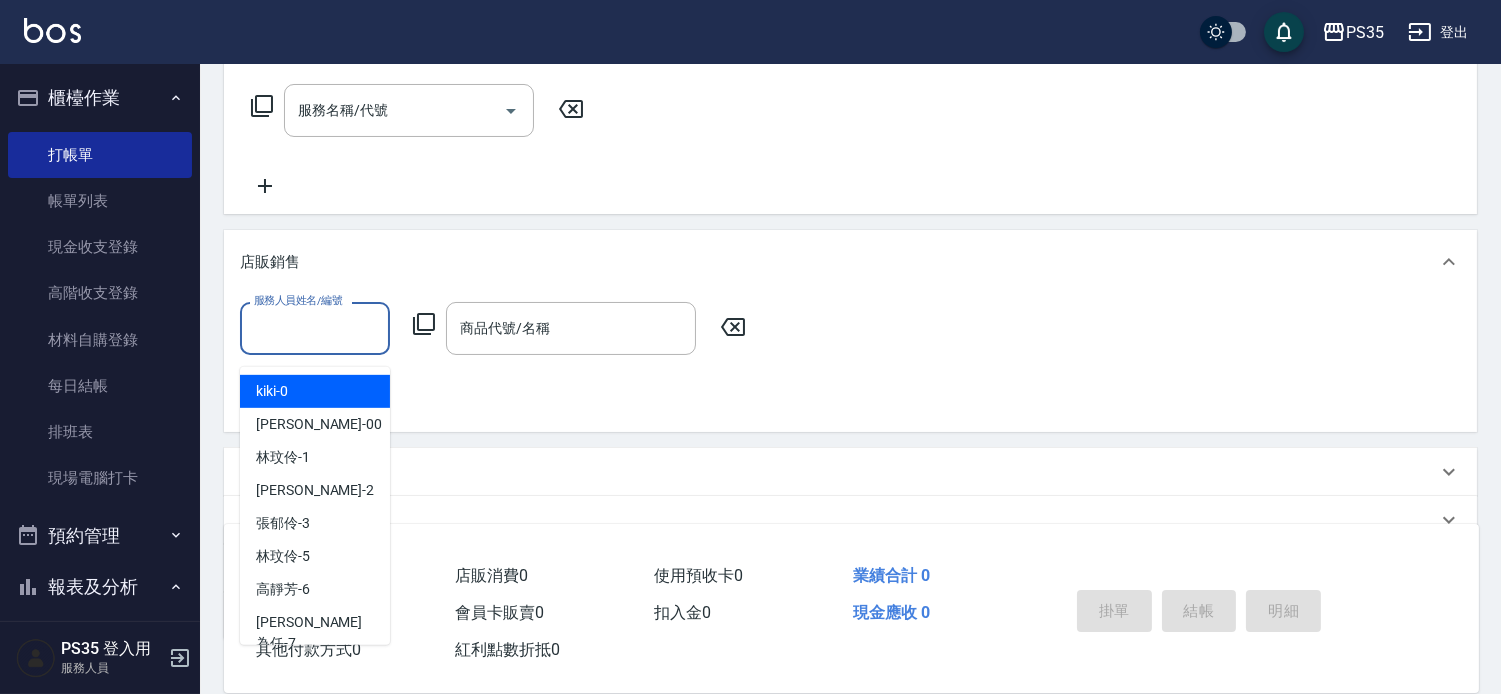 click on "服務人員姓名/編號" at bounding box center (315, 328) 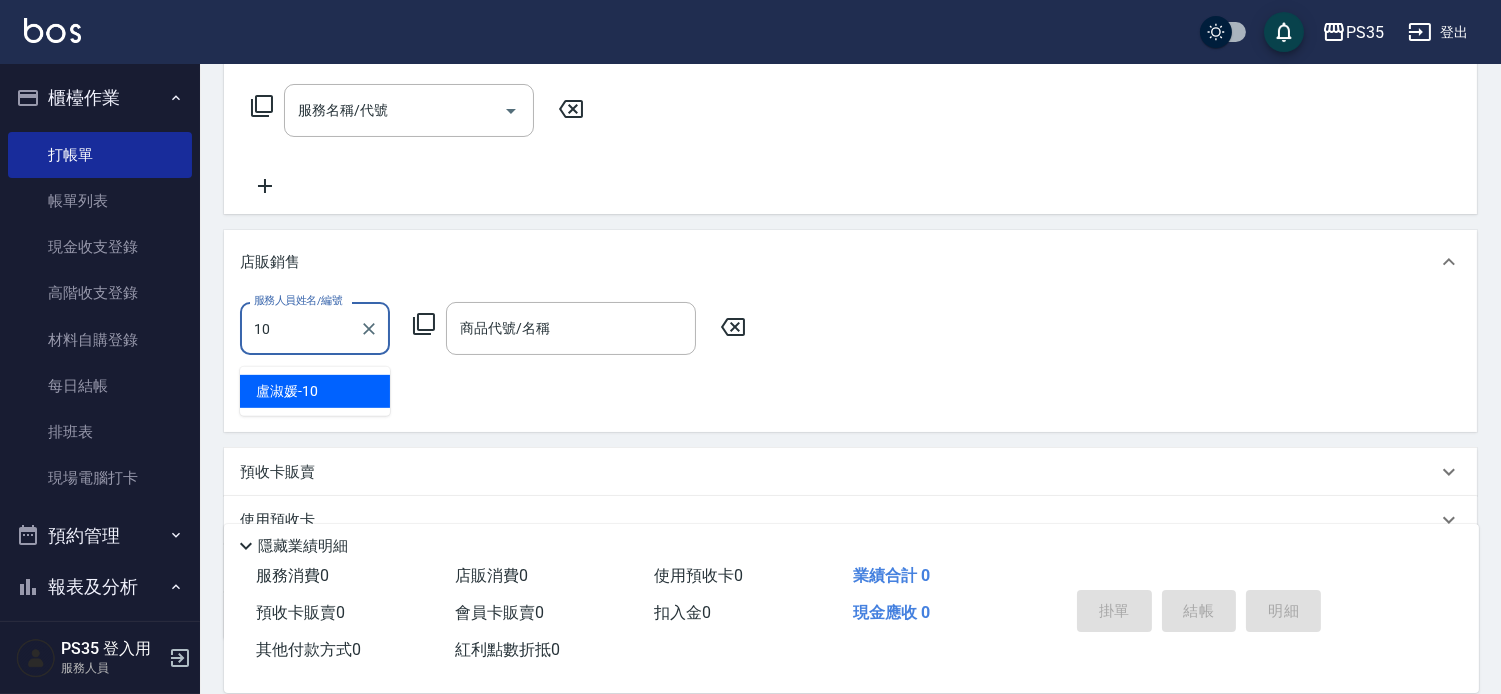 type on "盧淑媛-10" 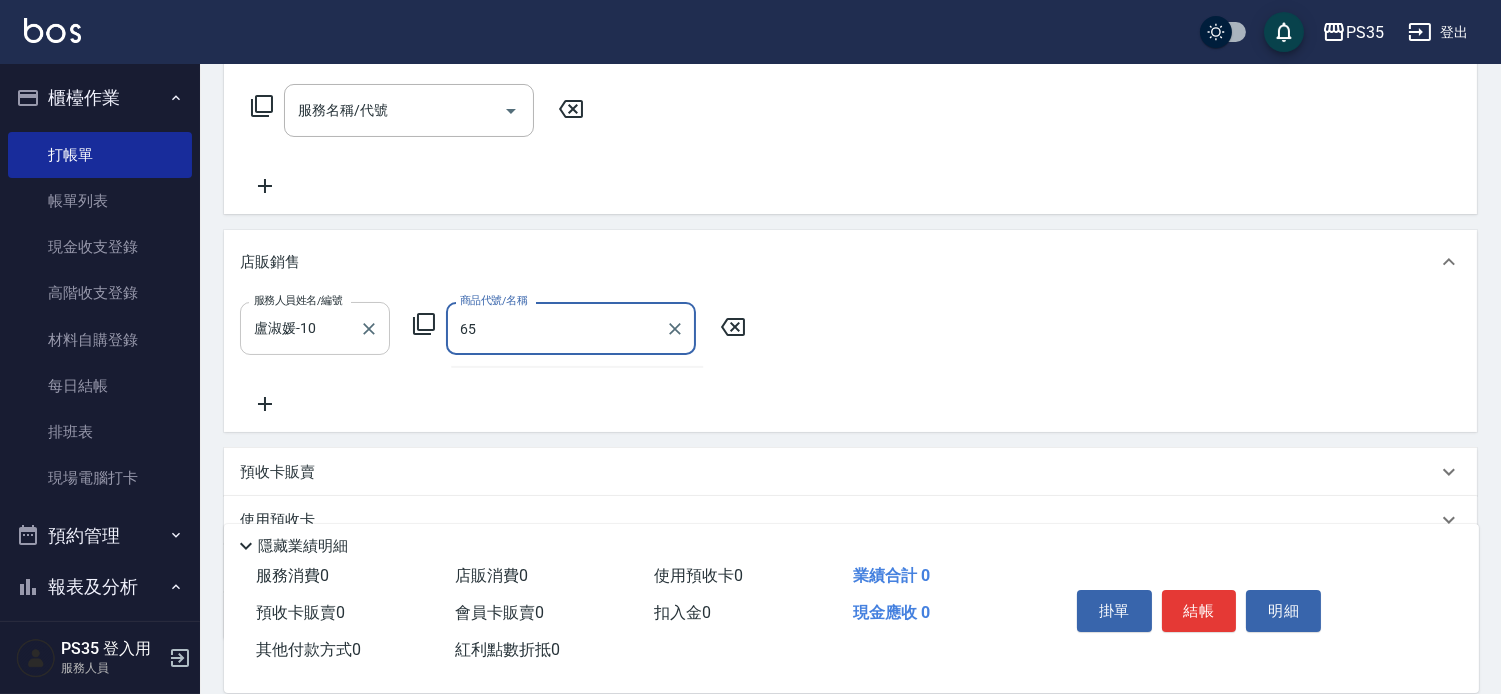 type on "6" 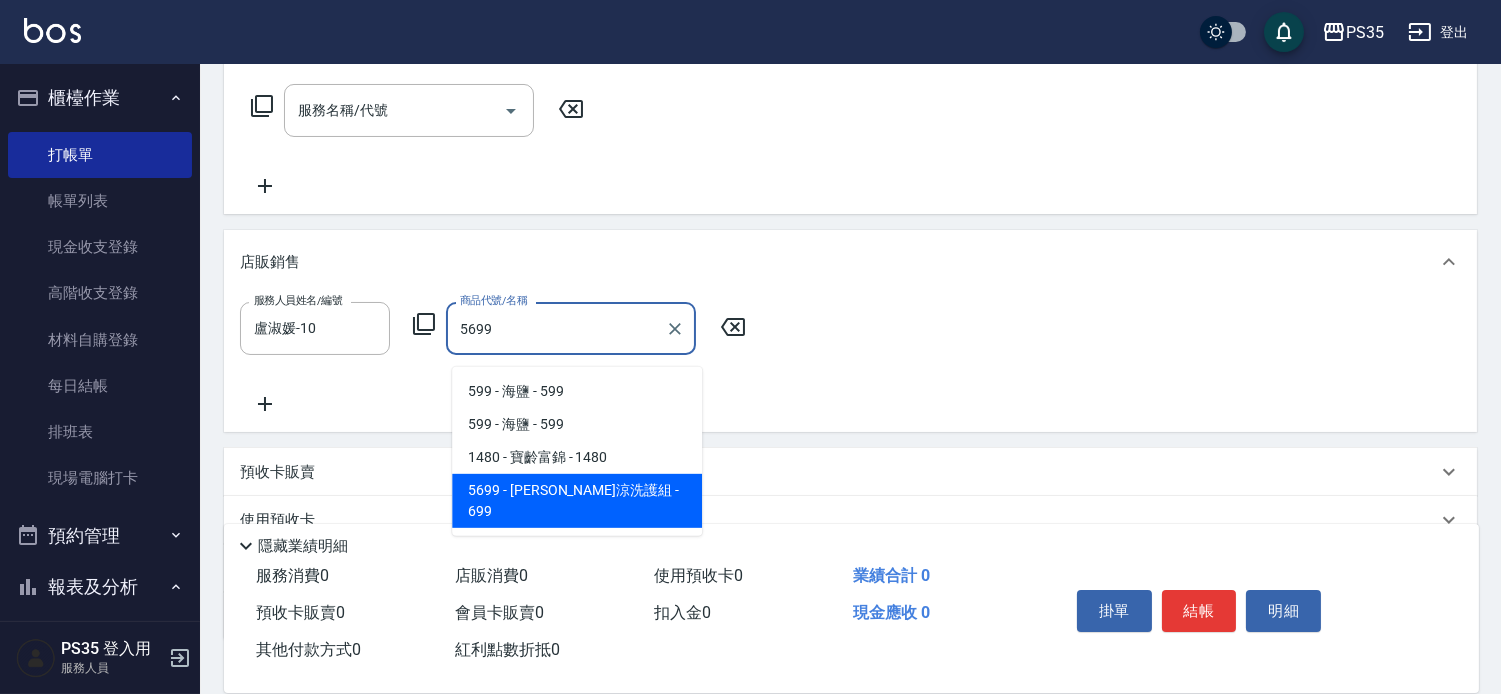 click on "5699 - [PERSON_NAME]涼洗護組 - 699" at bounding box center (577, 501) 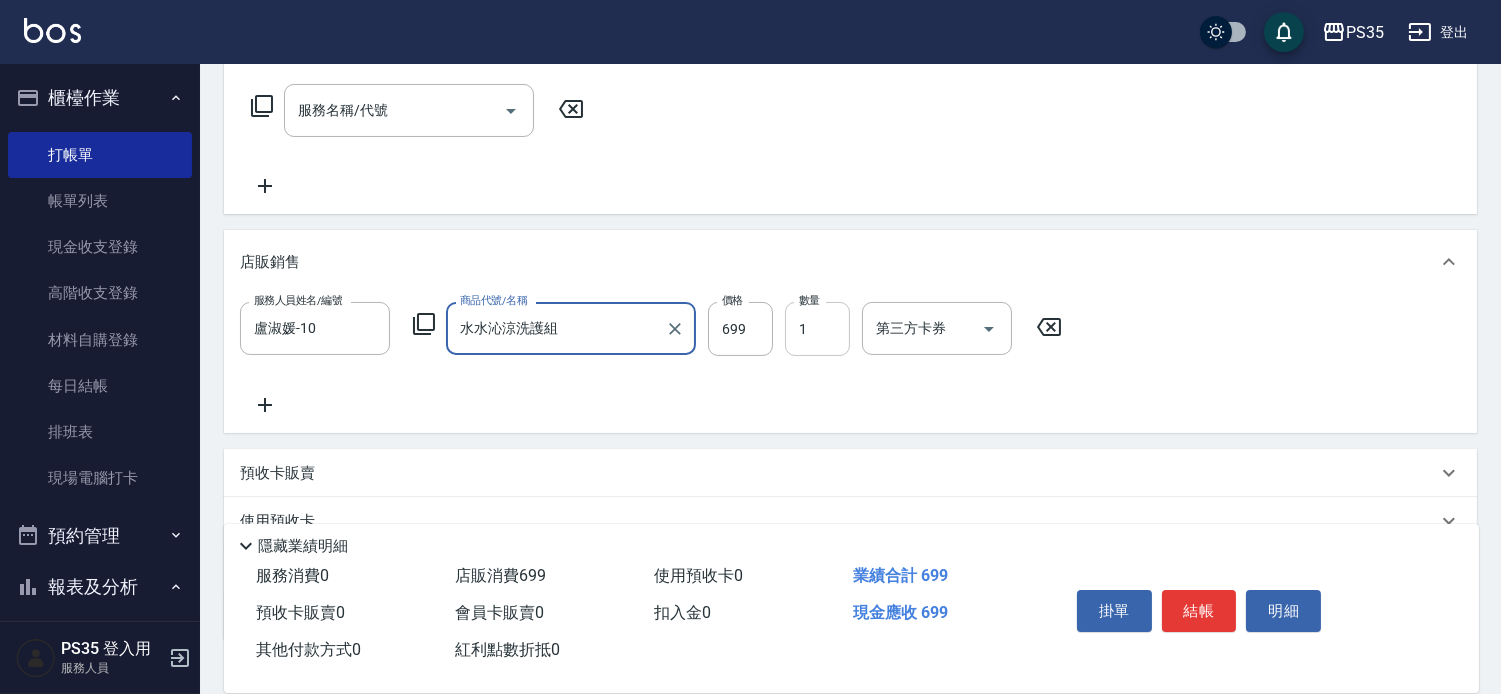 type on "水水沁涼洗護組" 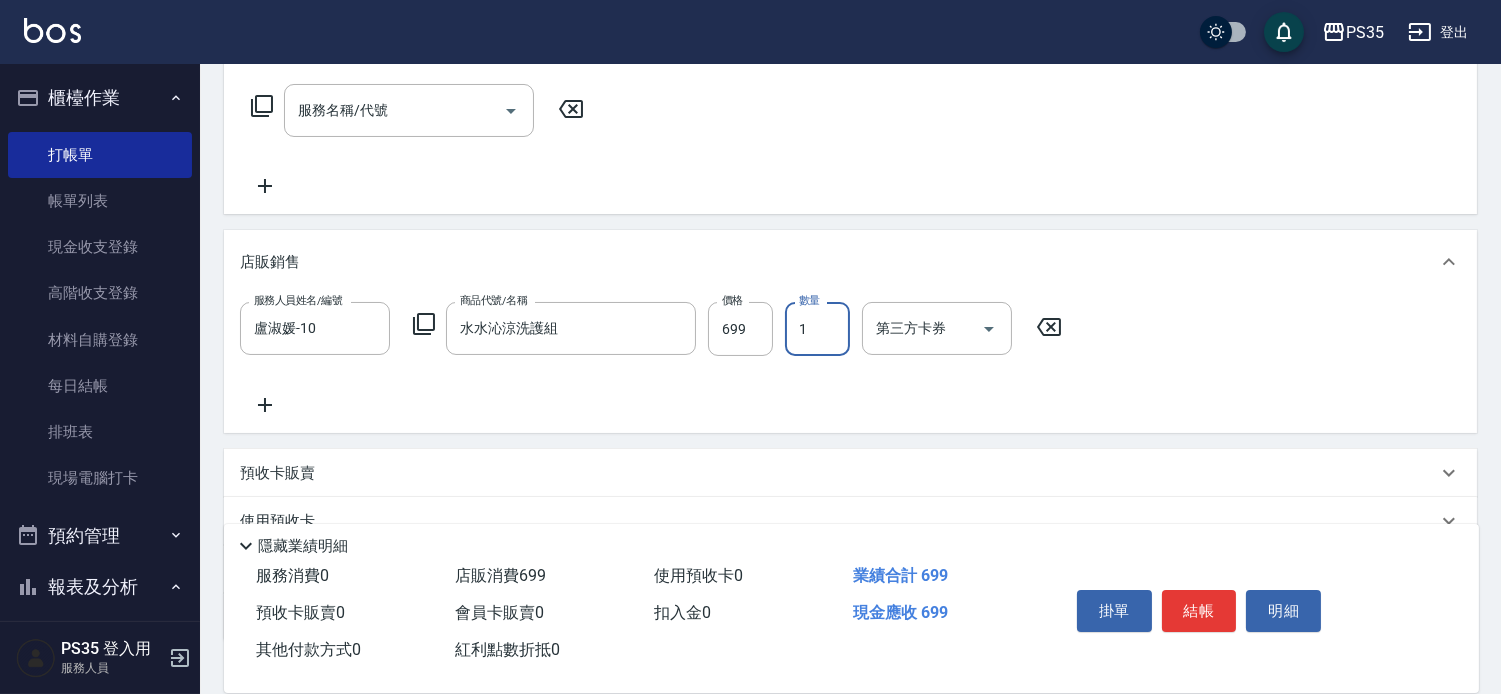 click on "1" at bounding box center [817, 329] 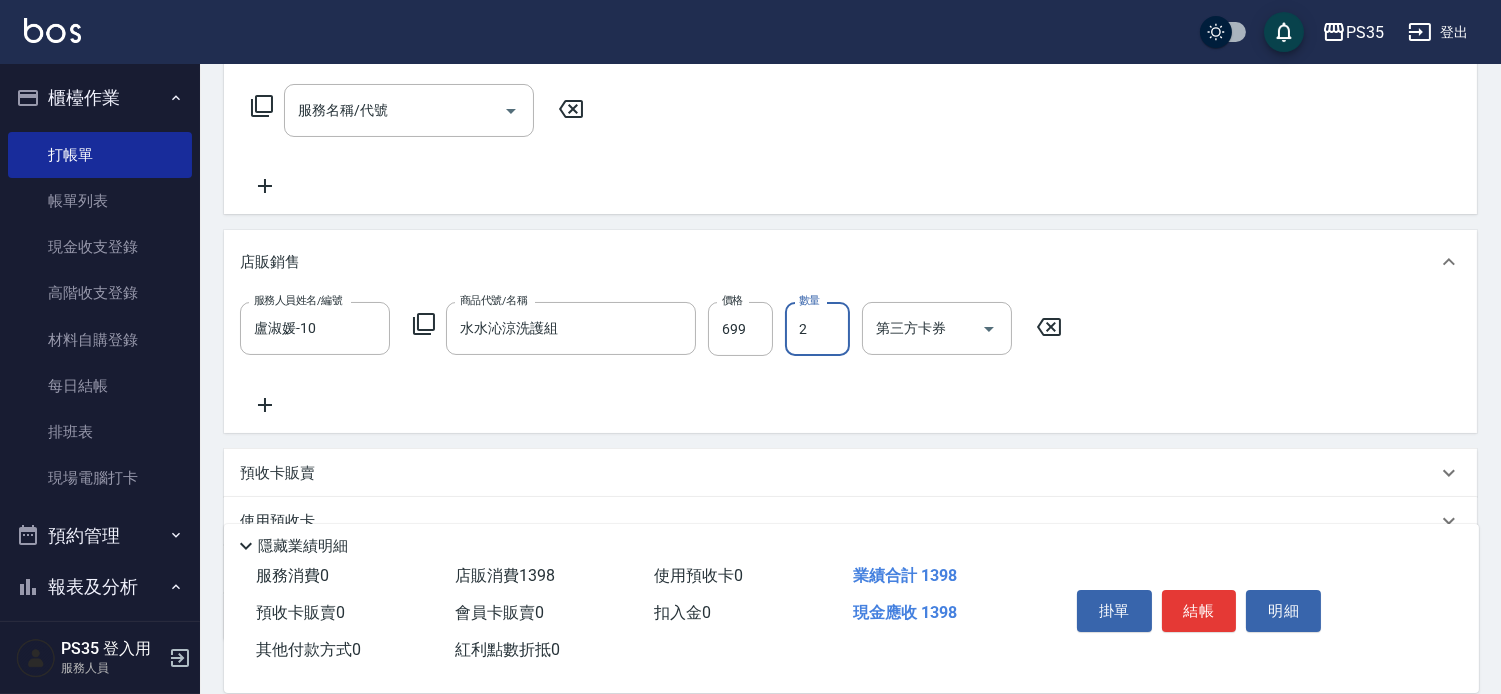 click on "2" at bounding box center [817, 329] 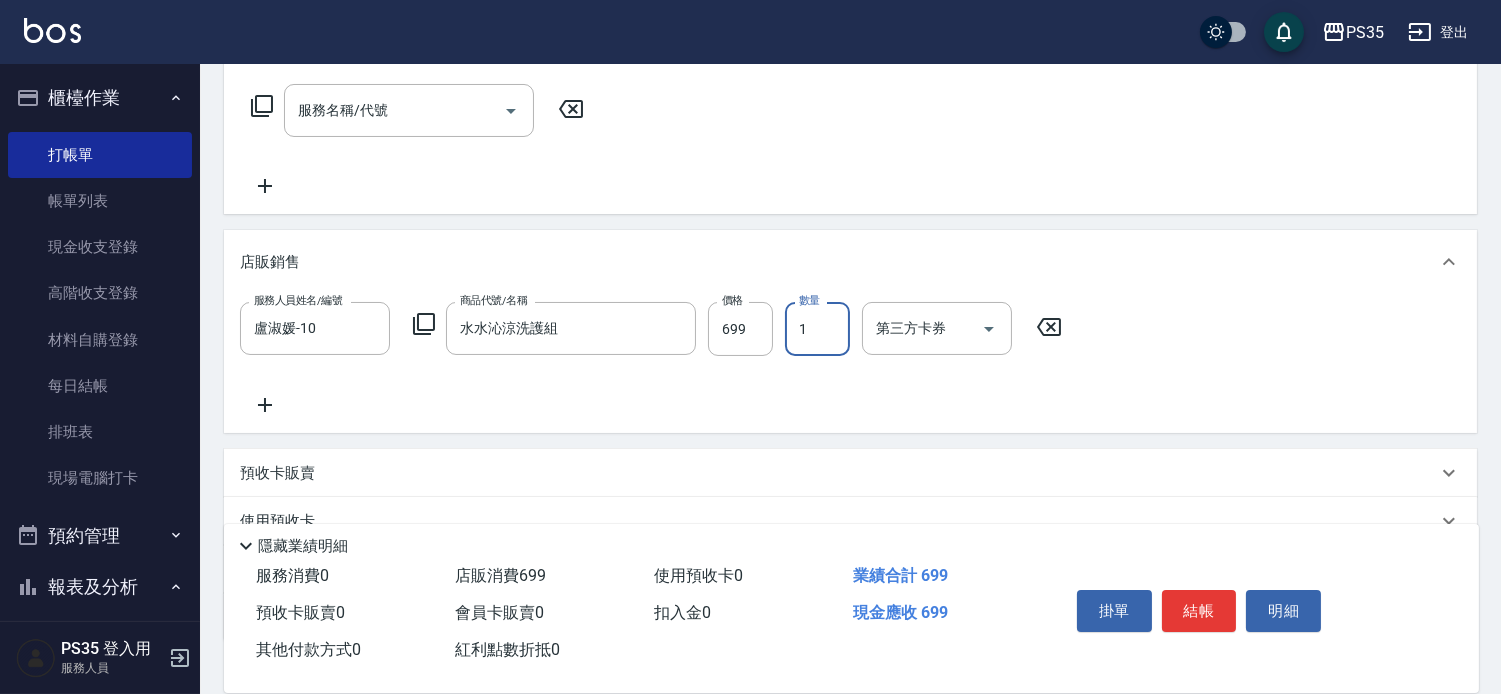 type on "1" 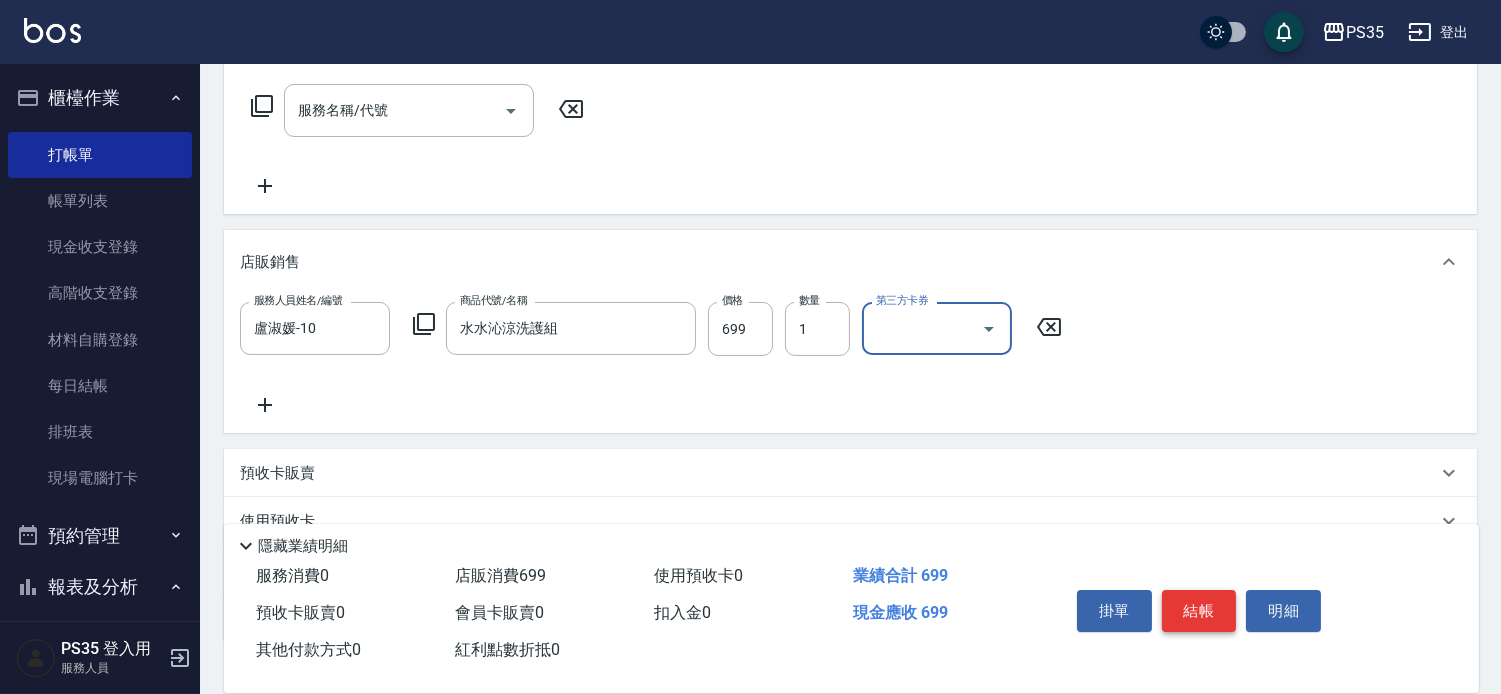 click on "結帳" at bounding box center (1199, 611) 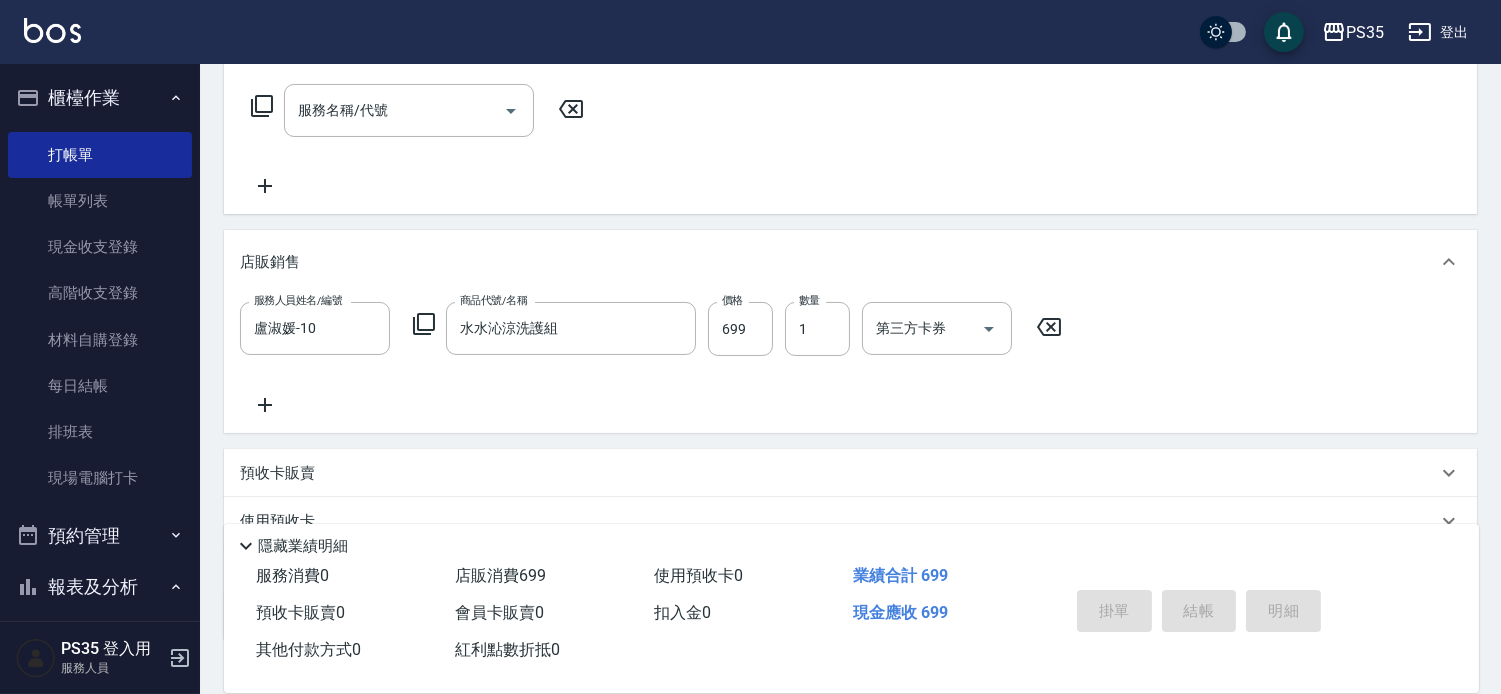 type on "[DATE] 20:52" 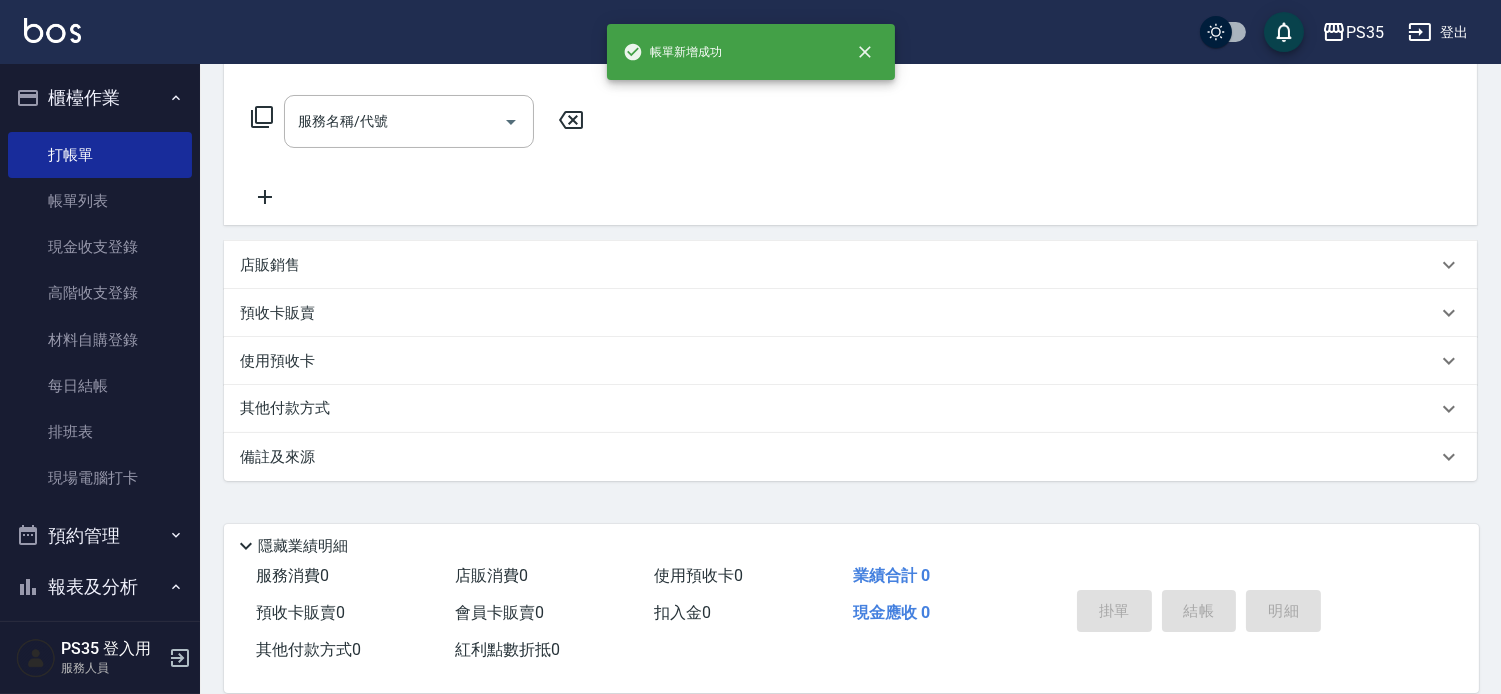 scroll, scrollTop: 0, scrollLeft: 0, axis: both 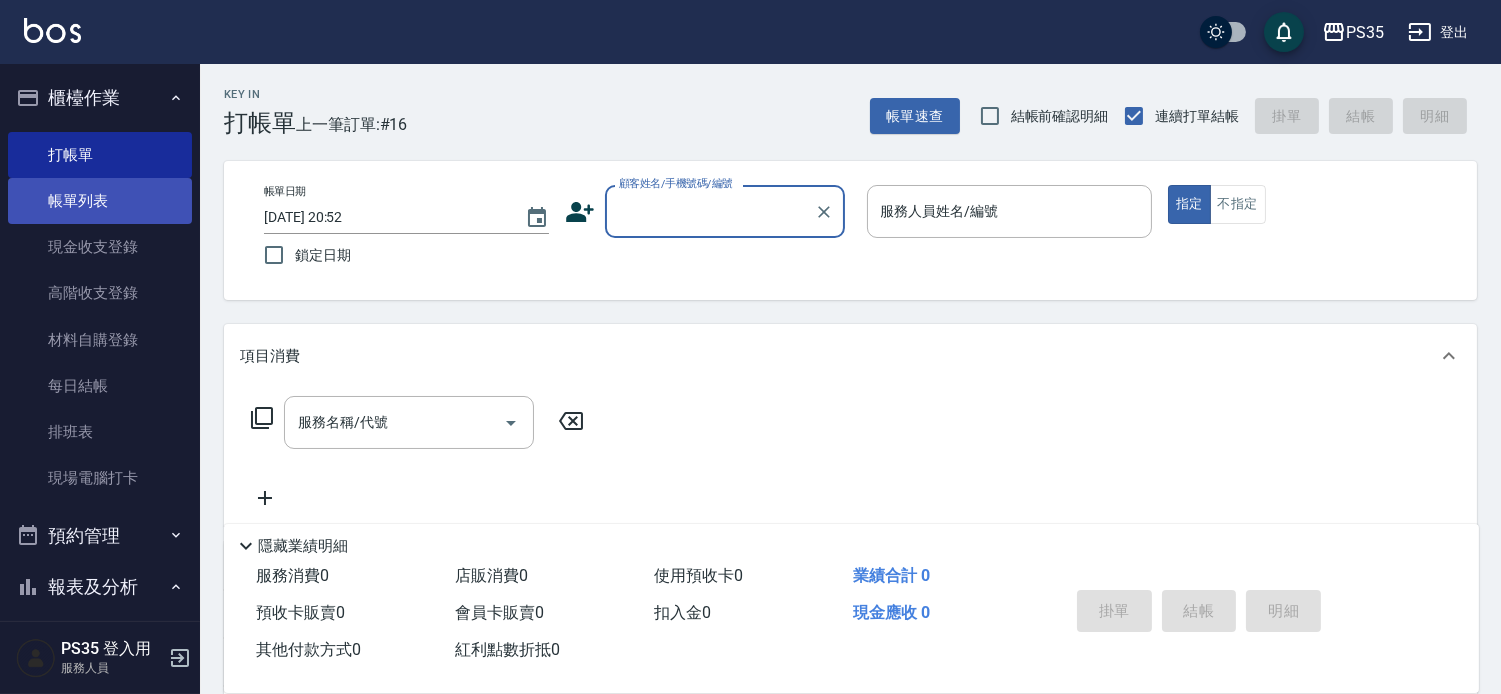 click on "帳單列表" at bounding box center (100, 201) 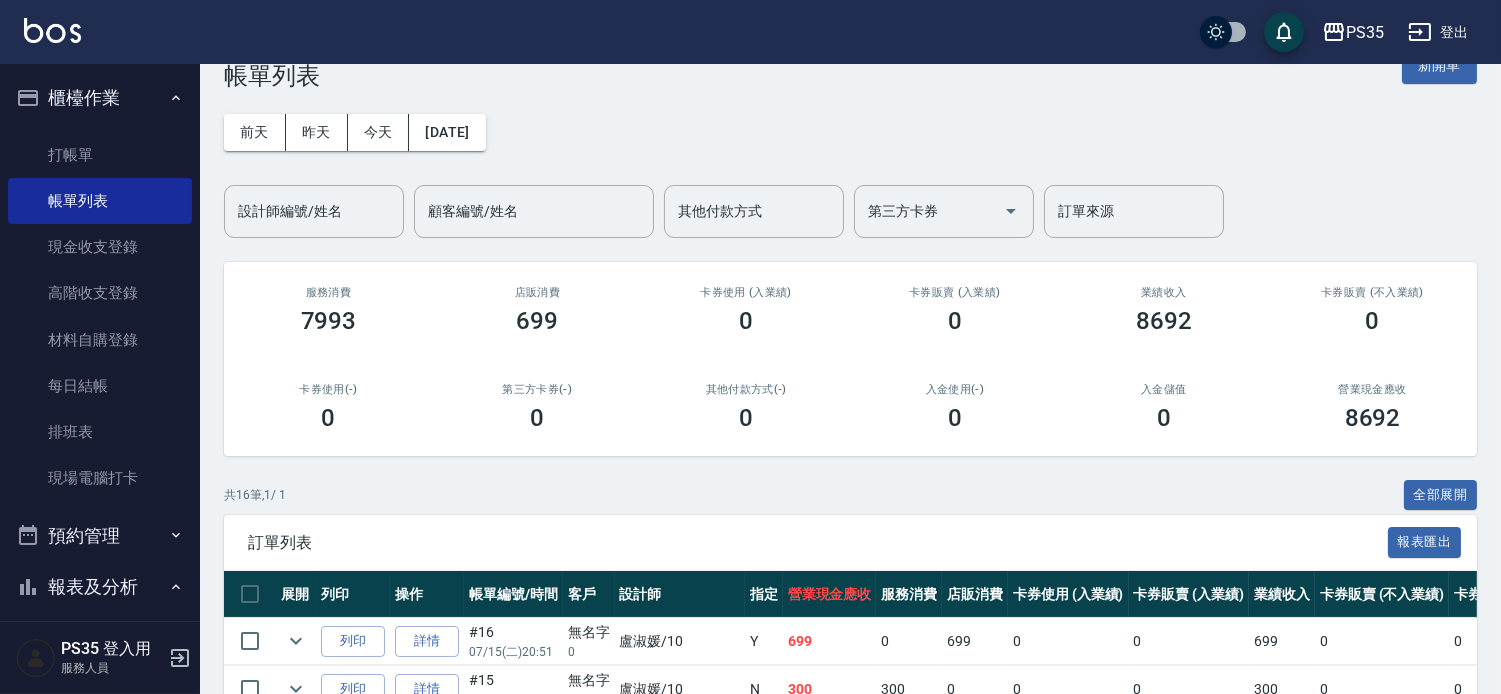scroll, scrollTop: 0, scrollLeft: 0, axis: both 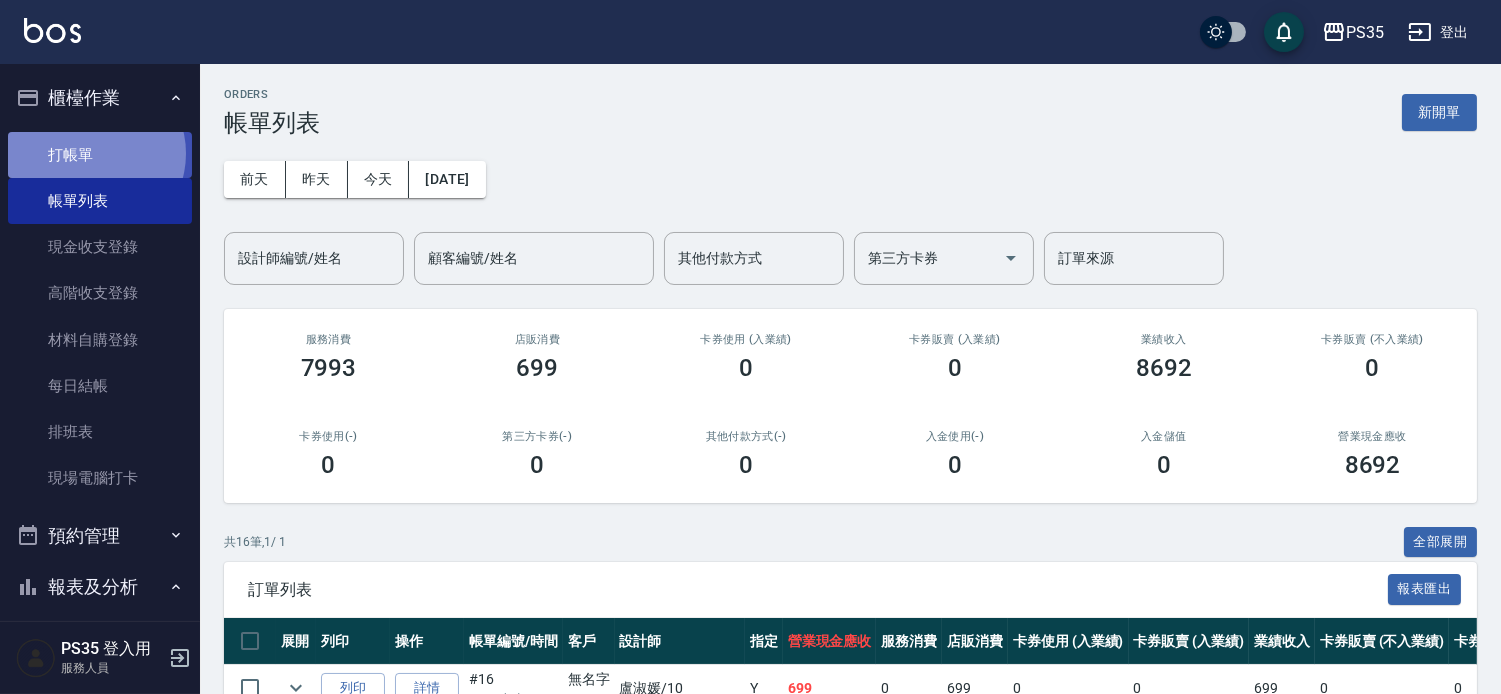 click on "打帳單" at bounding box center (100, 155) 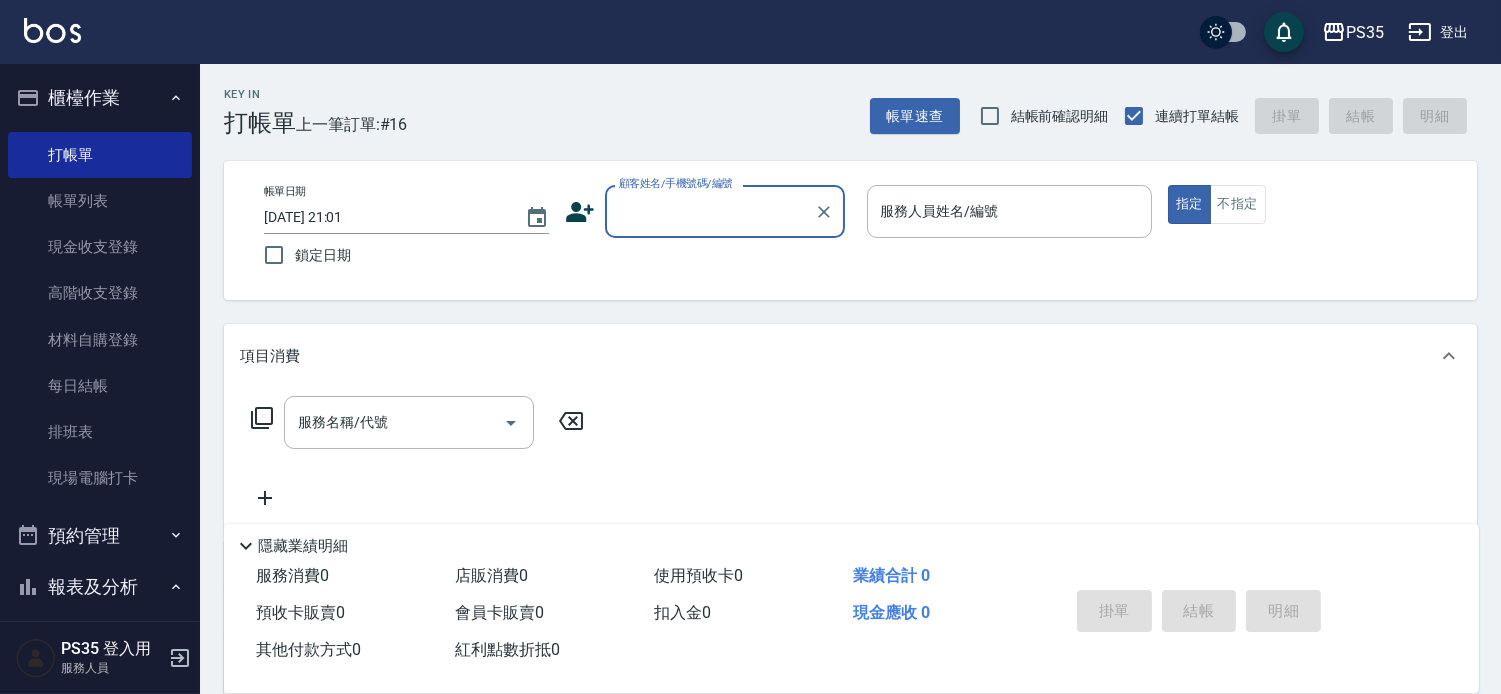 click on "顧客姓名/手機號碼/編號" at bounding box center [710, 211] 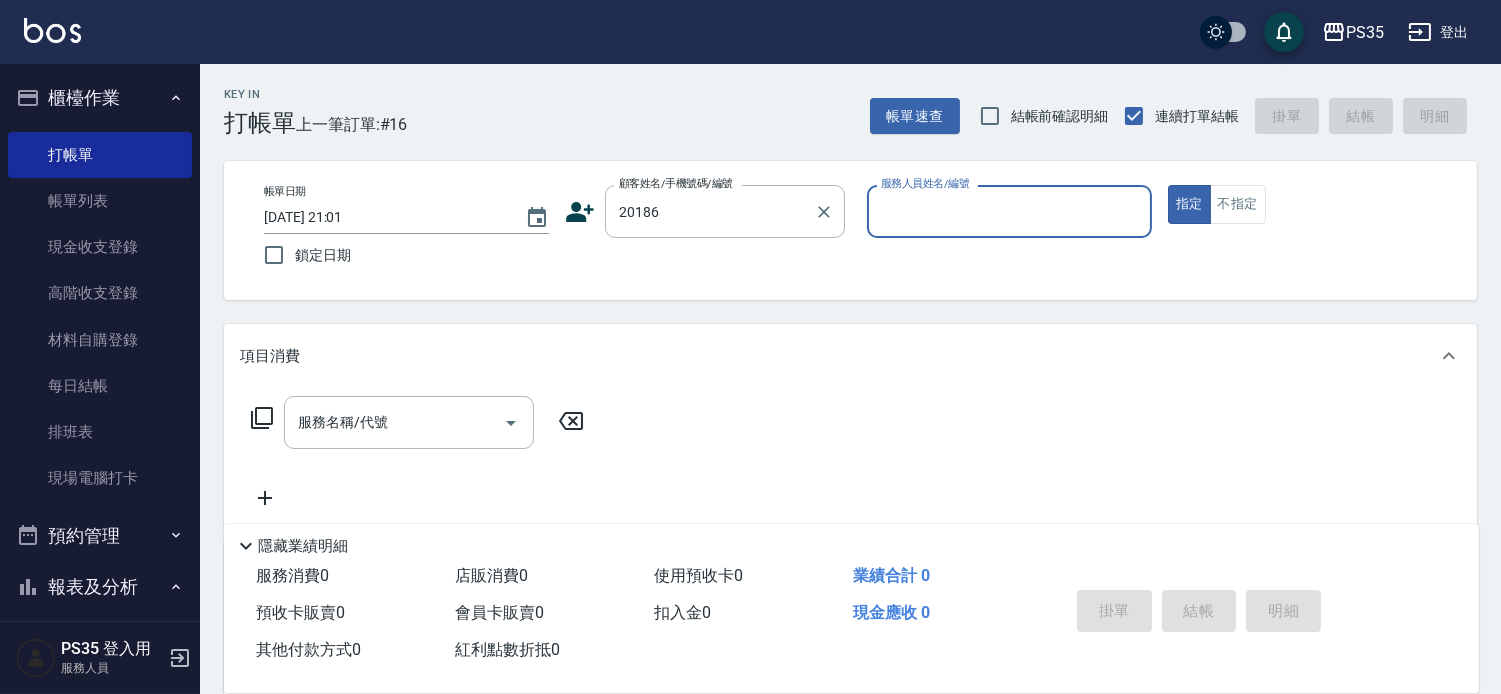 type 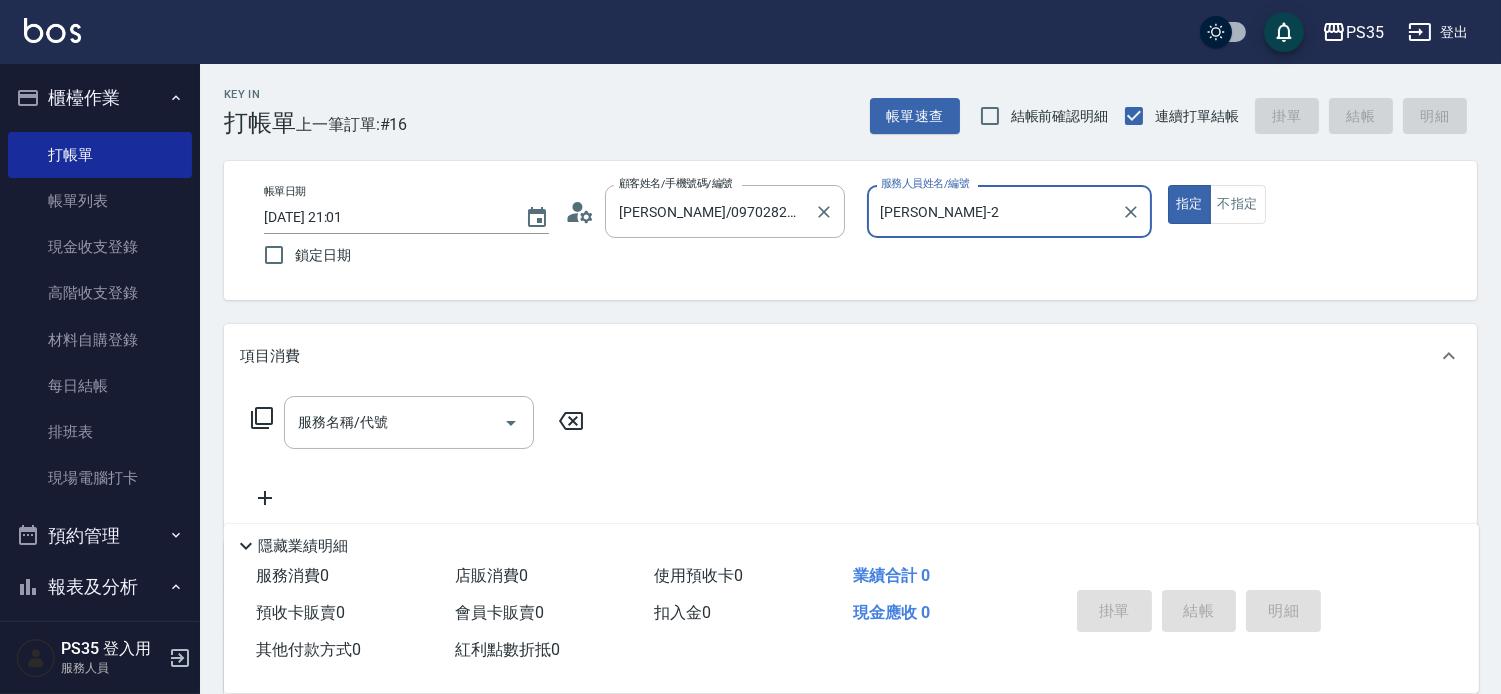 click on "指定" at bounding box center (1189, 204) 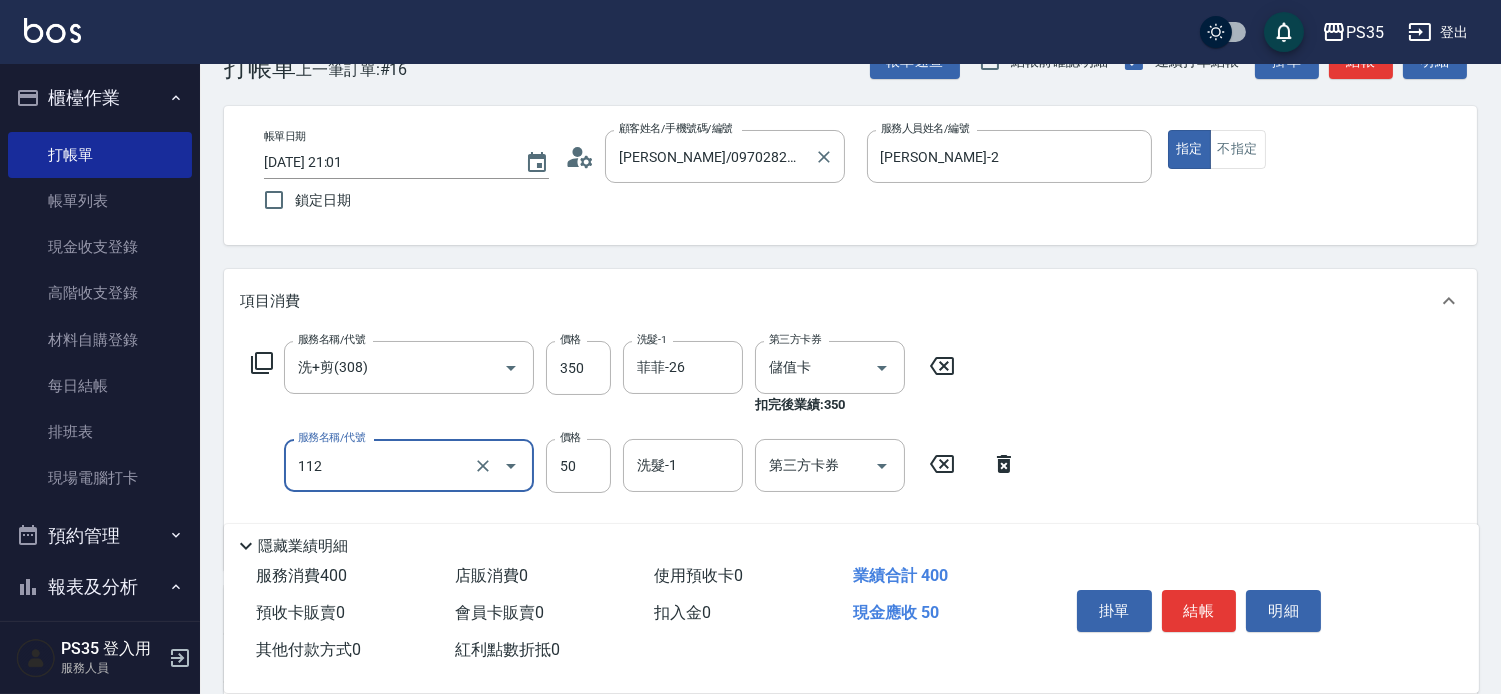 scroll, scrollTop: 111, scrollLeft: 0, axis: vertical 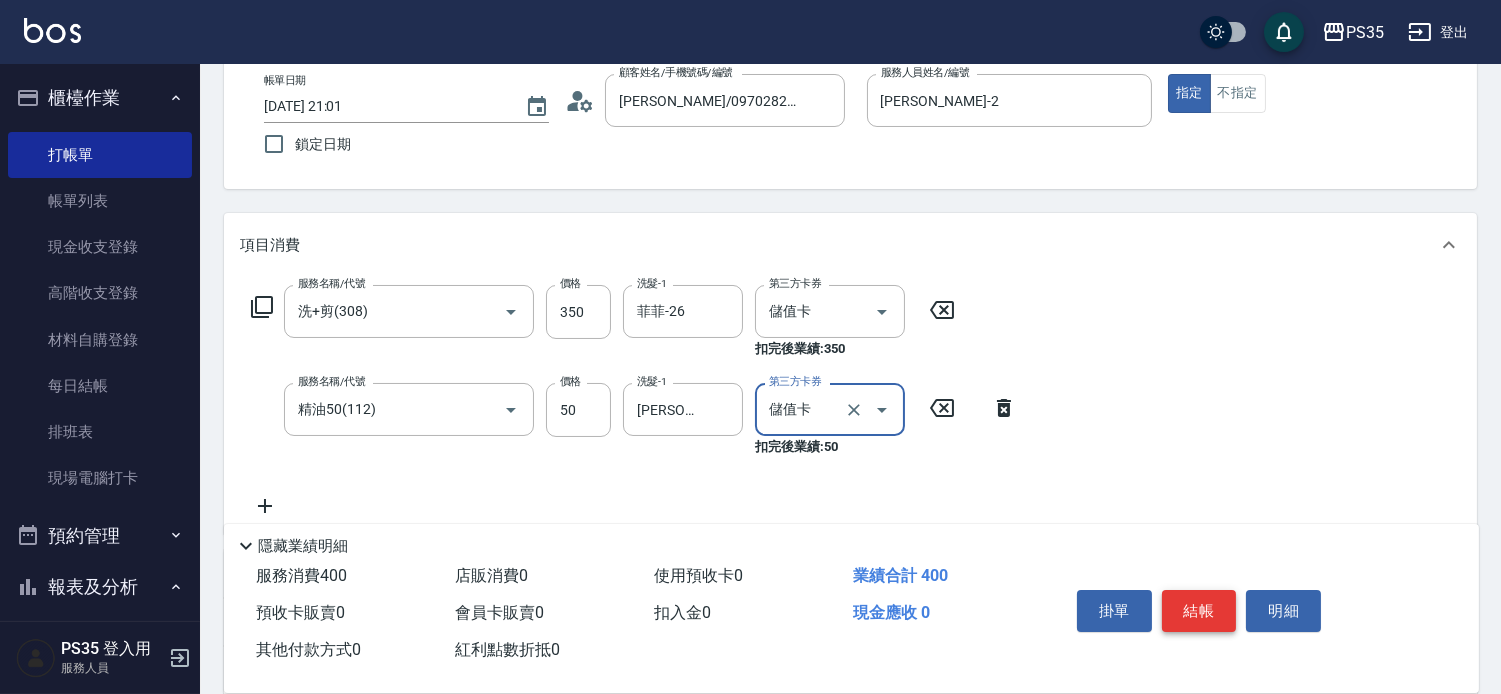 click on "結帳" at bounding box center (1199, 611) 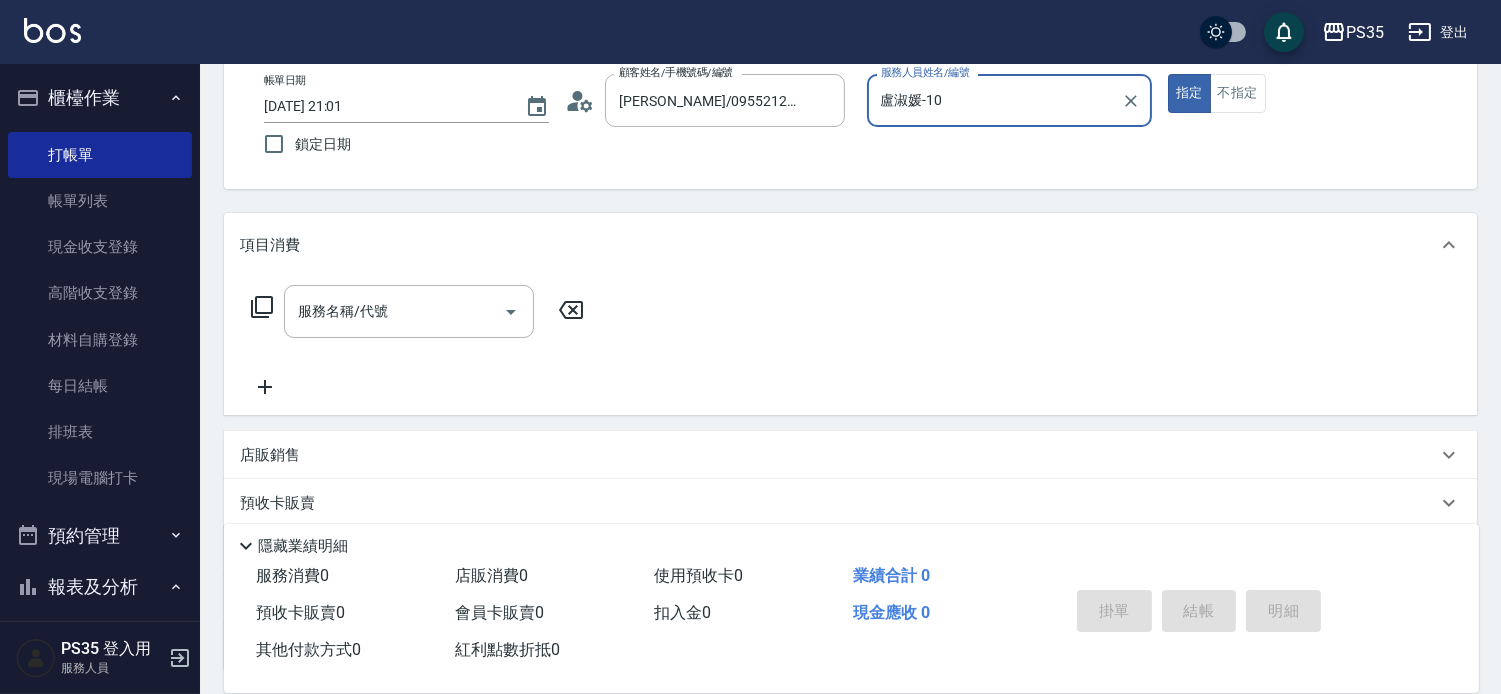 click on "指定" at bounding box center [1189, 93] 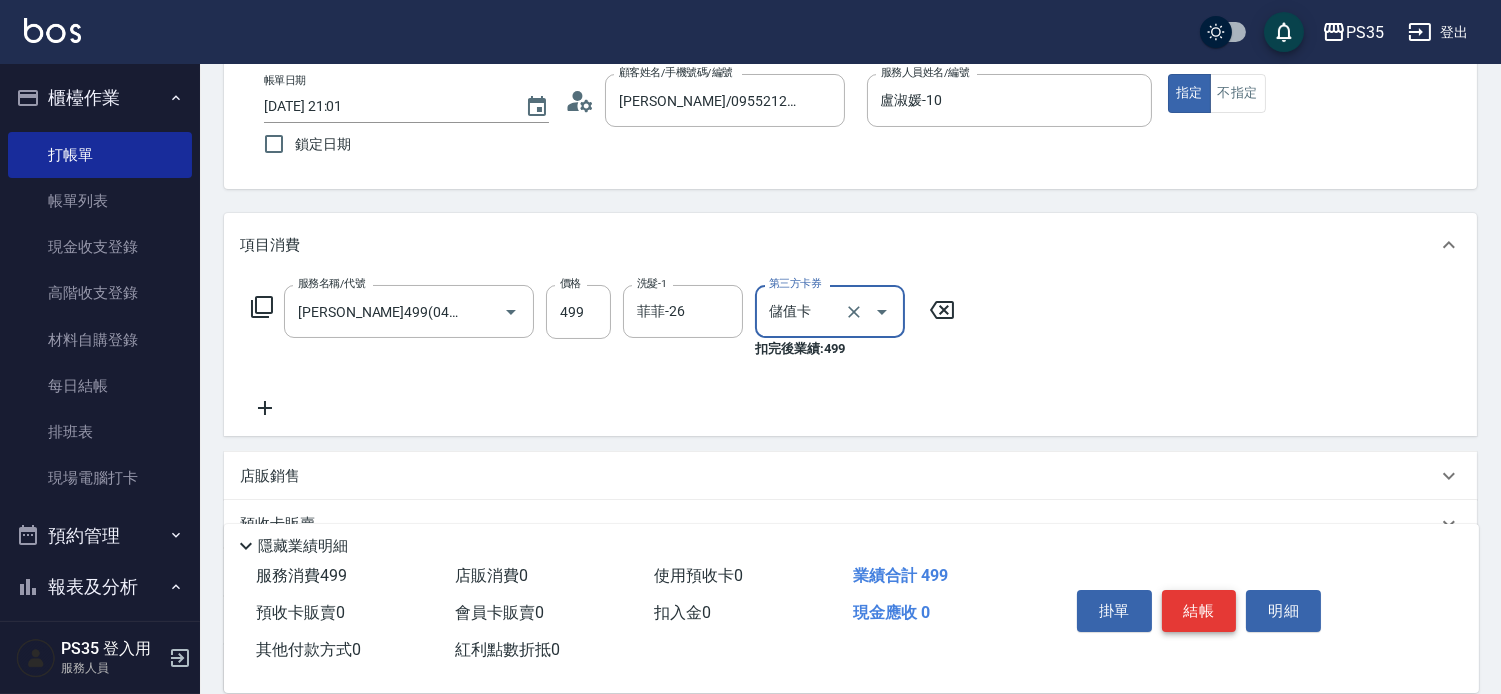 click on "結帳" at bounding box center [1199, 611] 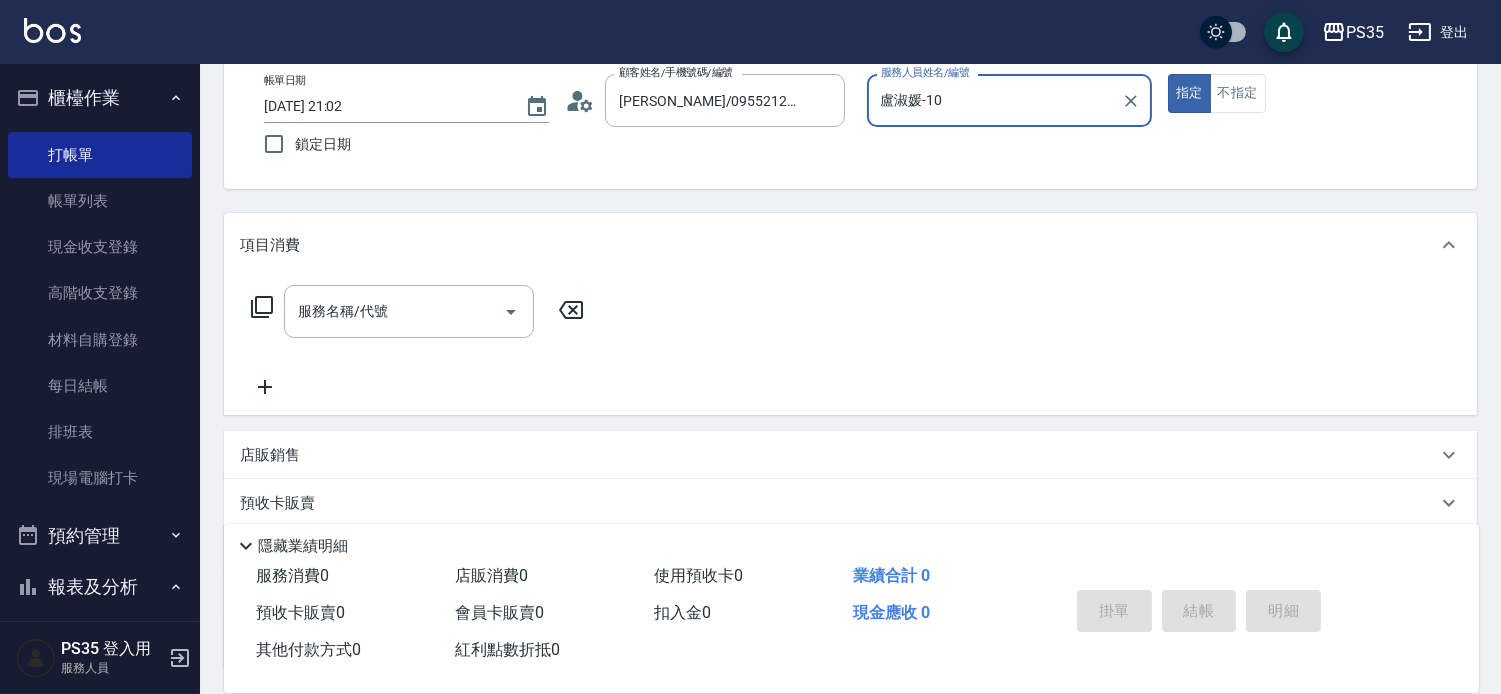 click on "指定" at bounding box center (1189, 93) 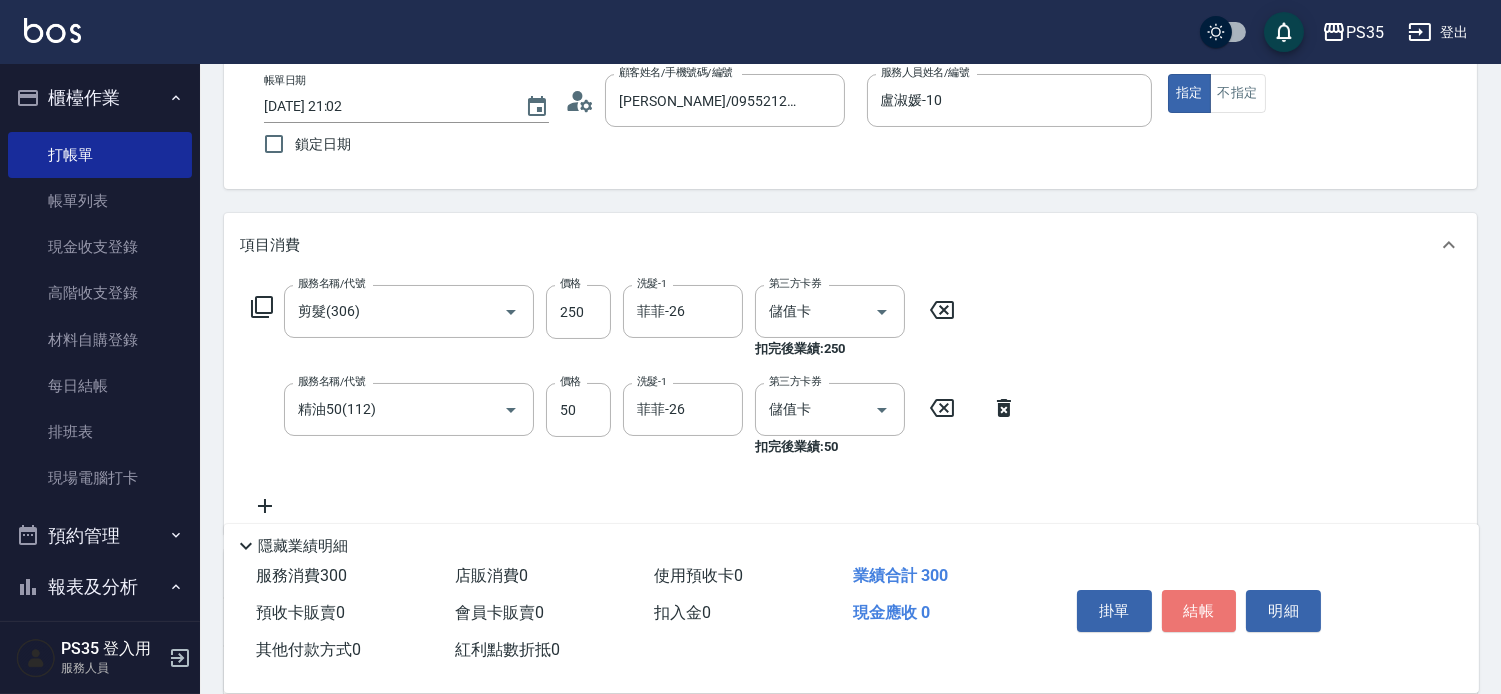 click on "結帳" at bounding box center (1199, 611) 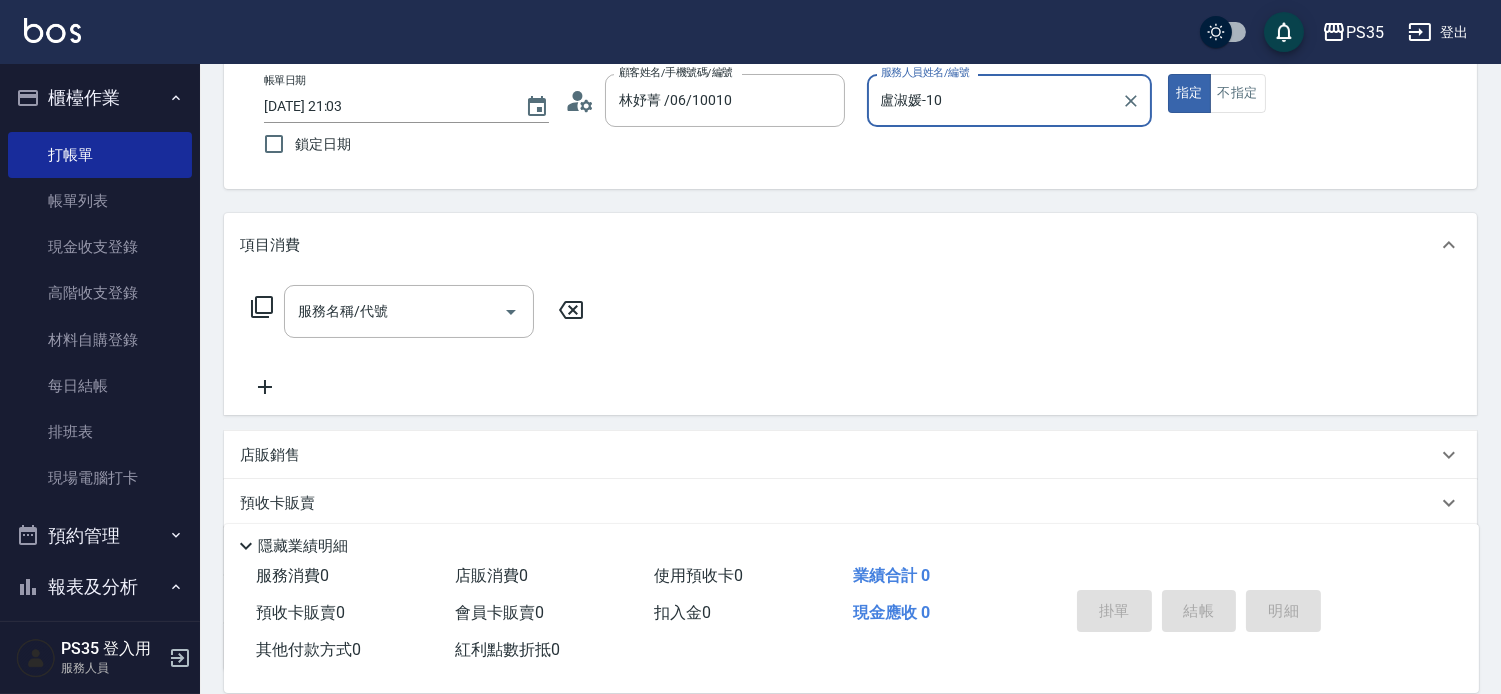 click on "指定" at bounding box center [1189, 93] 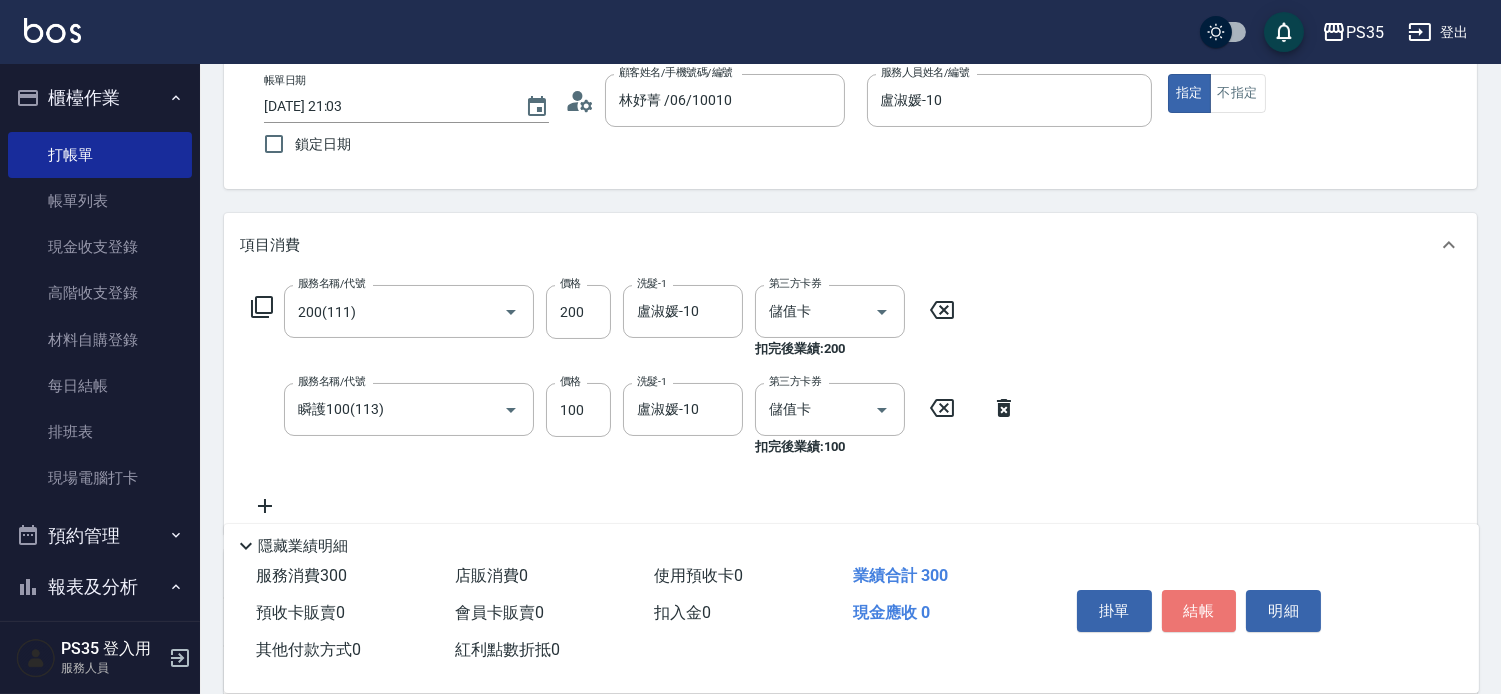 click on "結帳" at bounding box center [1199, 611] 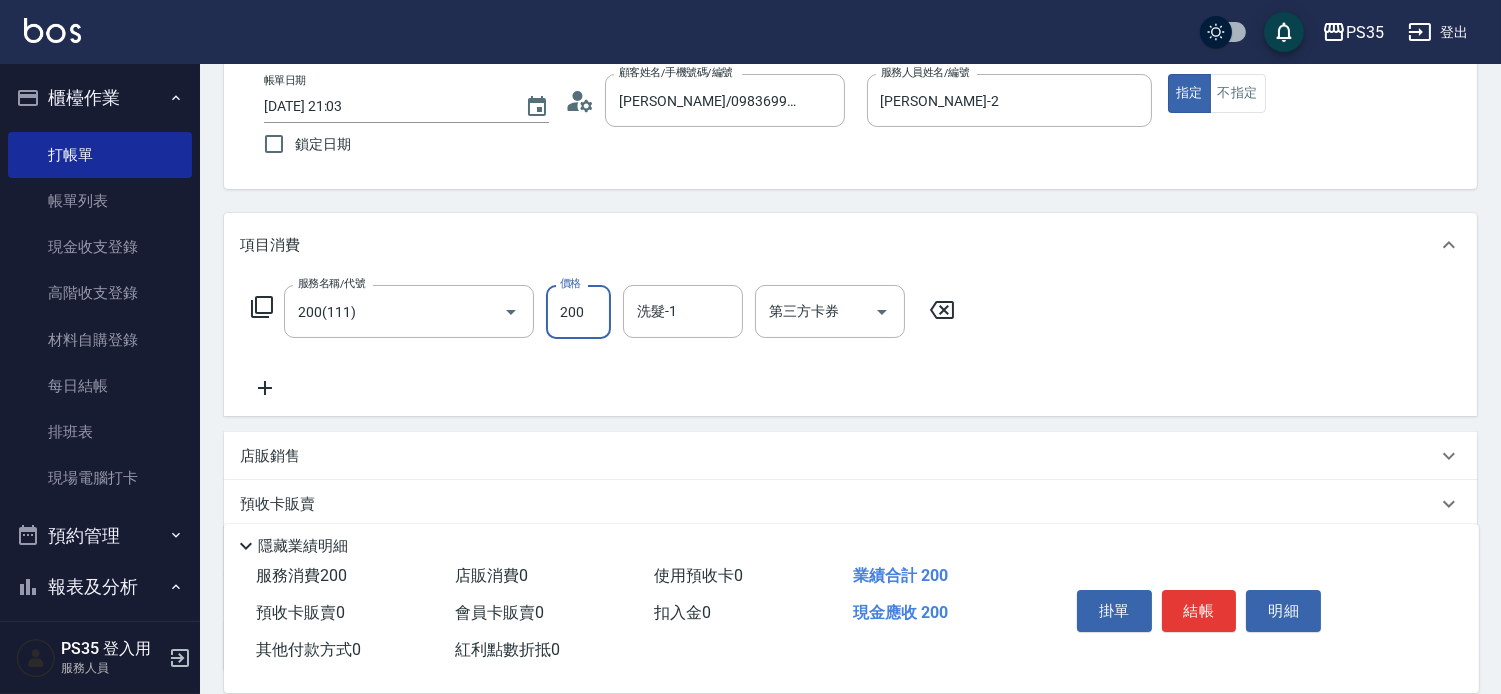 click 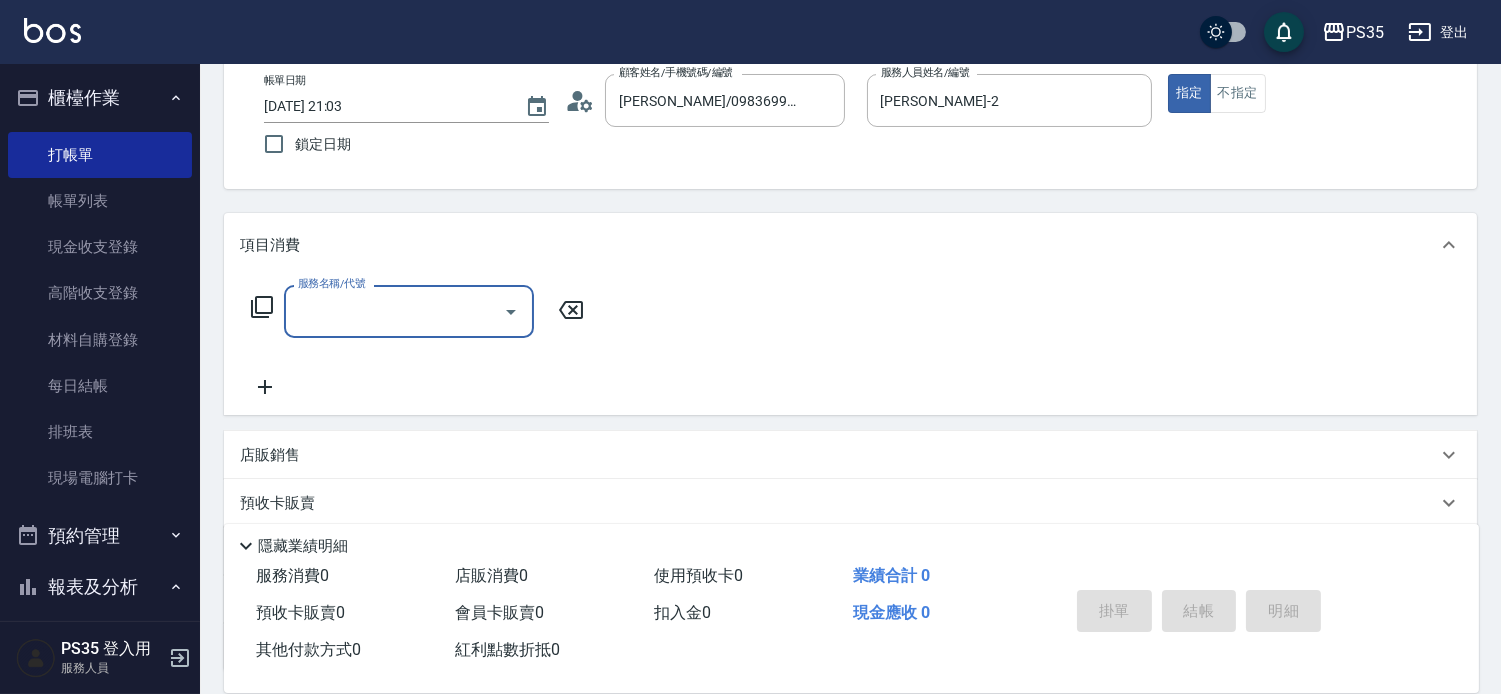 click on "服務名稱/代號" at bounding box center [394, 311] 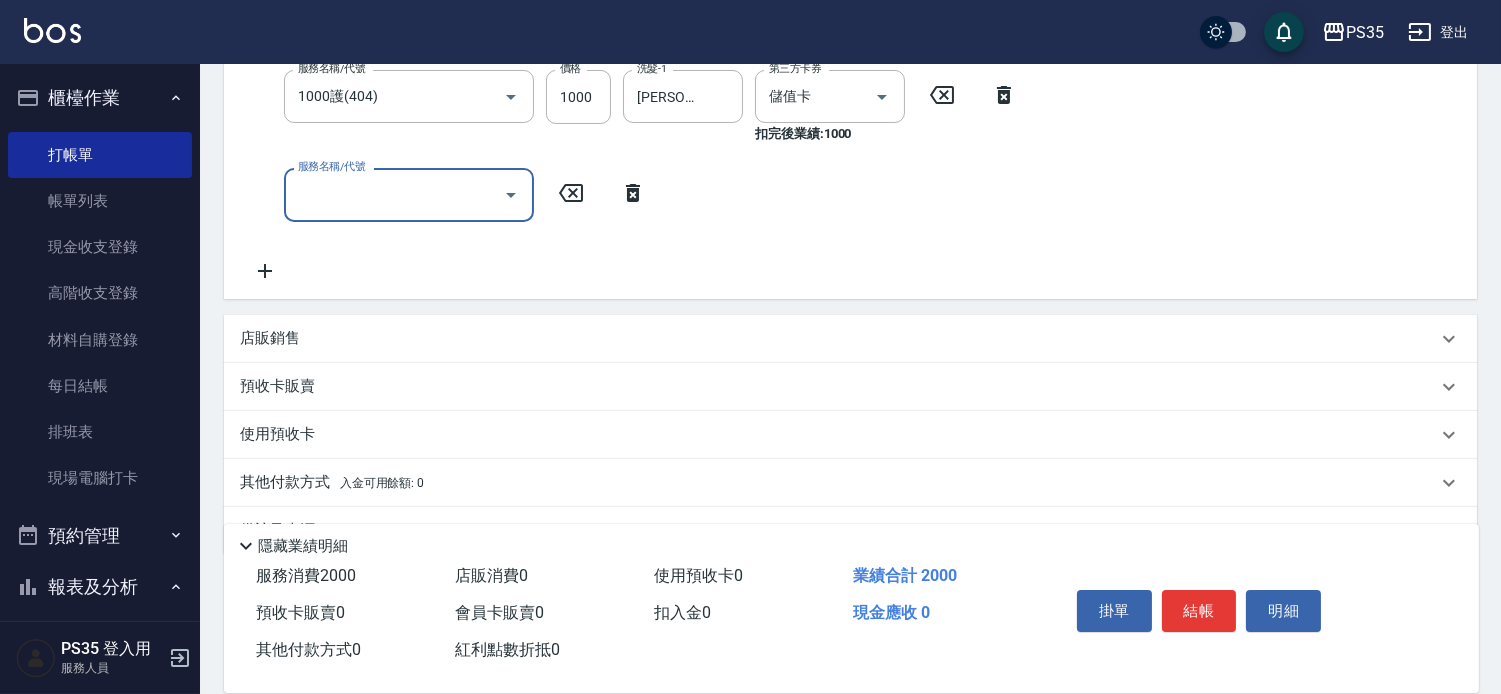 scroll, scrollTop: 444, scrollLeft: 0, axis: vertical 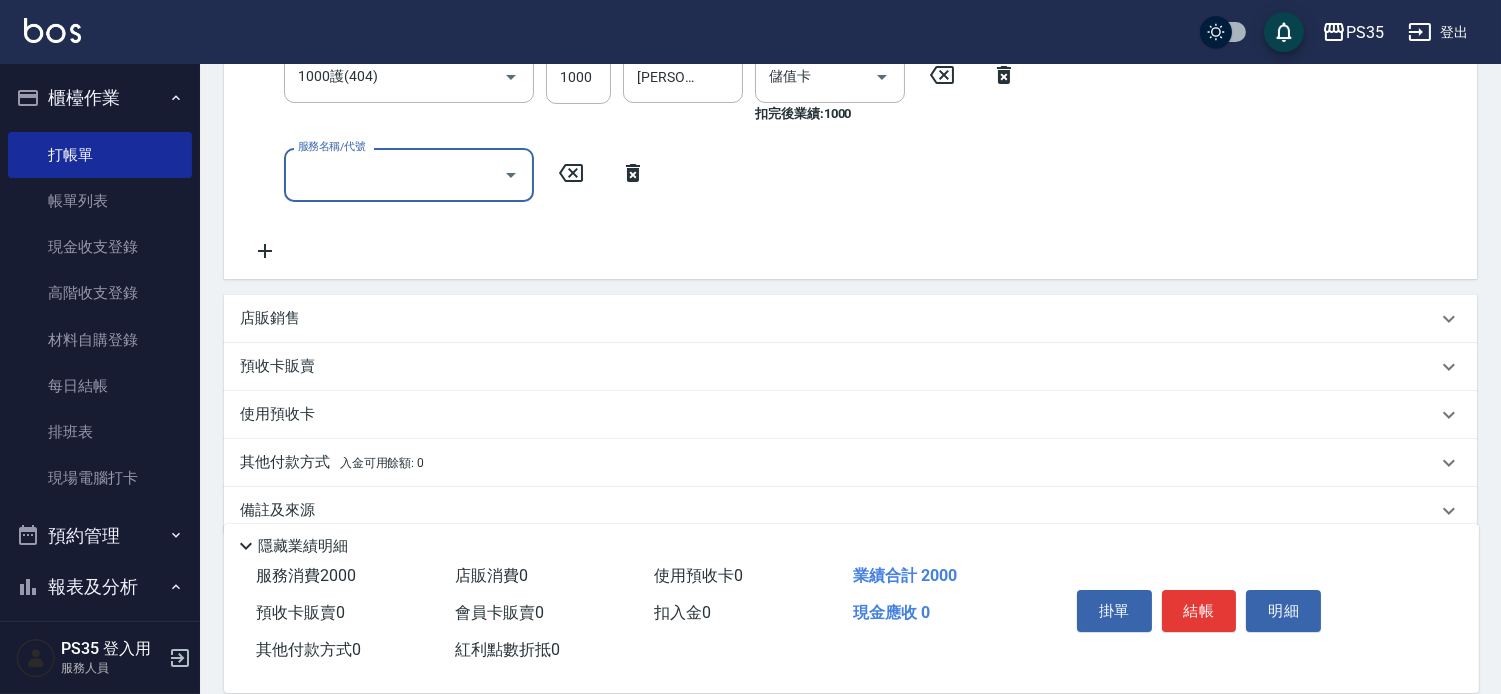 click on "店販銷售" at bounding box center [850, 319] 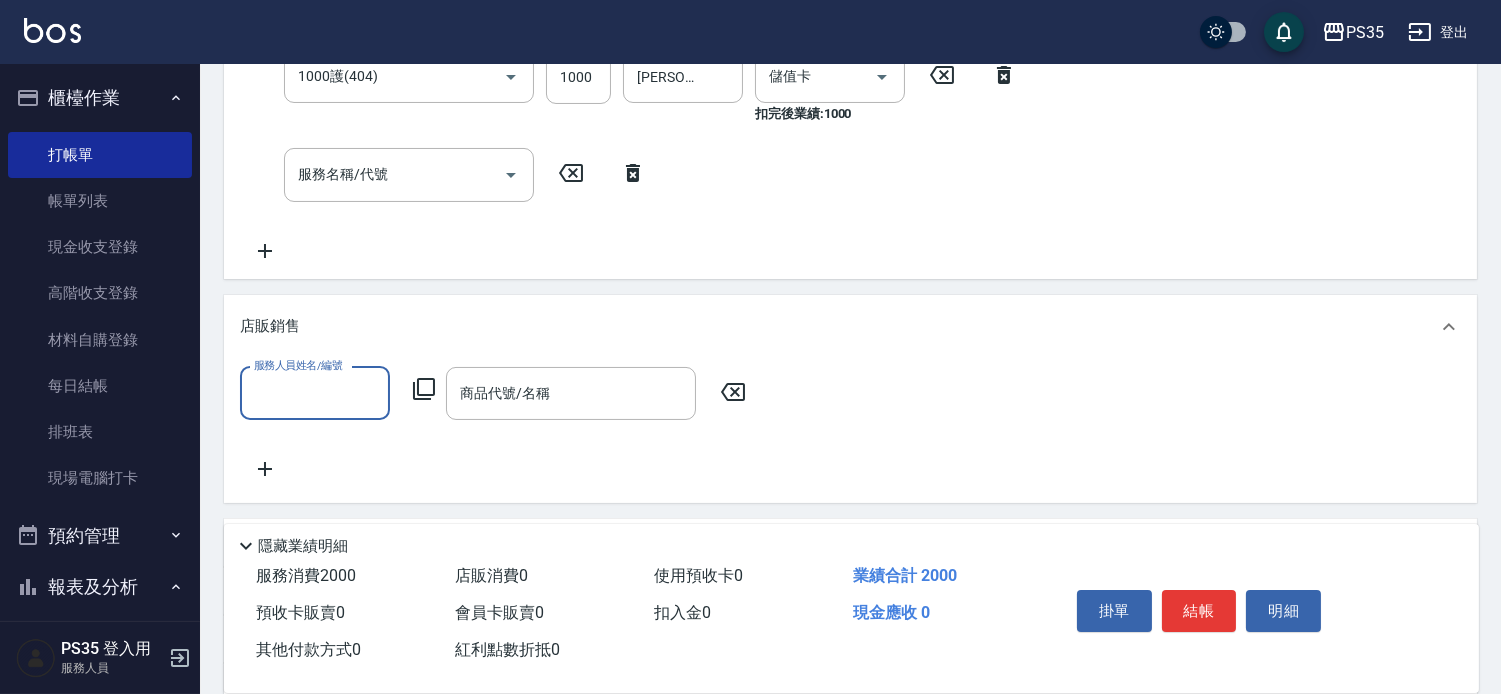 scroll, scrollTop: 0, scrollLeft: 0, axis: both 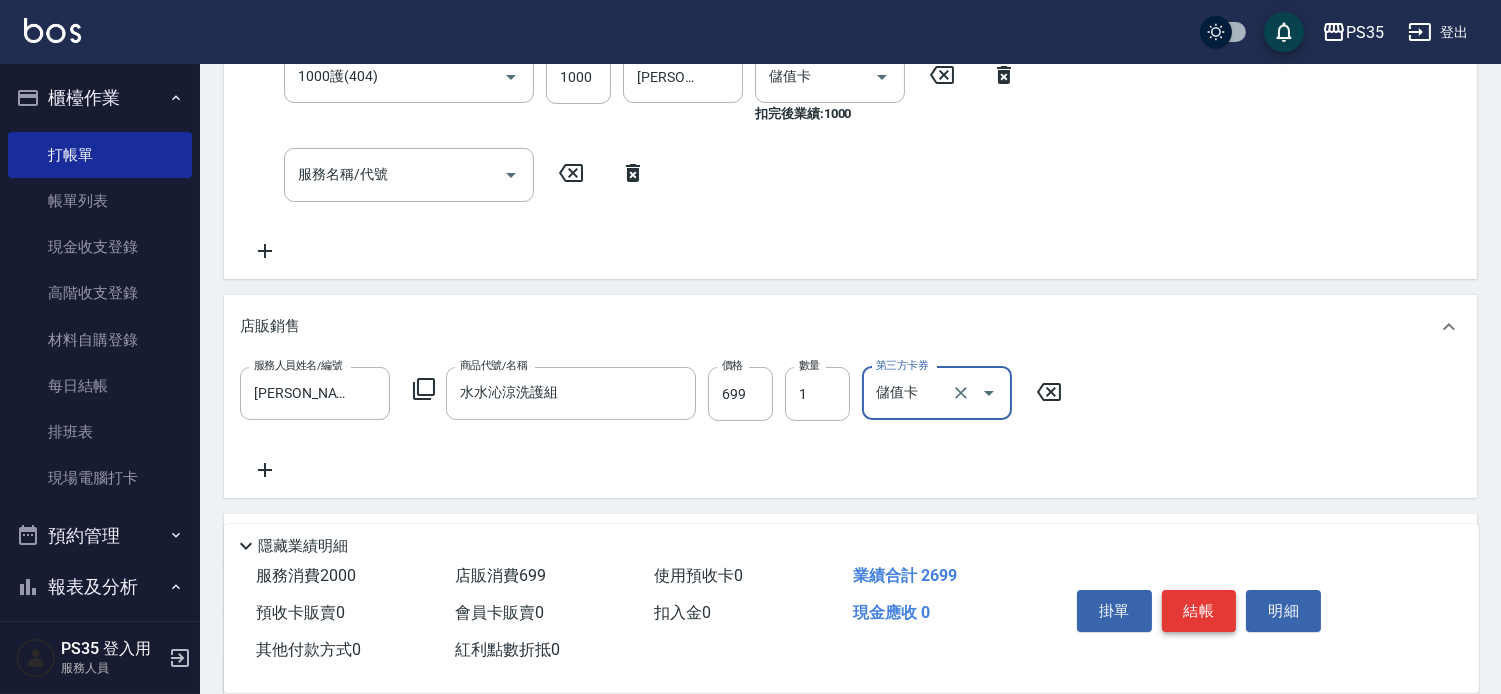 click on "結帳" at bounding box center (1199, 611) 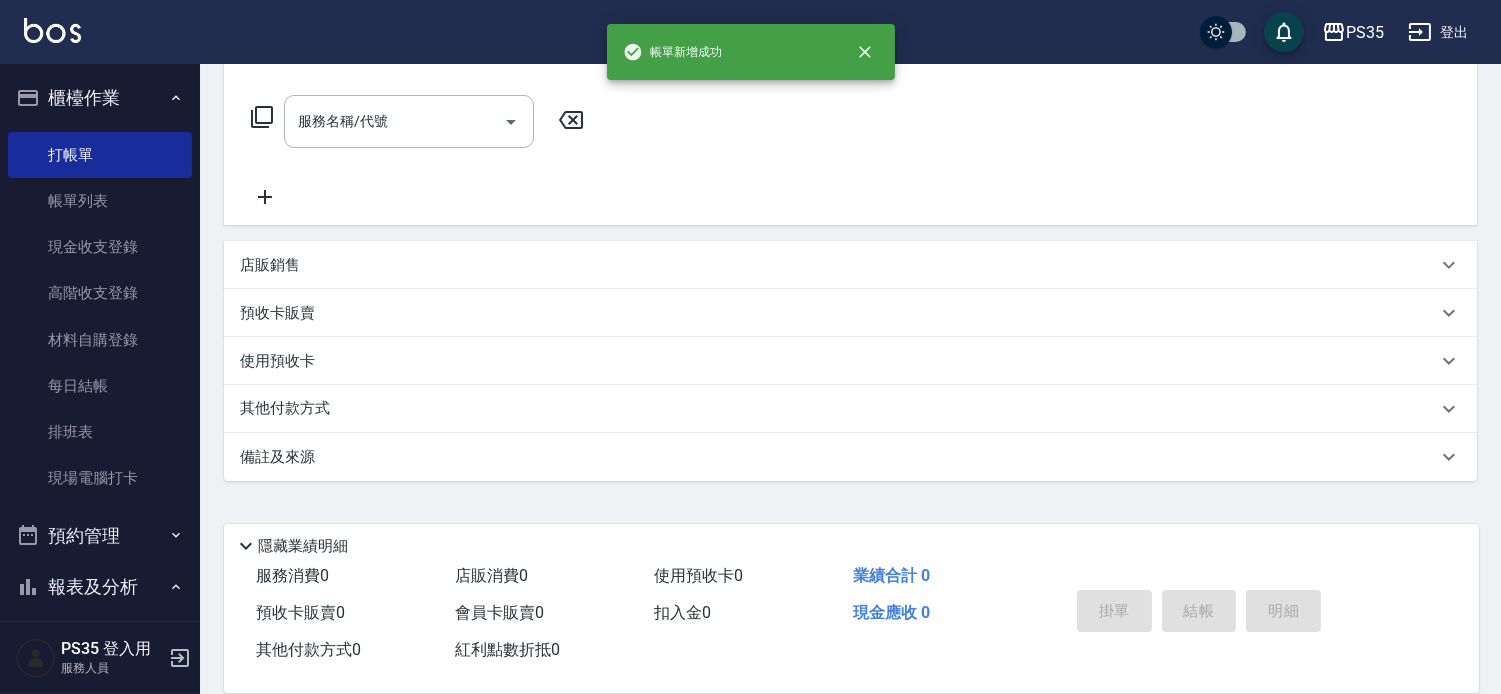 scroll, scrollTop: 0, scrollLeft: 0, axis: both 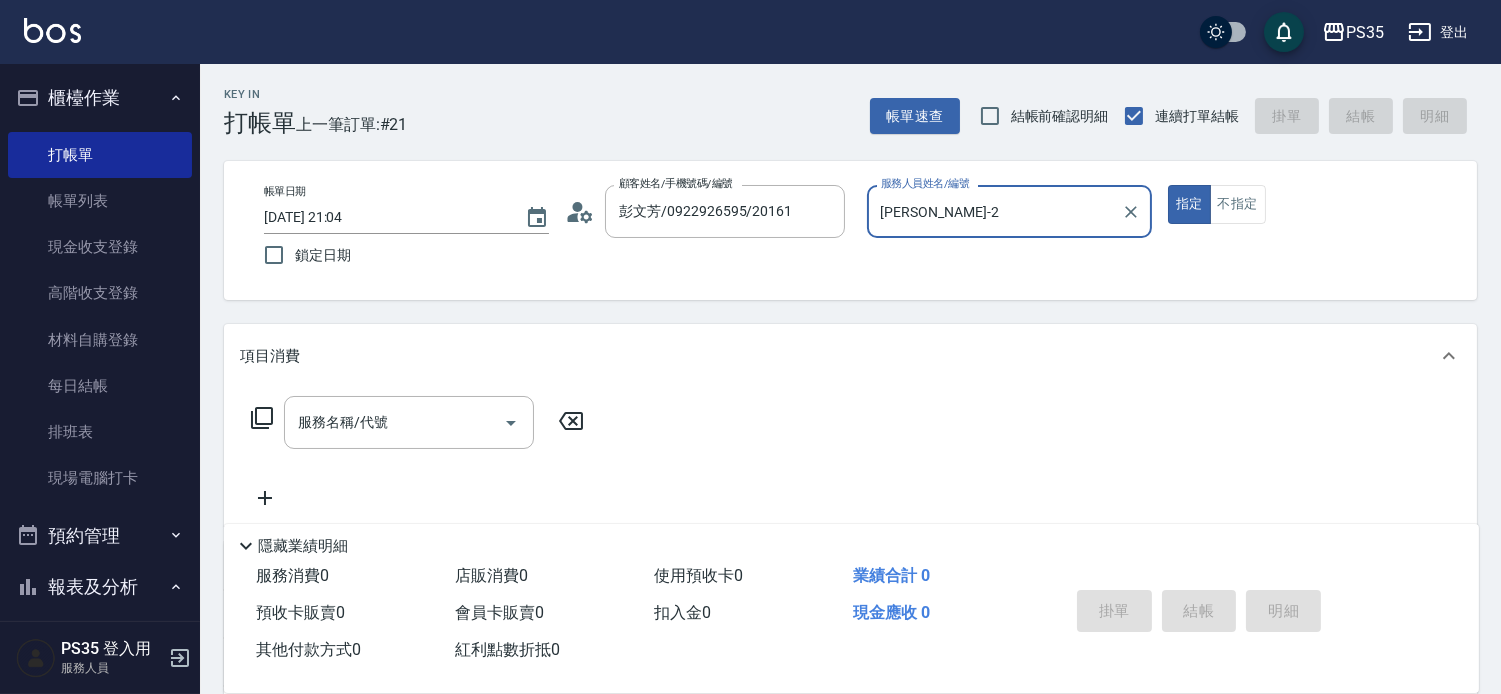 click on "指定" at bounding box center [1189, 204] 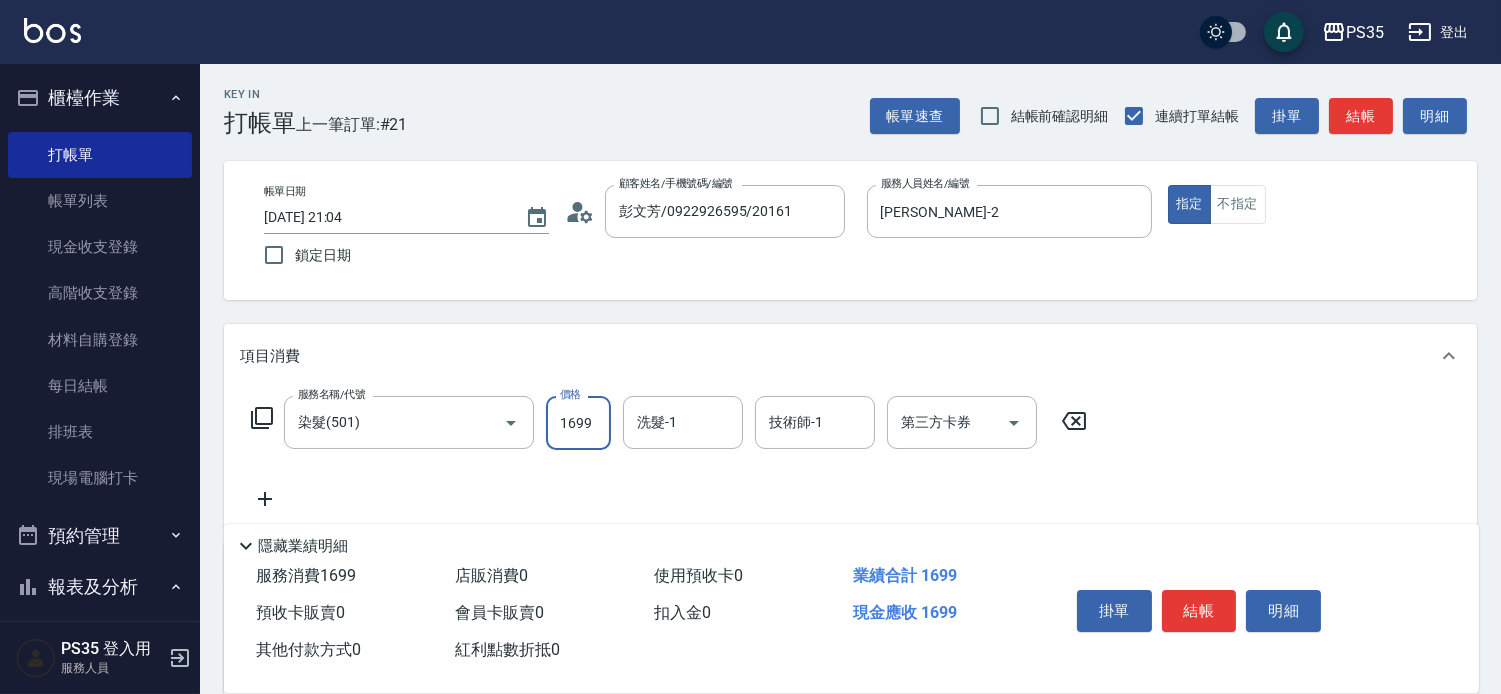 click 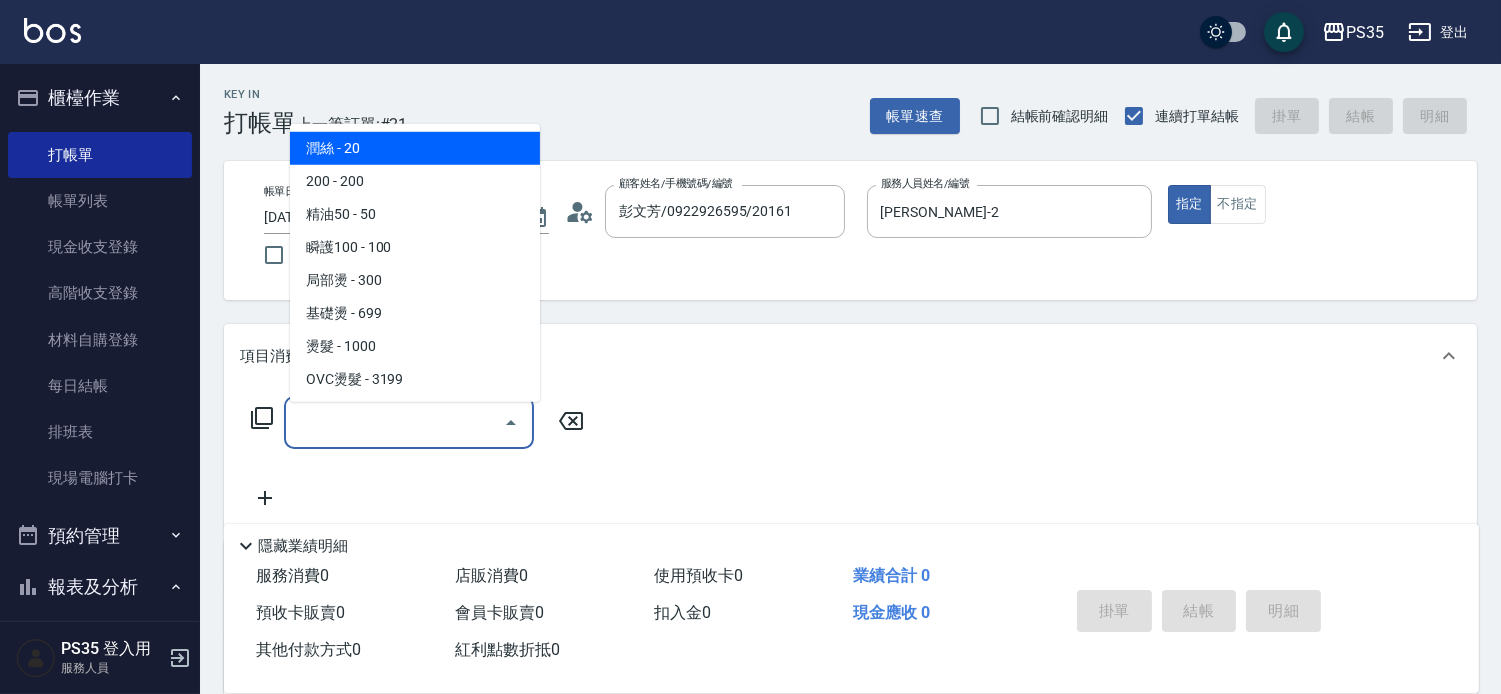 click on "服務名稱/代號" at bounding box center [394, 422] 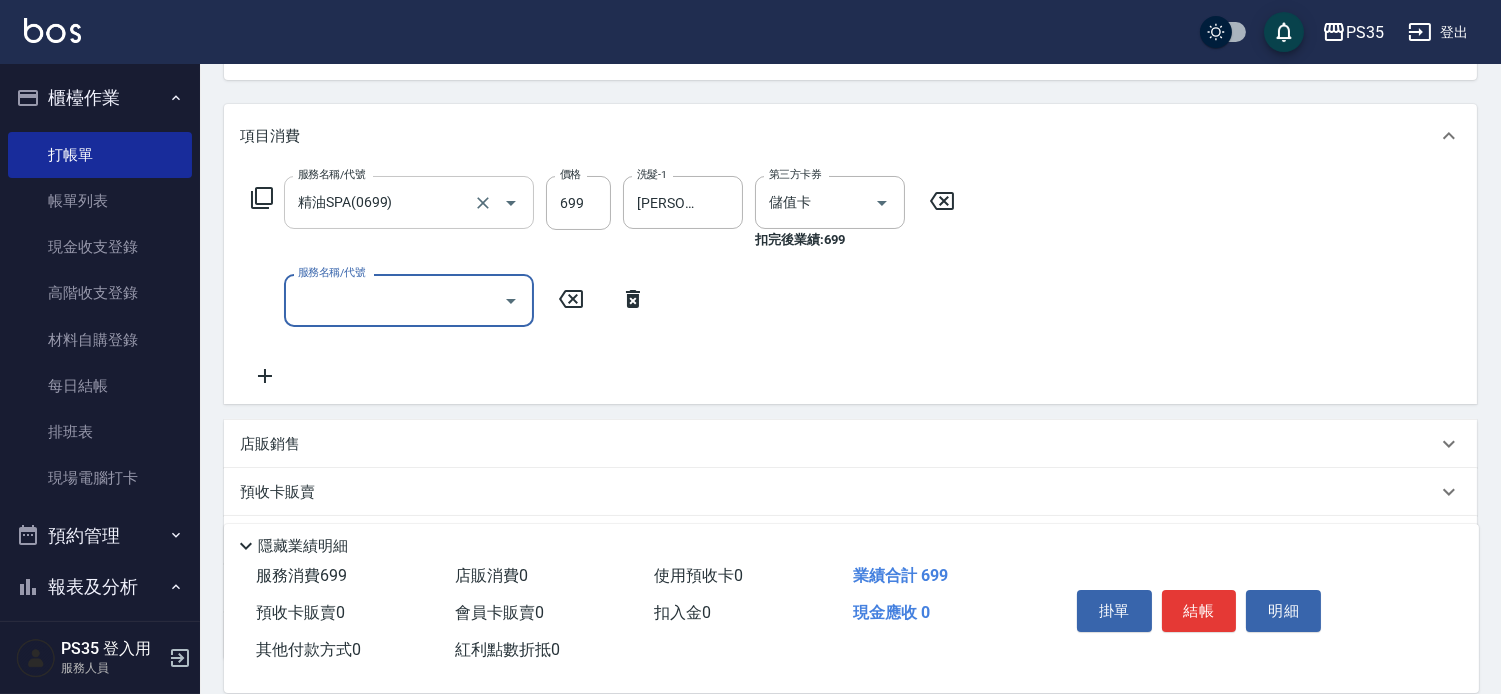 scroll, scrollTop: 222, scrollLeft: 0, axis: vertical 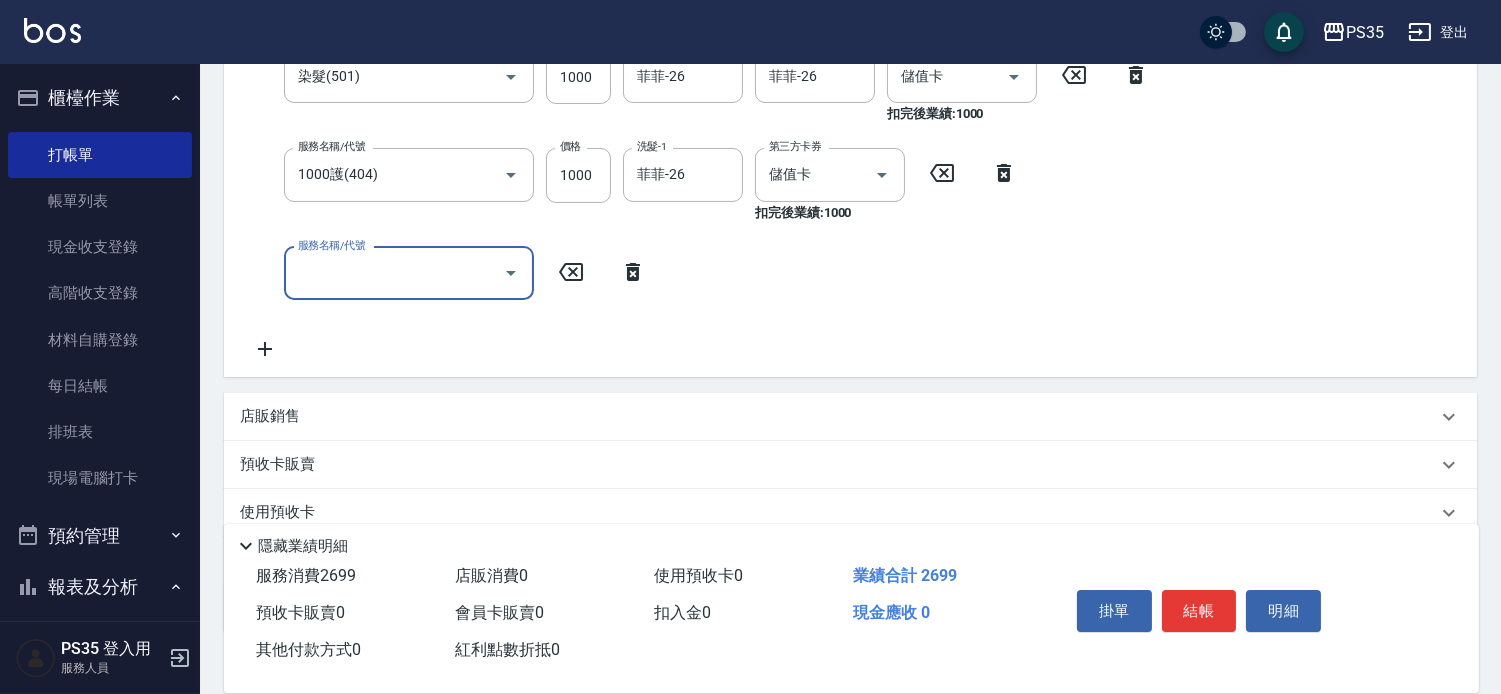 click on "店販銷售" at bounding box center (270, 416) 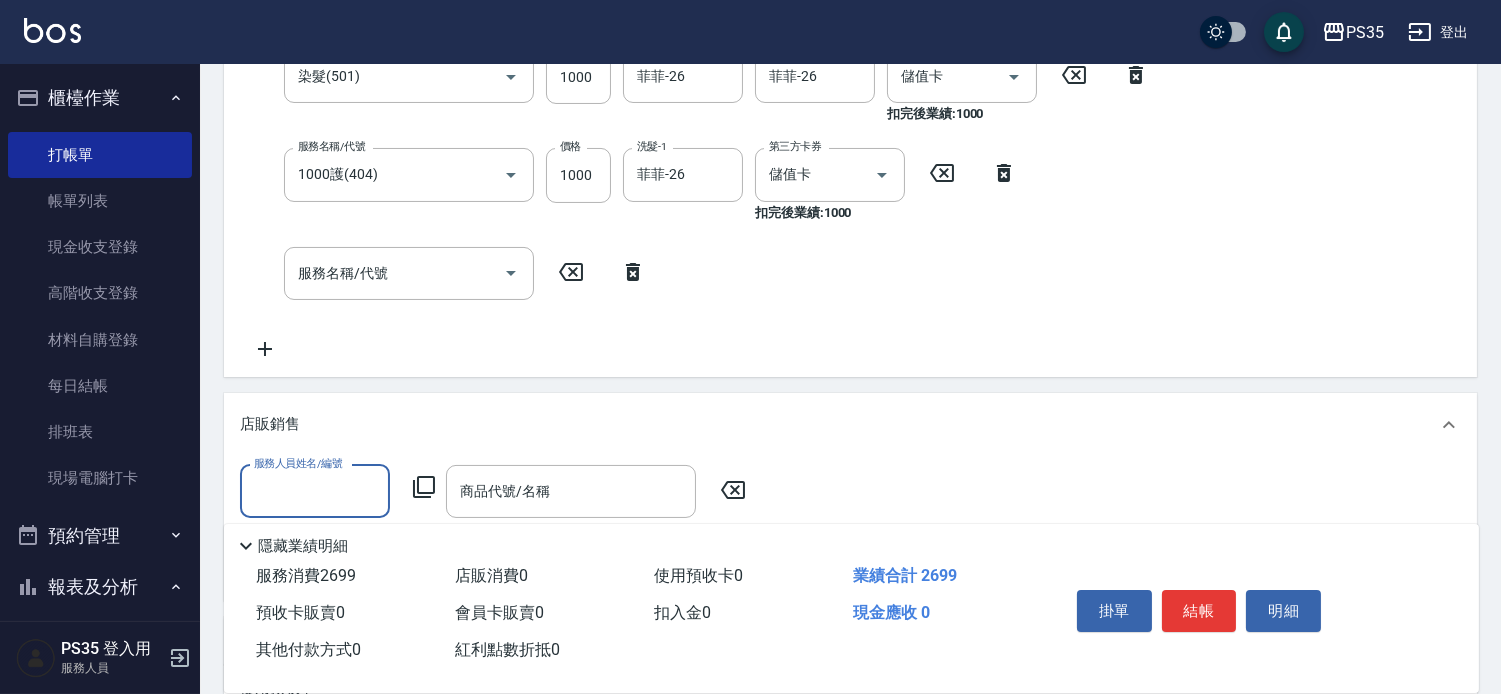 scroll, scrollTop: 0, scrollLeft: 0, axis: both 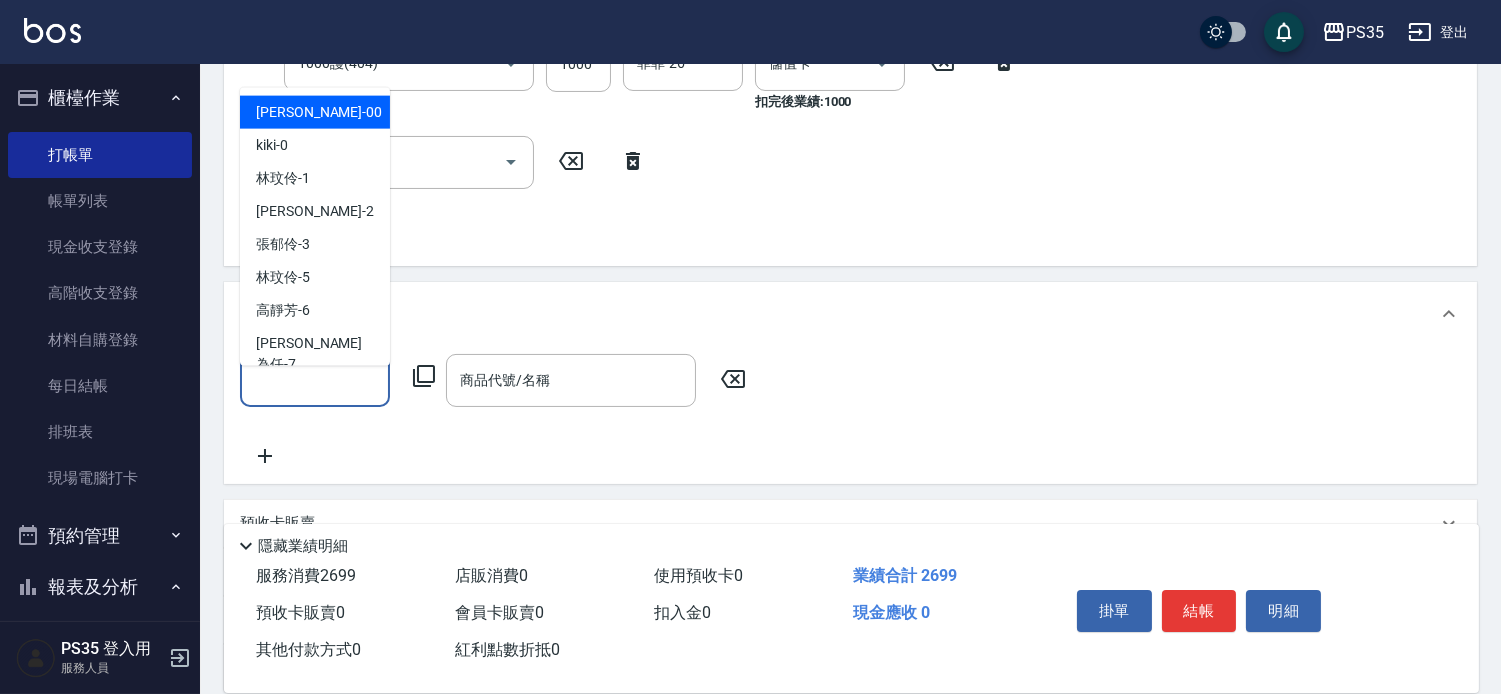 click on "服務人員姓名/編號" at bounding box center [315, 380] 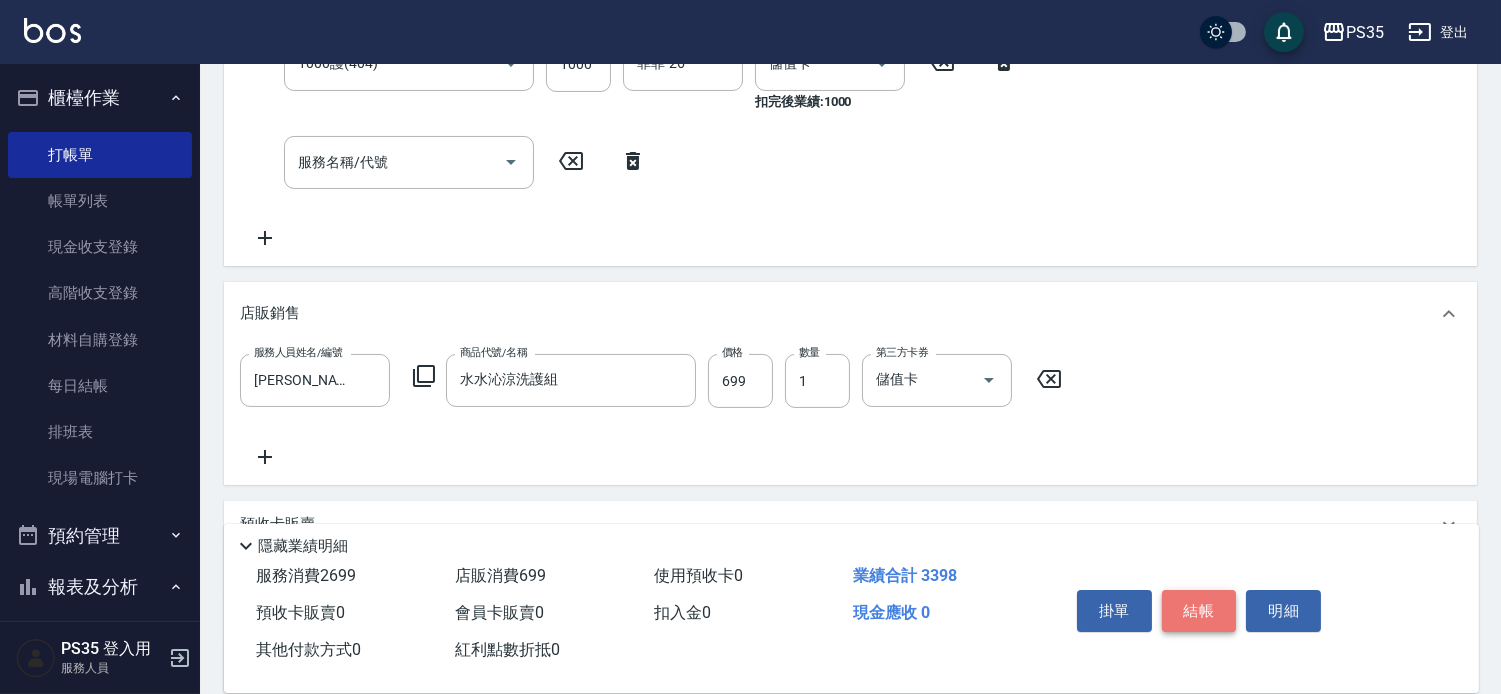 click on "結帳" at bounding box center [1199, 611] 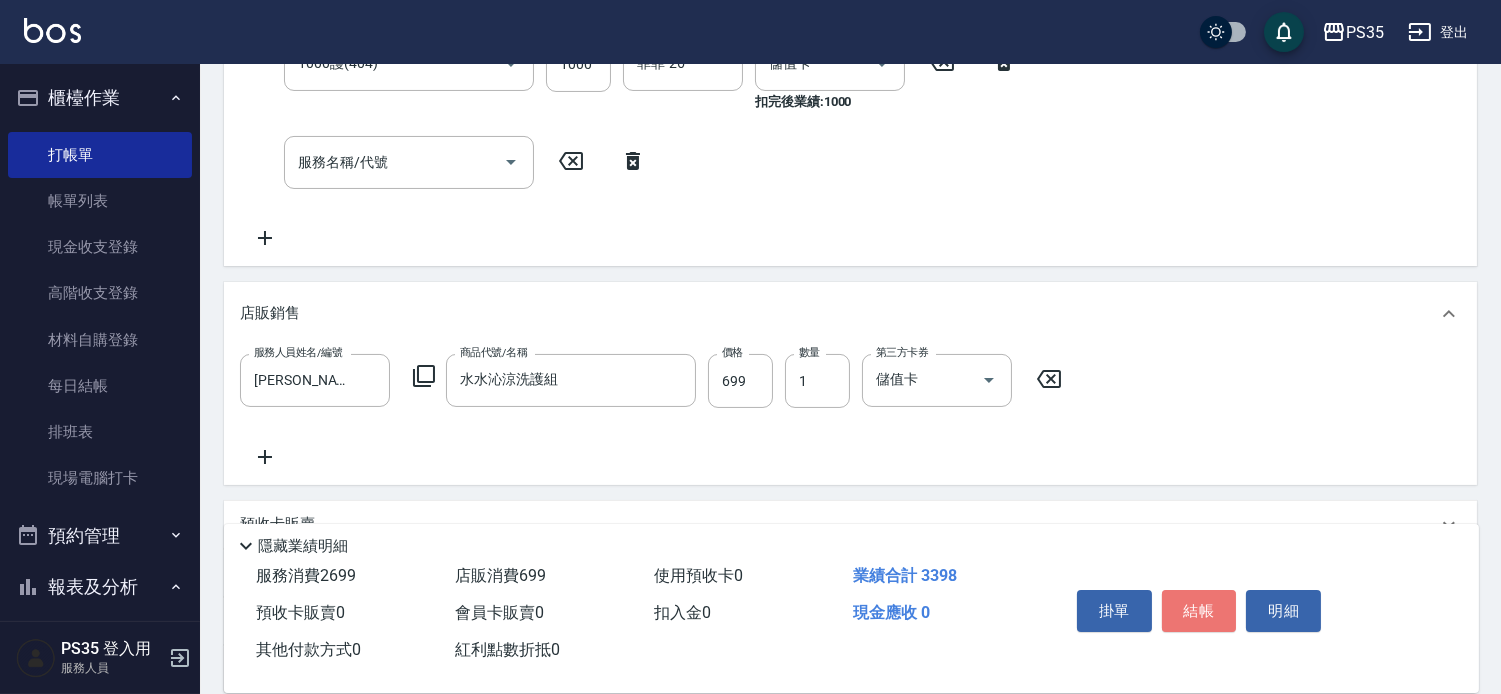 scroll, scrollTop: 554, scrollLeft: 0, axis: vertical 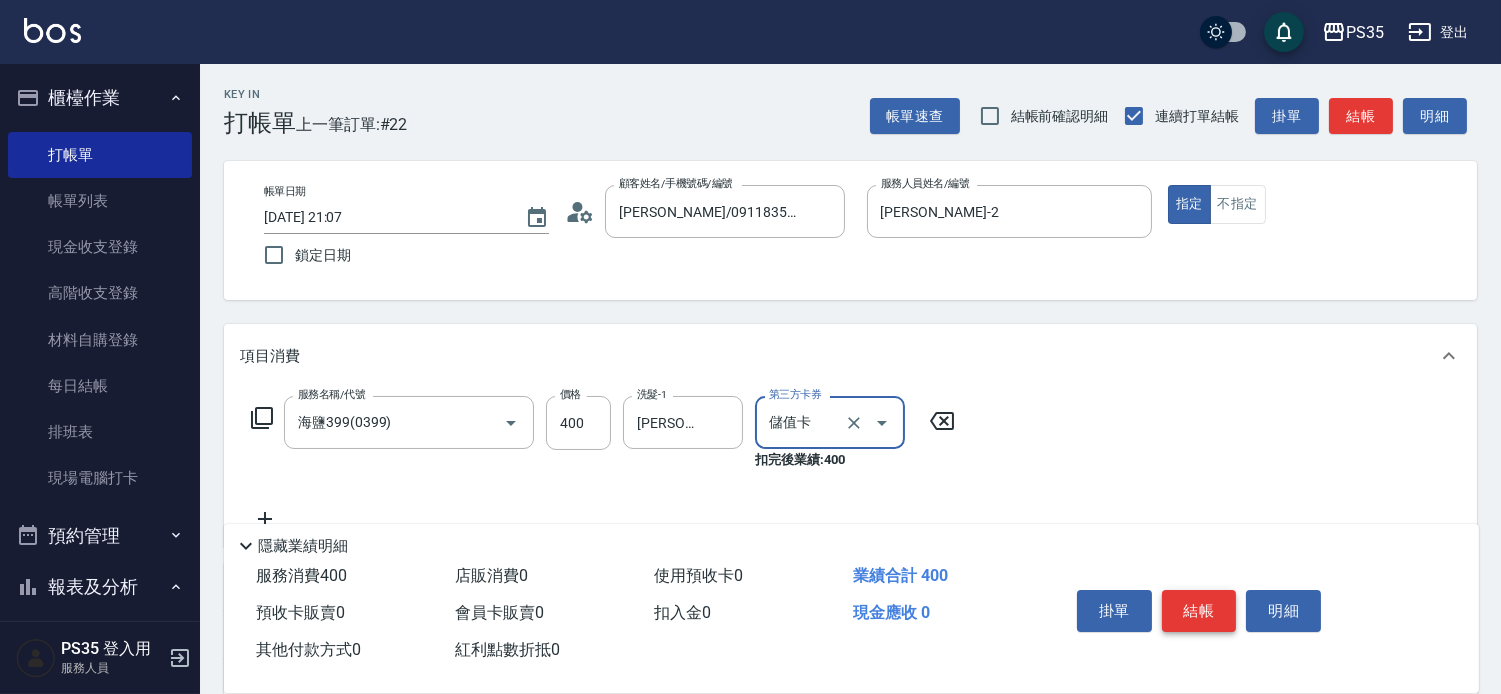click on "結帳" at bounding box center [1199, 611] 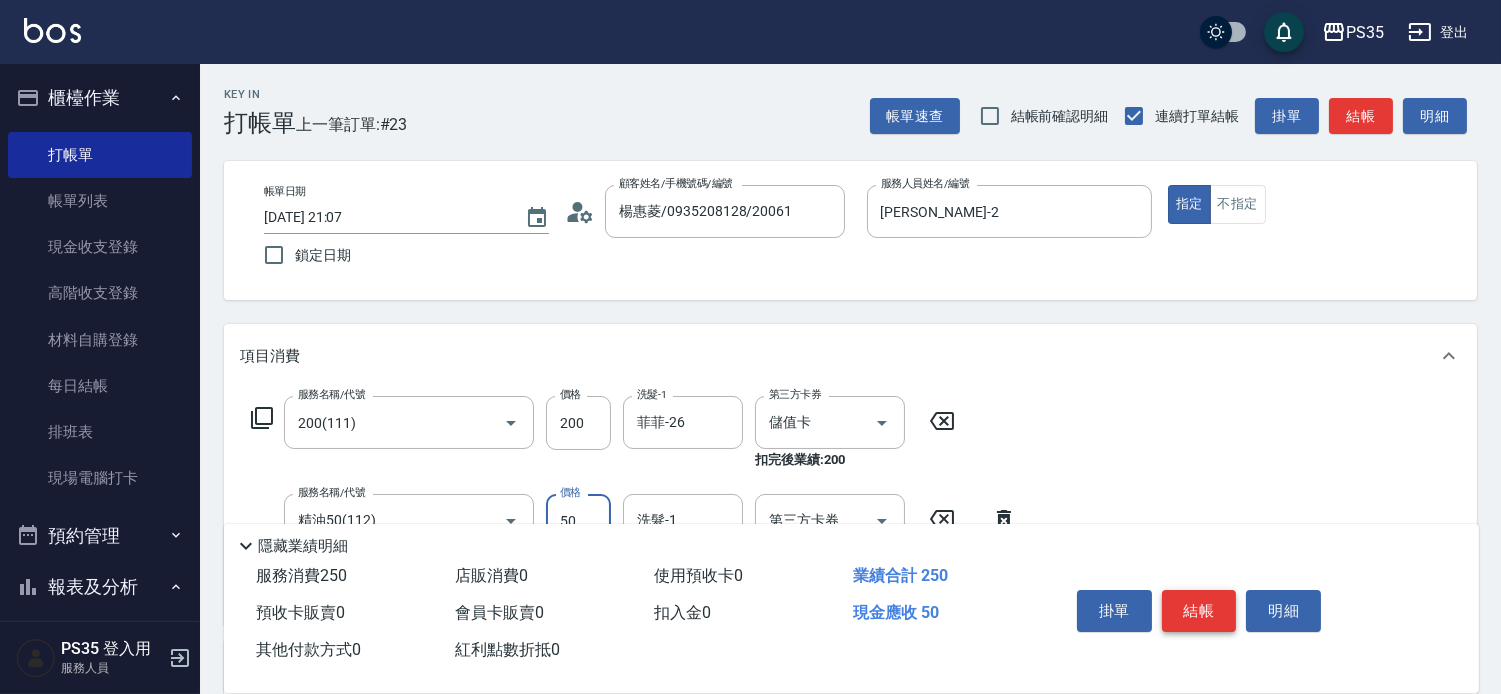 scroll, scrollTop: 111, scrollLeft: 0, axis: vertical 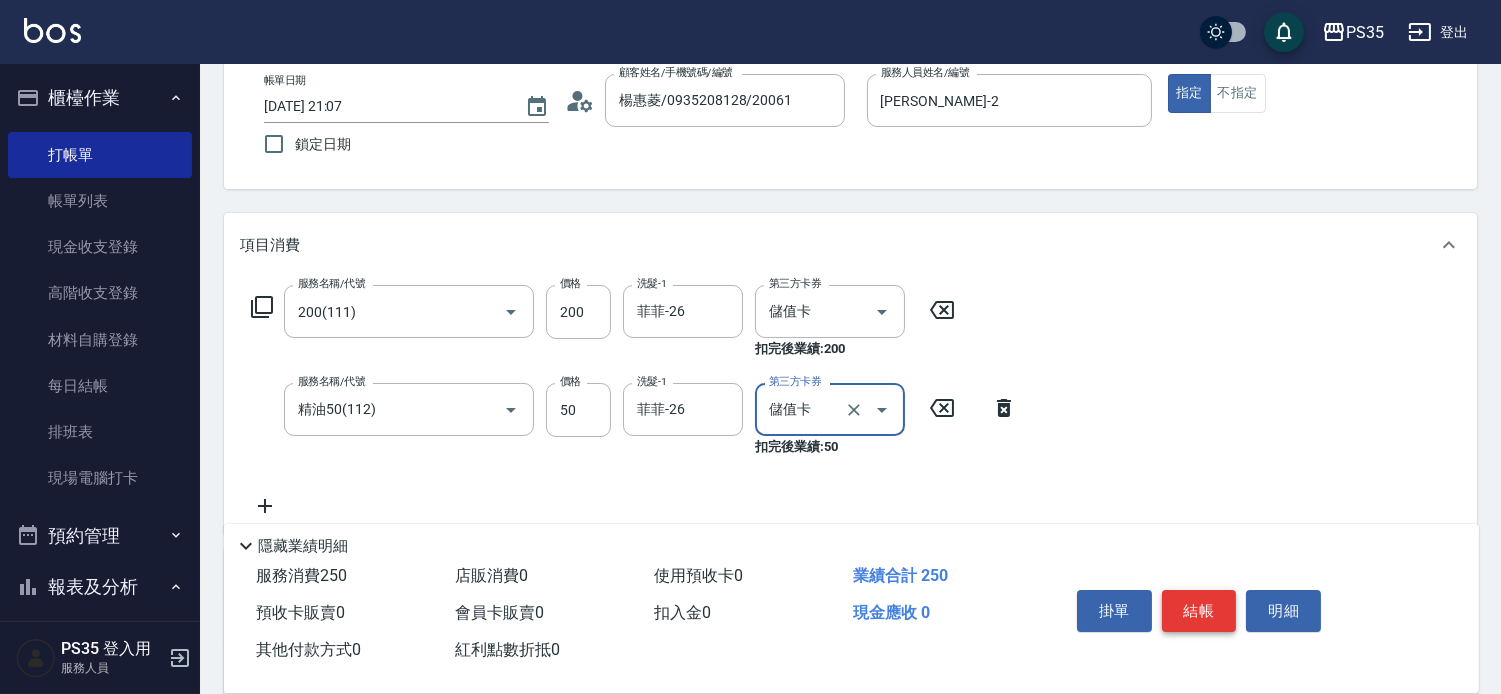 click on "結帳" at bounding box center (1199, 611) 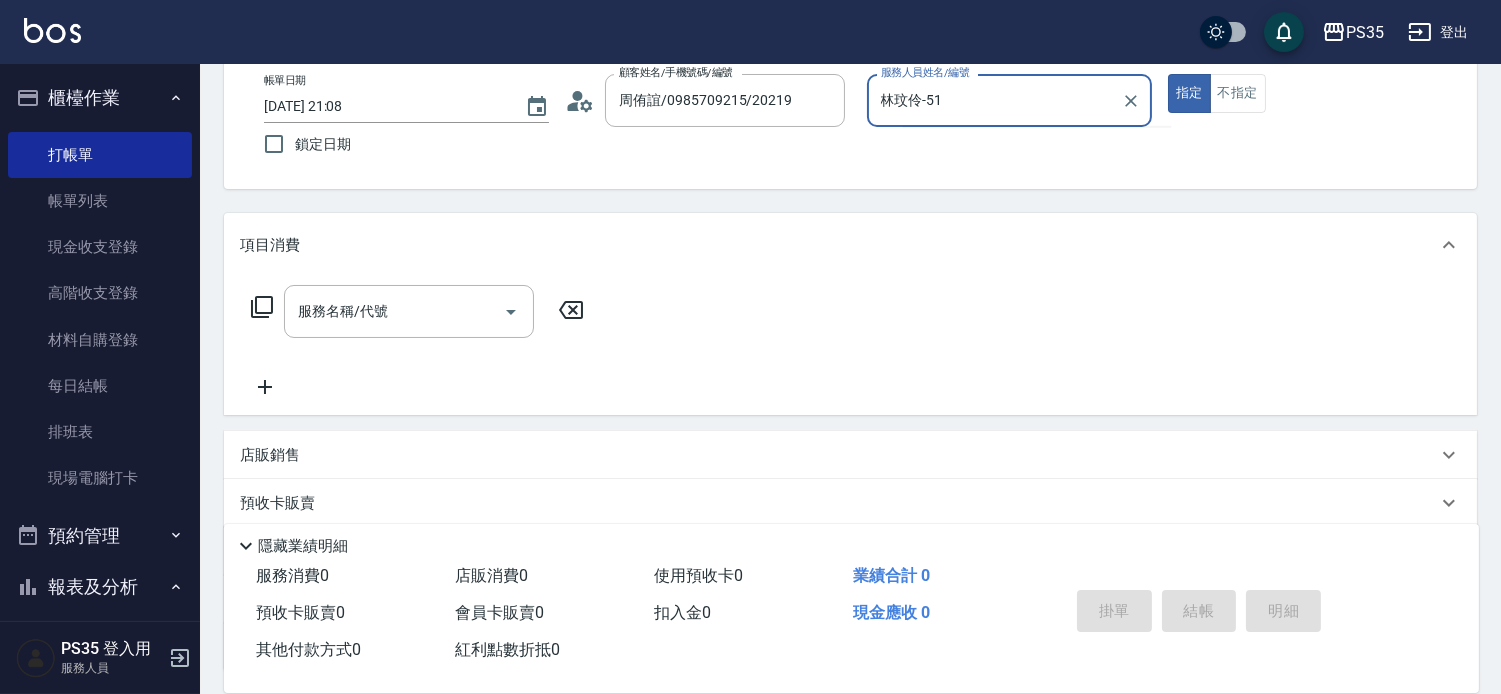 click on "指定" at bounding box center (1189, 93) 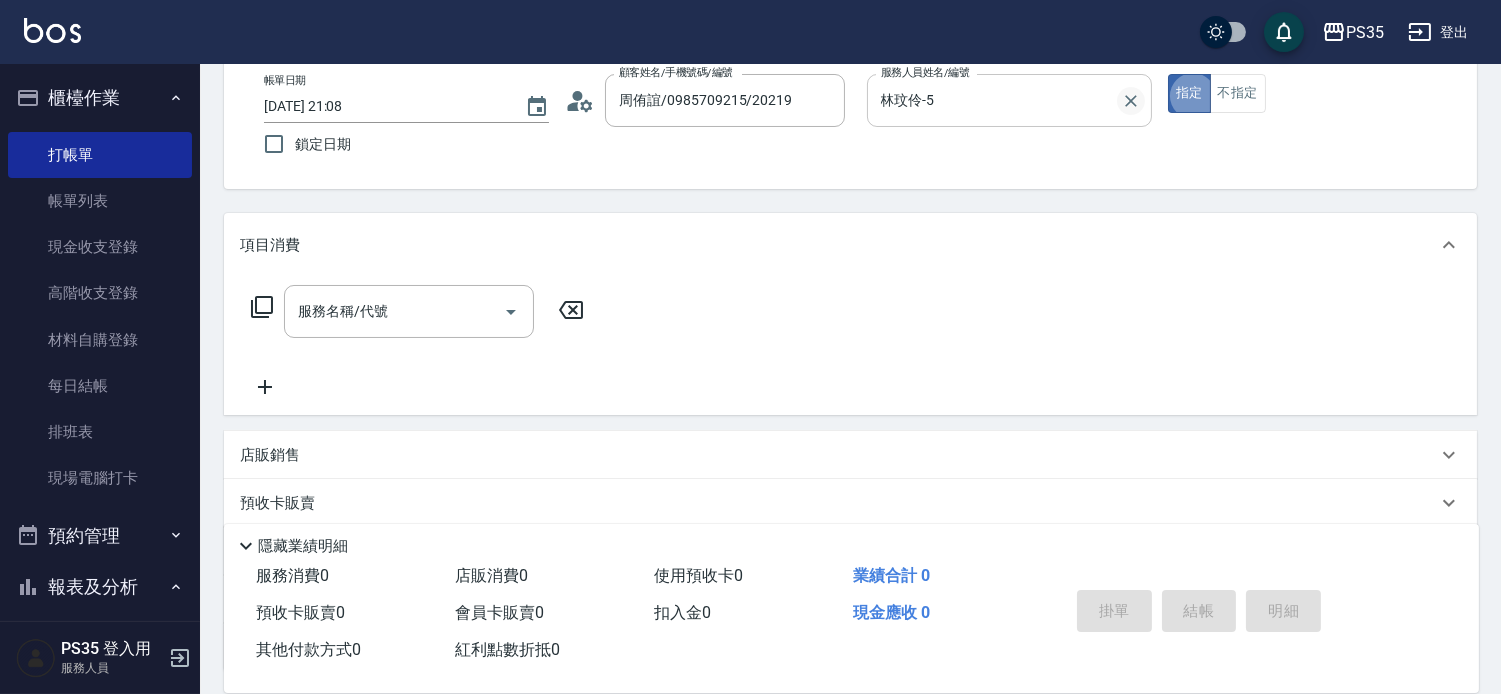 click 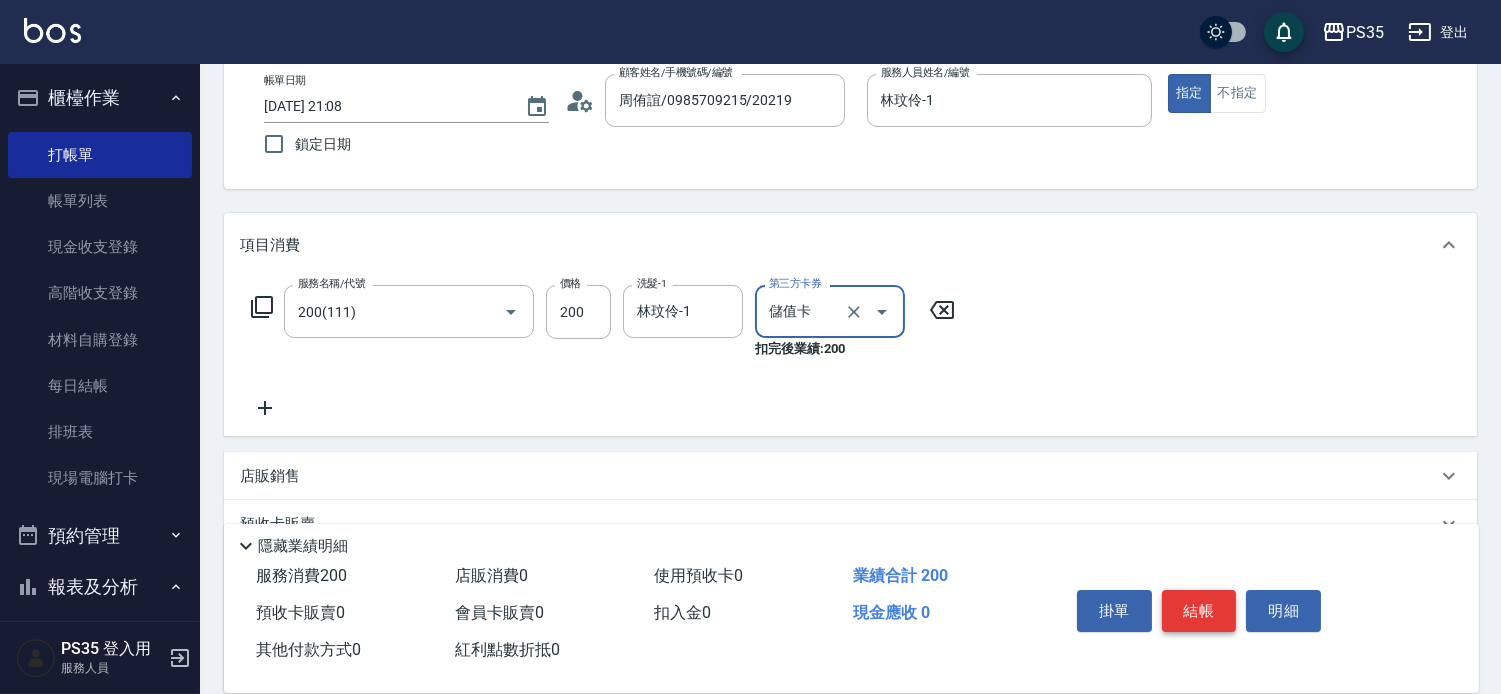 click on "結帳" at bounding box center (1199, 611) 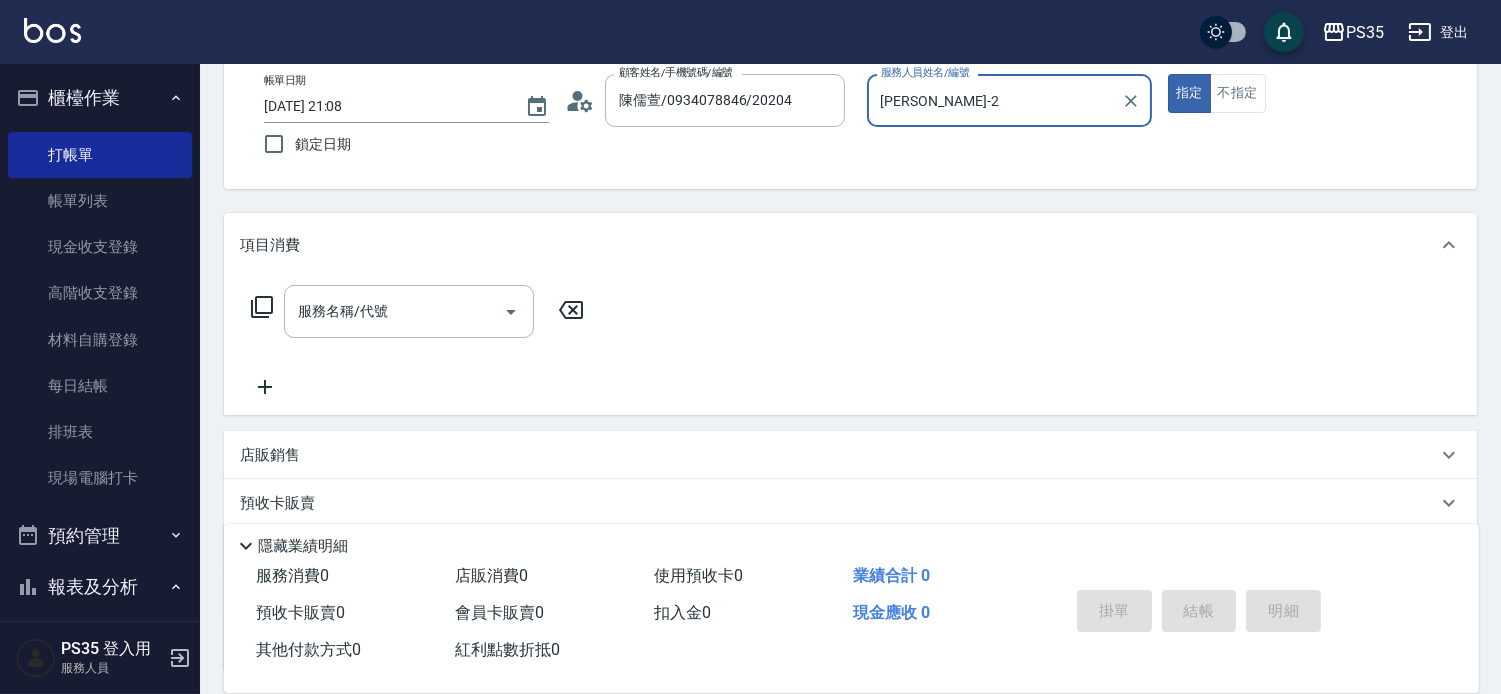 click on "指定" at bounding box center [1189, 93] 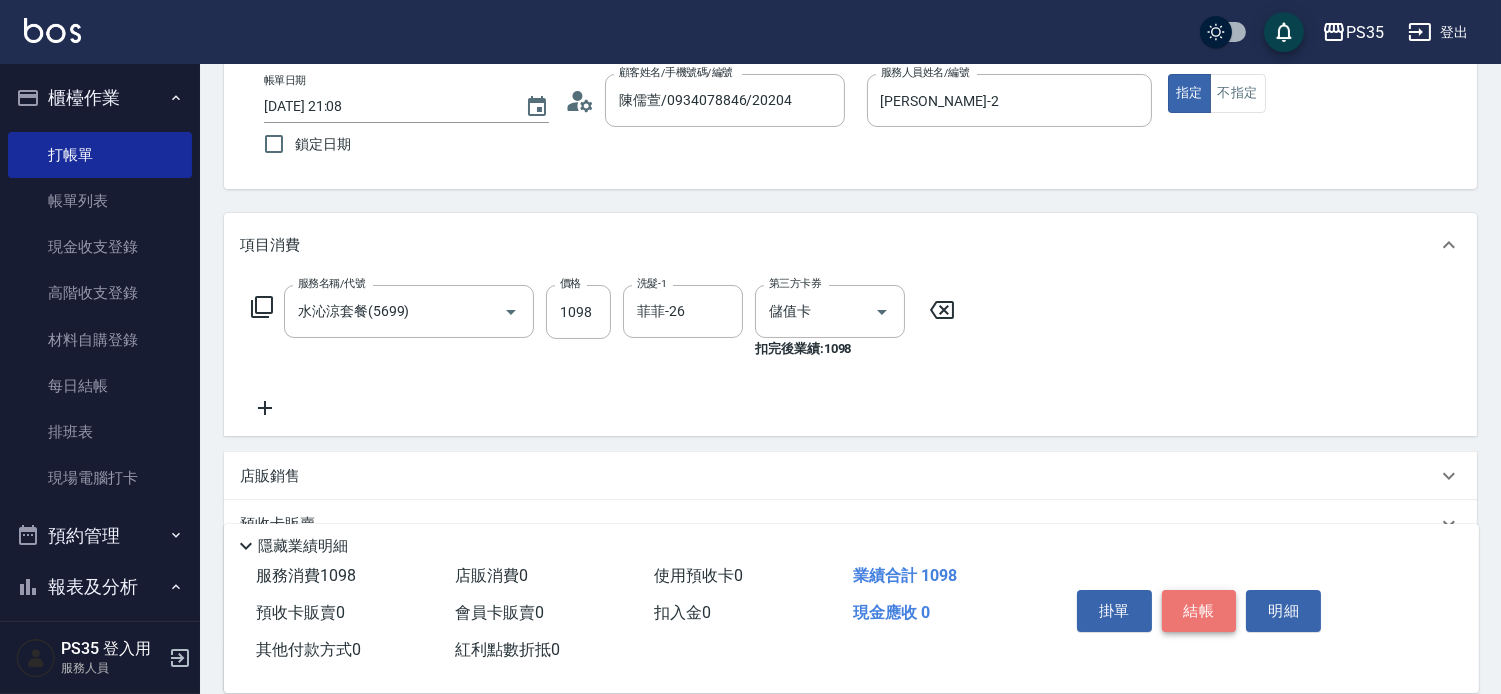 click on "結帳" at bounding box center [1199, 611] 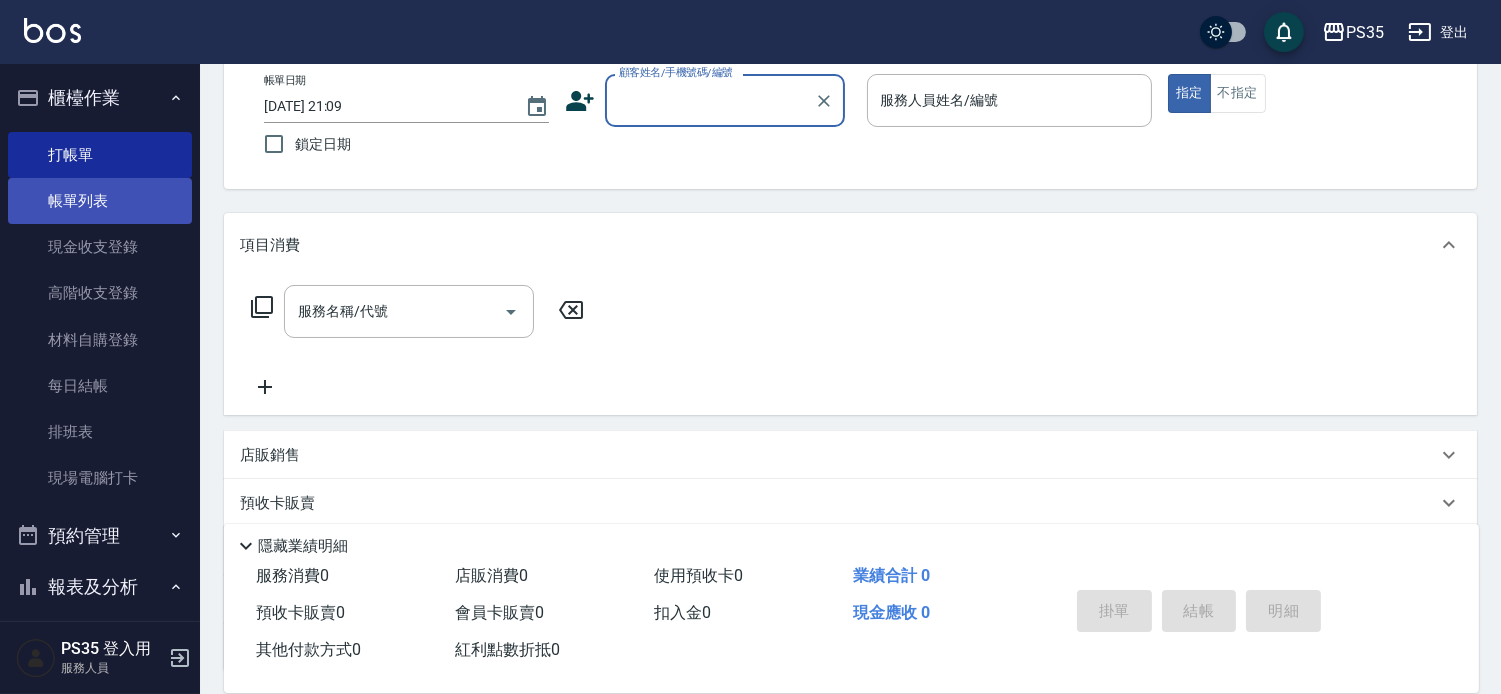 click on "帳單列表" at bounding box center (100, 201) 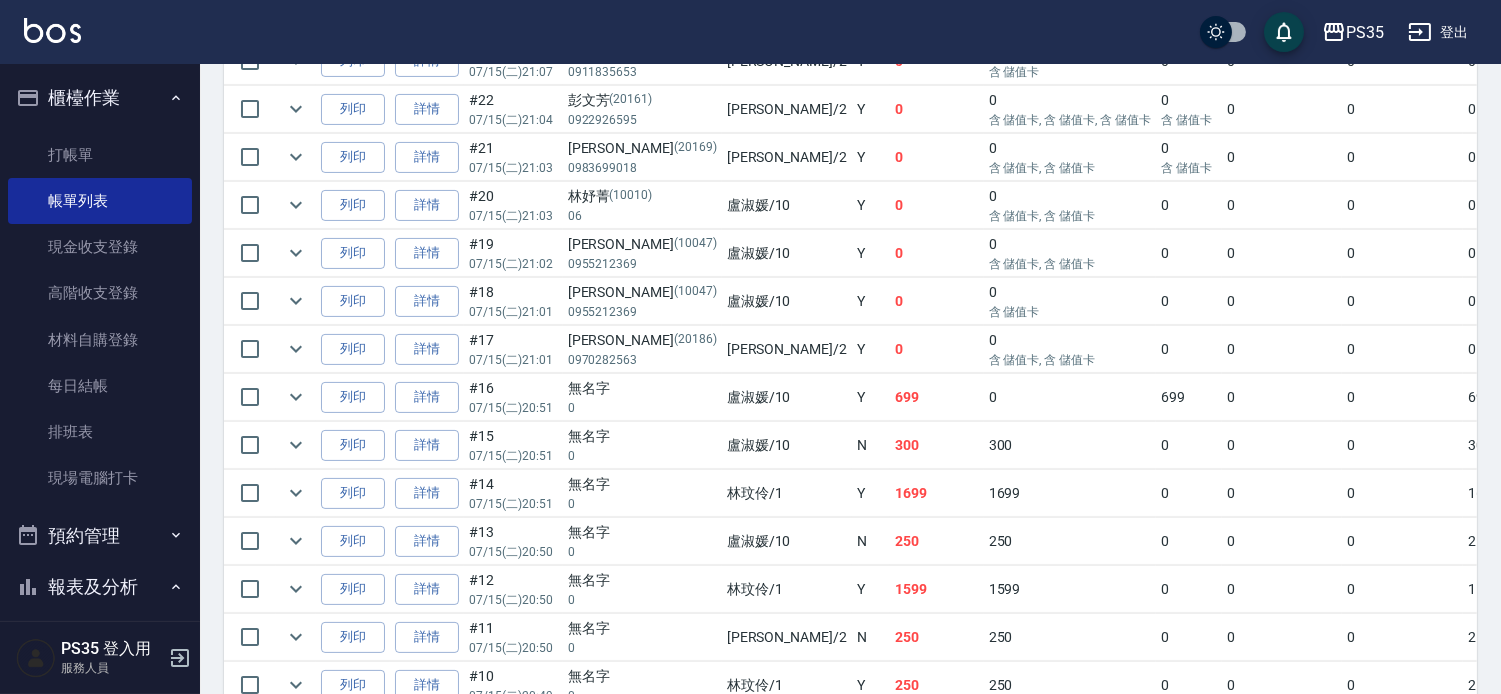 scroll, scrollTop: 777, scrollLeft: 0, axis: vertical 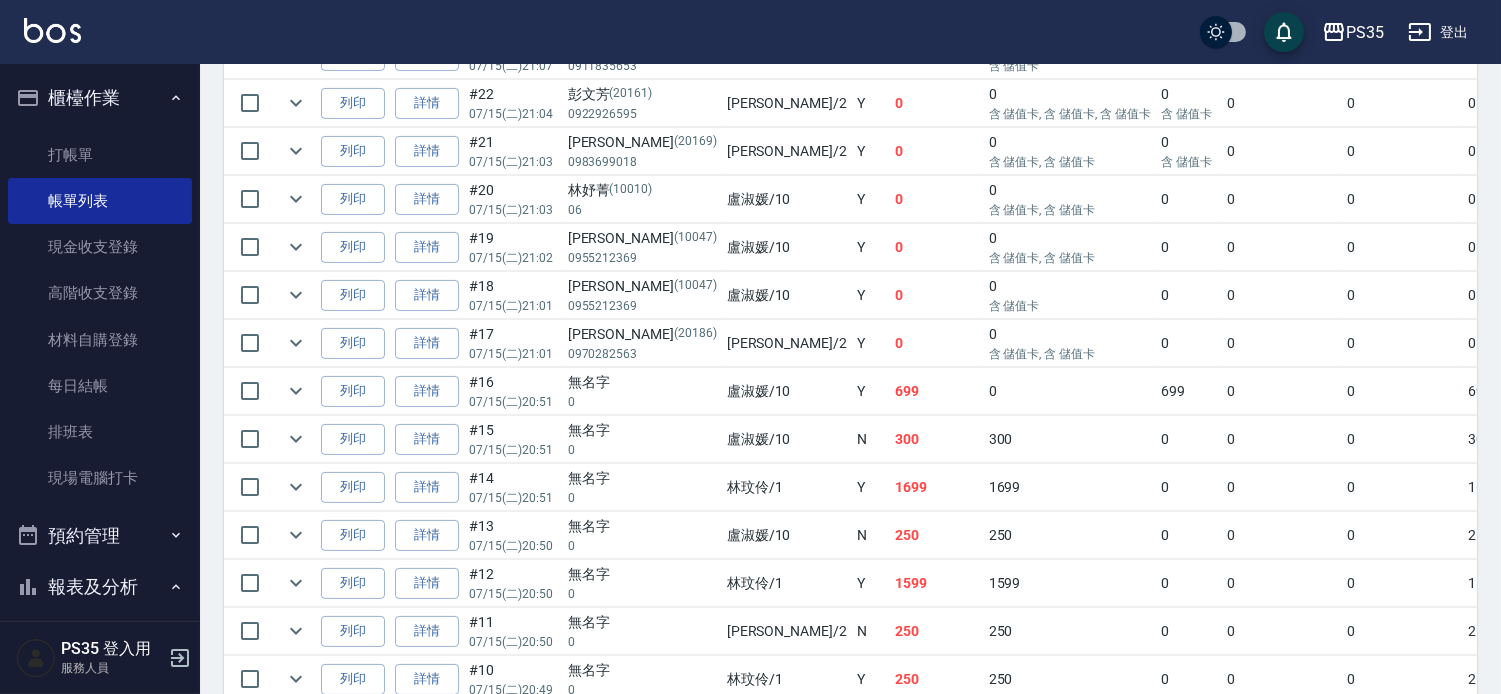click on "打帳單" at bounding box center [100, 155] 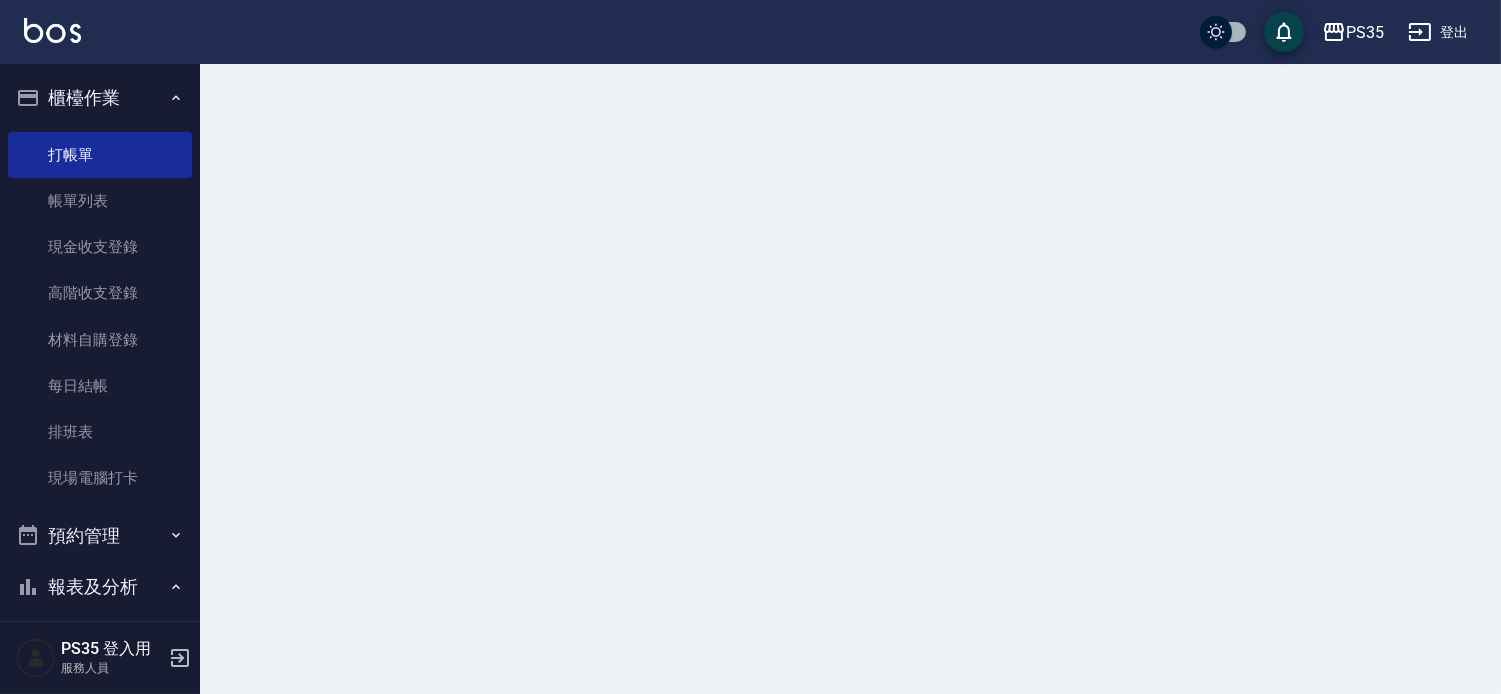 scroll, scrollTop: 0, scrollLeft: 0, axis: both 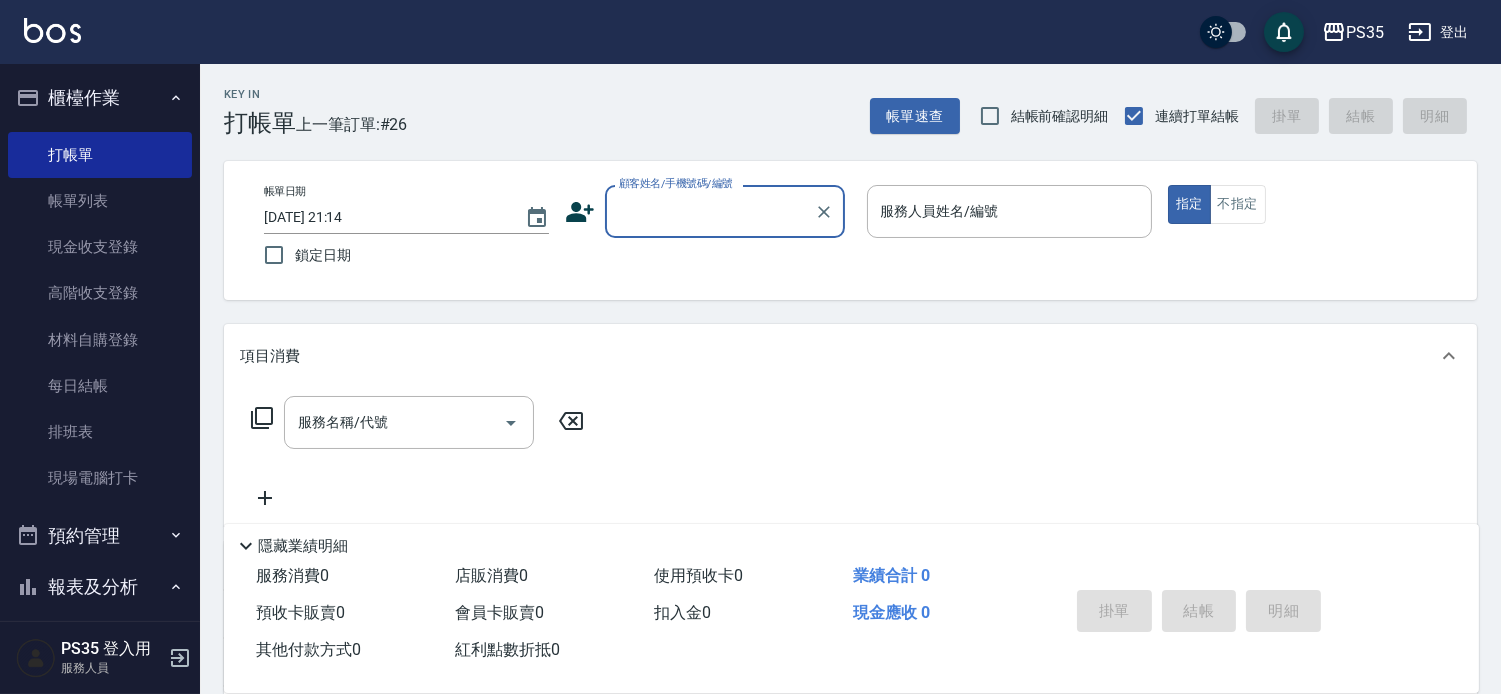 click on "顧客姓名/手機號碼/編號" at bounding box center (710, 211) 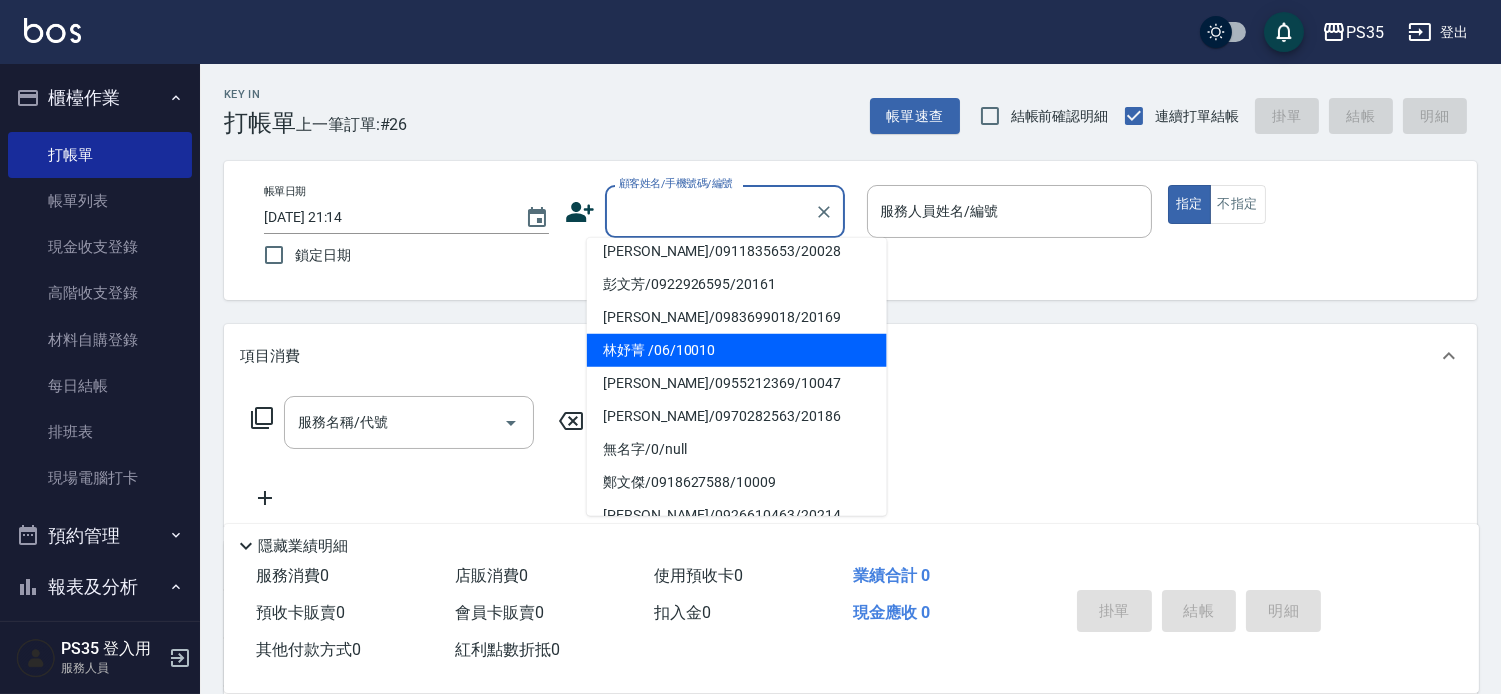 scroll, scrollTop: 222, scrollLeft: 0, axis: vertical 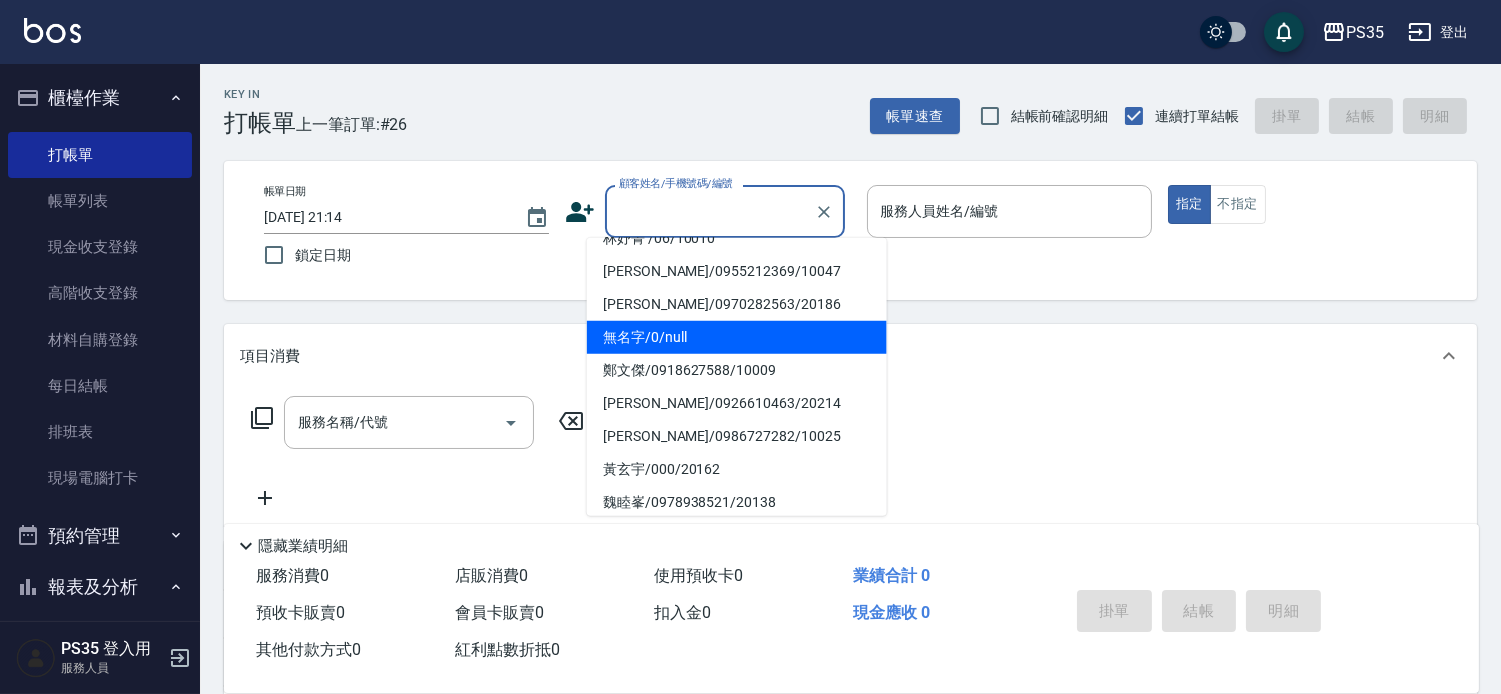 click on "無名字/0/null" at bounding box center [737, 337] 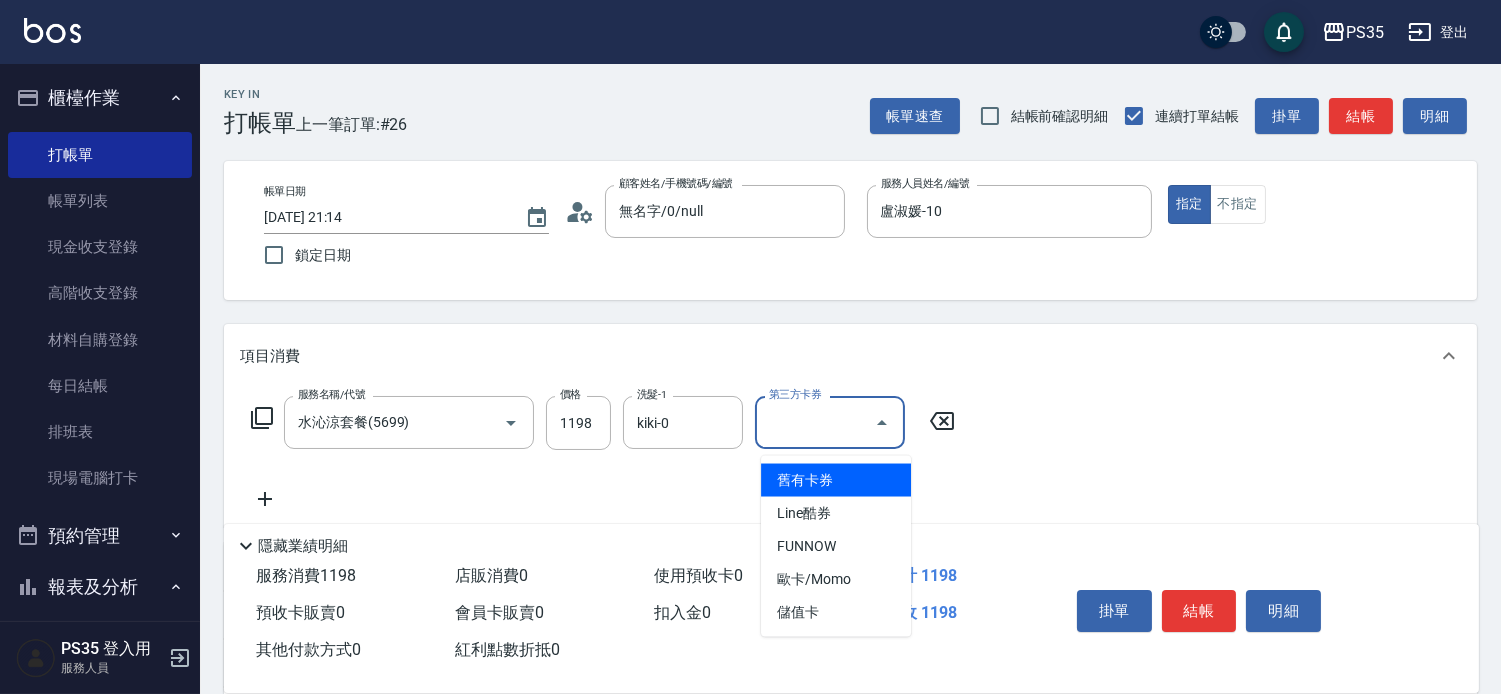 click 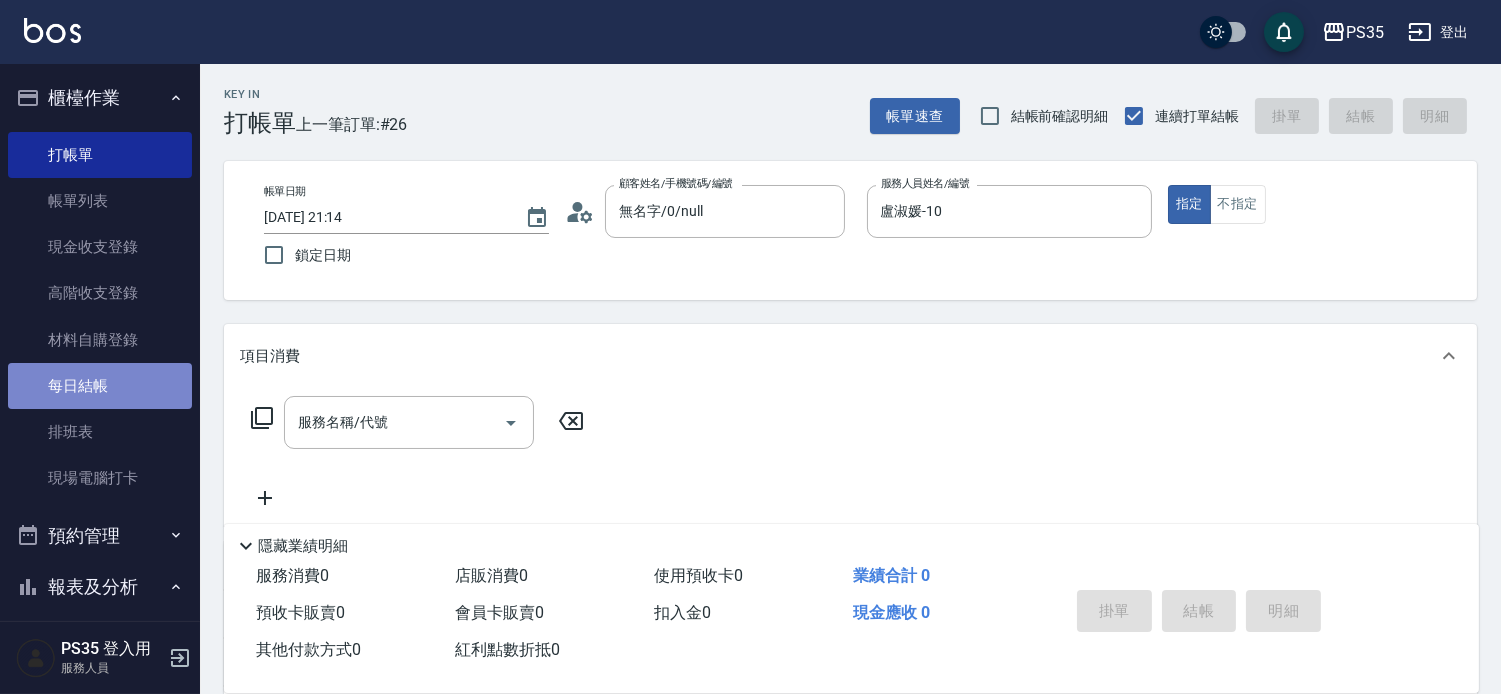 click on "每日結帳" at bounding box center (100, 386) 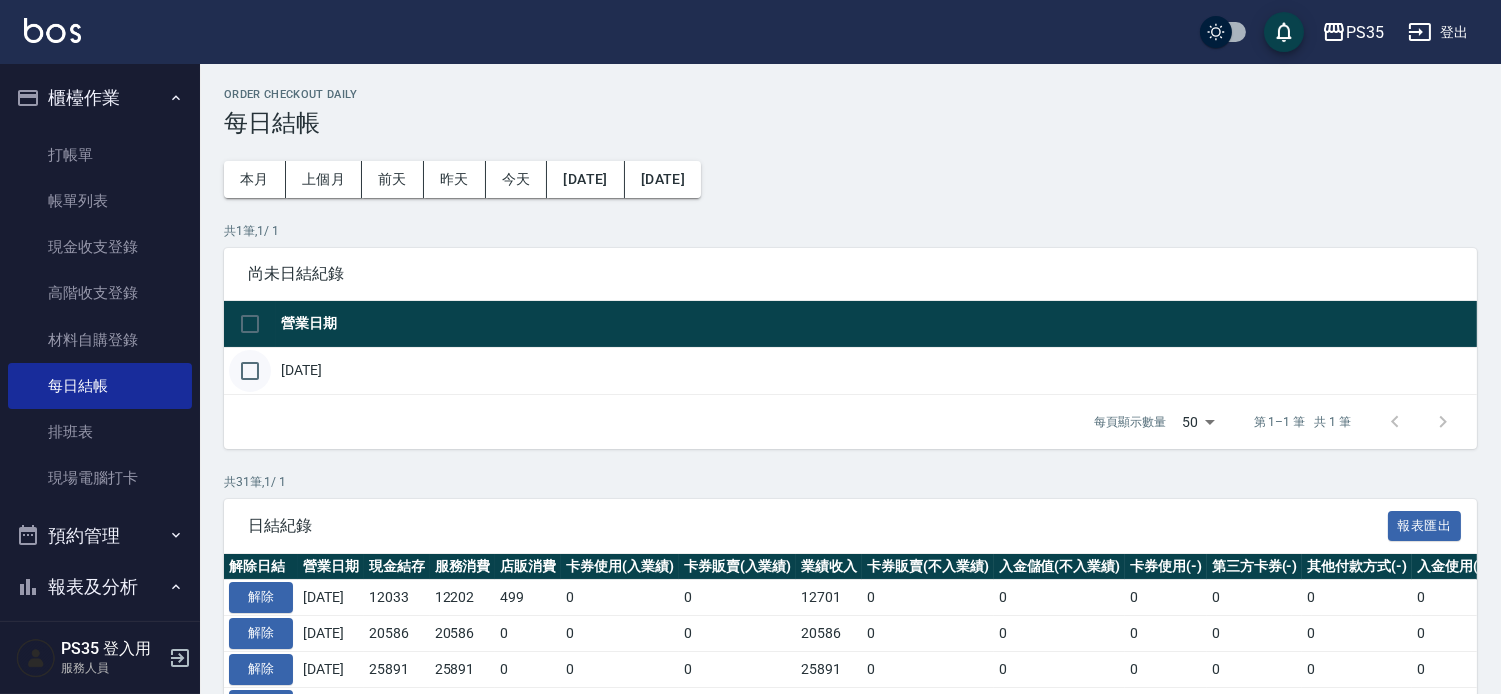 click at bounding box center (250, 371) 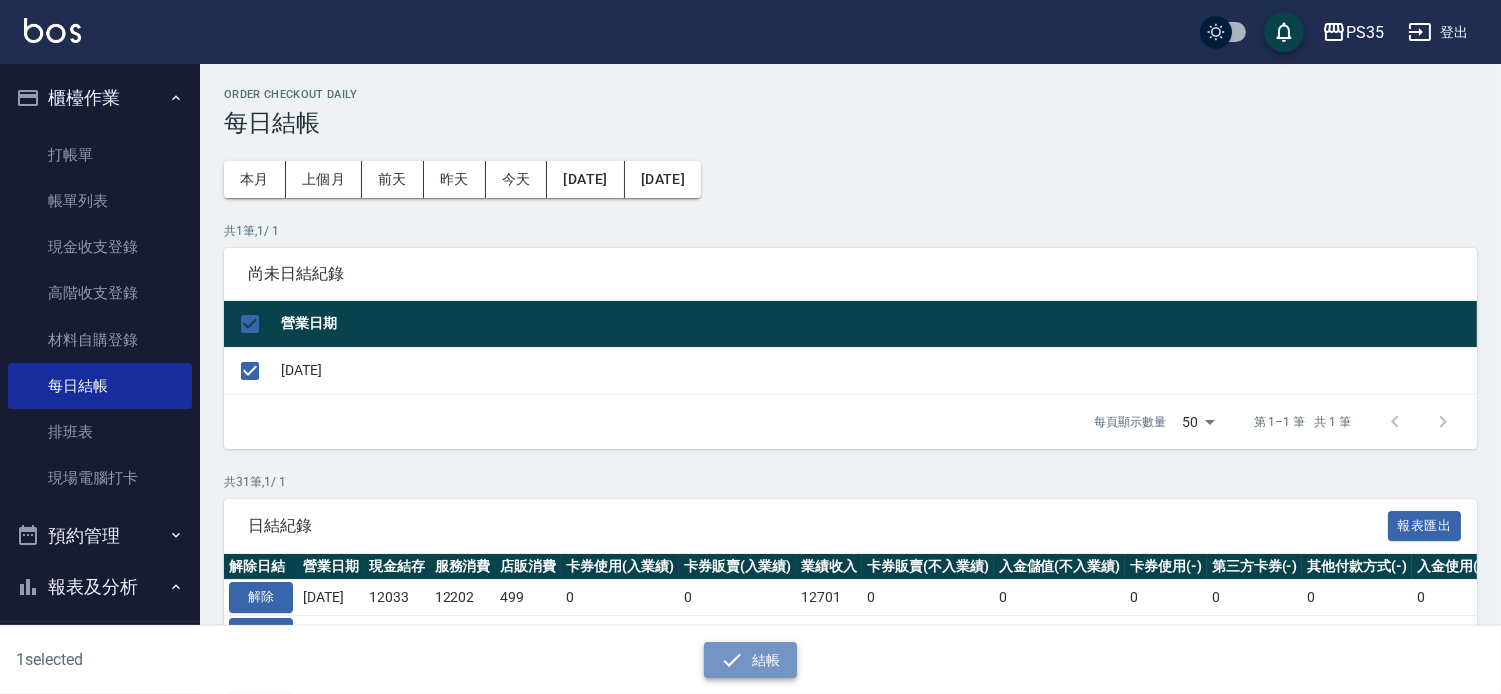 click 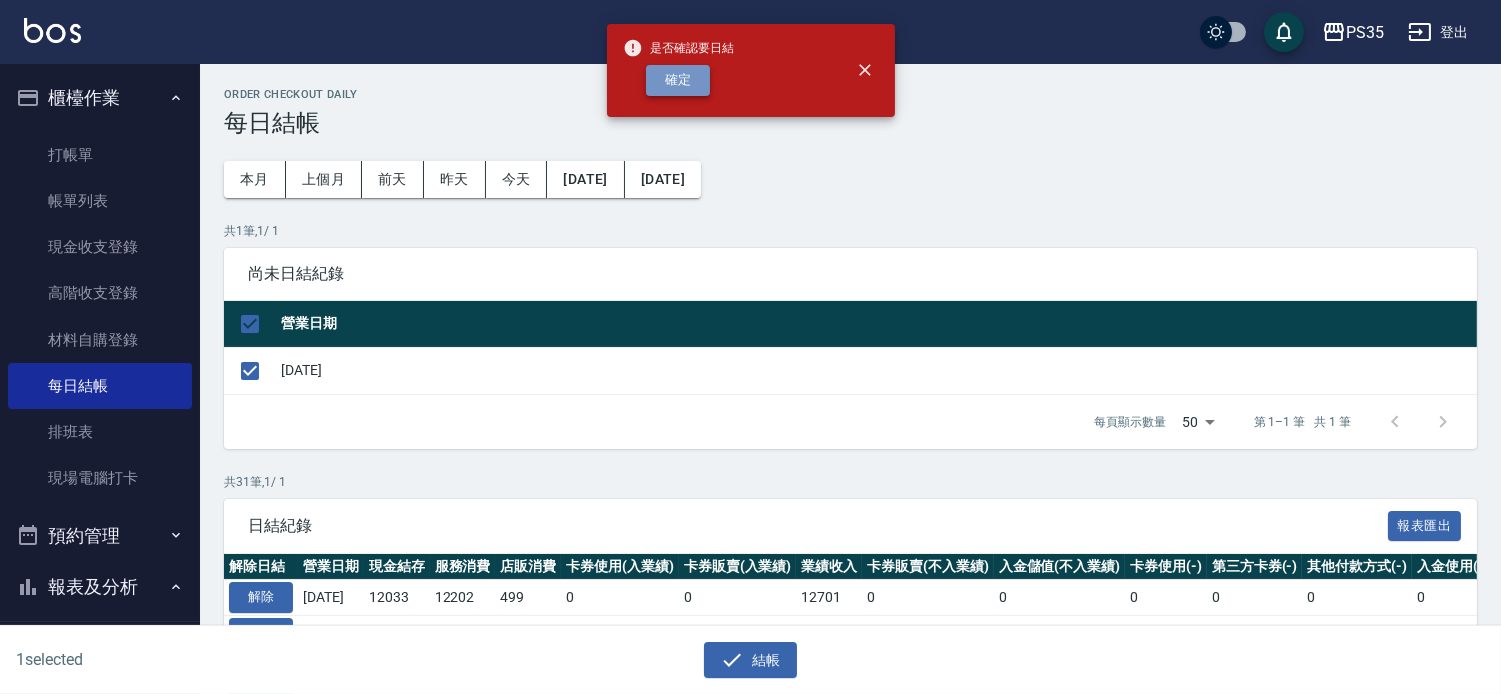 click on "確定" at bounding box center [678, 80] 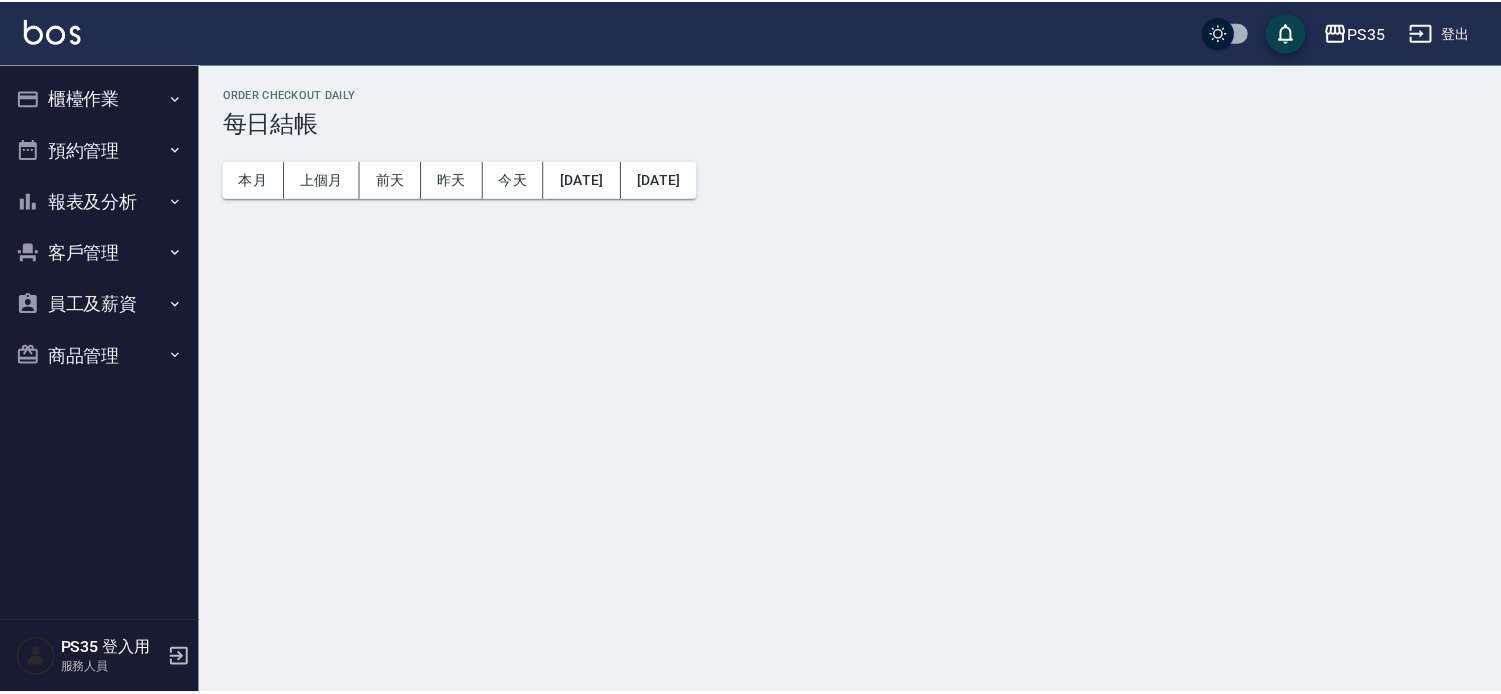 scroll, scrollTop: 0, scrollLeft: 0, axis: both 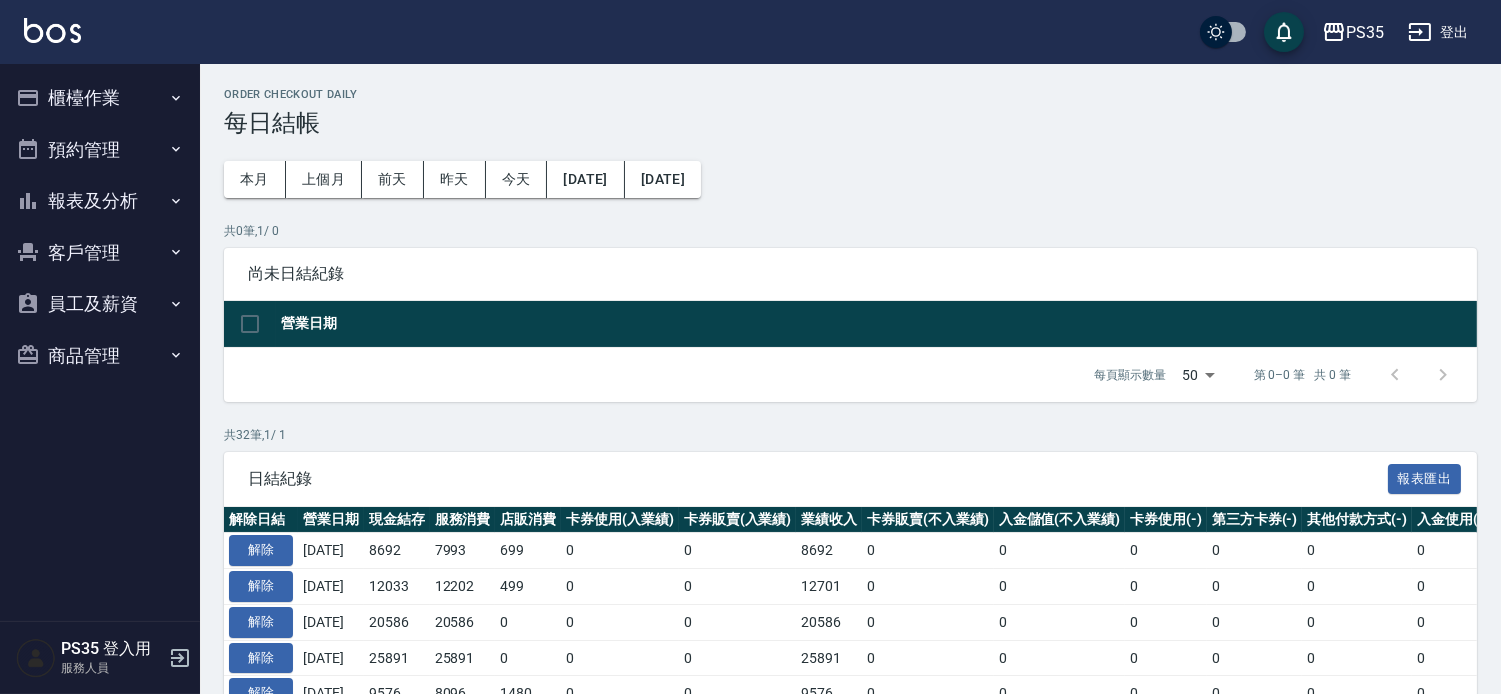 click on "報表及分析" at bounding box center [100, 201] 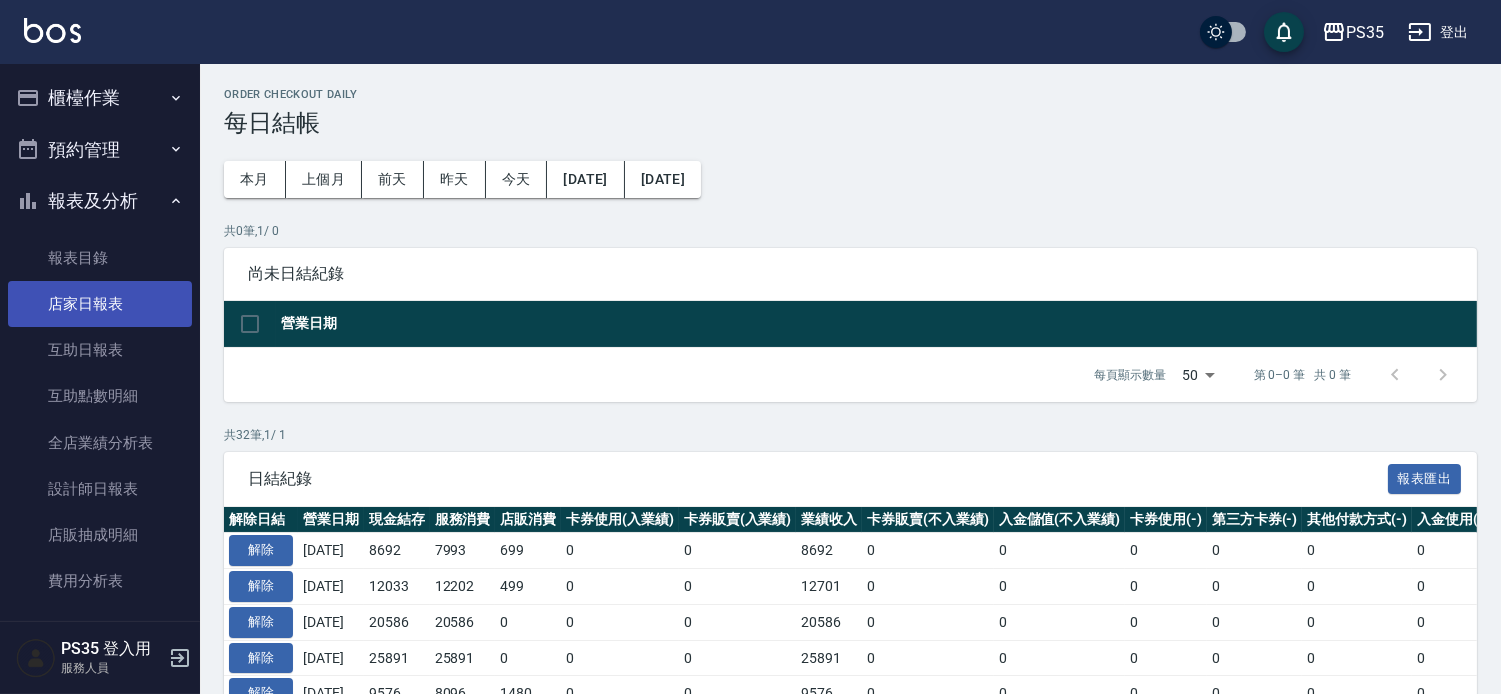 click on "店家日報表" at bounding box center [100, 304] 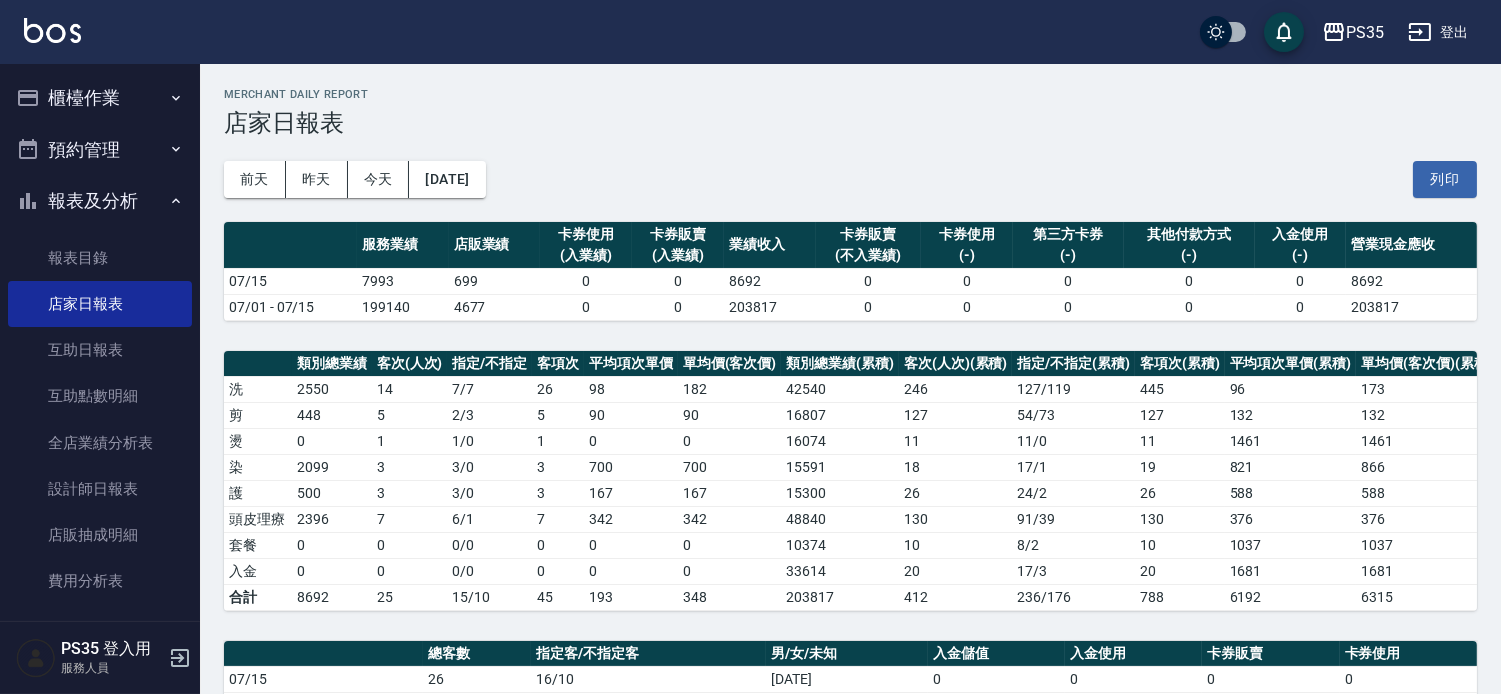 click on "櫃檯作業" at bounding box center [100, 98] 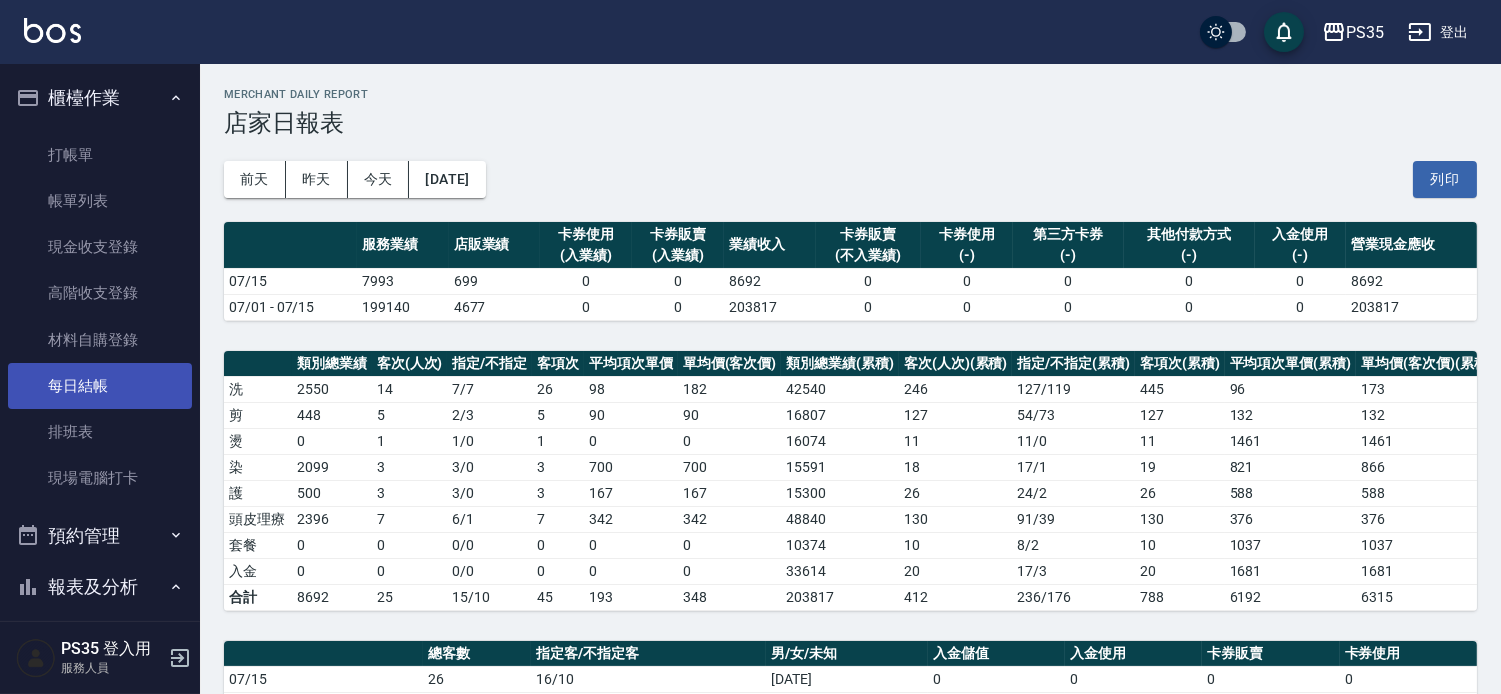click on "每日結帳" at bounding box center (100, 386) 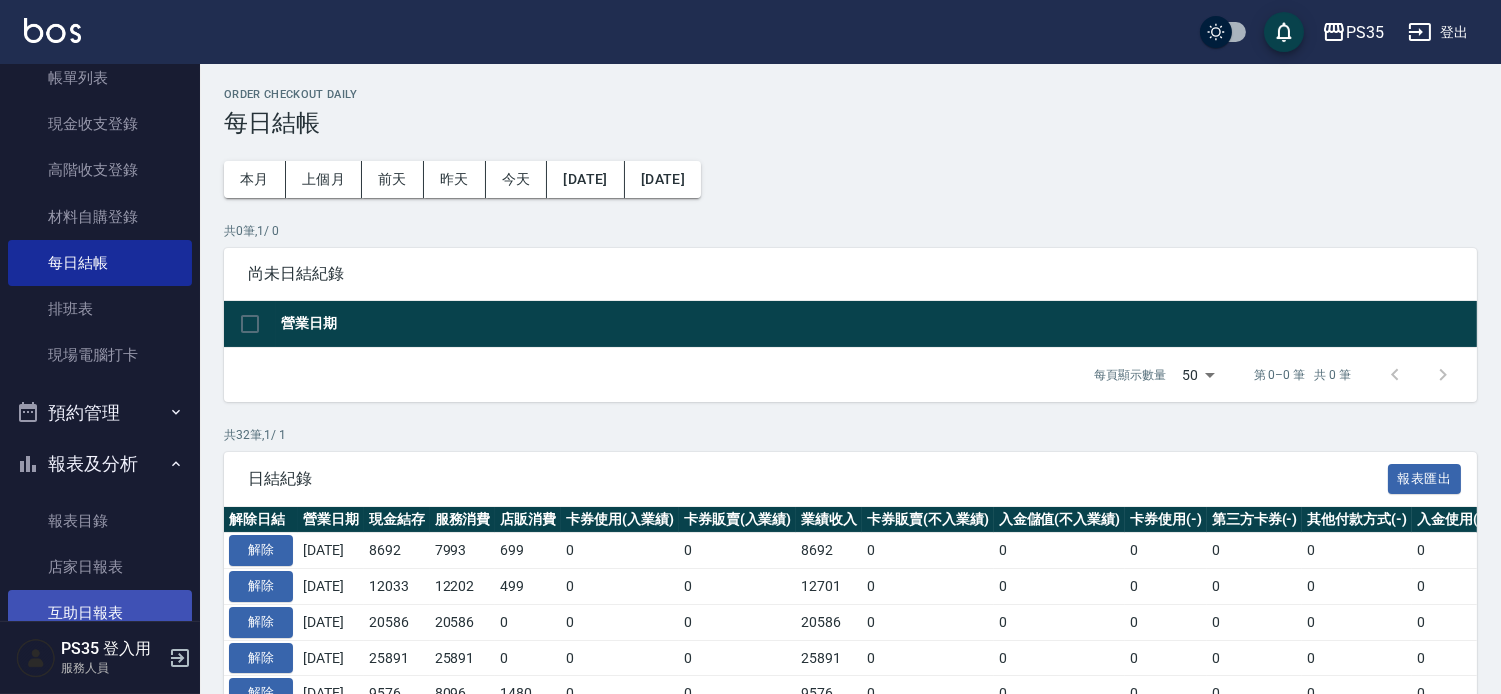 scroll, scrollTop: 333, scrollLeft: 0, axis: vertical 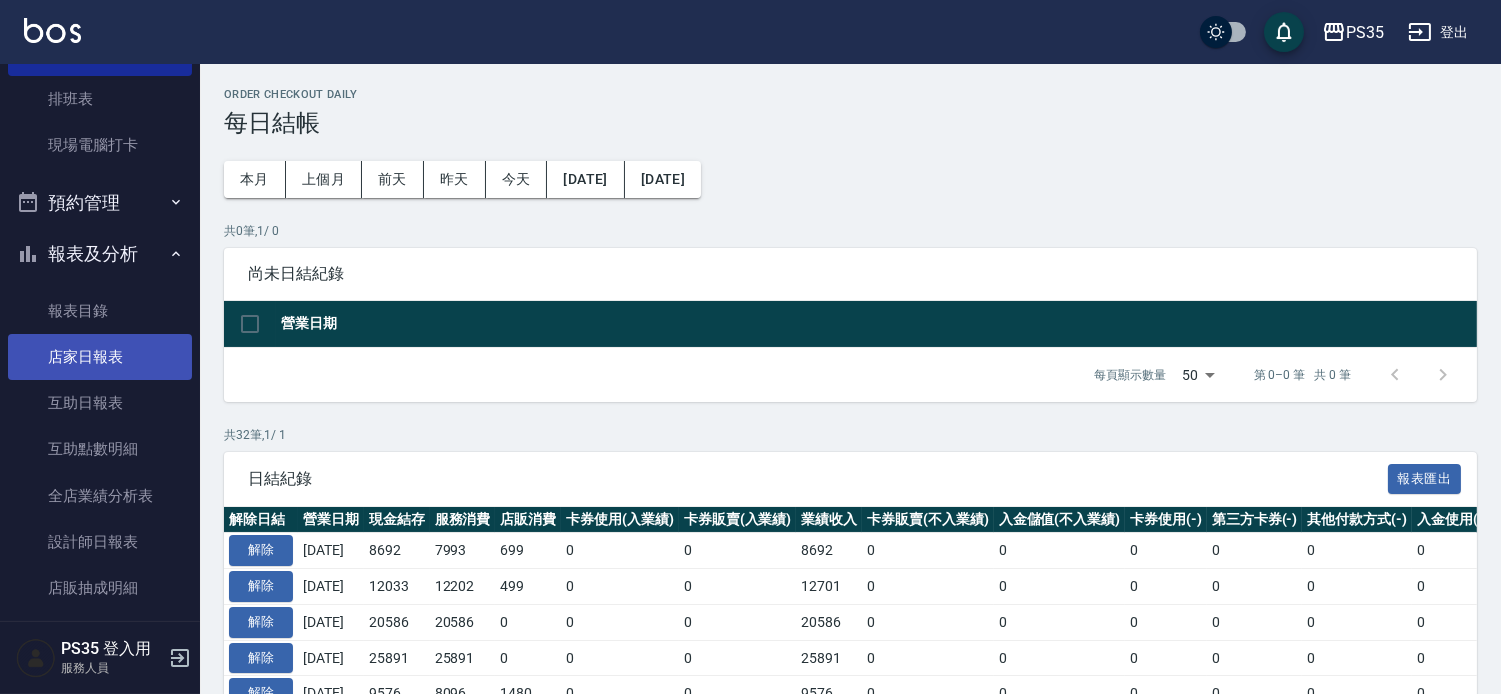 click on "店家日報表" at bounding box center (100, 357) 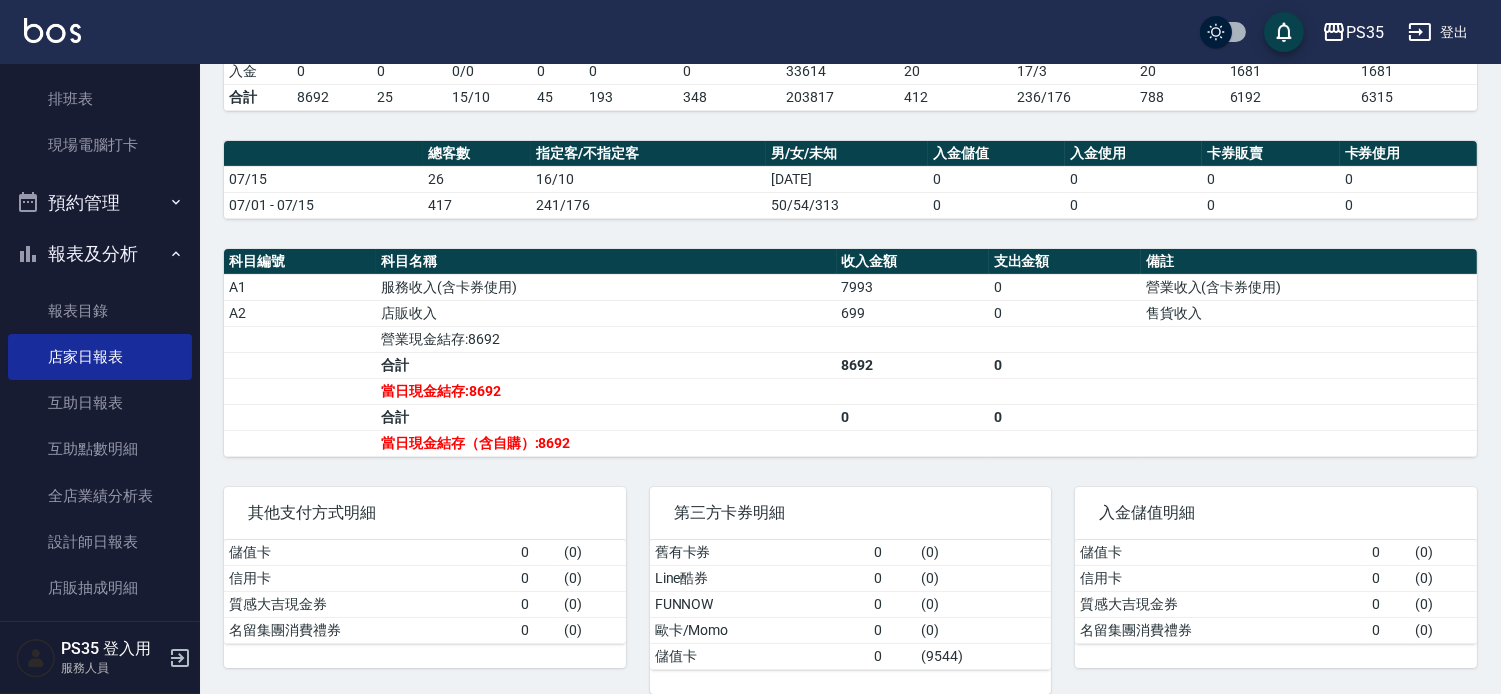 scroll, scrollTop: 544, scrollLeft: 0, axis: vertical 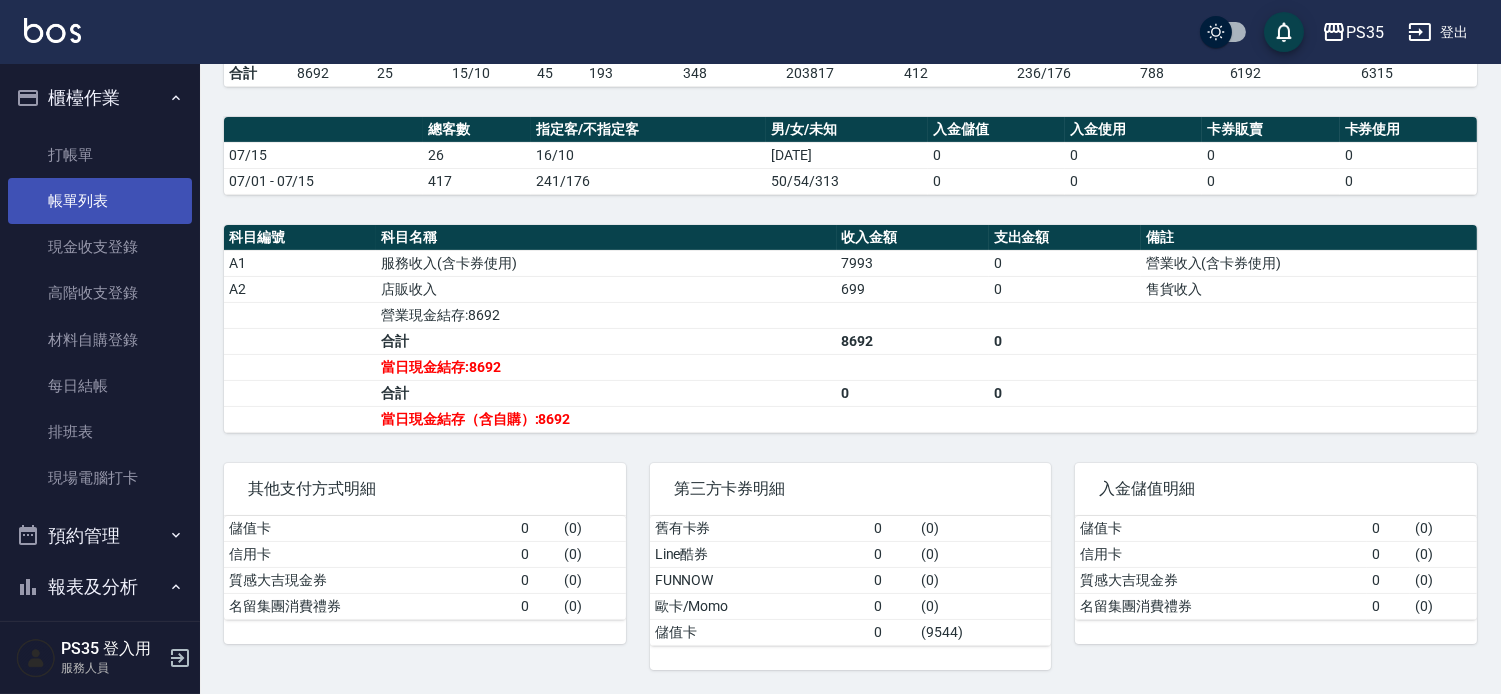 click on "帳單列表" at bounding box center (100, 201) 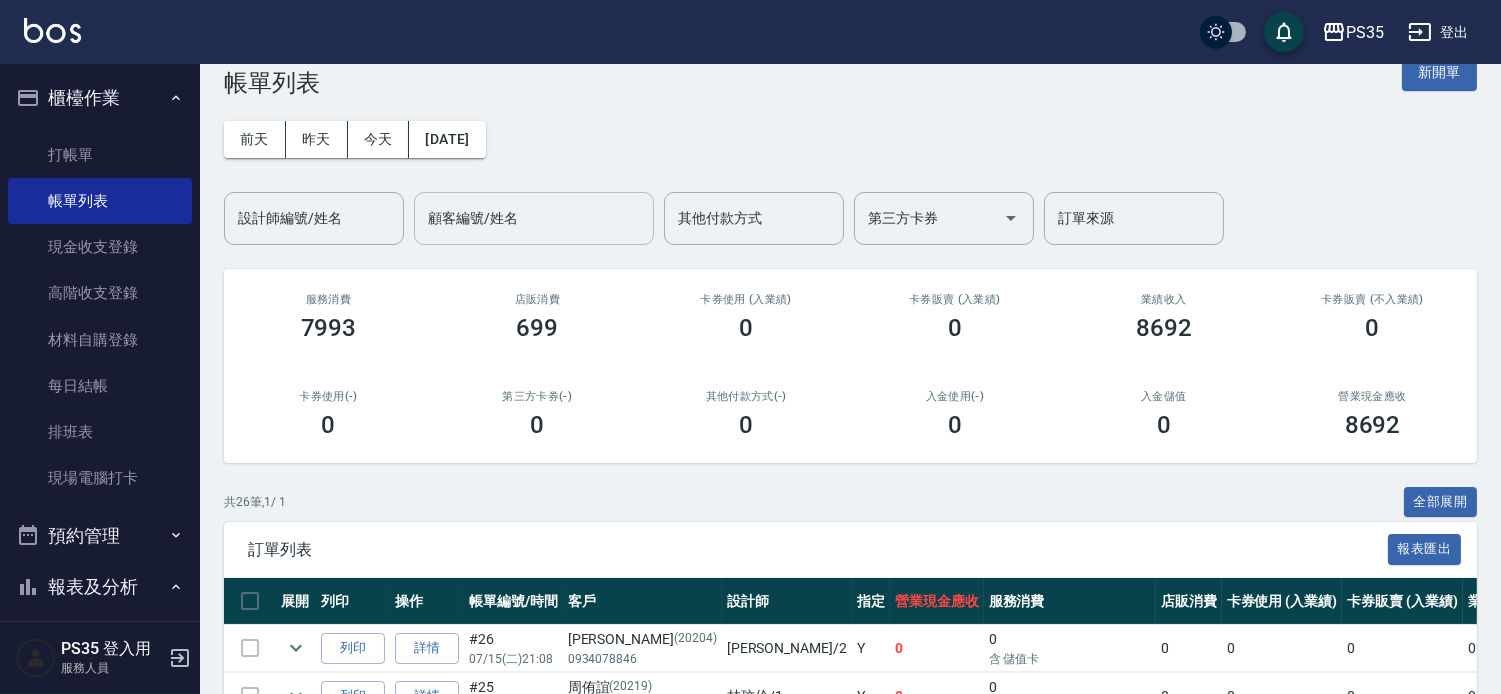 scroll, scrollTop: 0, scrollLeft: 0, axis: both 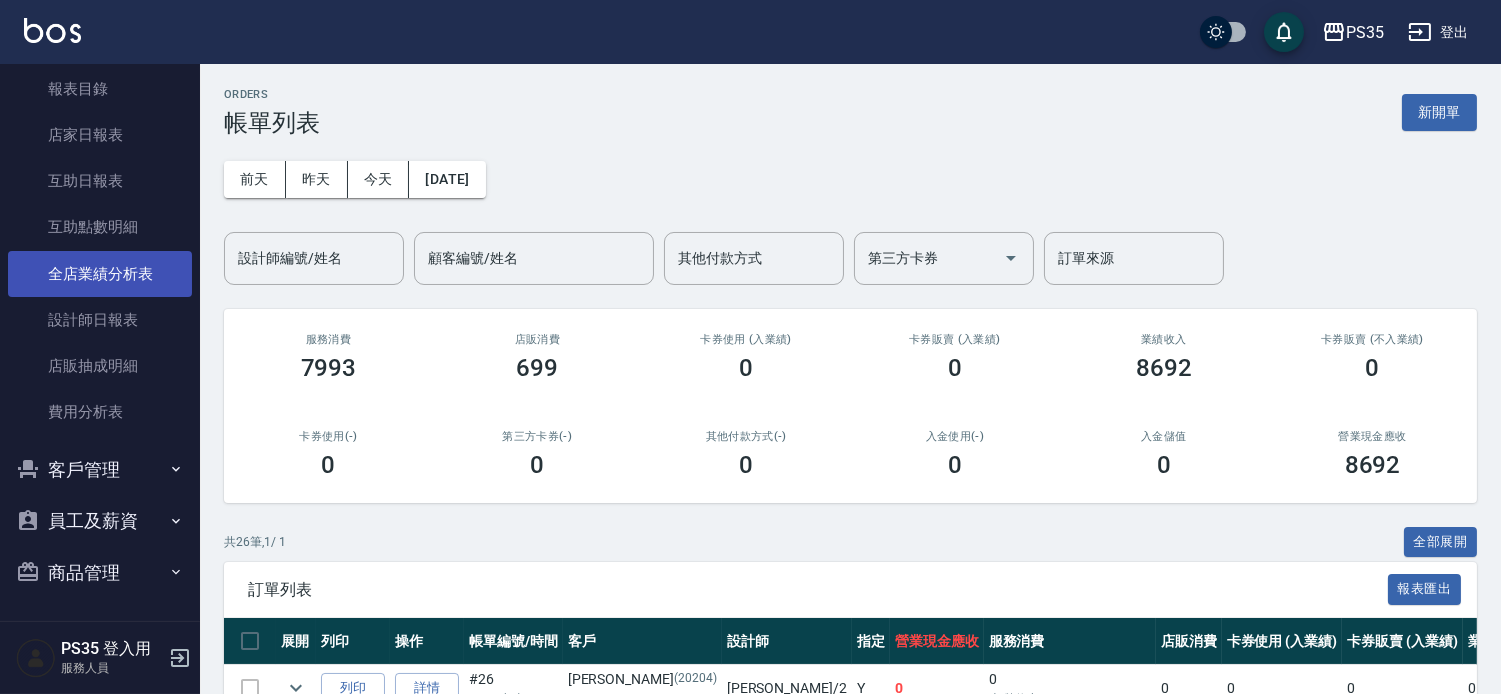 click on "全店業績分析表" at bounding box center (100, 274) 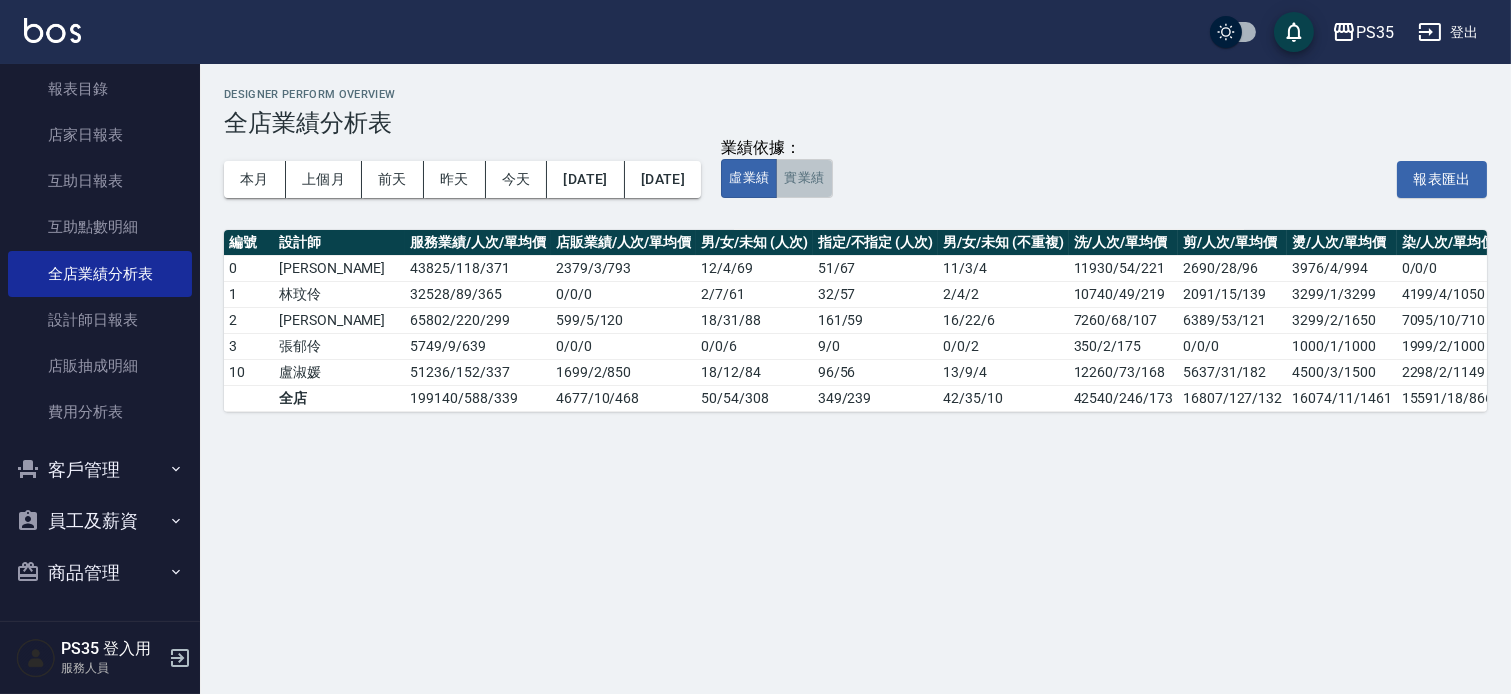 click on "實業績" at bounding box center [804, 178] 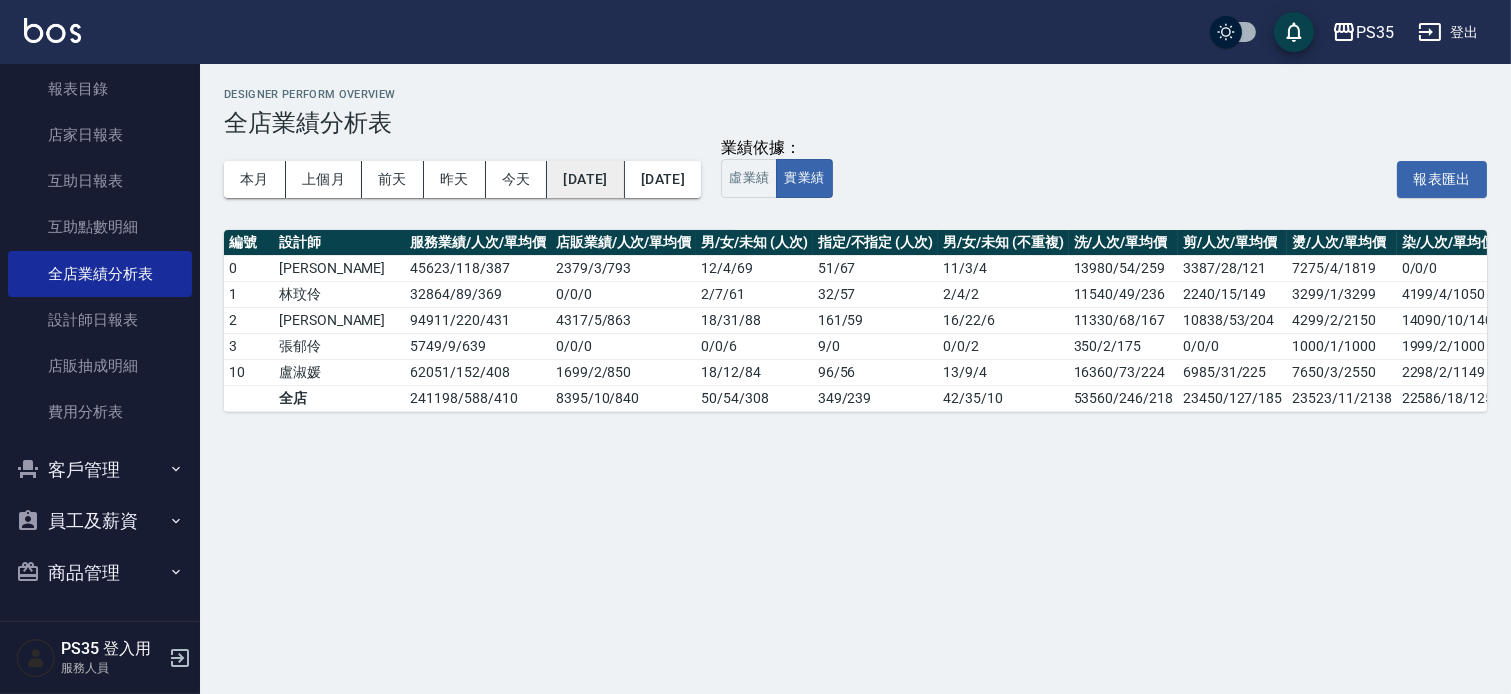 click on "[DATE]" at bounding box center [585, 179] 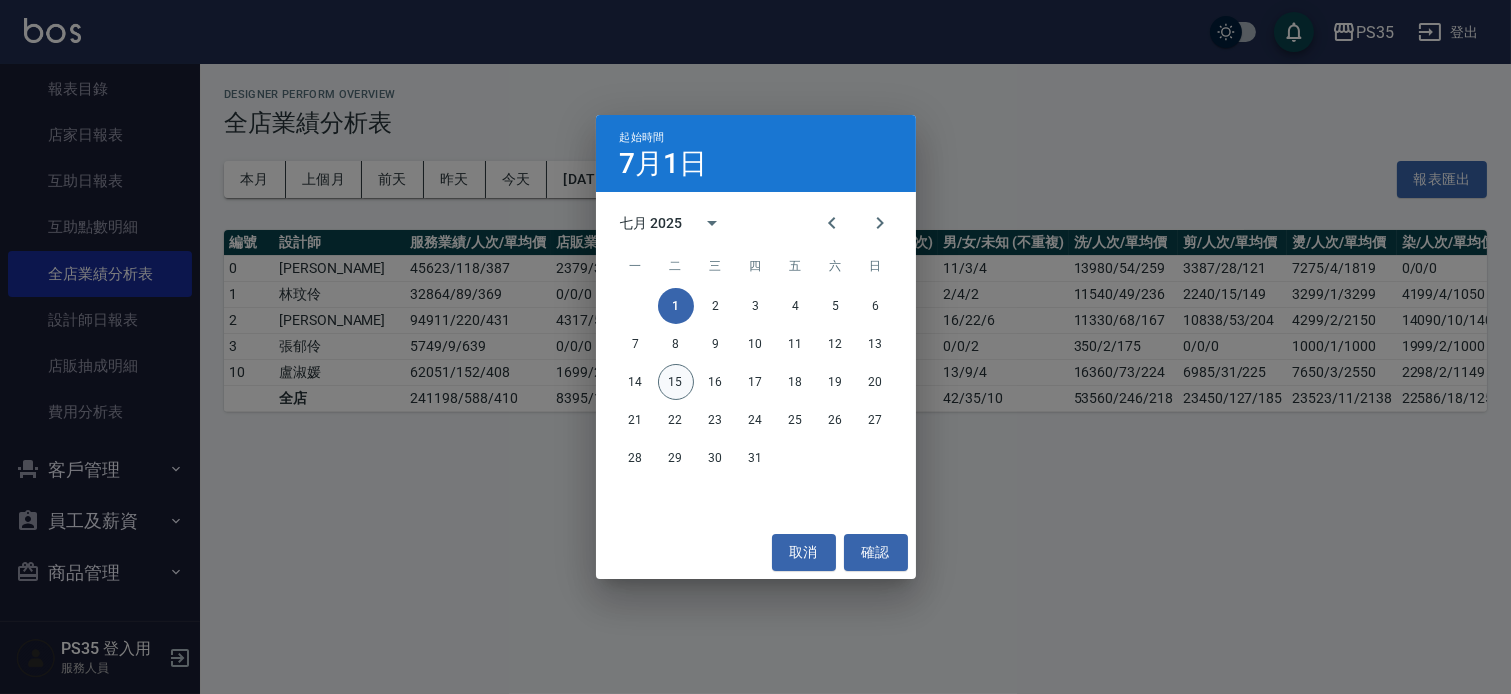 click on "15" at bounding box center (676, 382) 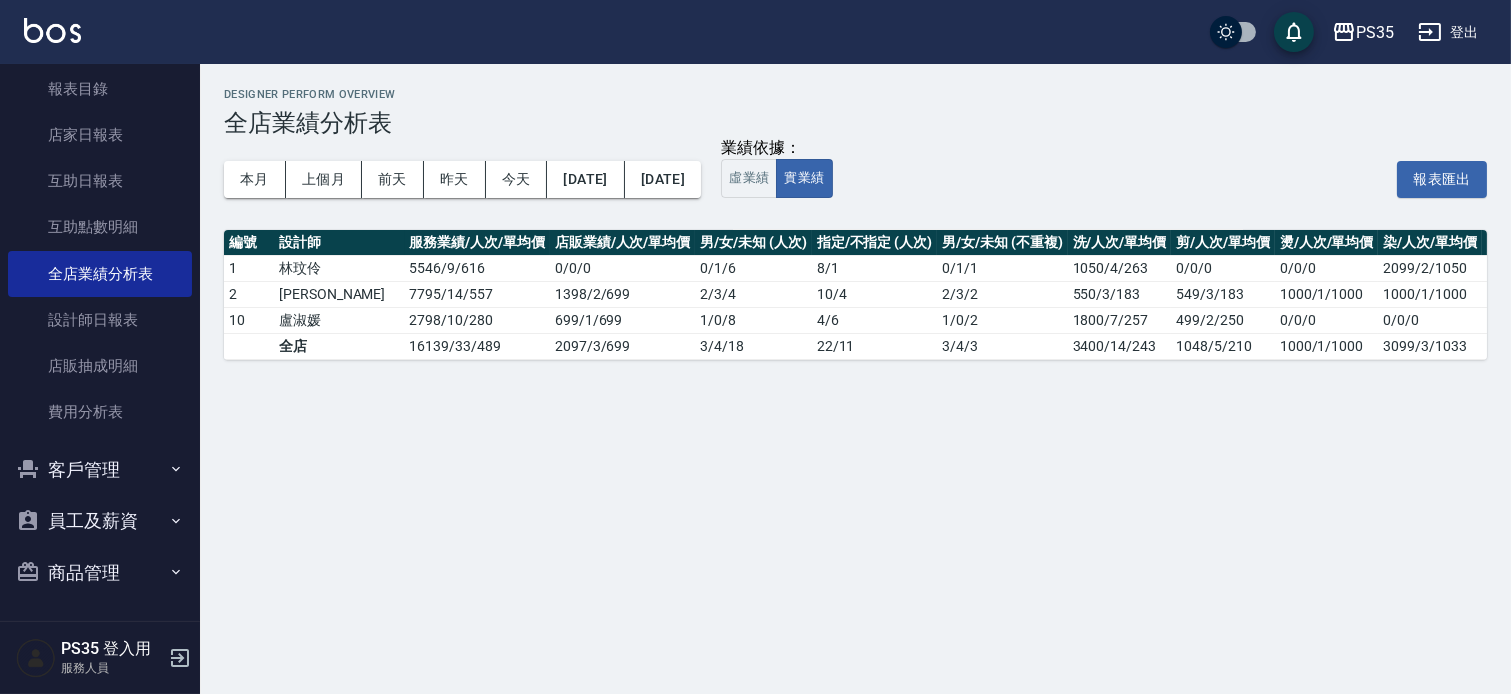 scroll, scrollTop: 0, scrollLeft: 232, axis: horizontal 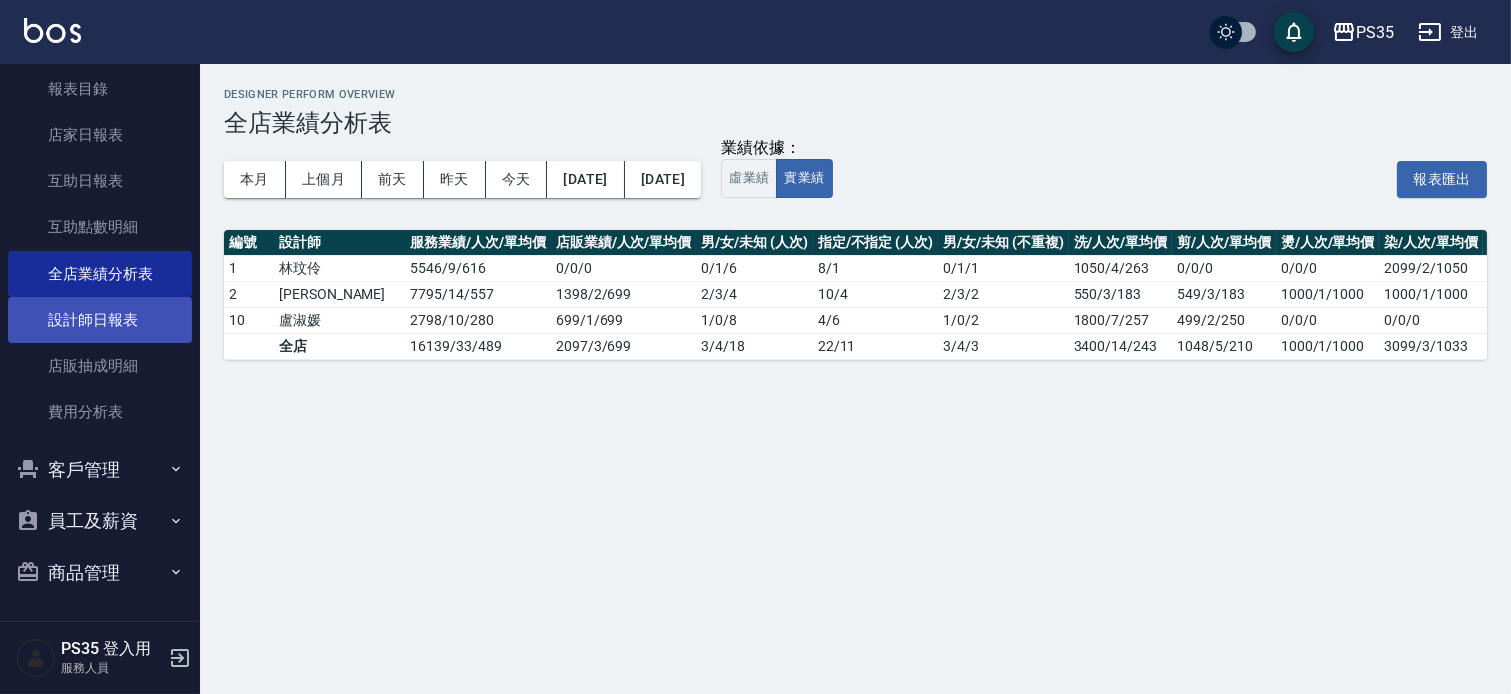 click on "設計師日報表" at bounding box center (100, 320) 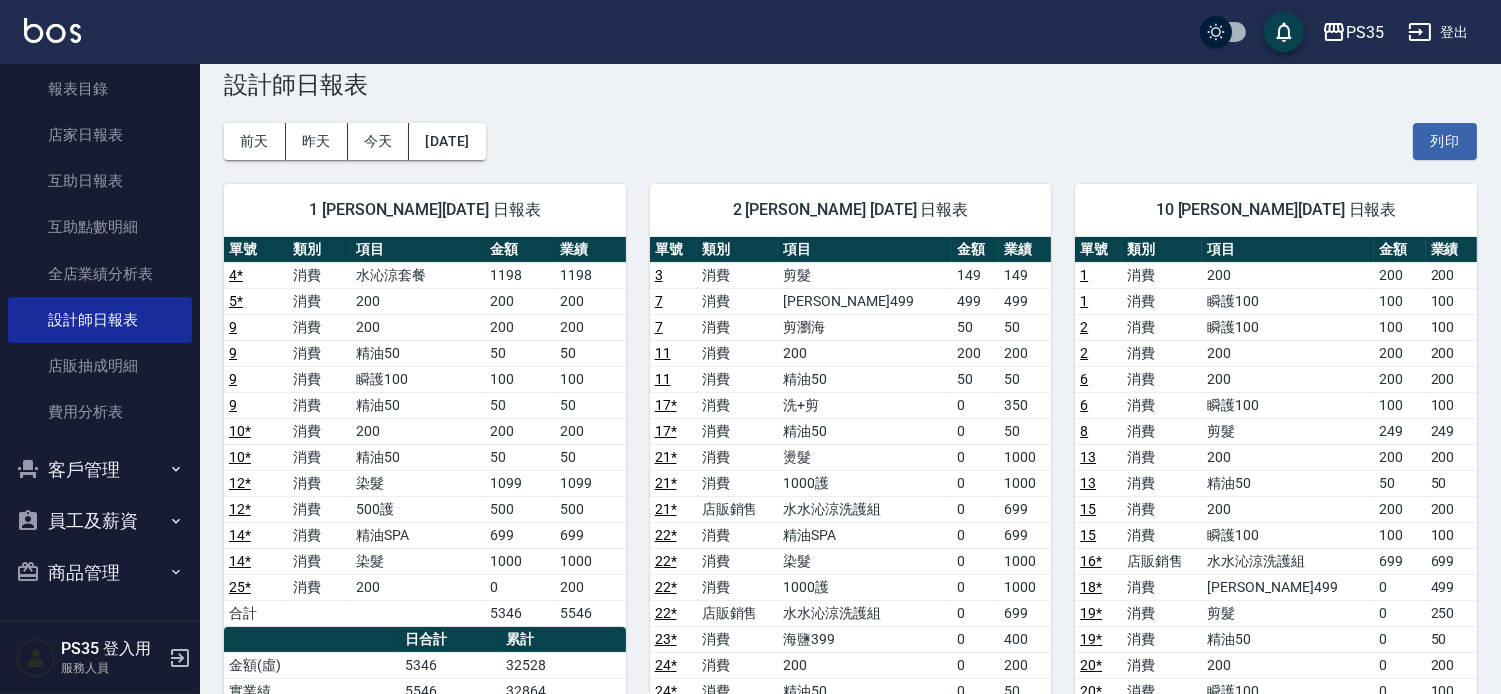 scroll, scrollTop: 37, scrollLeft: 0, axis: vertical 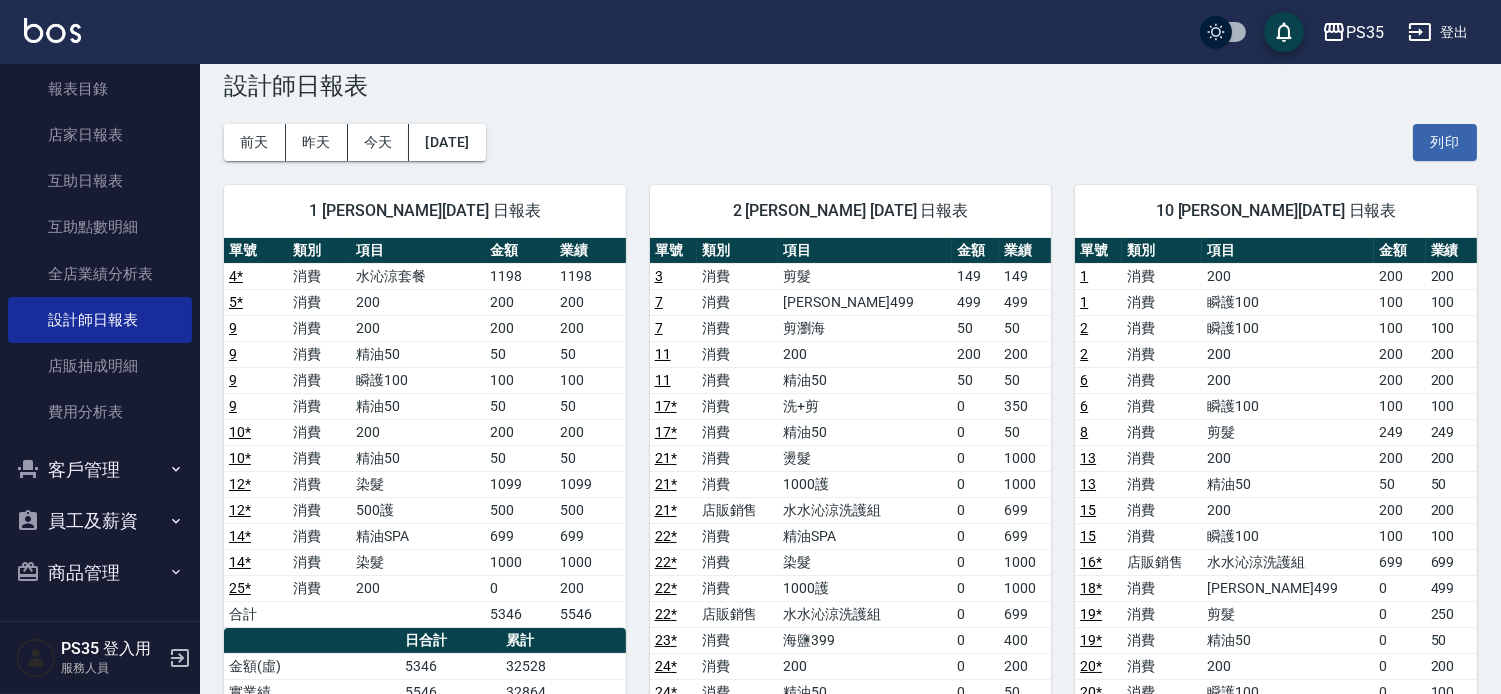 click on "瞬護100" at bounding box center (418, 380) 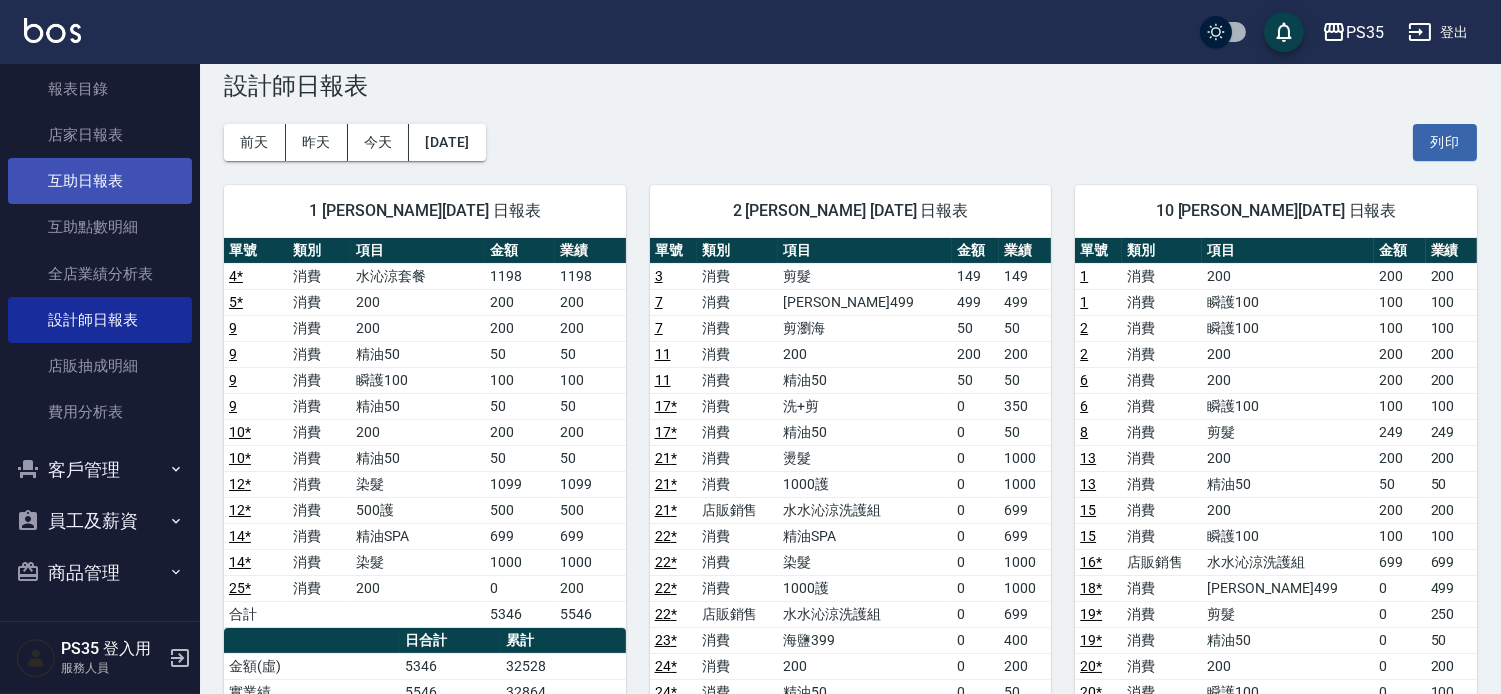 click on "互助日報表" at bounding box center (100, 181) 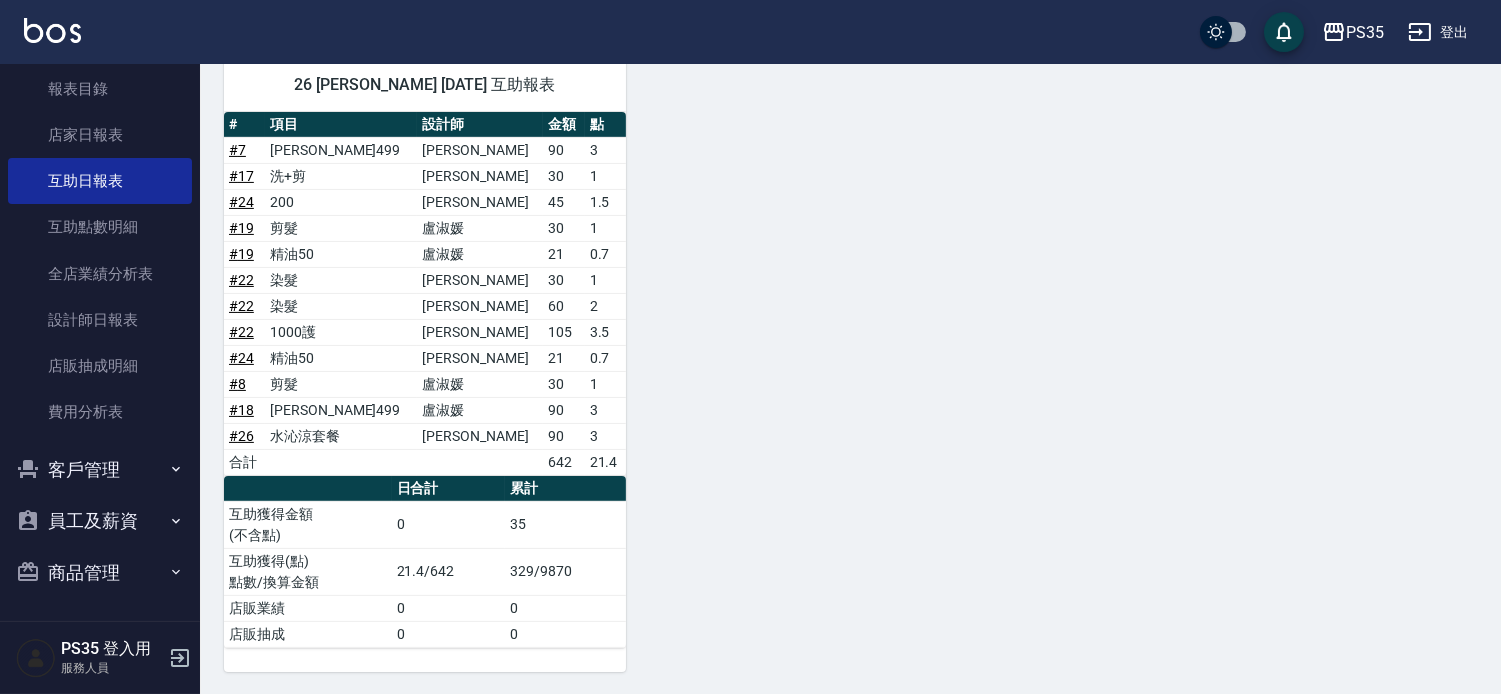 scroll, scrollTop: 982, scrollLeft: 0, axis: vertical 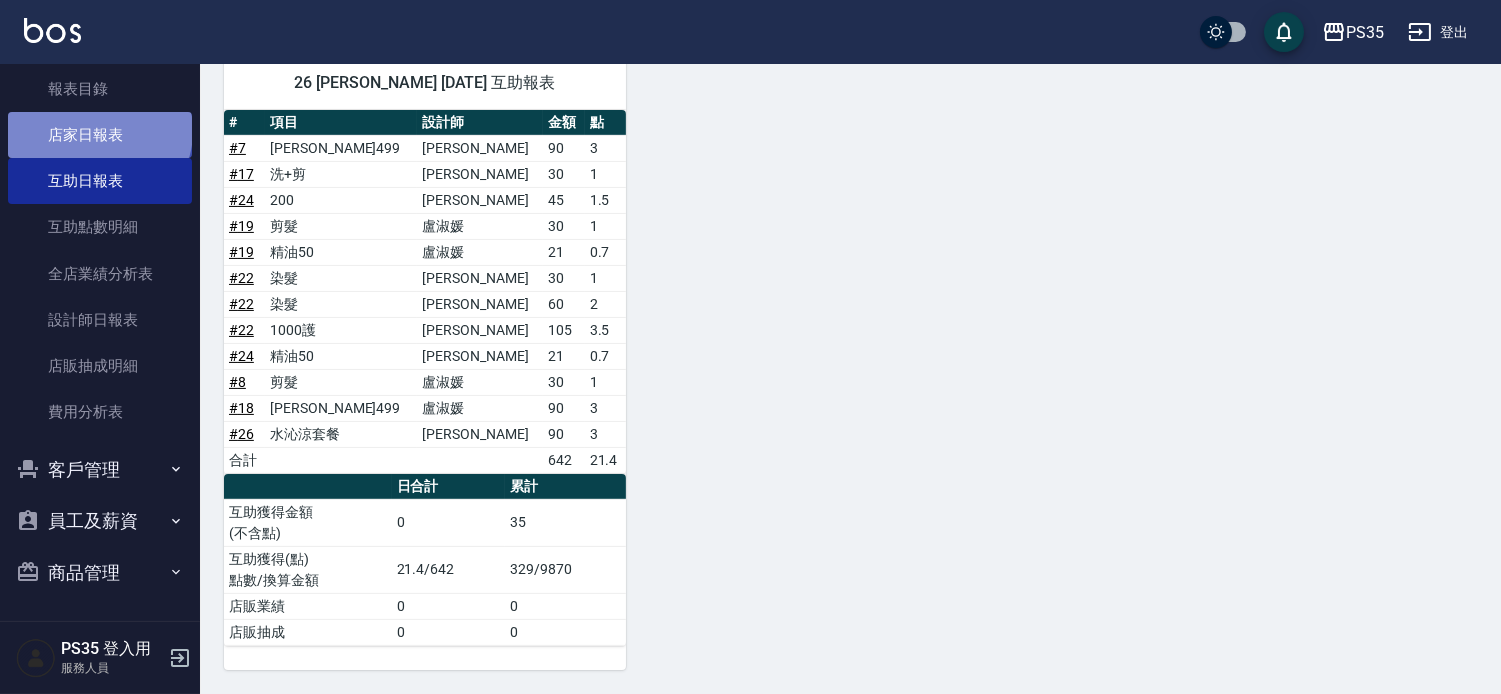 click on "店家日報表" at bounding box center (100, 135) 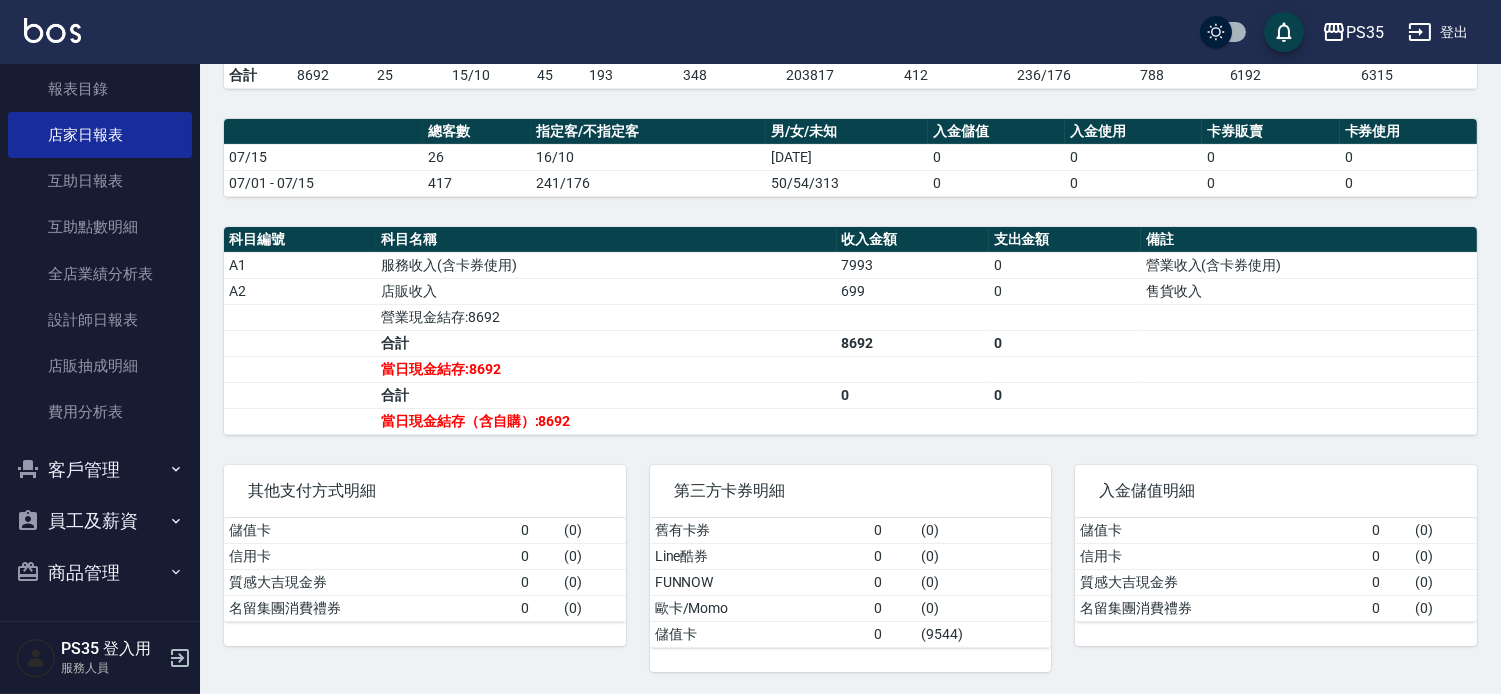 scroll, scrollTop: 544, scrollLeft: 0, axis: vertical 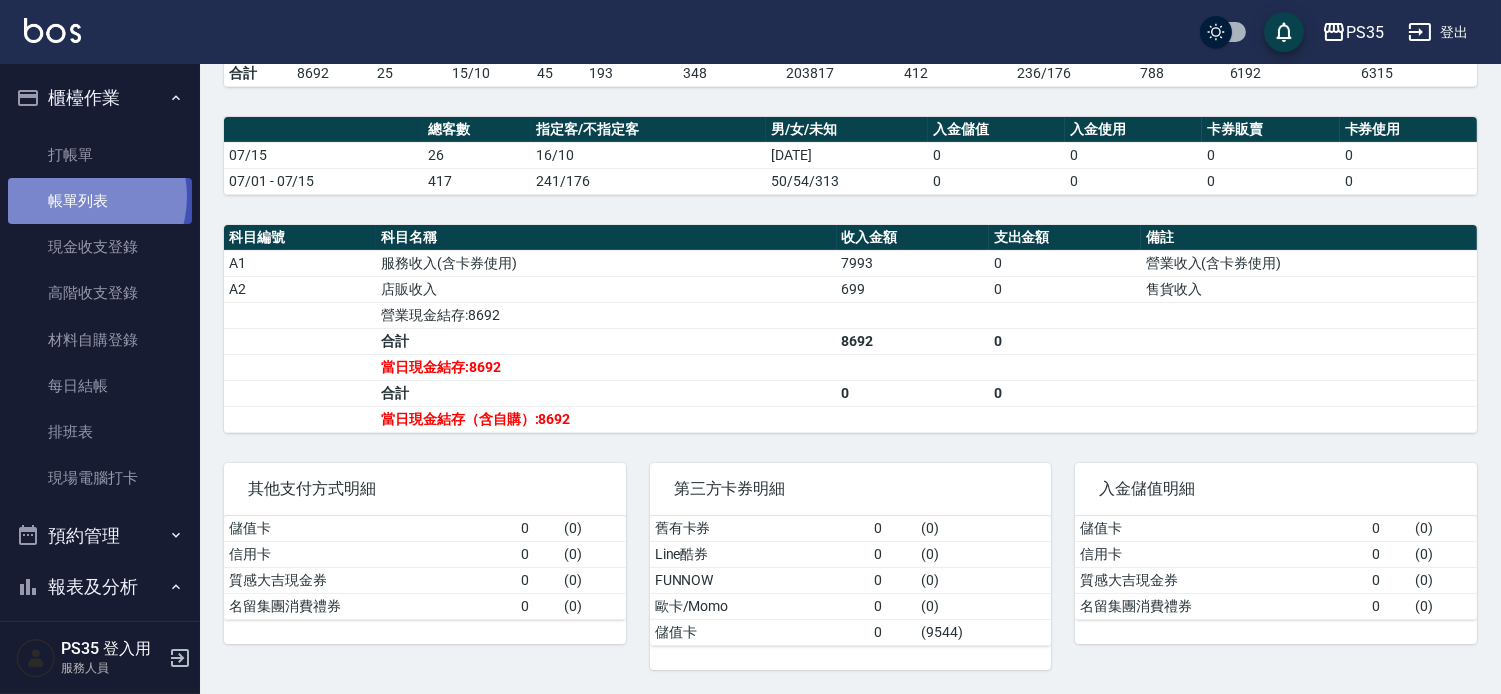 click on "帳單列表" at bounding box center [100, 201] 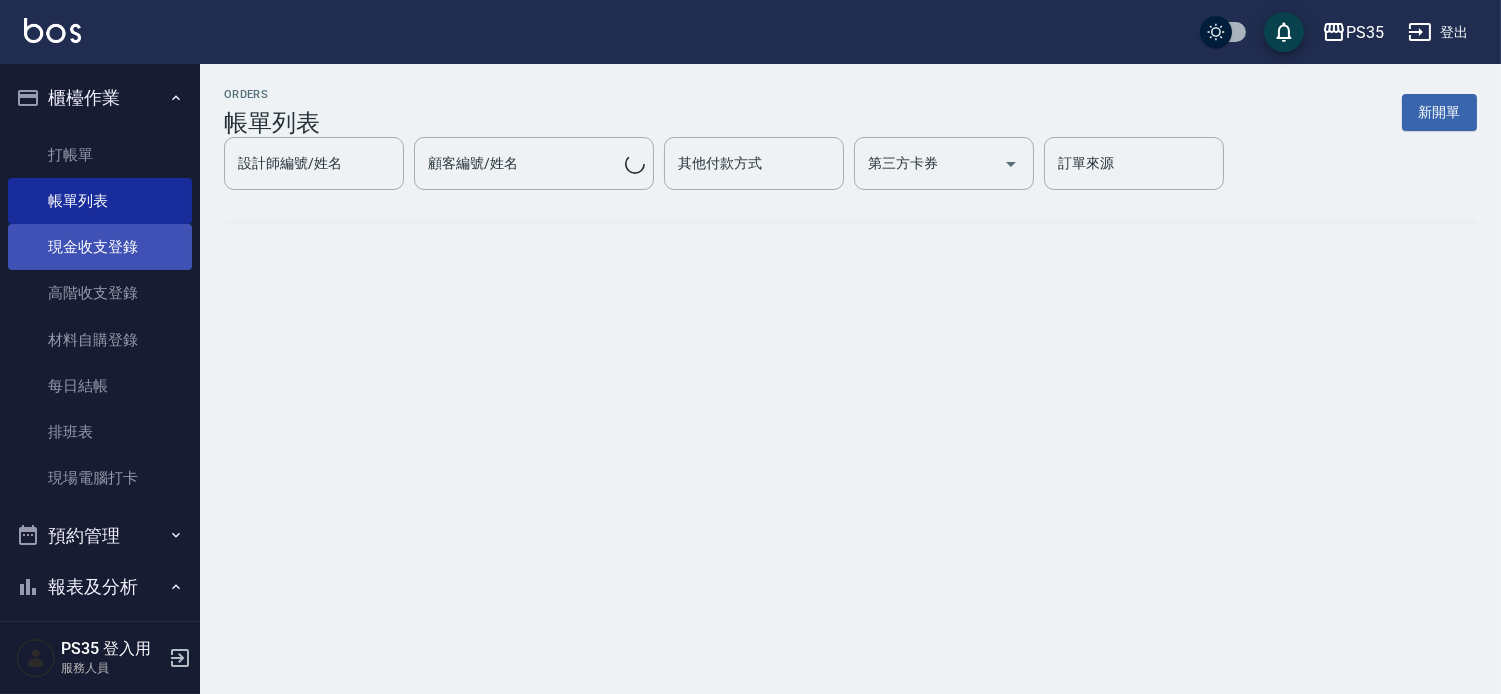 scroll, scrollTop: 0, scrollLeft: 0, axis: both 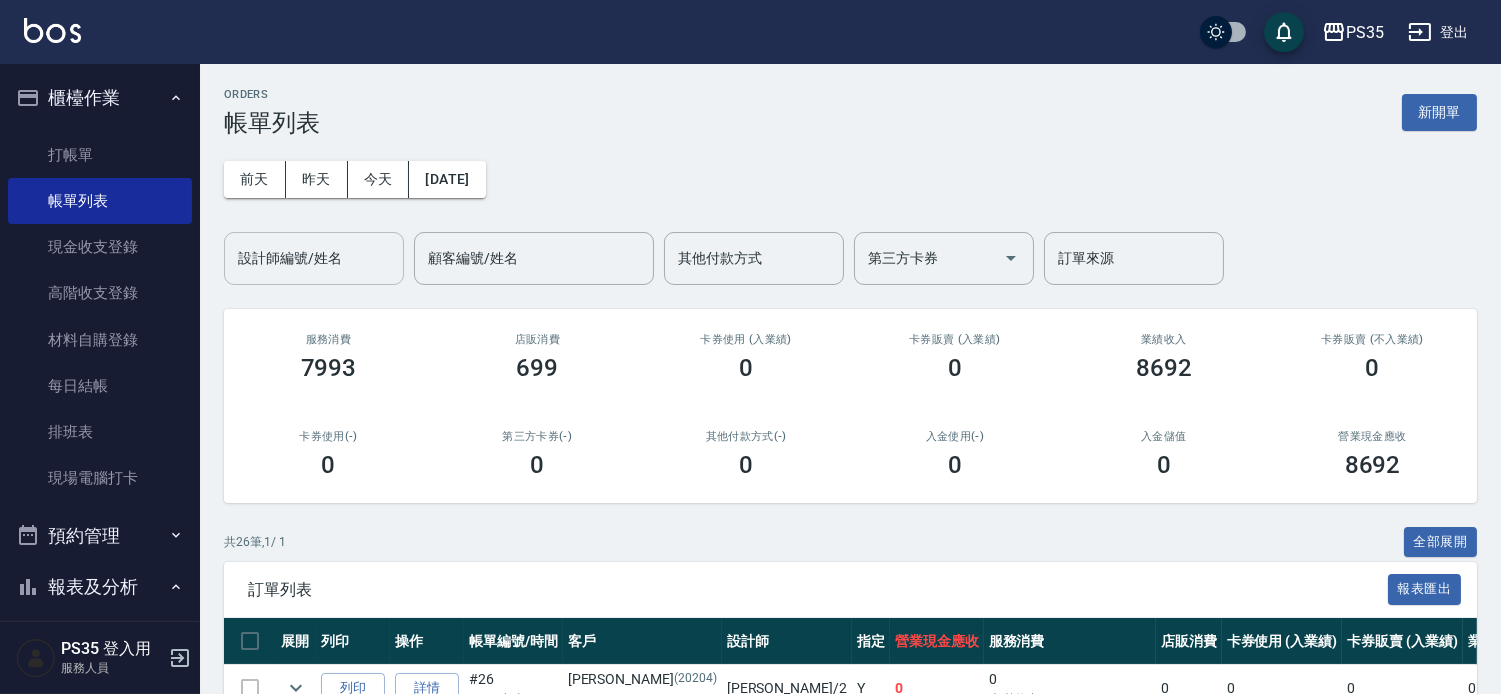 click on "設計師編號/姓名 設計師編號/姓名" at bounding box center (314, 258) 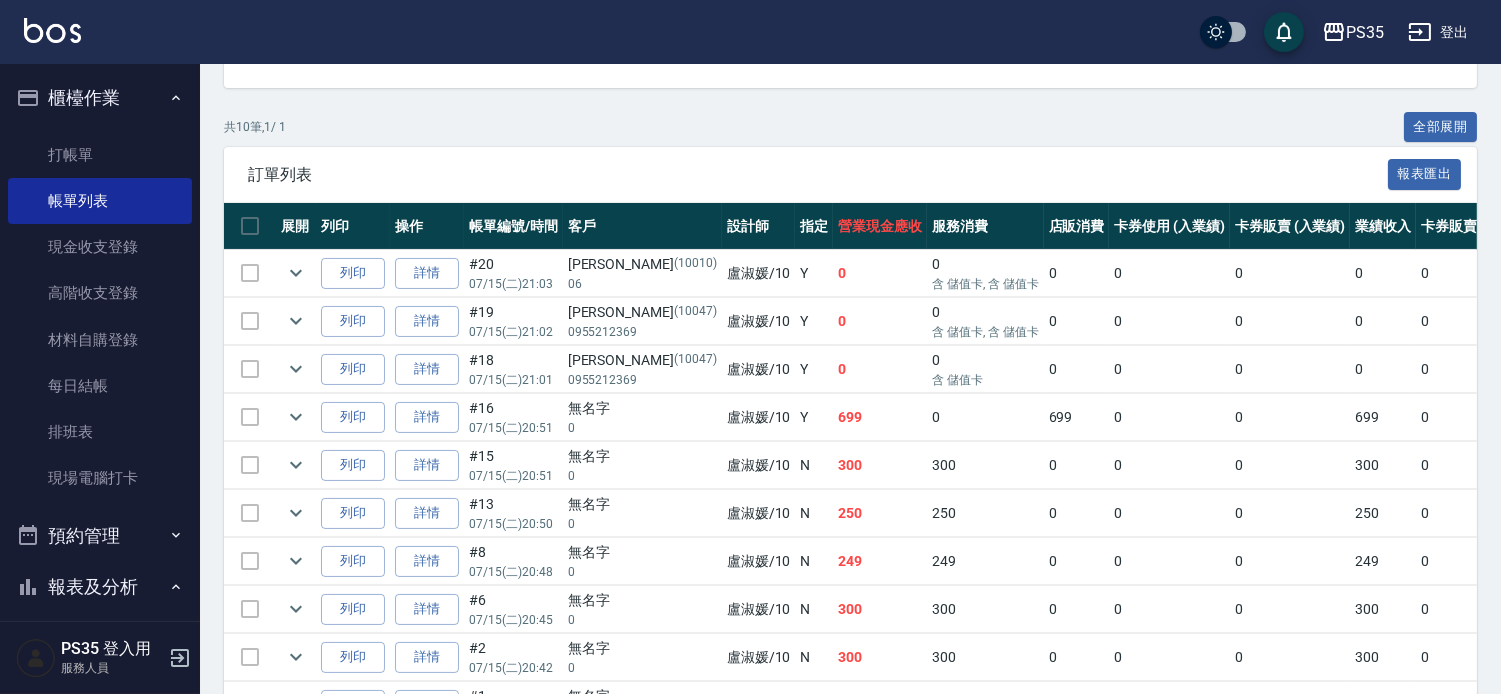 scroll, scrollTop: 410, scrollLeft: 0, axis: vertical 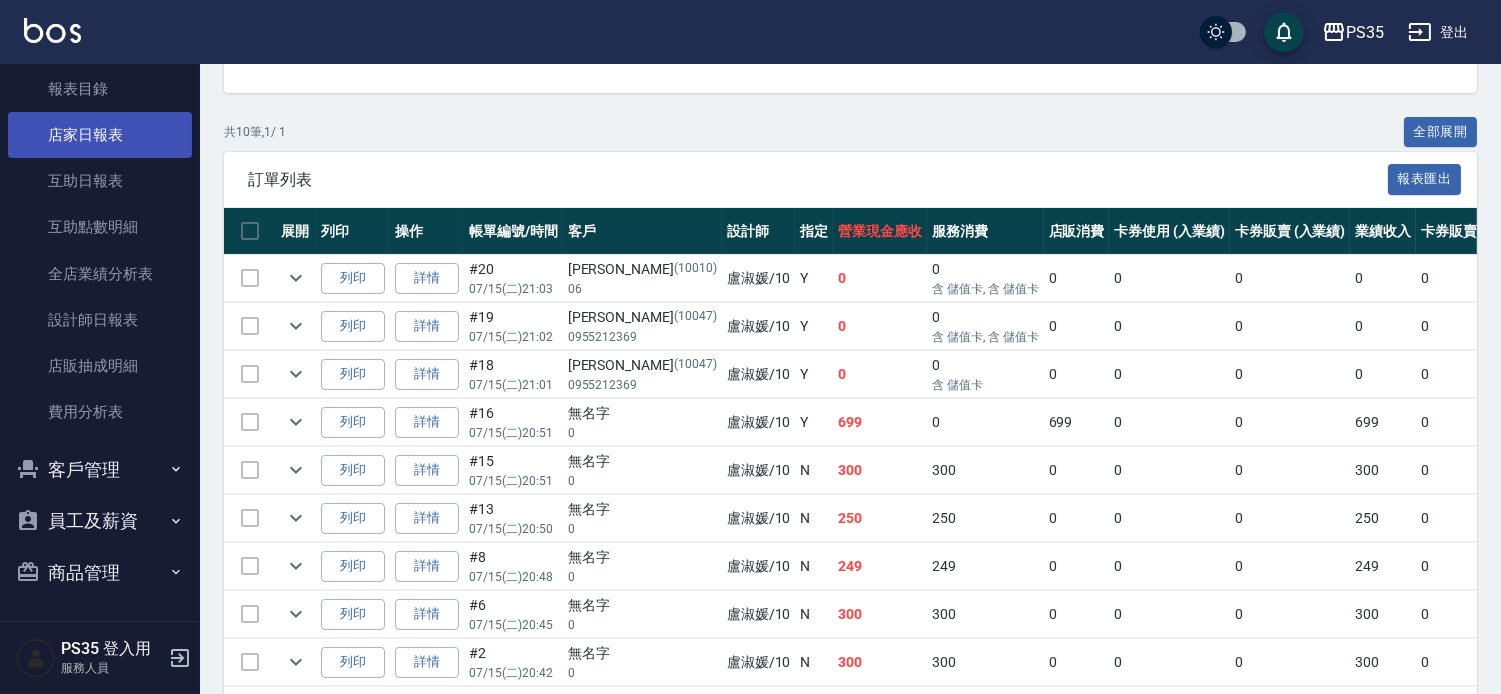 type on "盧淑媛-10" 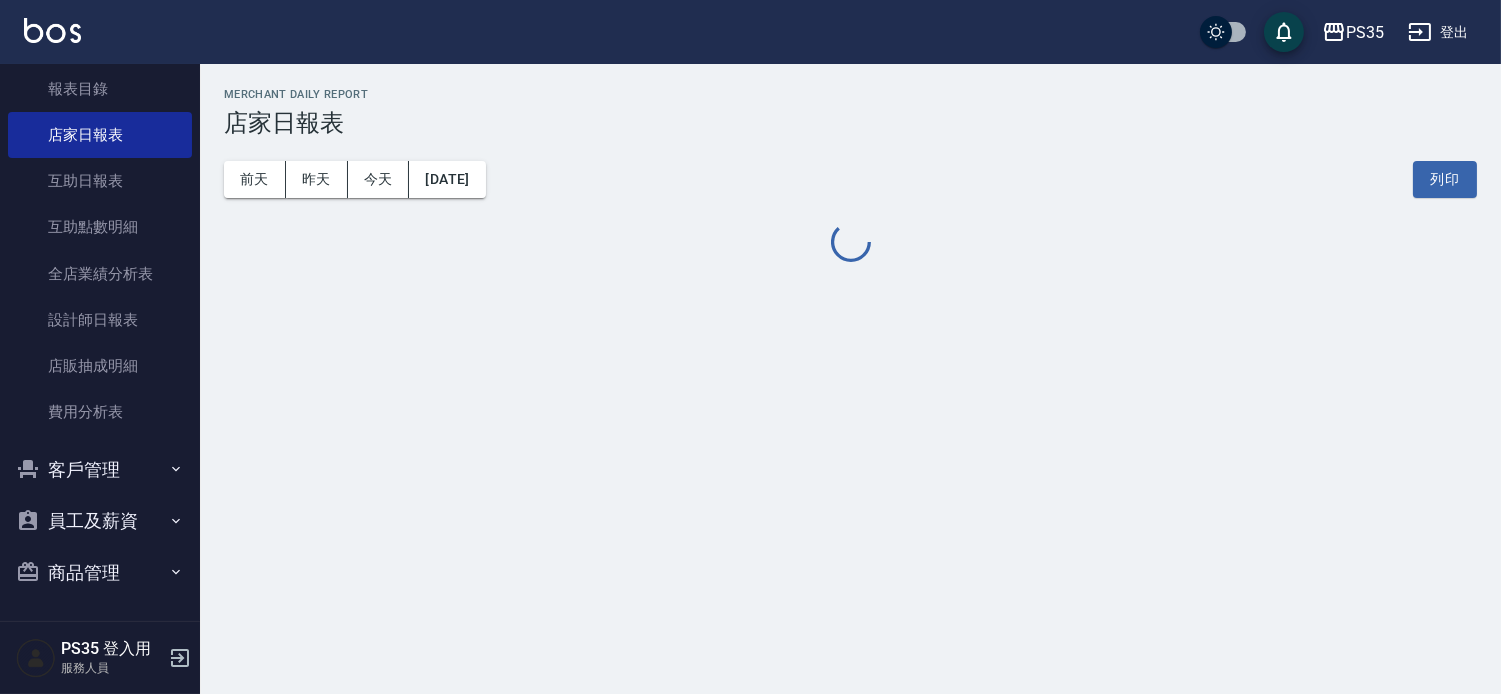 scroll, scrollTop: 0, scrollLeft: 0, axis: both 